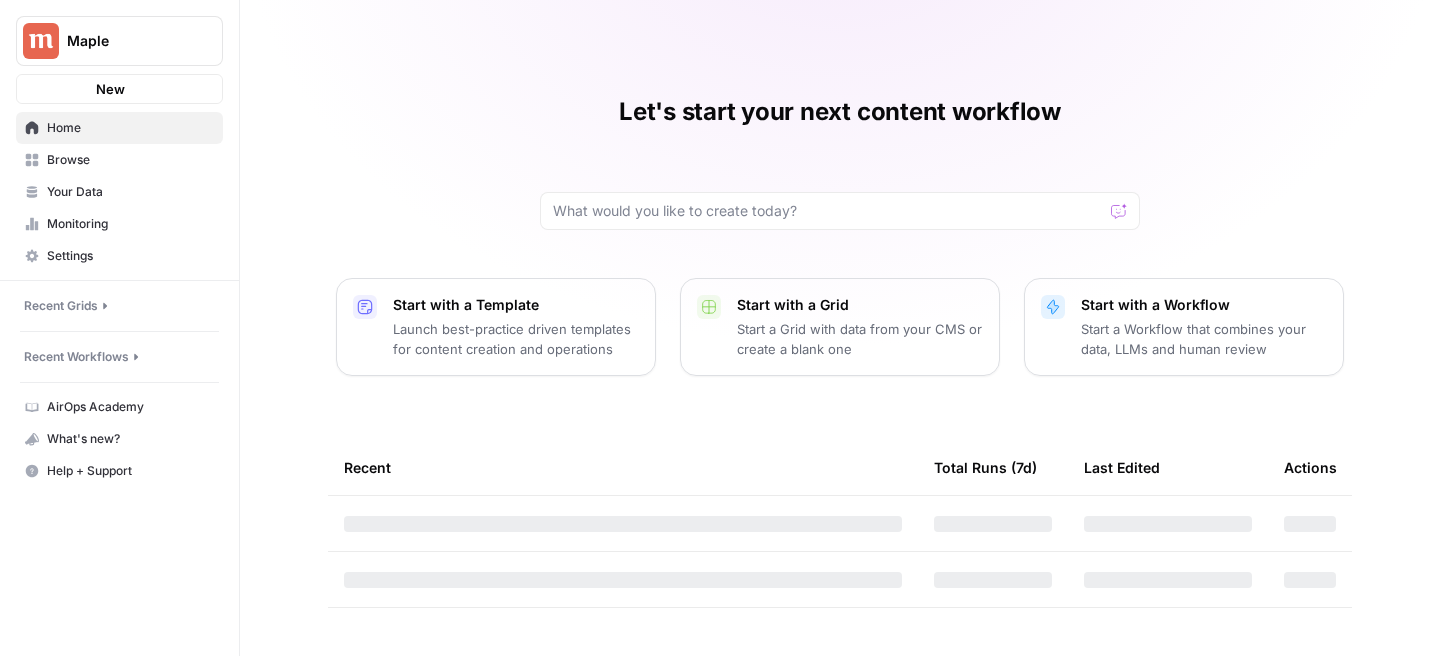 scroll, scrollTop: 0, scrollLeft: 0, axis: both 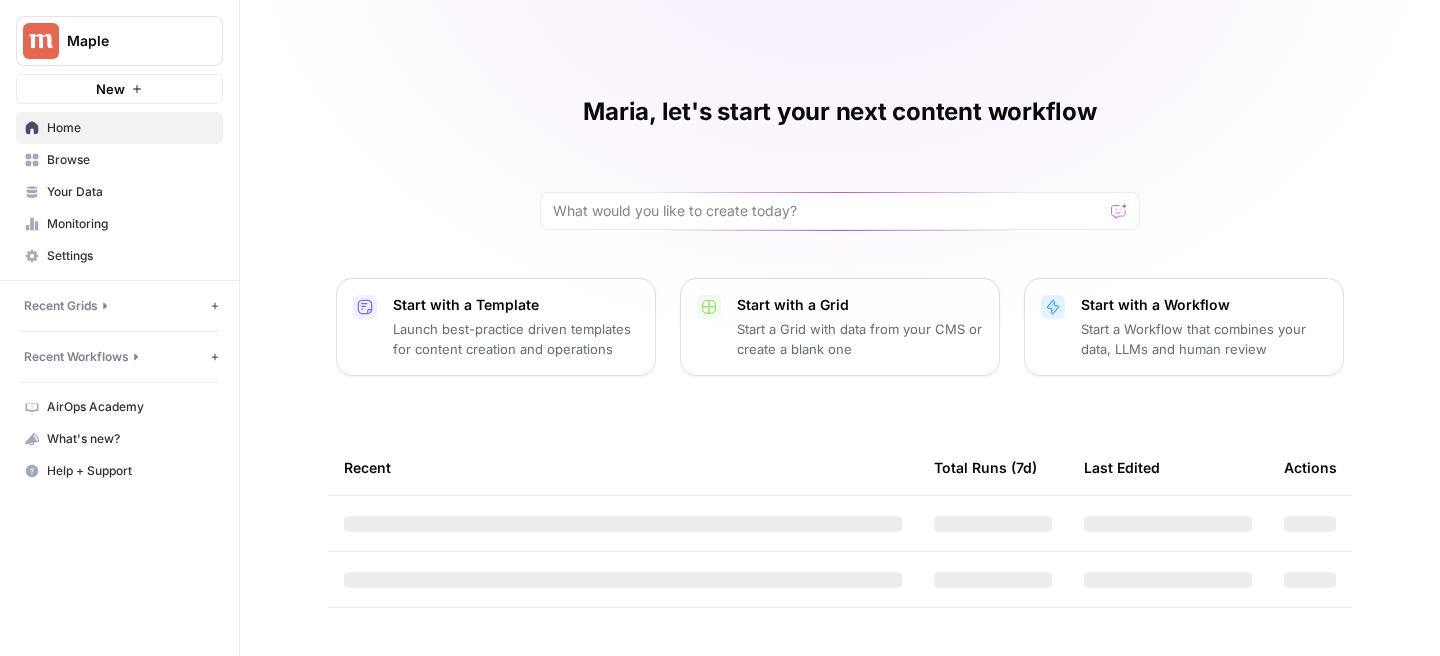 click on "Browse" at bounding box center (130, 160) 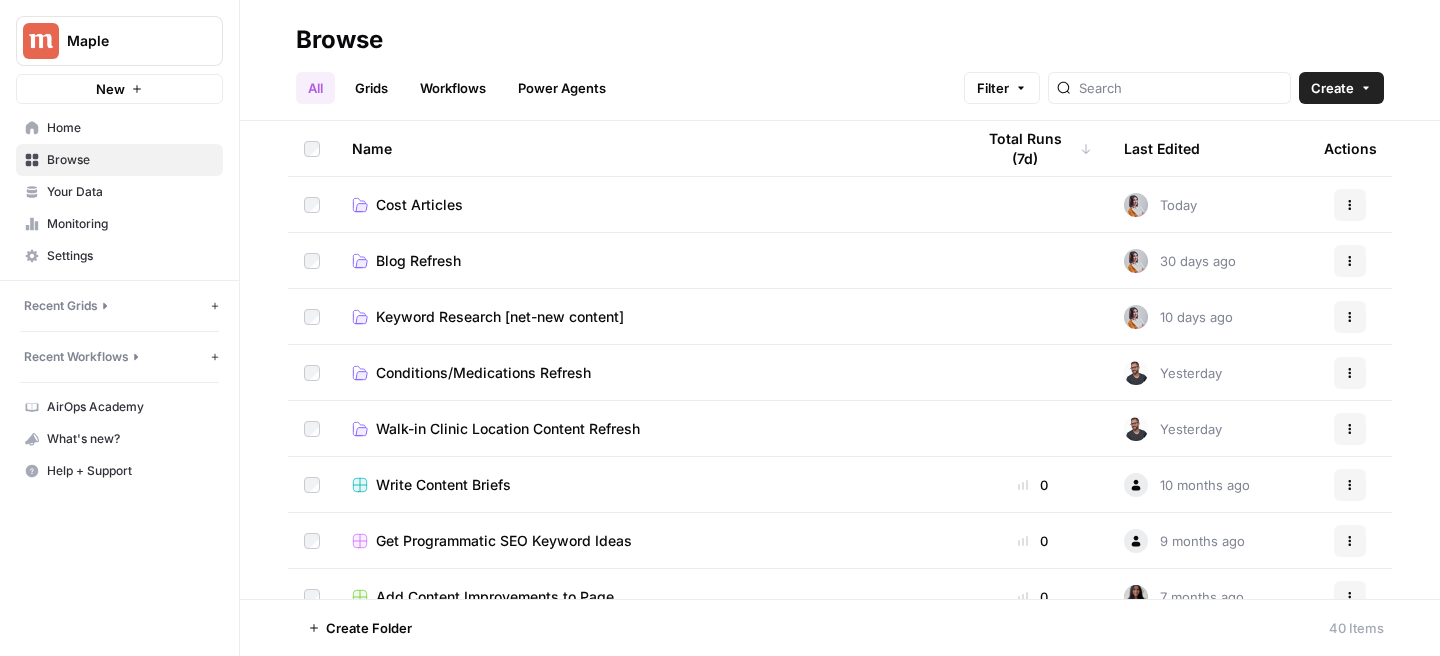 click on "Cost Articles" at bounding box center [647, 204] 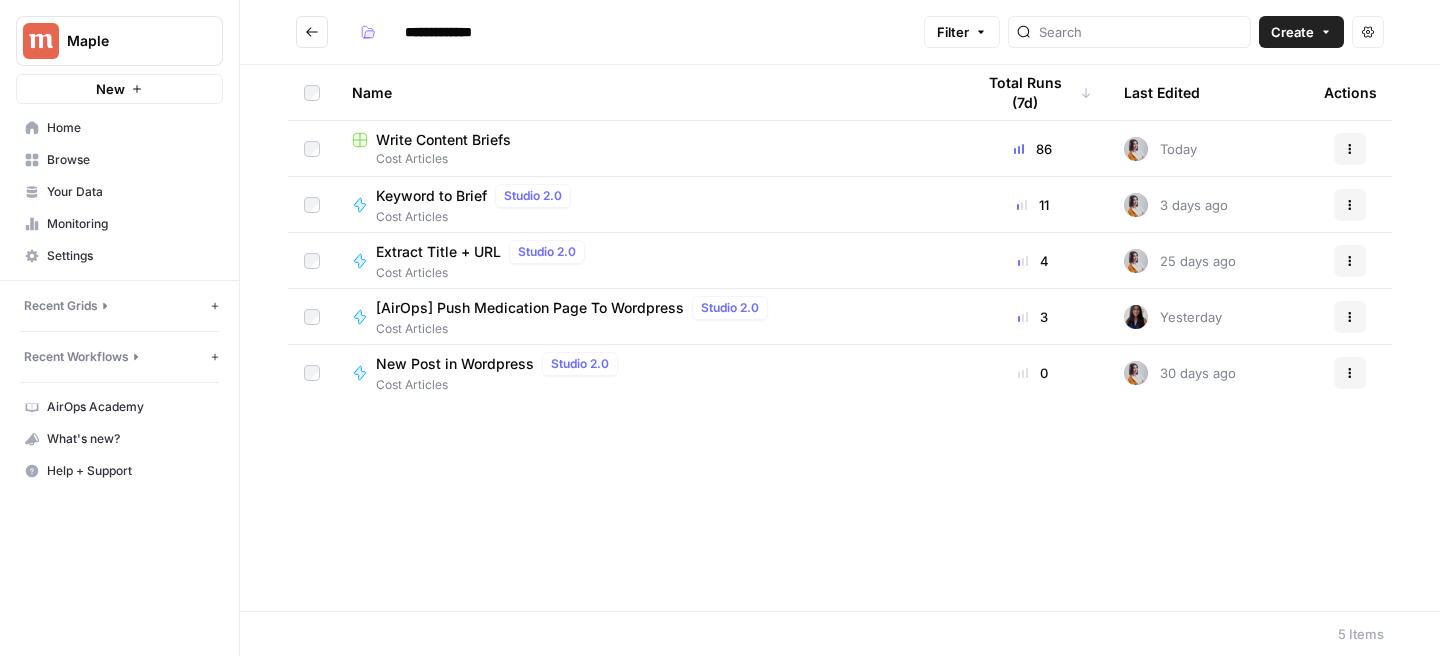 click on "Write Content Briefs" at bounding box center (647, 140) 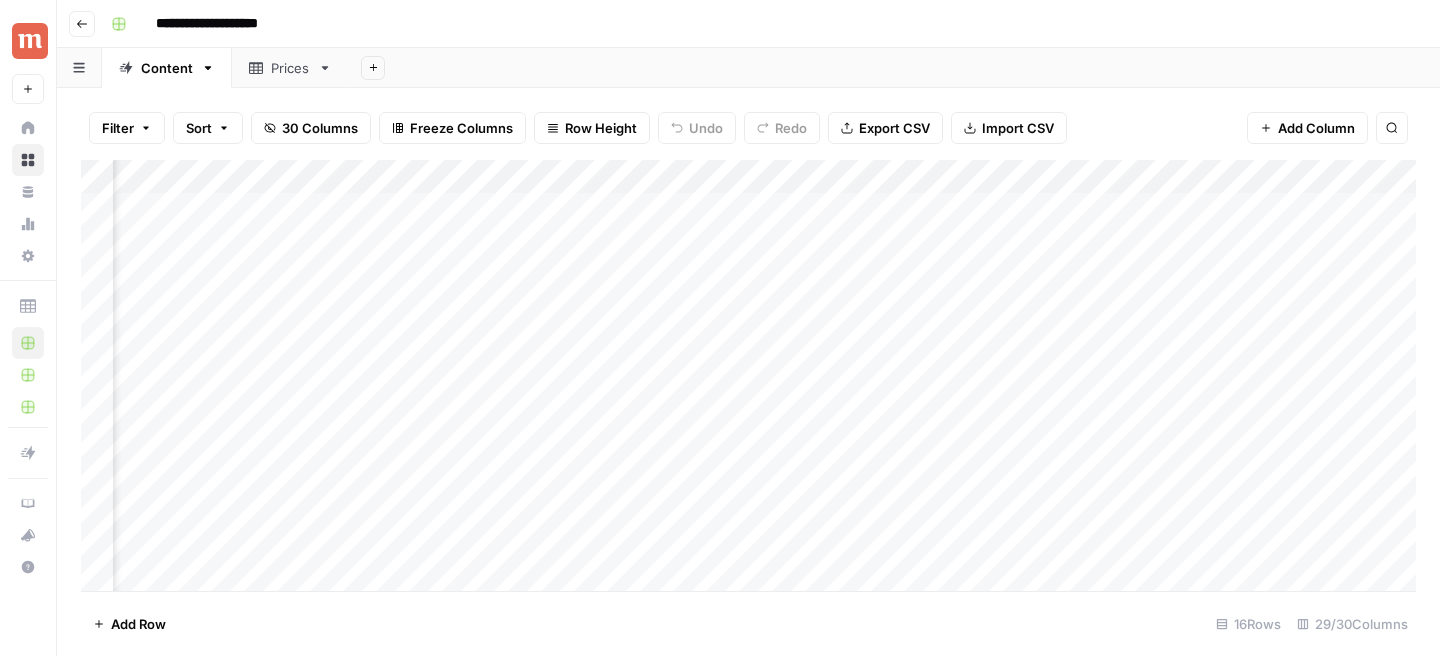 scroll, scrollTop: 179, scrollLeft: 1154, axis: both 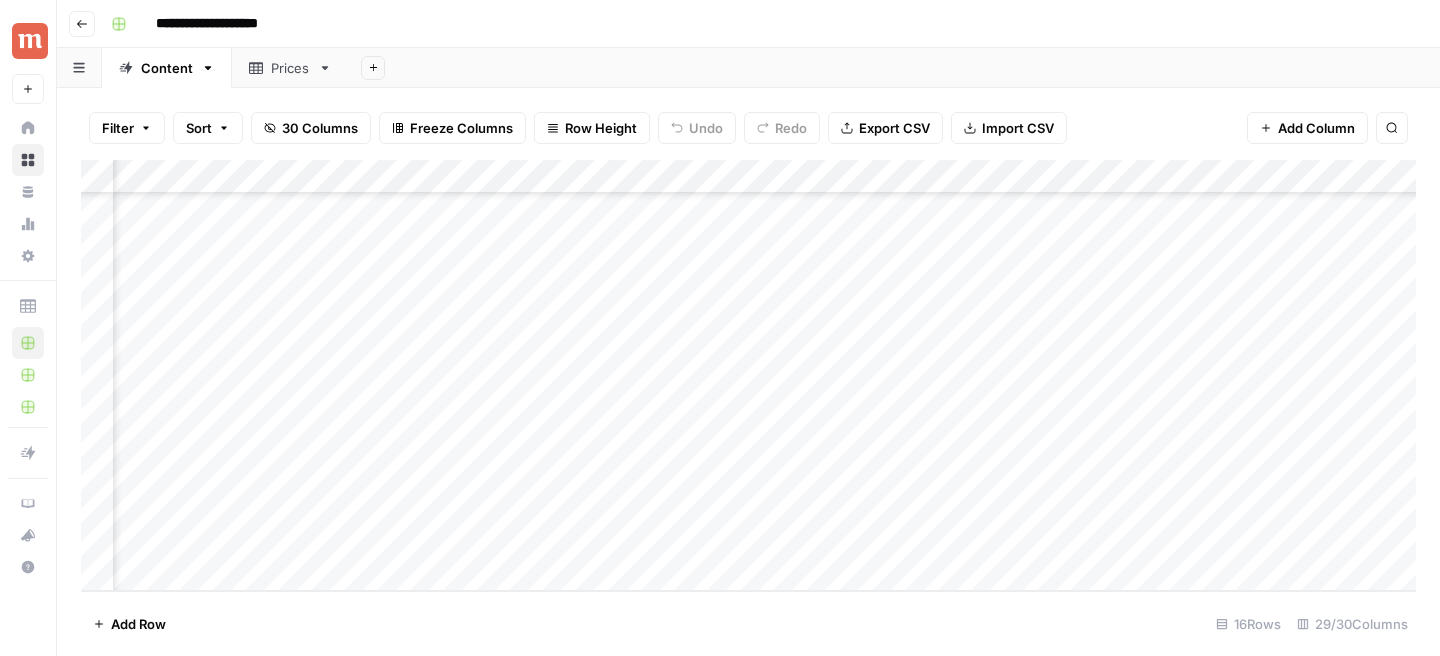 click on "Add Column" at bounding box center [748, 375] 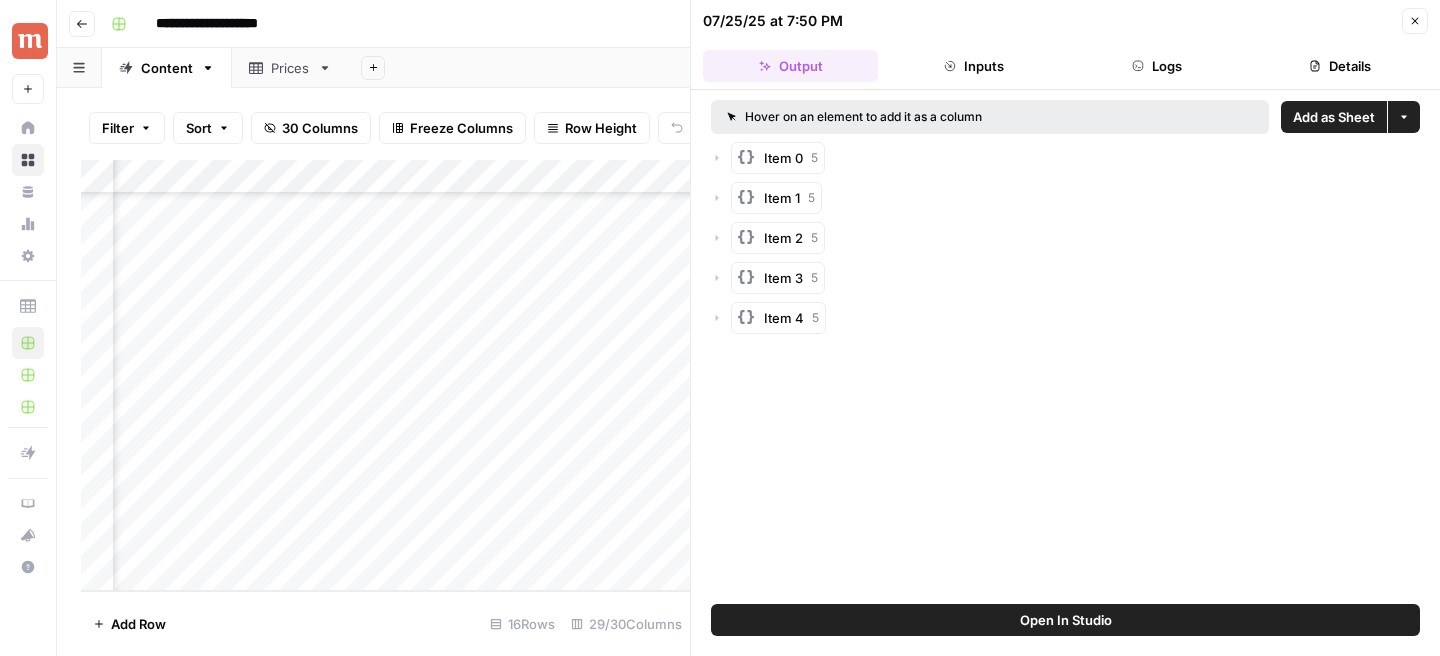 click on "Logs" at bounding box center [1157, 66] 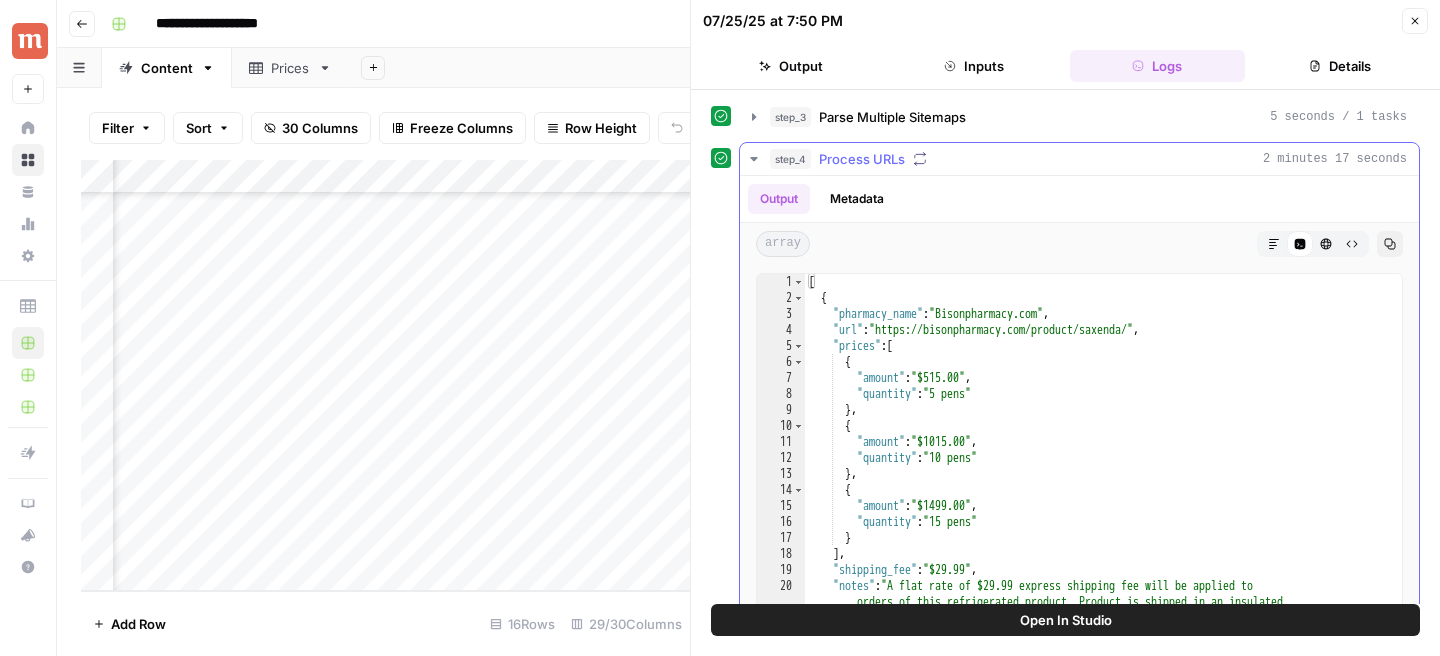 click 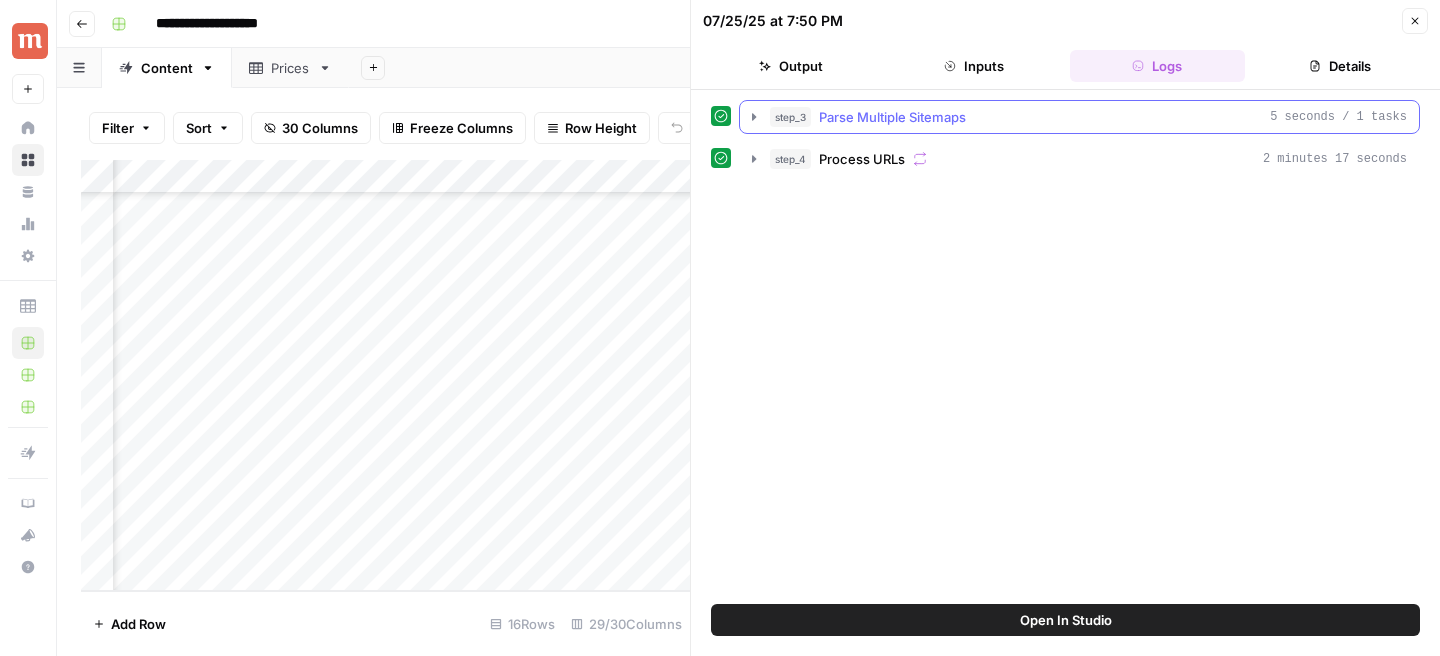 click 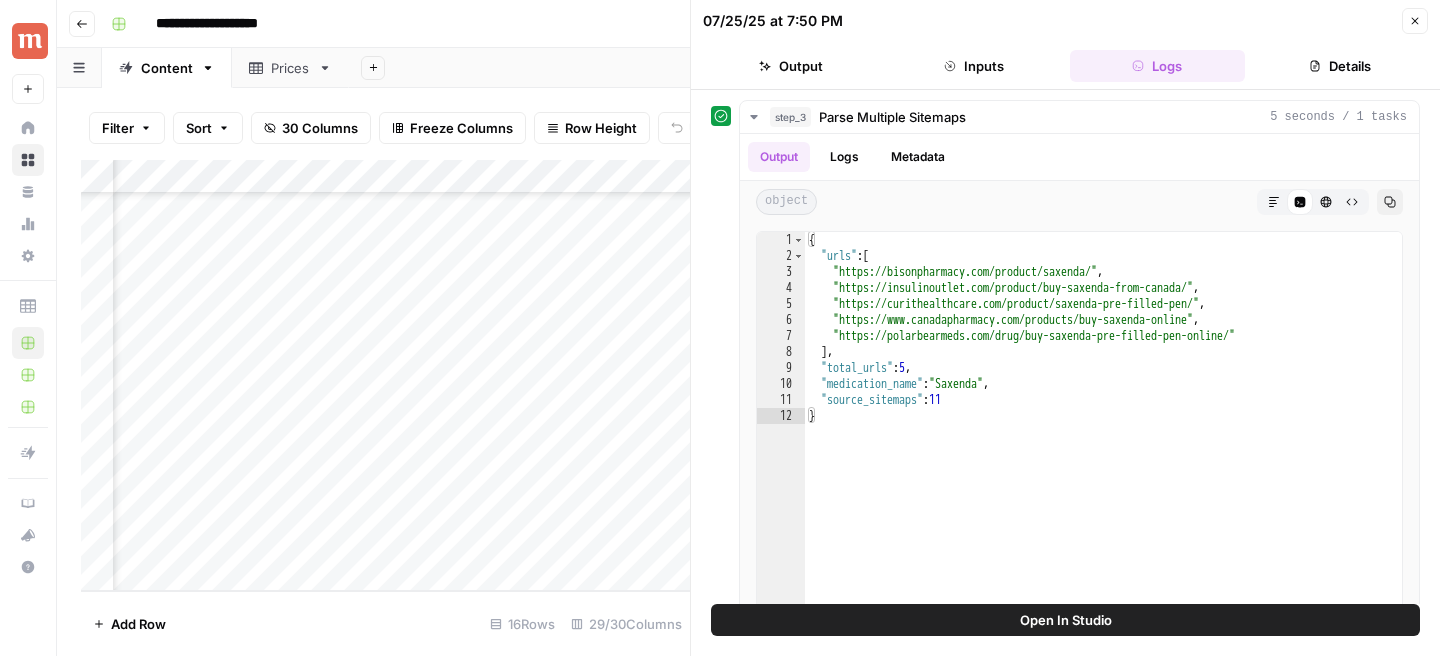 click on "Details" at bounding box center [1340, 66] 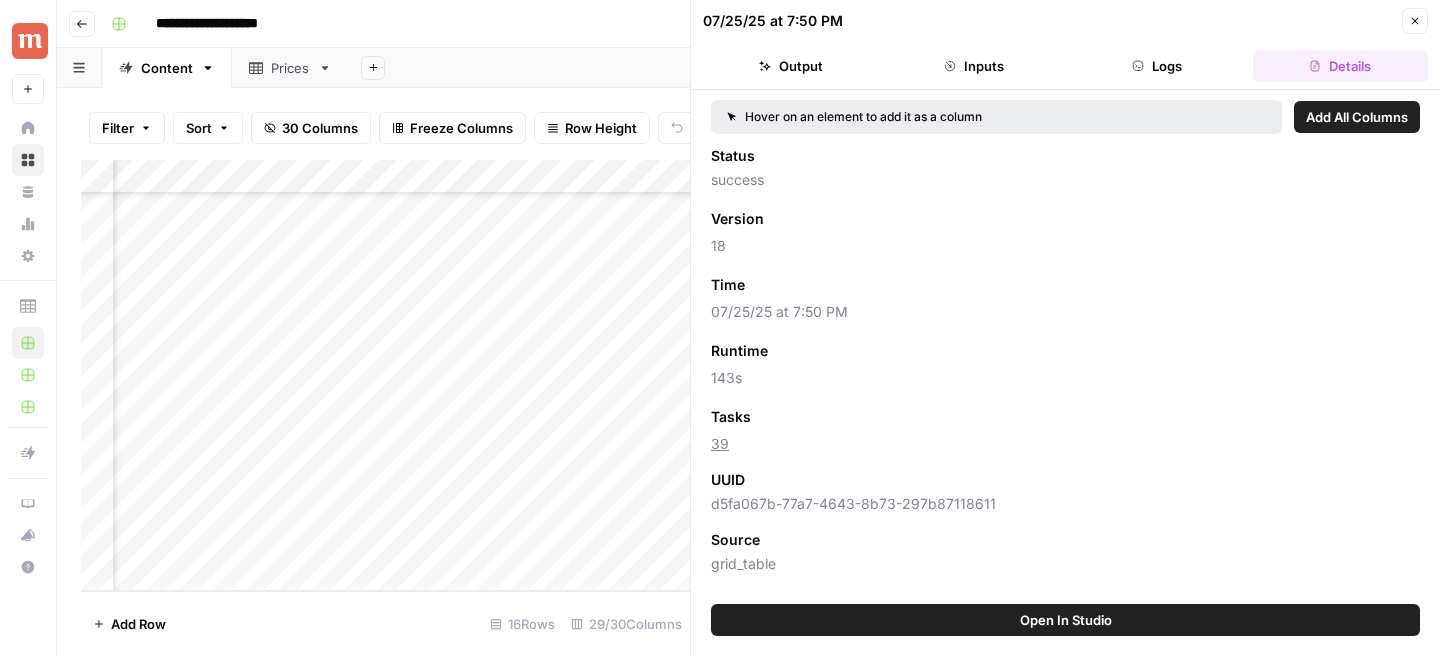 click on "Inputs" at bounding box center (973, 66) 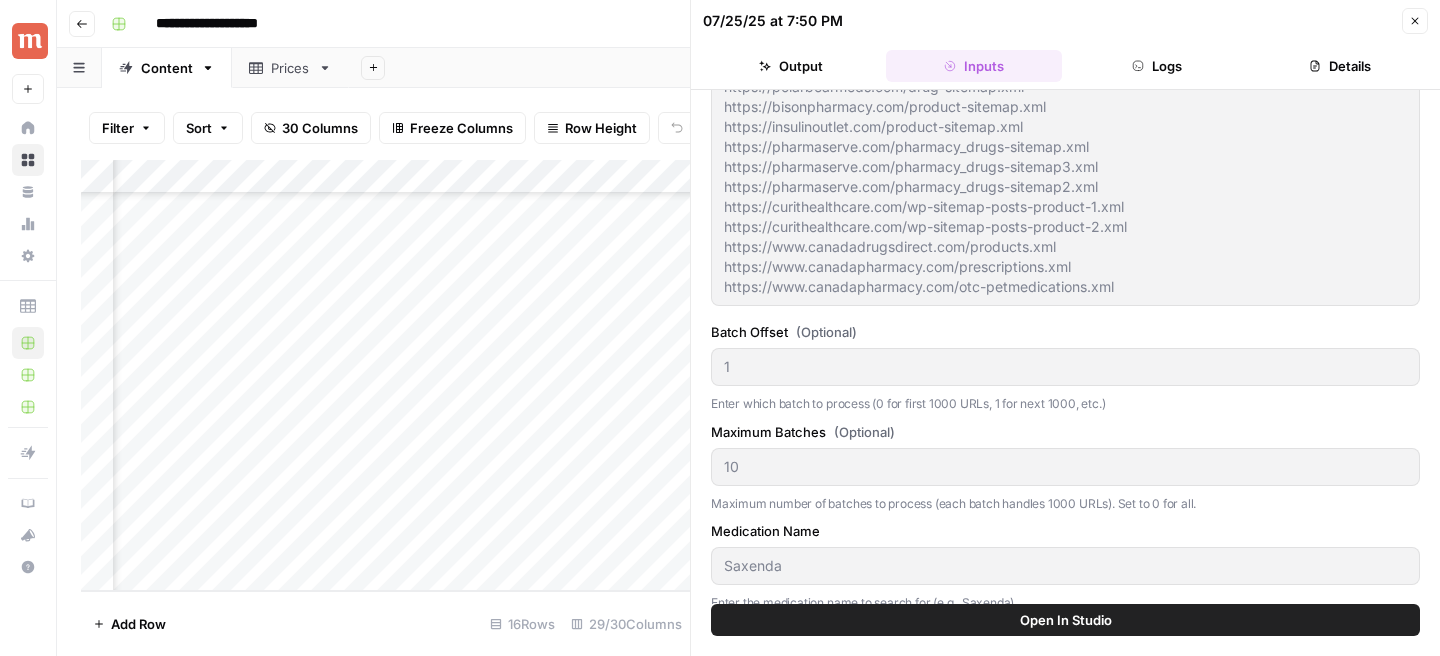 scroll, scrollTop: 0, scrollLeft: 0, axis: both 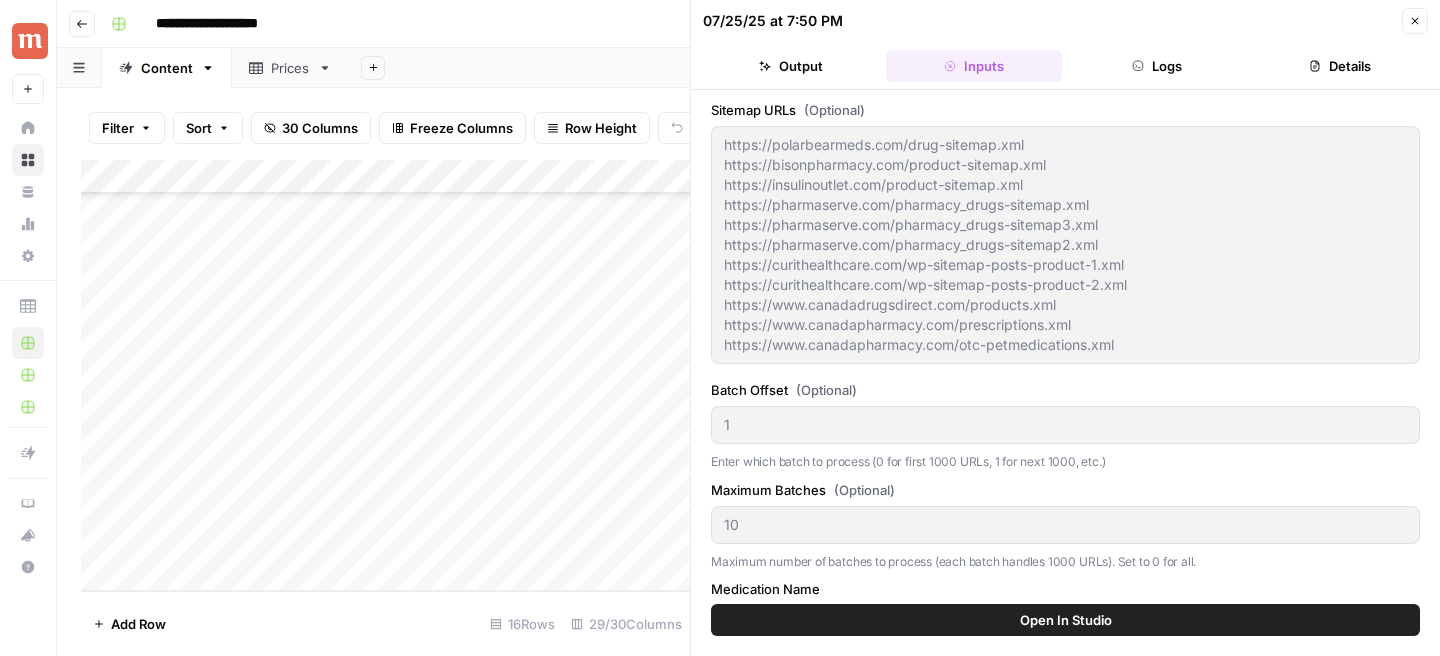 click on "Logs" at bounding box center [1157, 66] 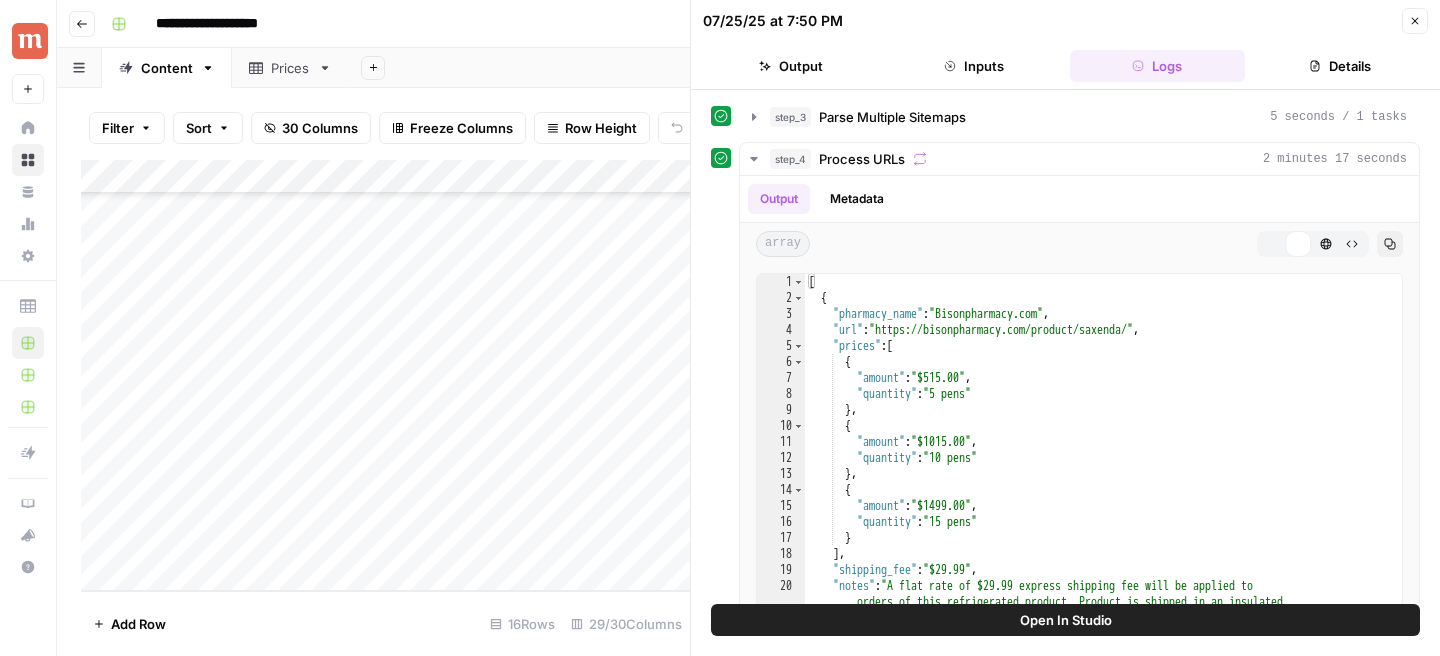 click on "Inputs" at bounding box center (973, 66) 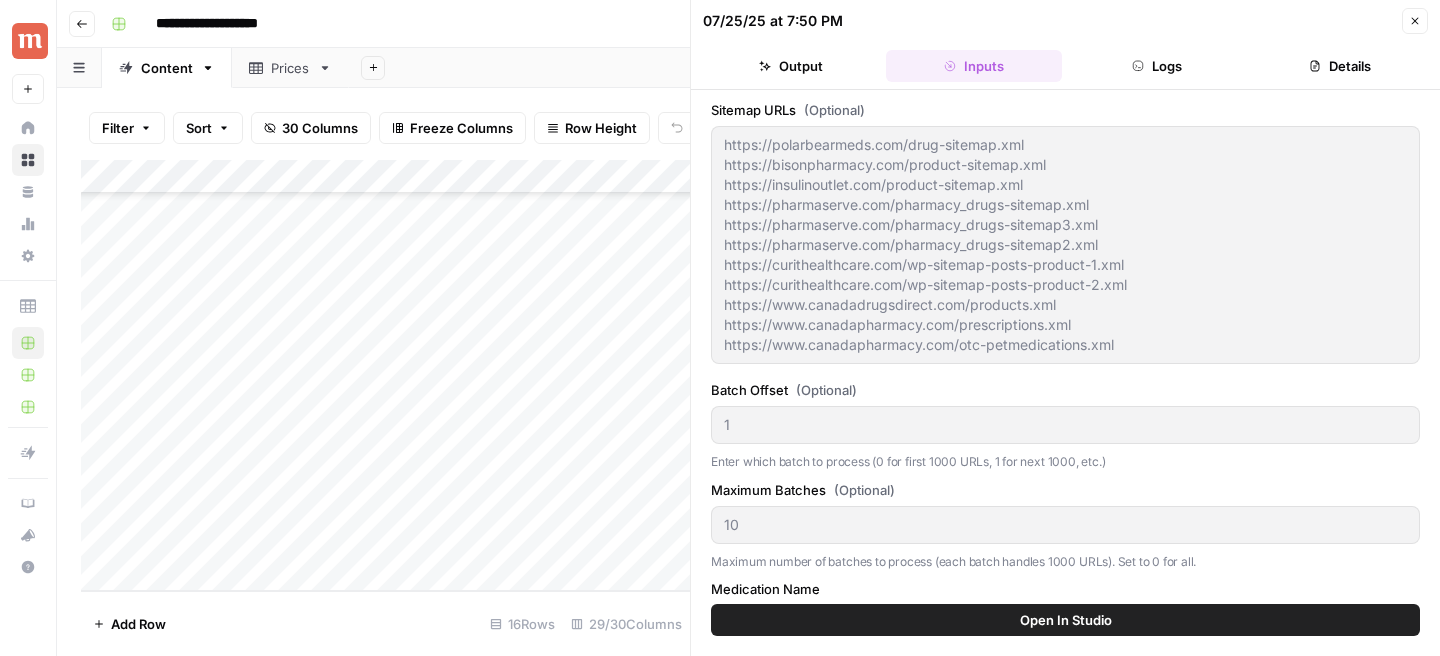 scroll, scrollTop: 76, scrollLeft: 0, axis: vertical 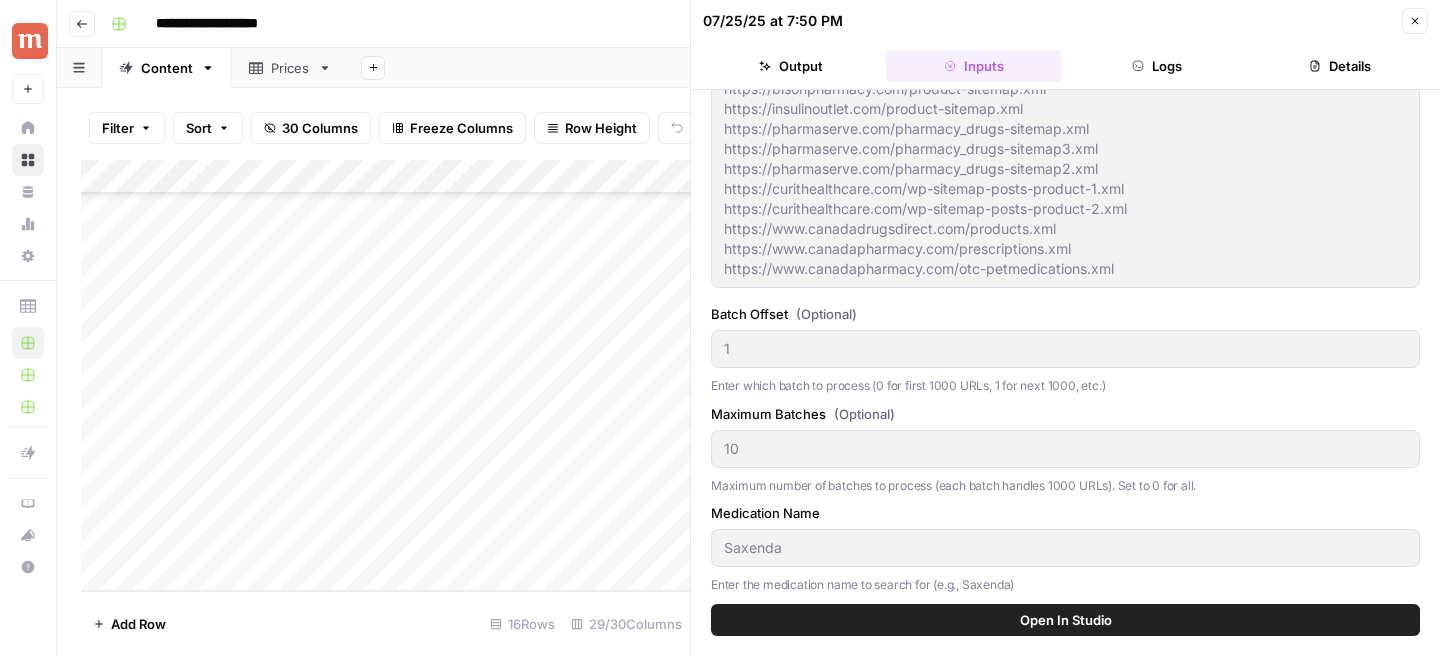 click on "Logs" at bounding box center (1157, 66) 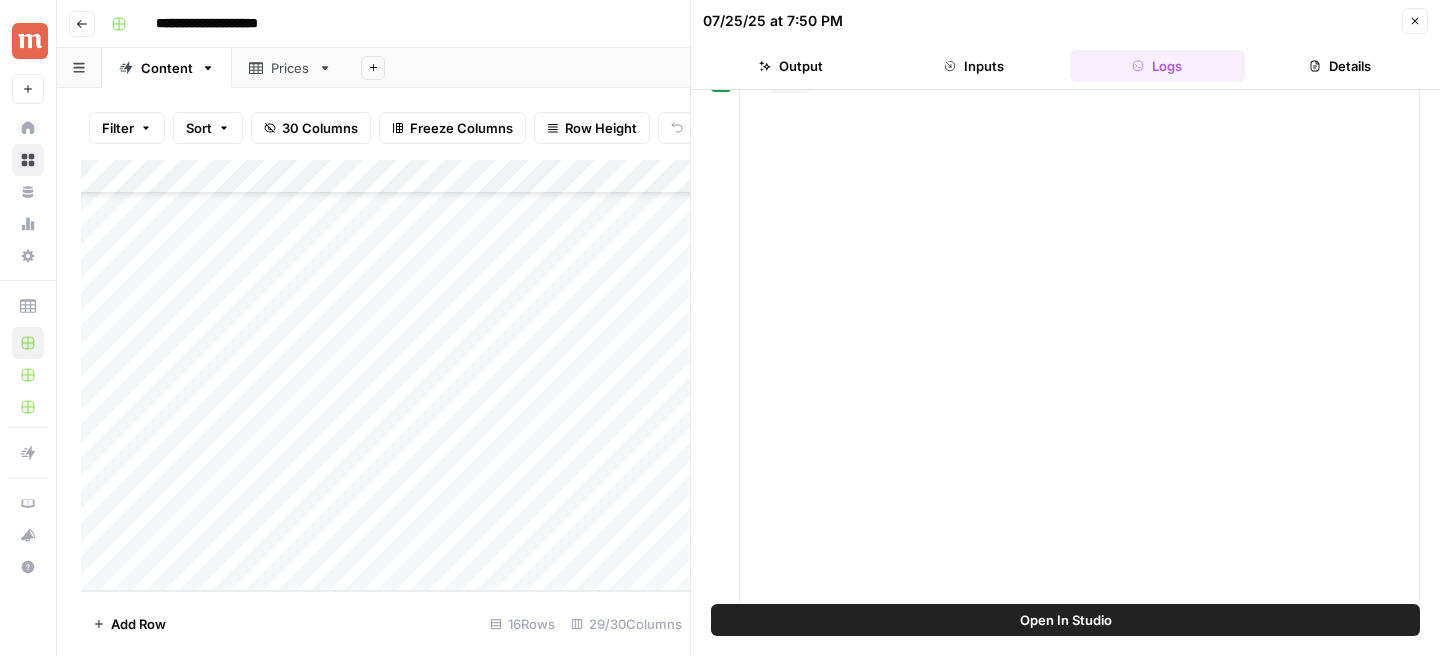 scroll, scrollTop: 0, scrollLeft: 0, axis: both 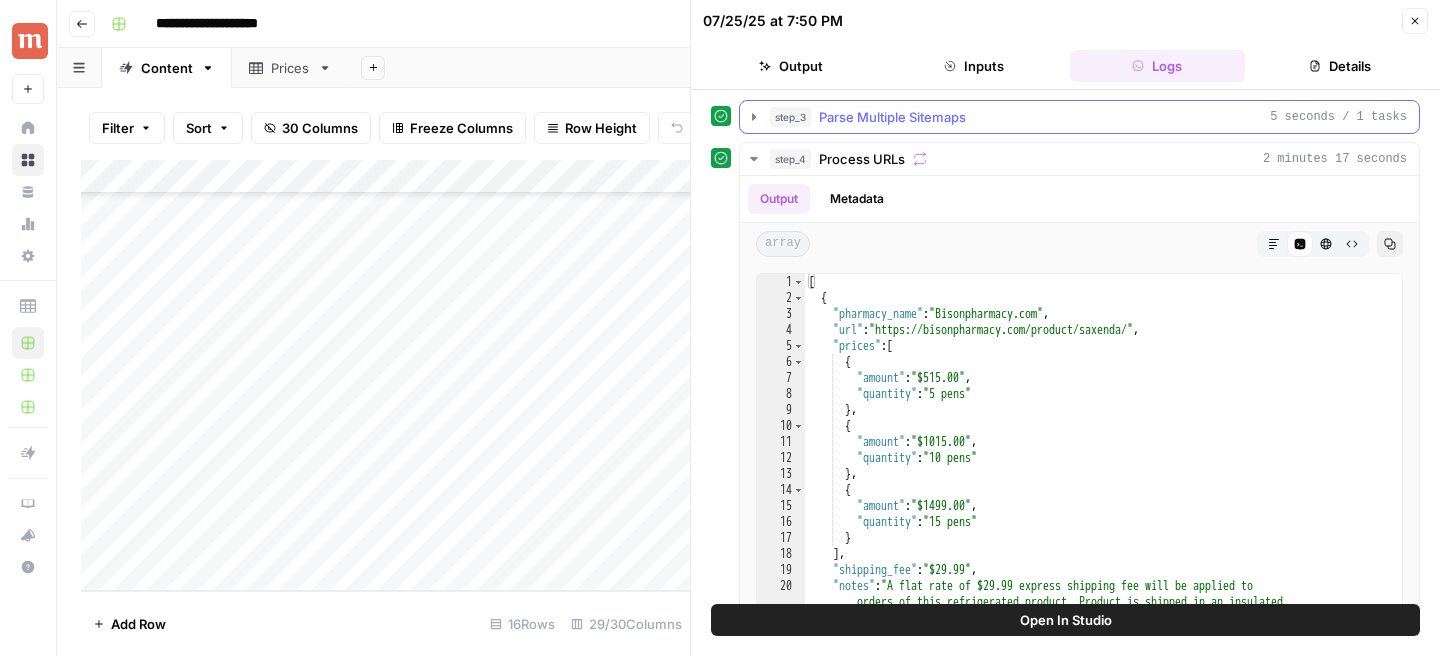click 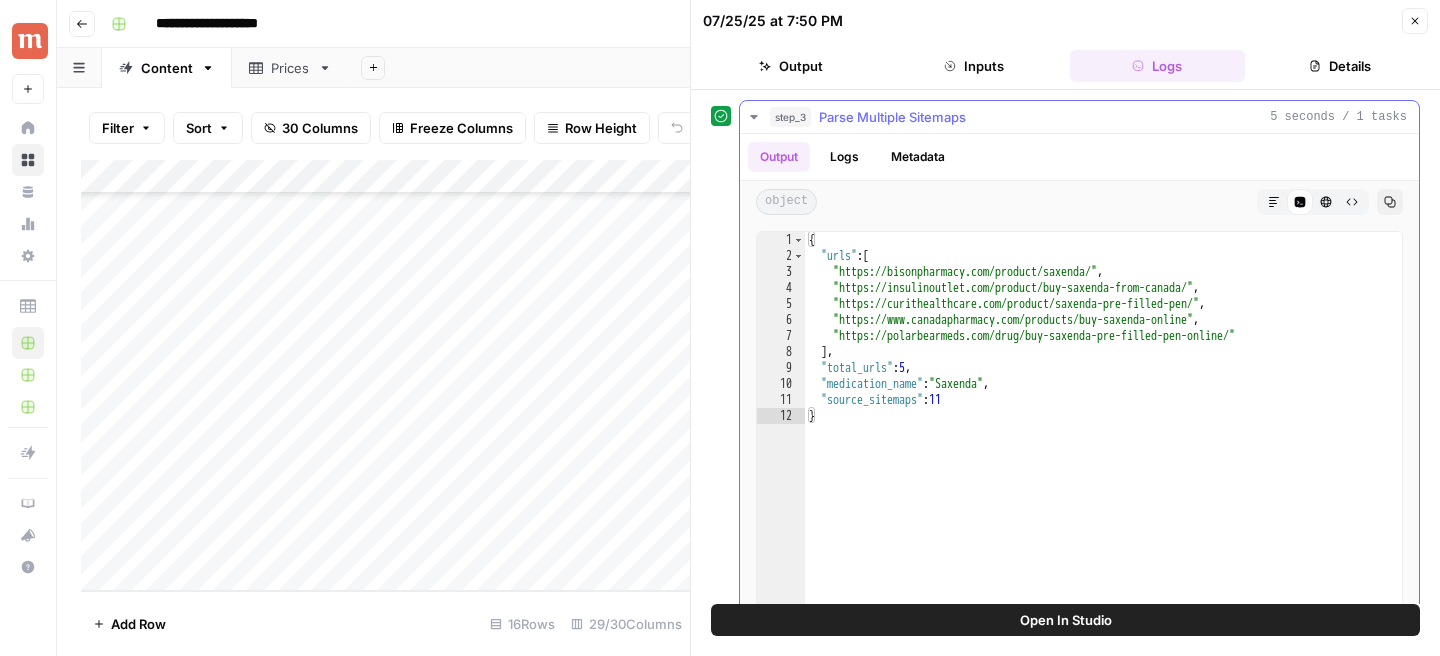type on "**********" 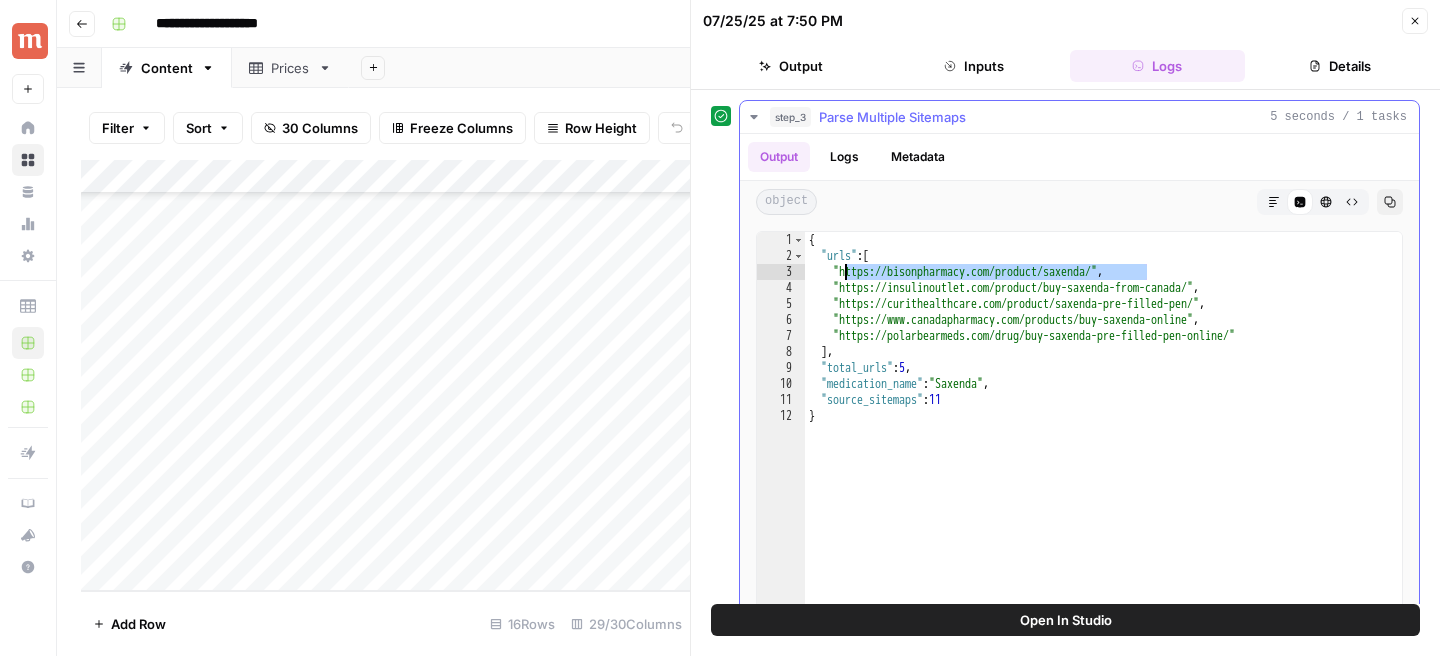 drag, startPoint x: 1147, startPoint y: 270, endPoint x: 842, endPoint y: 270, distance: 305 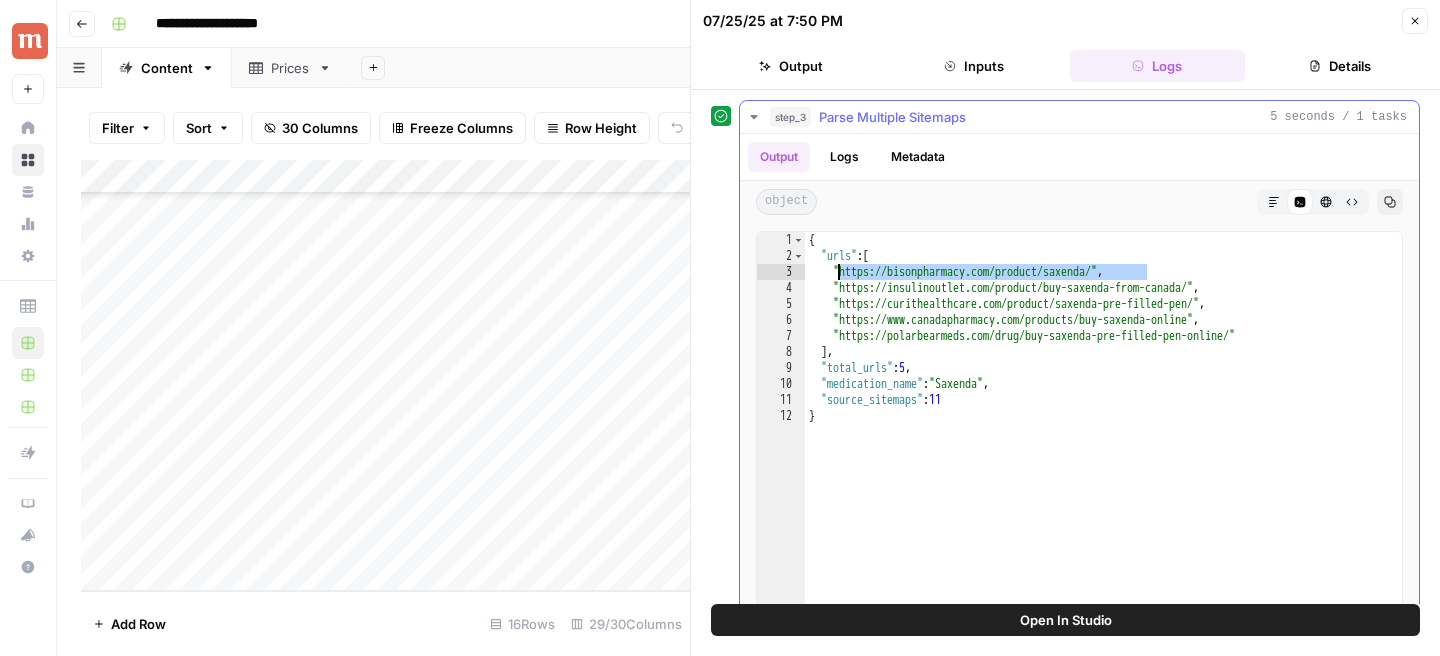 click 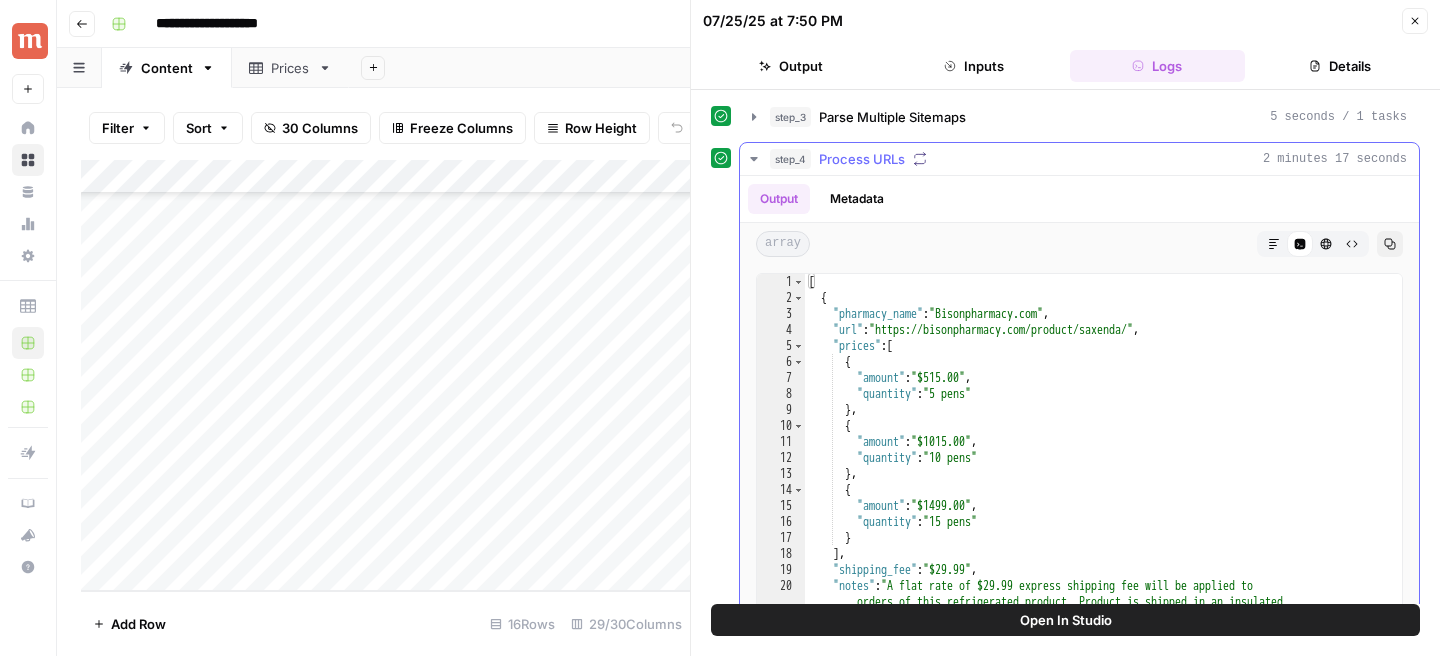 click 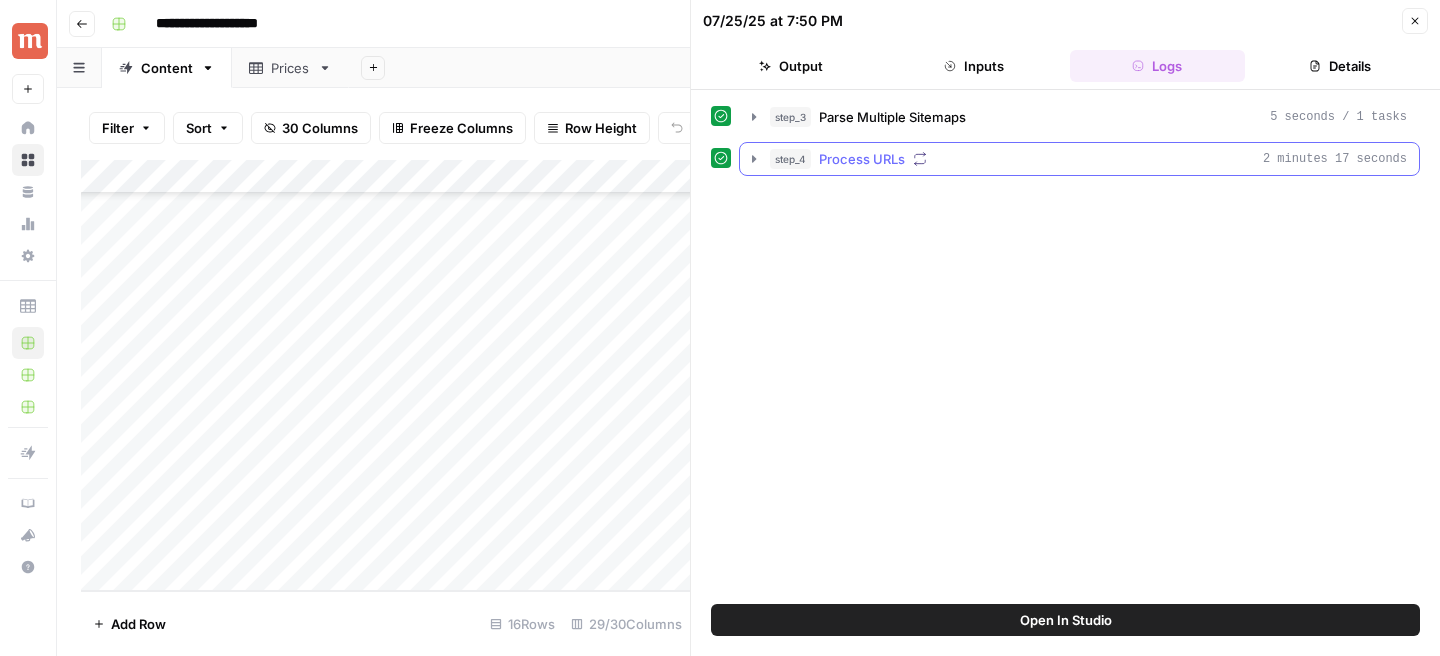 click 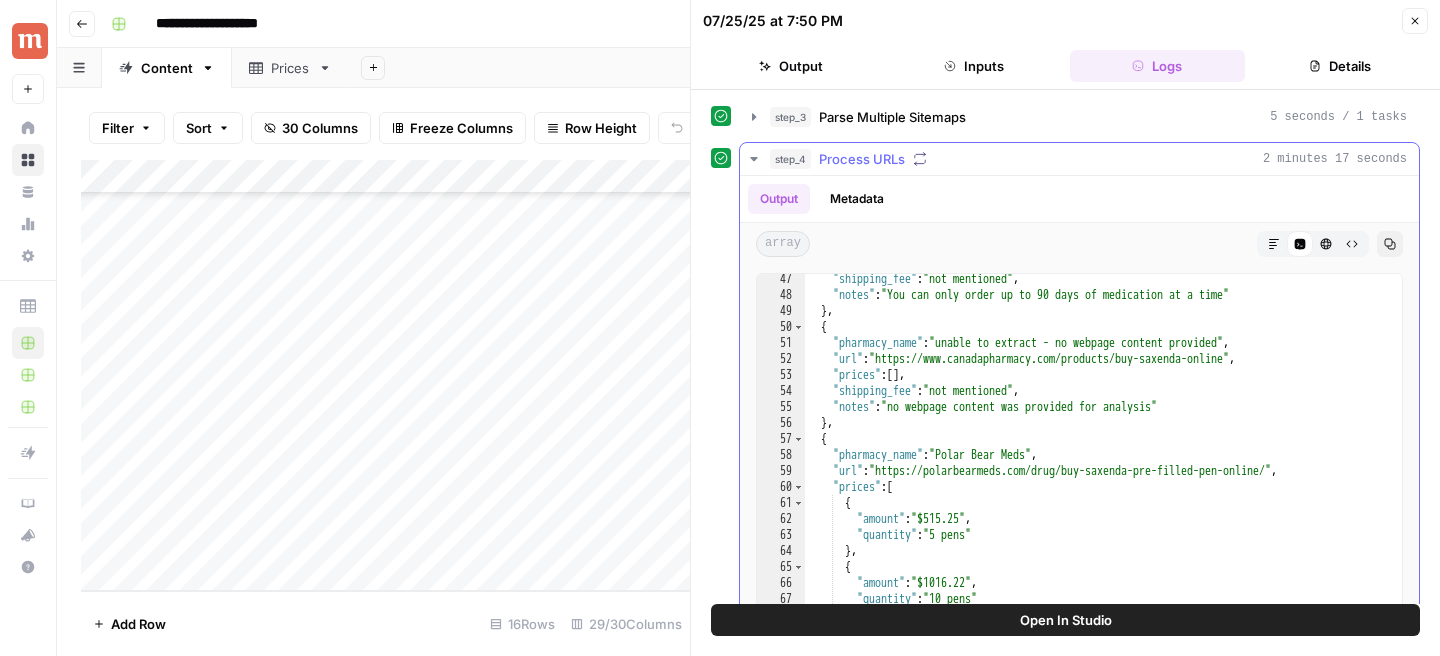 scroll, scrollTop: 967, scrollLeft: 0, axis: vertical 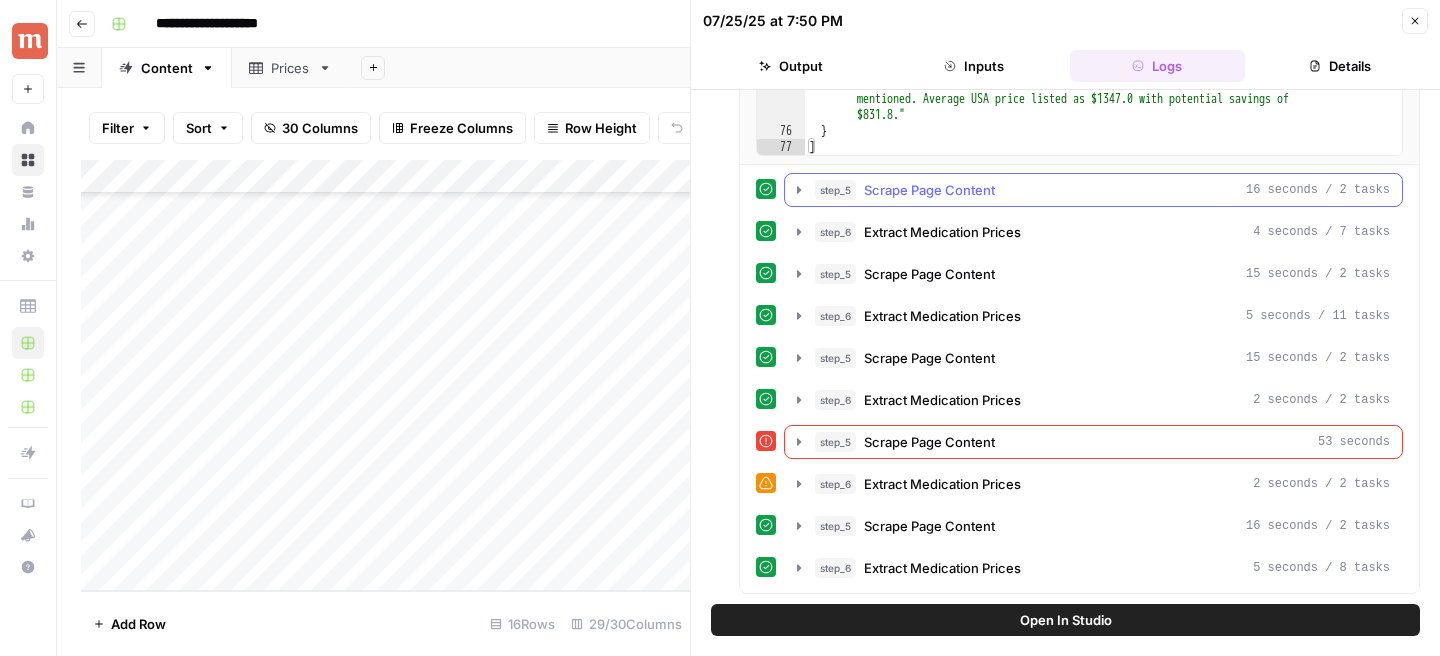 click 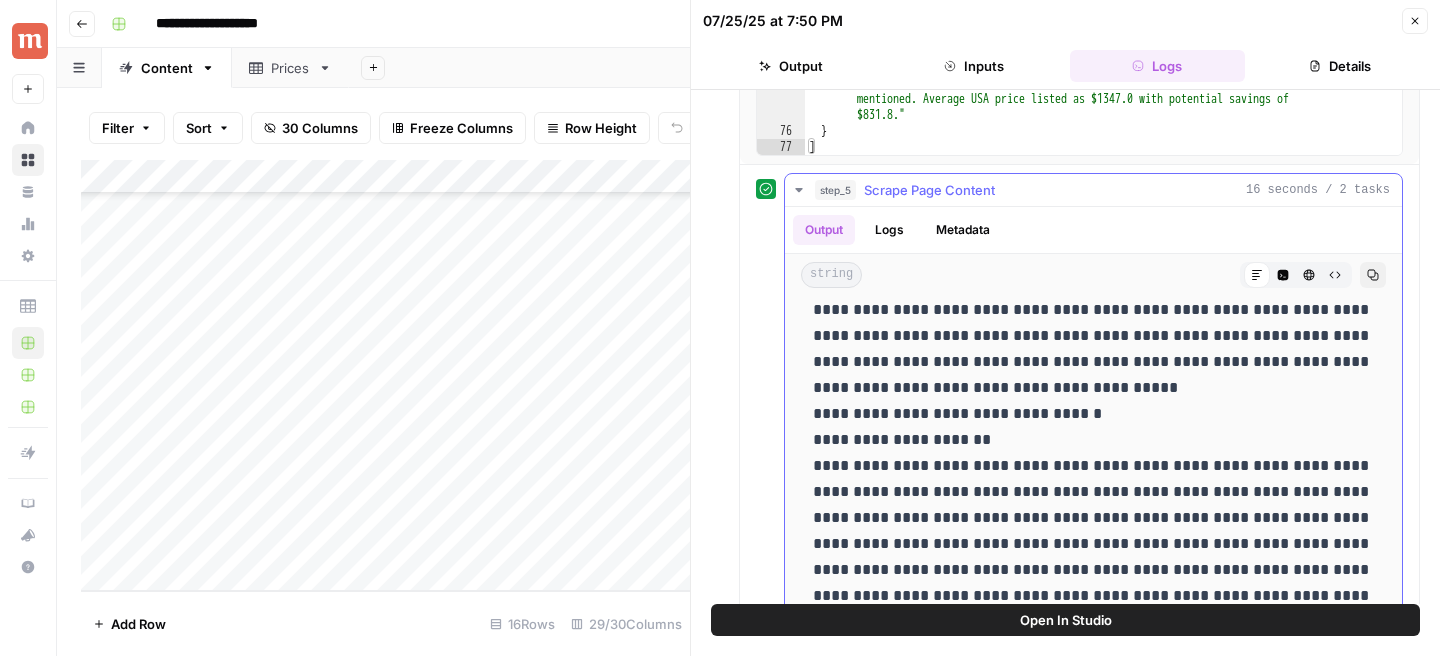 scroll, scrollTop: 6753, scrollLeft: 0, axis: vertical 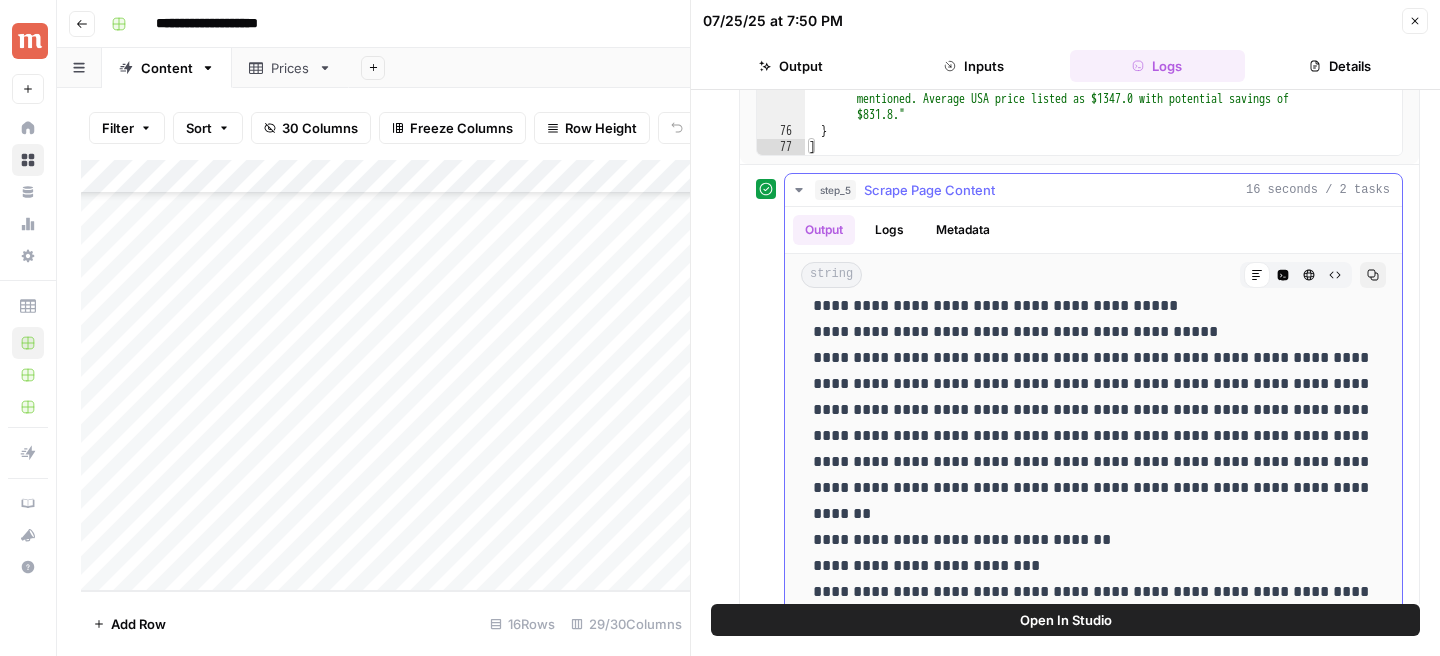 click 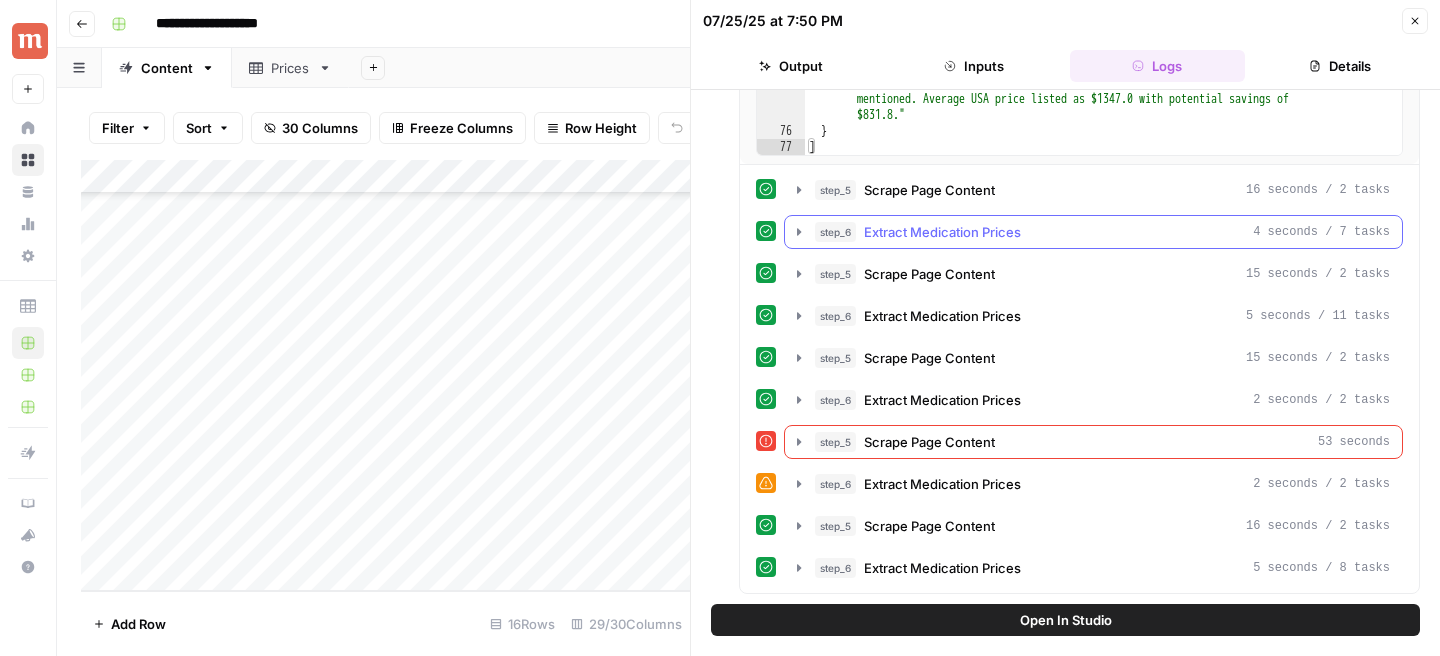 click 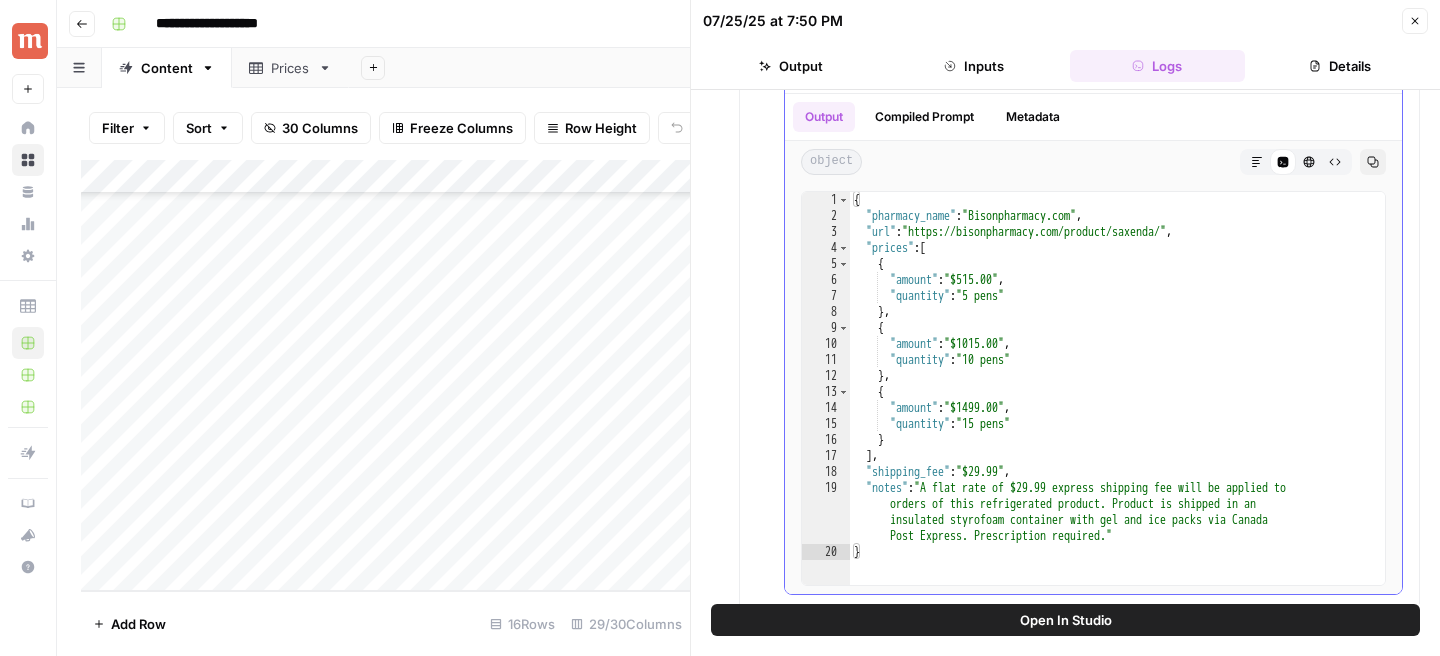 scroll, scrollTop: 691, scrollLeft: 0, axis: vertical 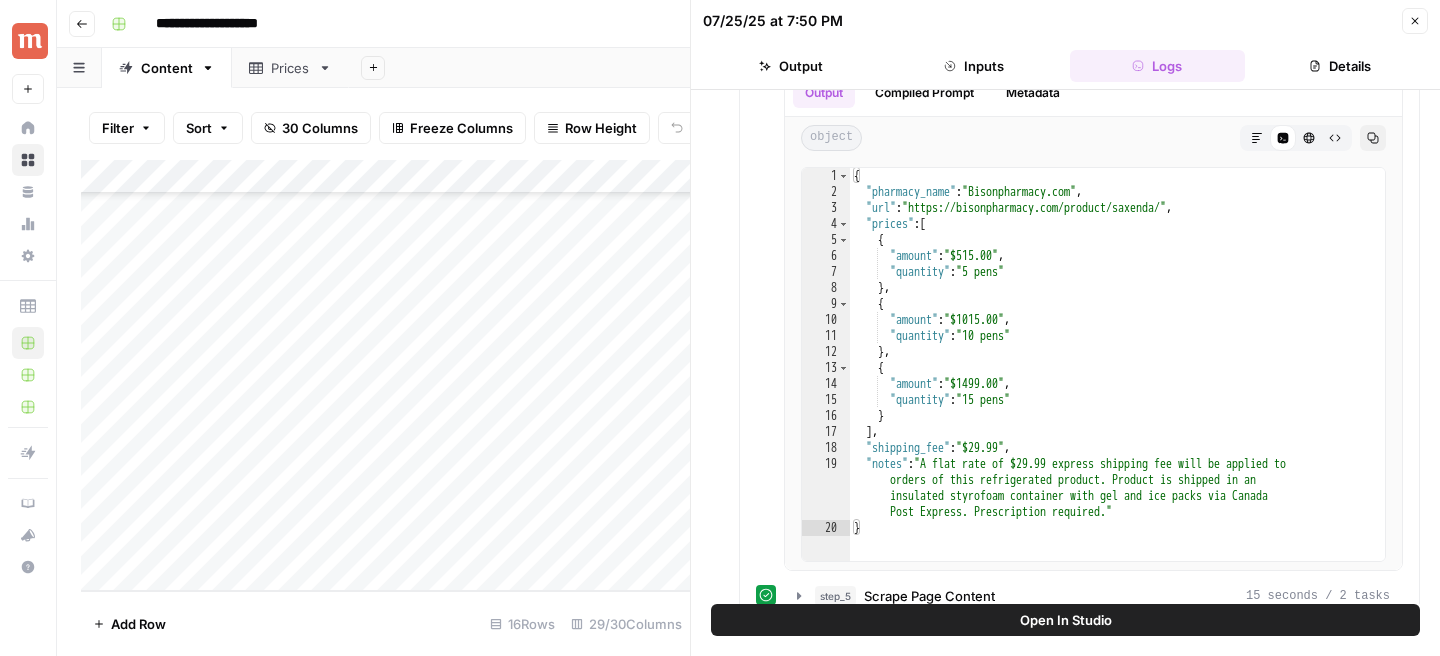 click 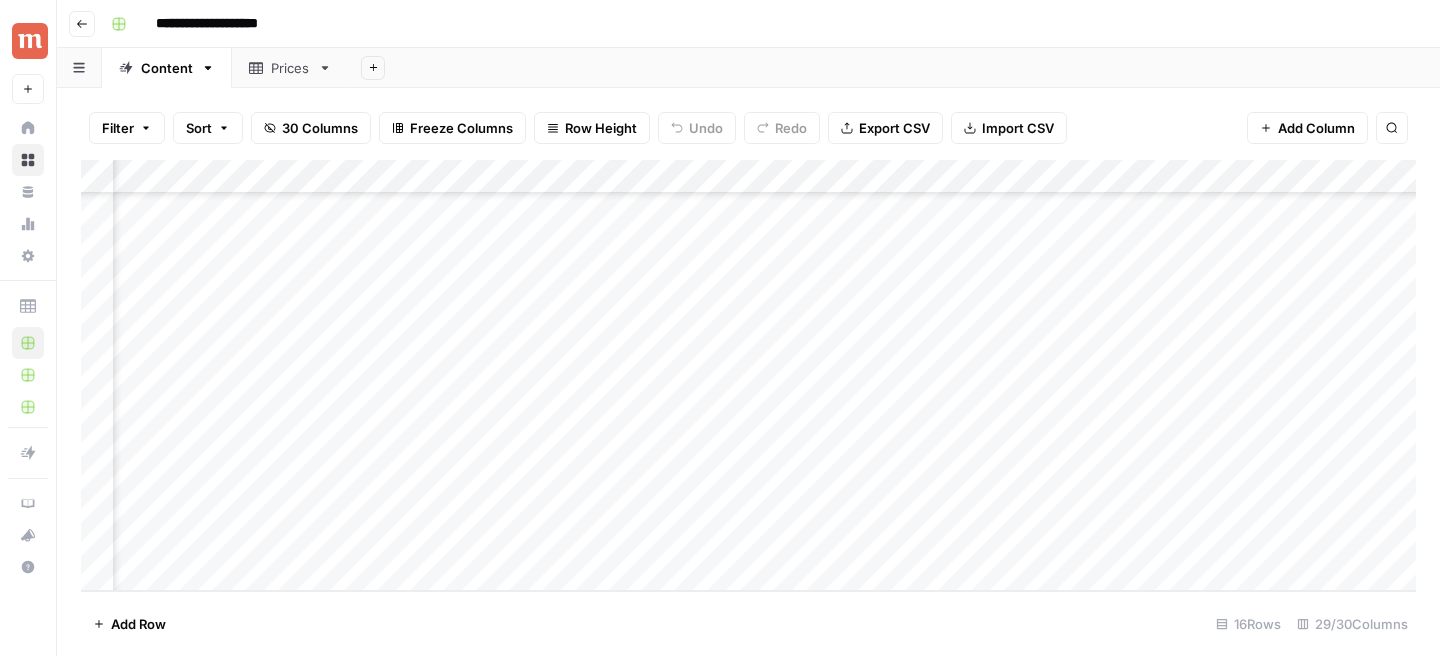 scroll, scrollTop: 179, scrollLeft: 1779, axis: both 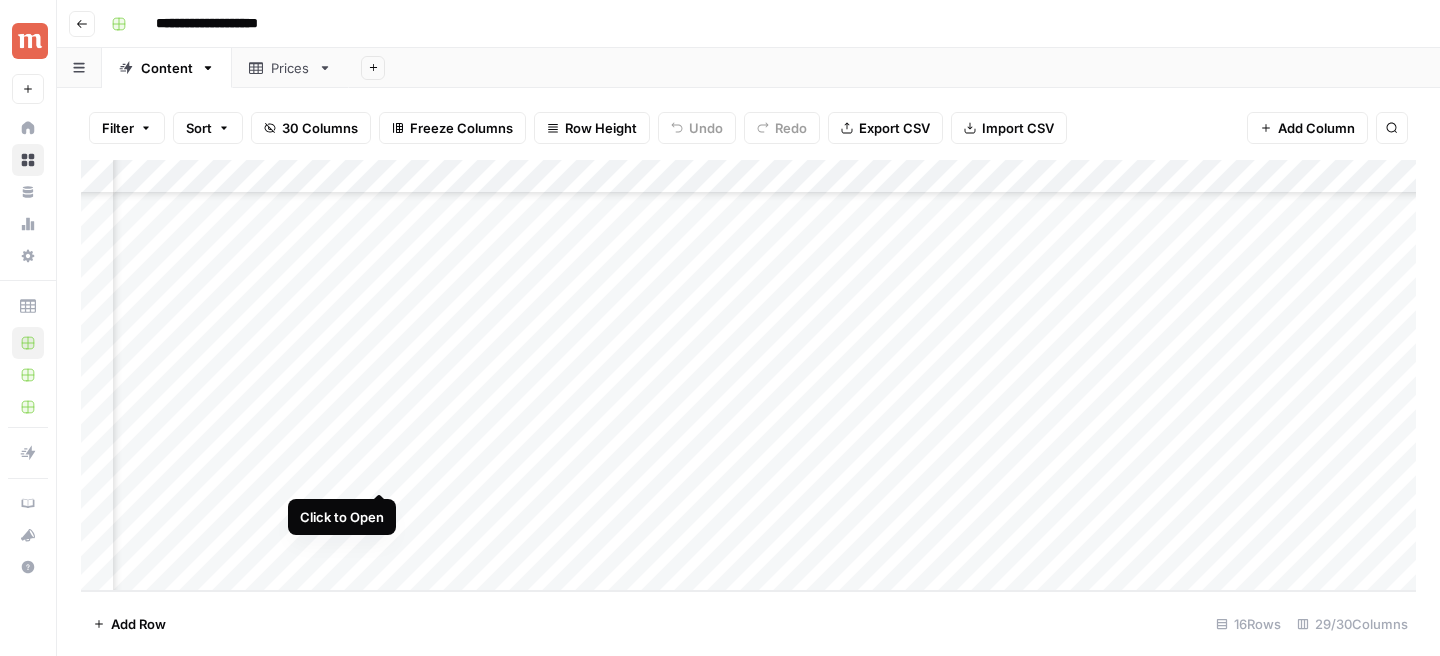 click on "Add Column" at bounding box center [748, 375] 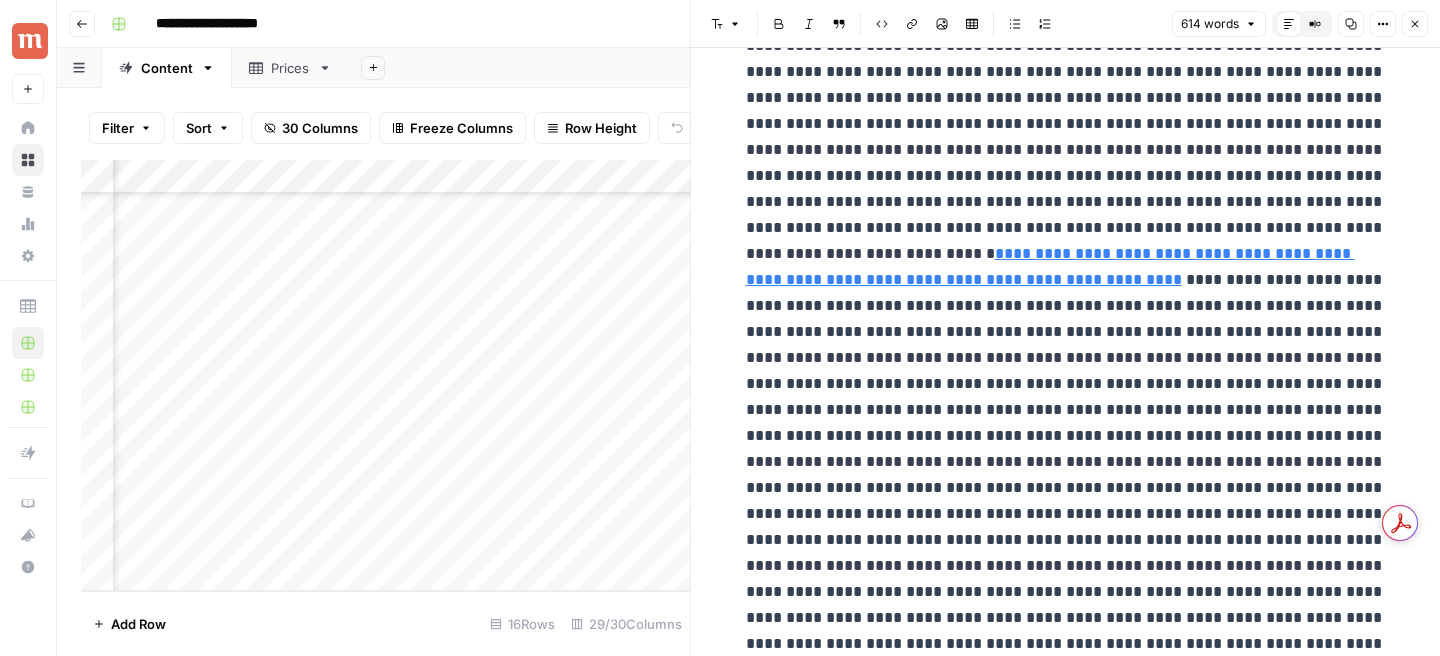 scroll, scrollTop: 635, scrollLeft: 0, axis: vertical 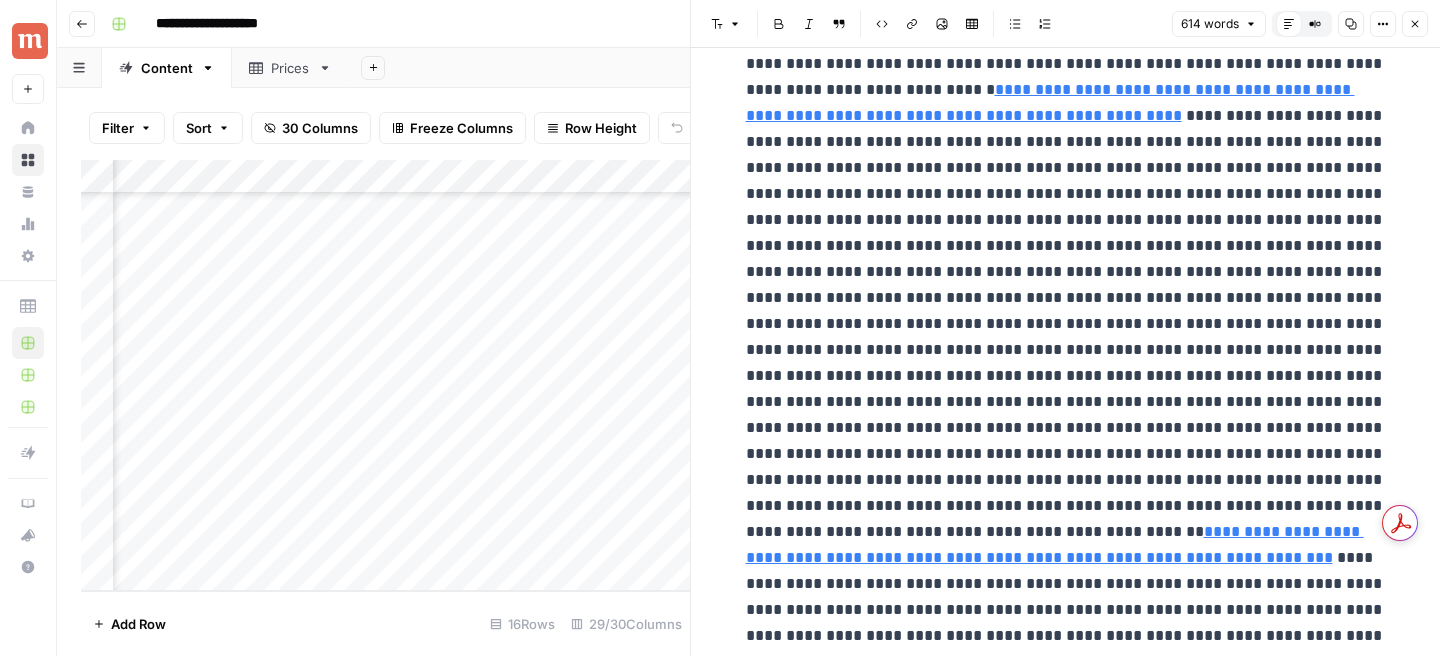 click 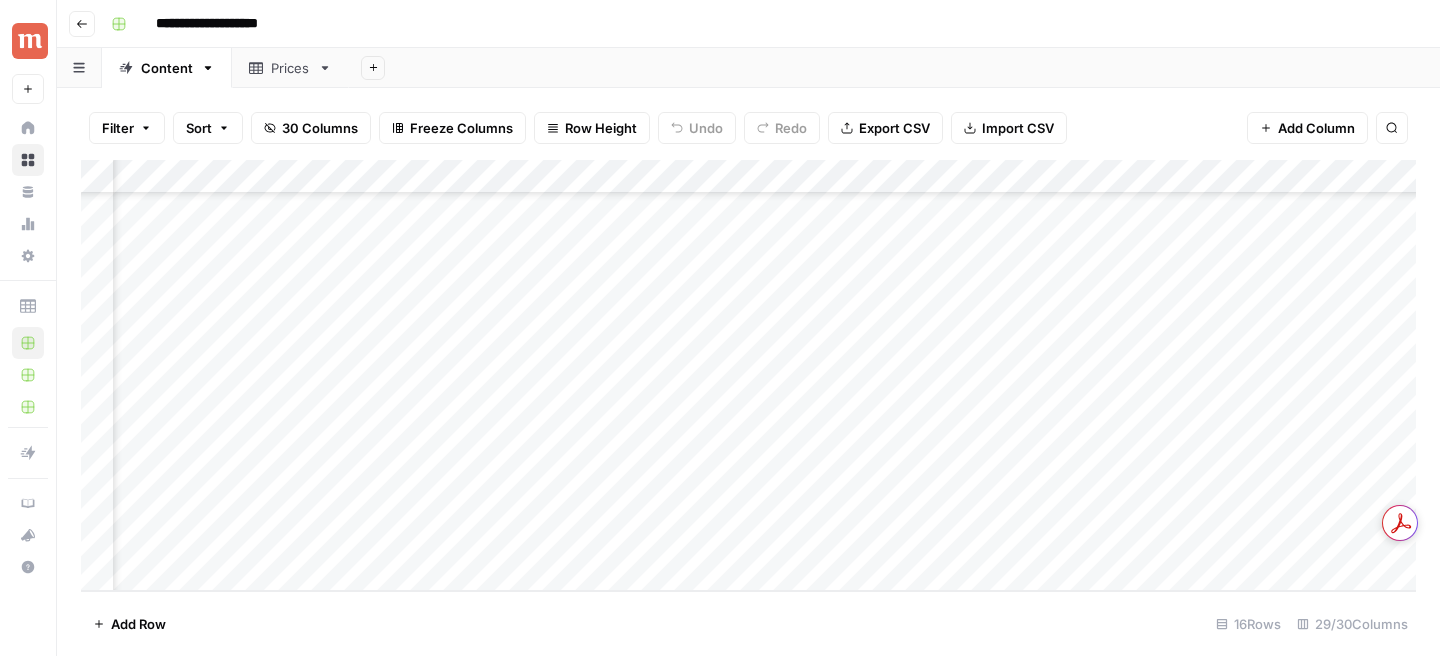 scroll, scrollTop: 179, scrollLeft: 1894, axis: both 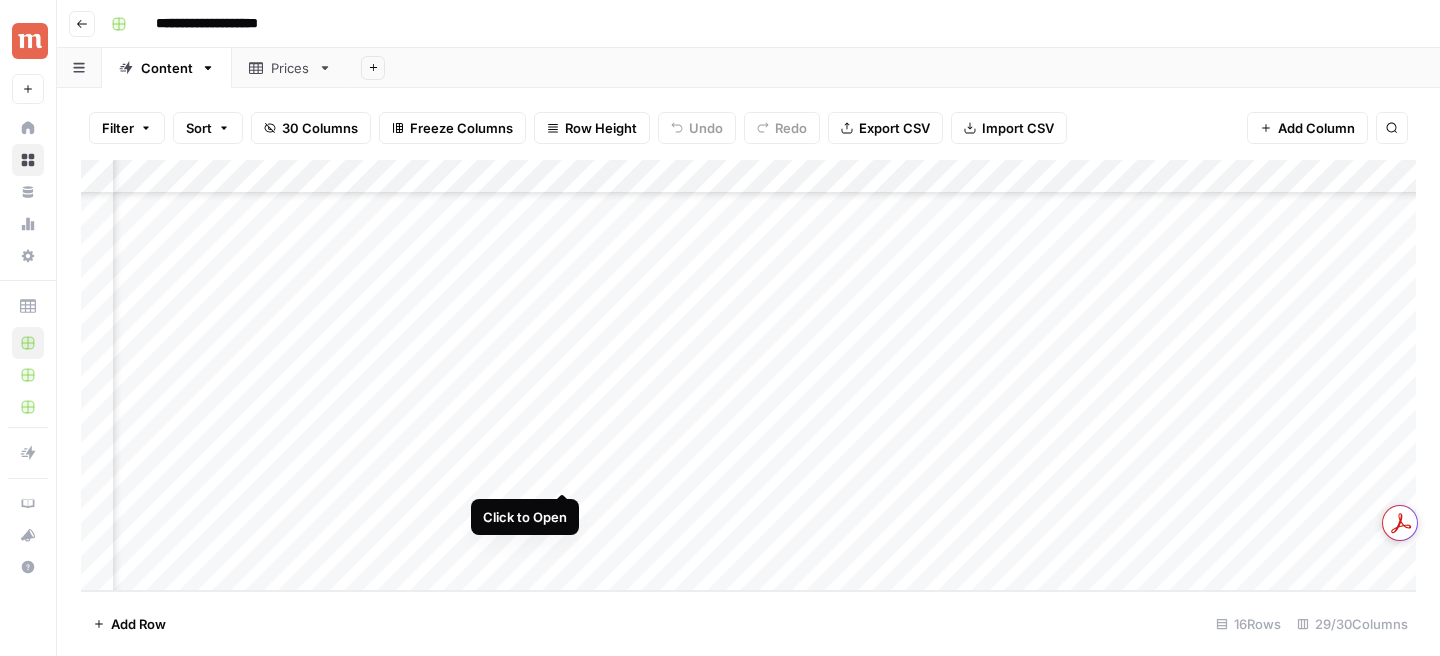 click on "Add Column" at bounding box center (748, 375) 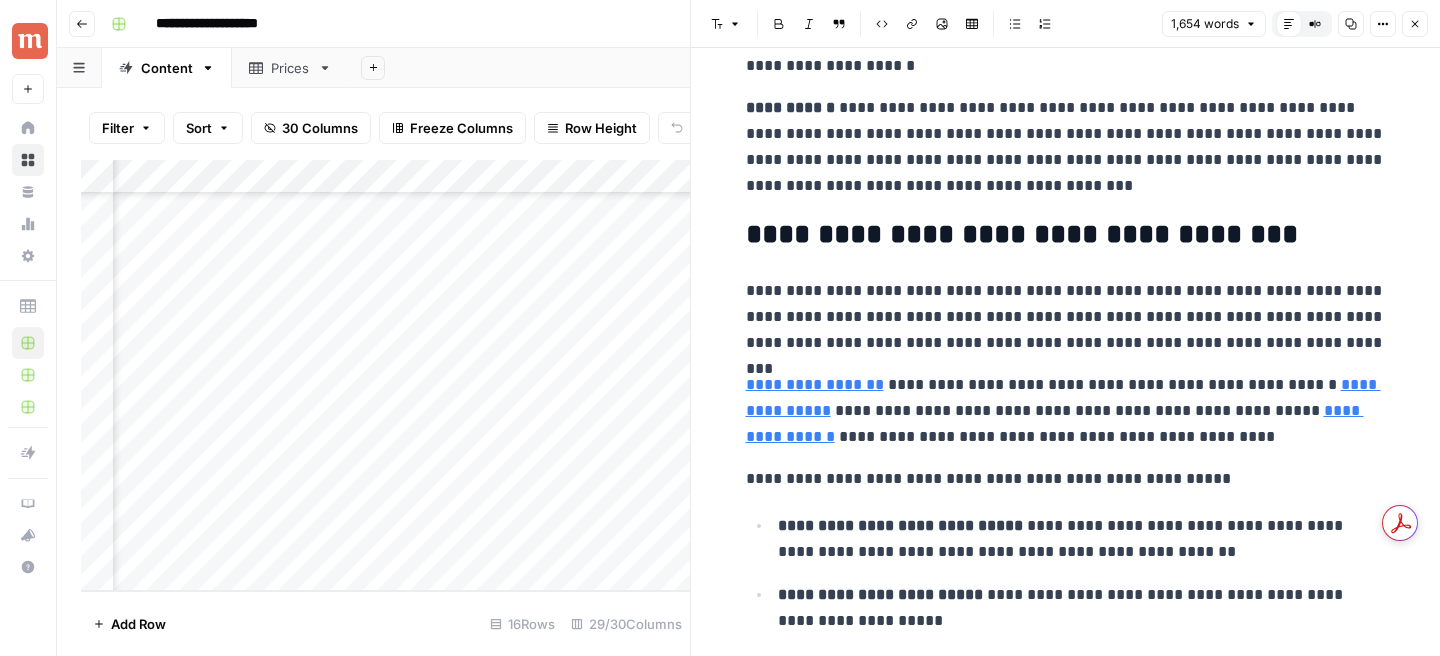 scroll, scrollTop: 607, scrollLeft: 0, axis: vertical 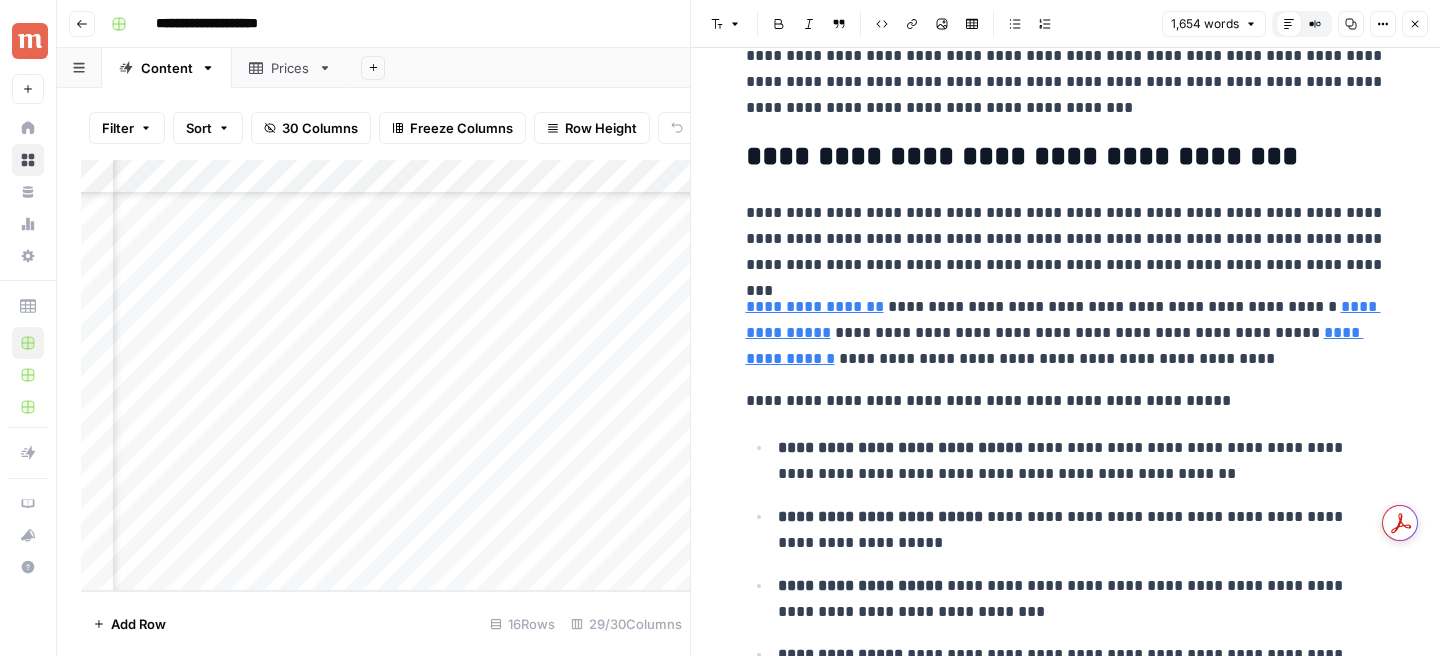 drag, startPoint x: 1081, startPoint y: 303, endPoint x: 1147, endPoint y: 303, distance: 66 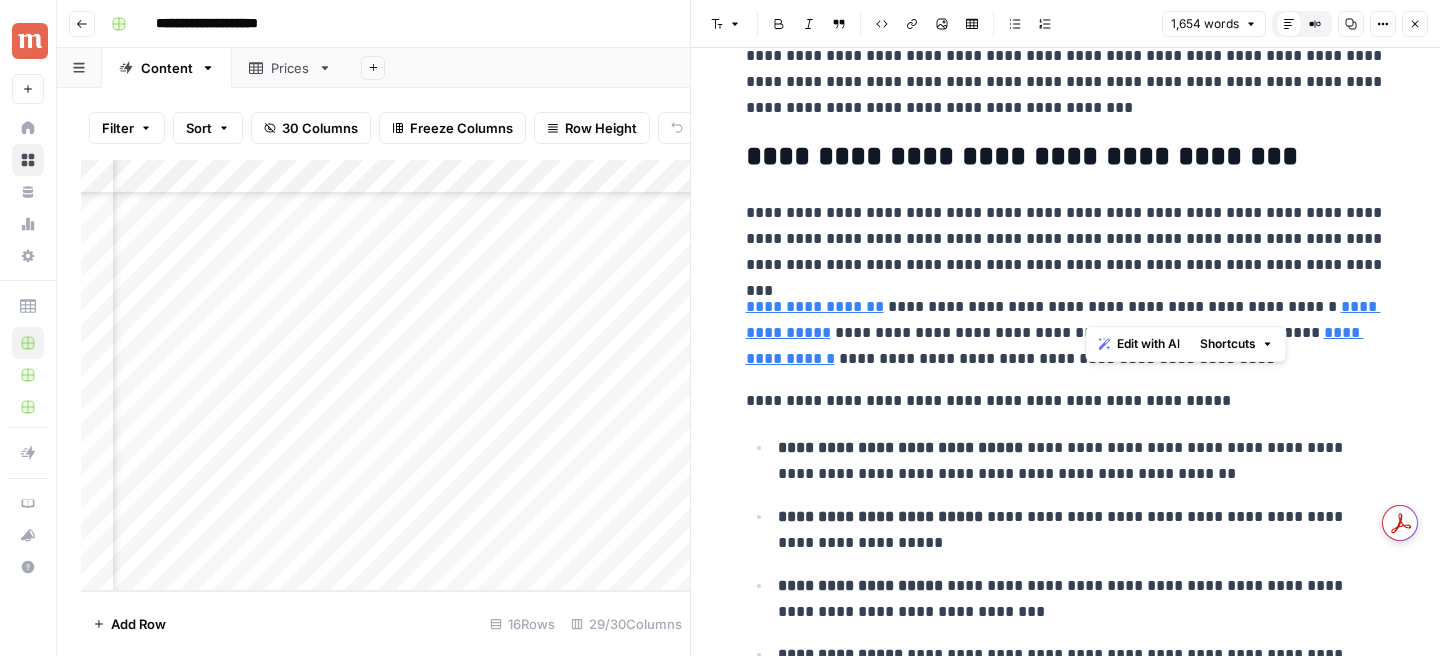 click on "**********" at bounding box center [1066, 333] 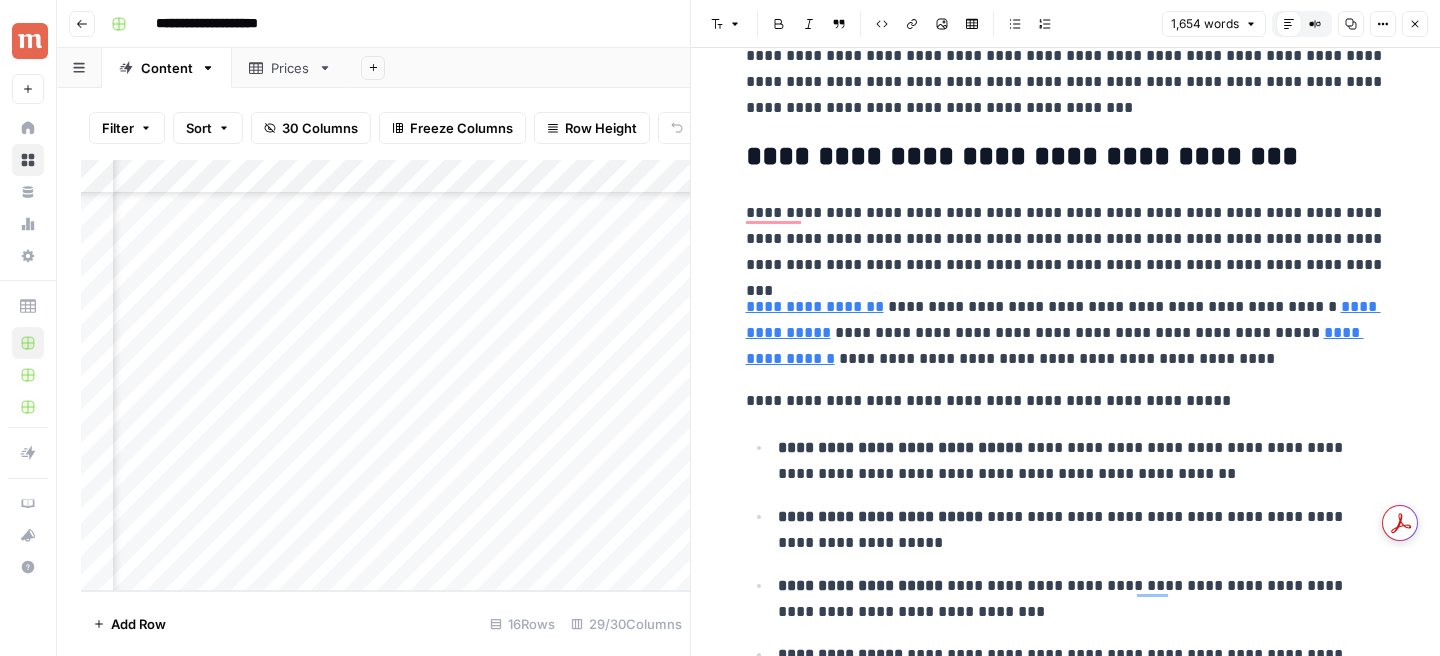 scroll, scrollTop: 607, scrollLeft: 0, axis: vertical 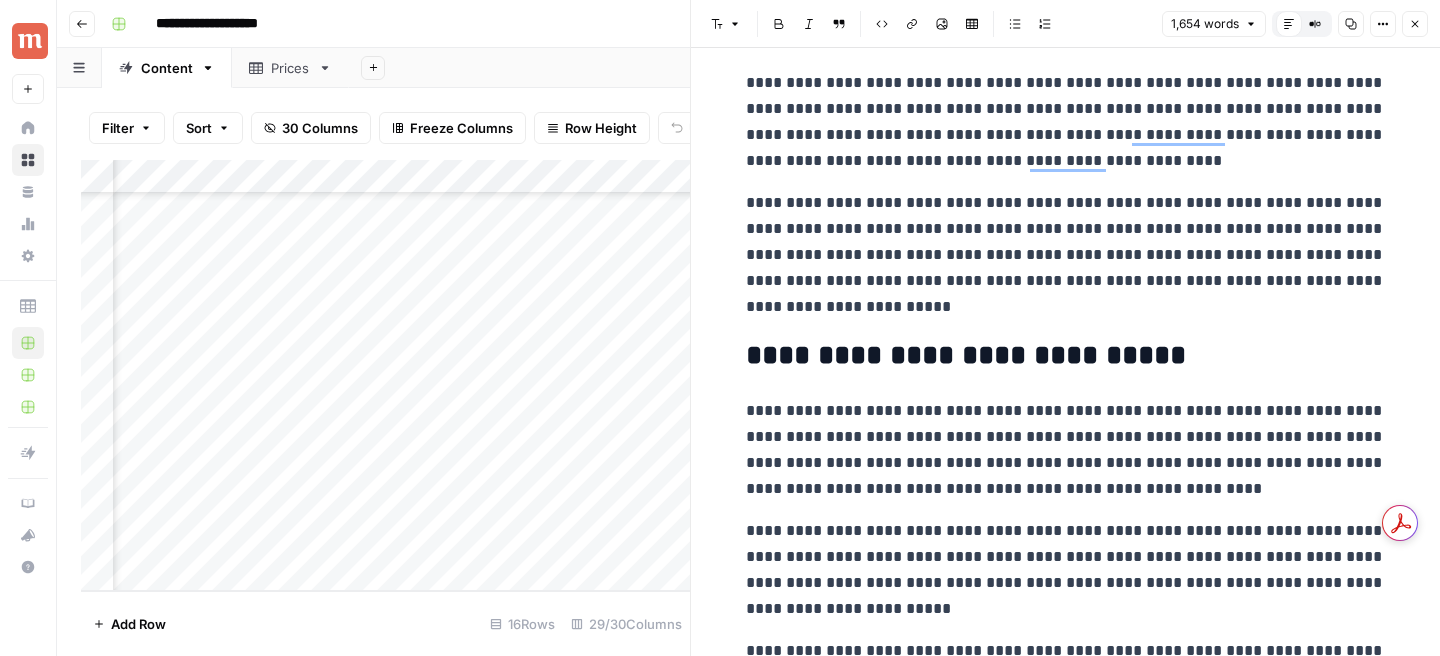 click on "Close" at bounding box center (1415, 24) 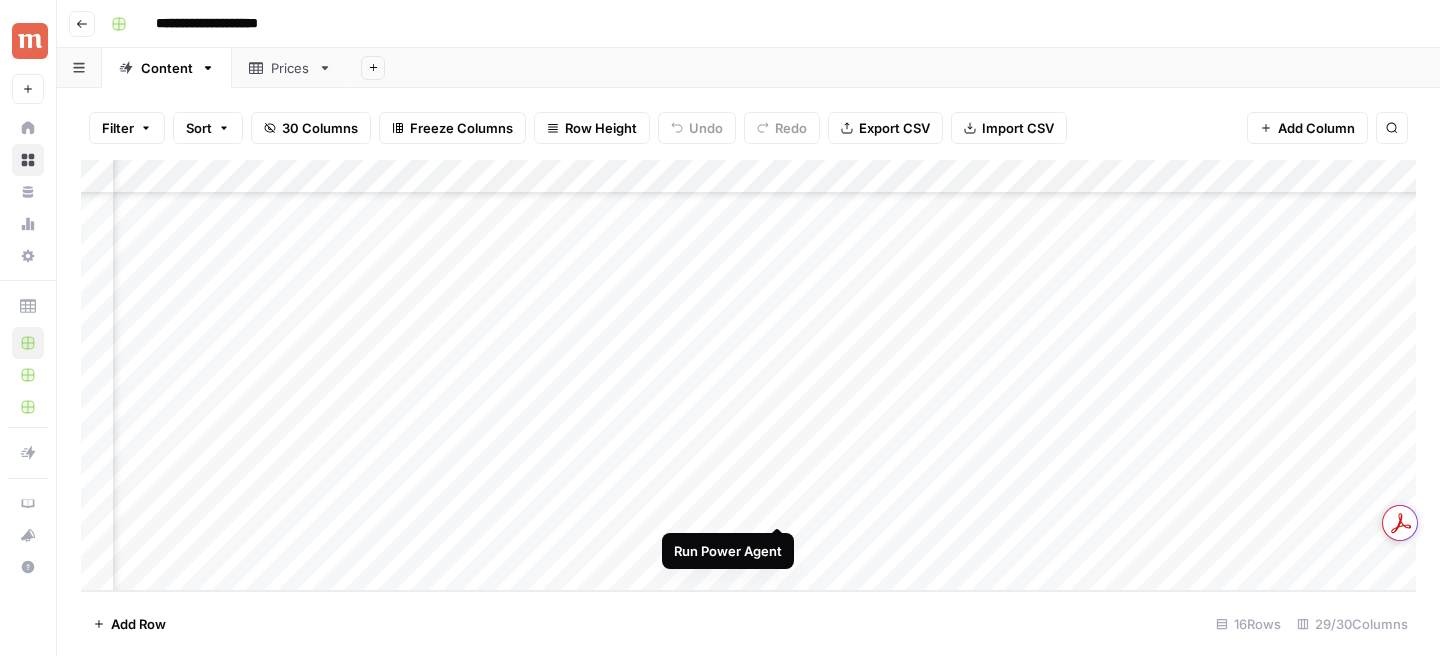 click on "Add Column" at bounding box center [748, 375] 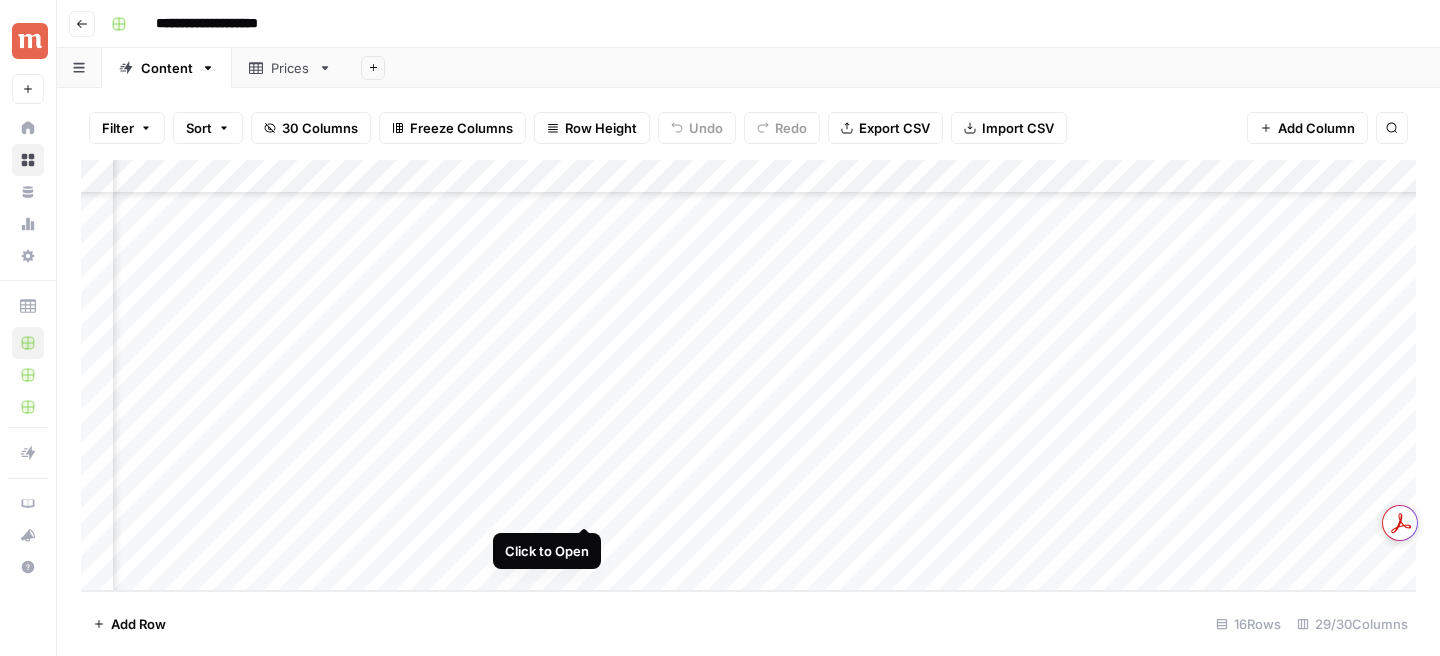 click on "Add Column" at bounding box center [748, 375] 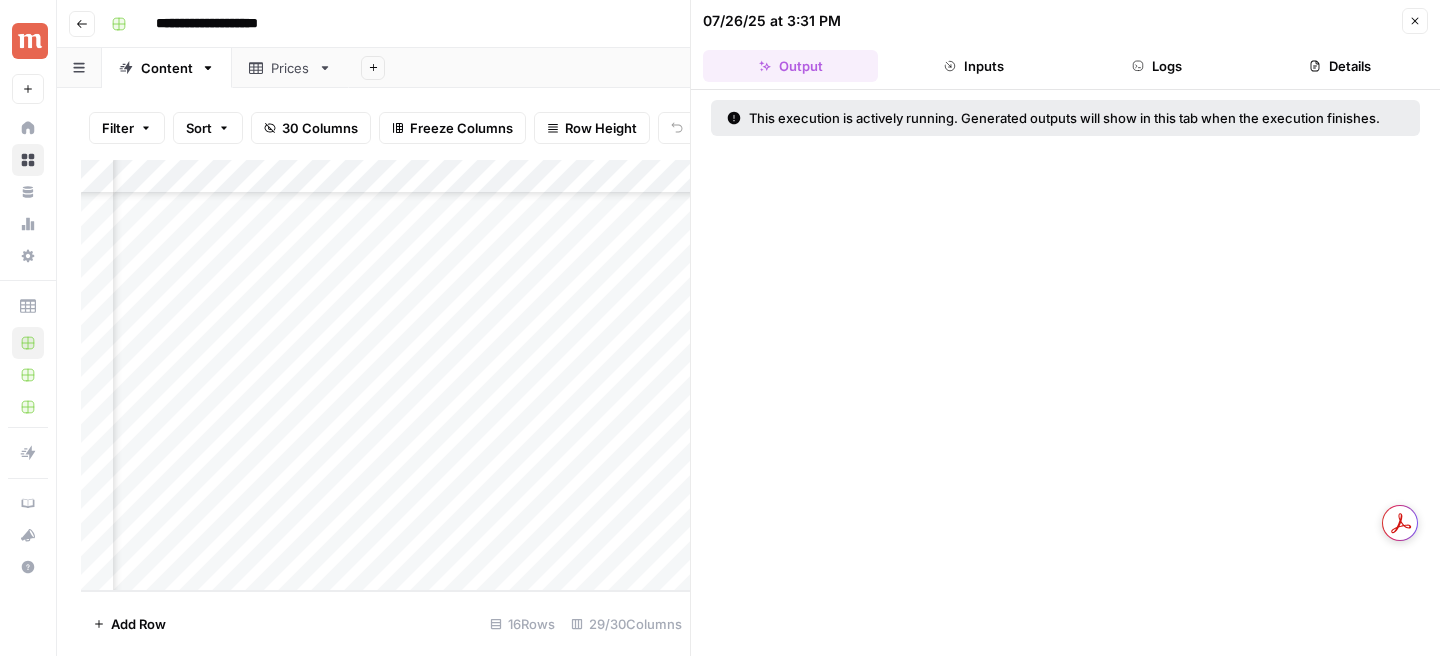 click on "Close" at bounding box center [1415, 21] 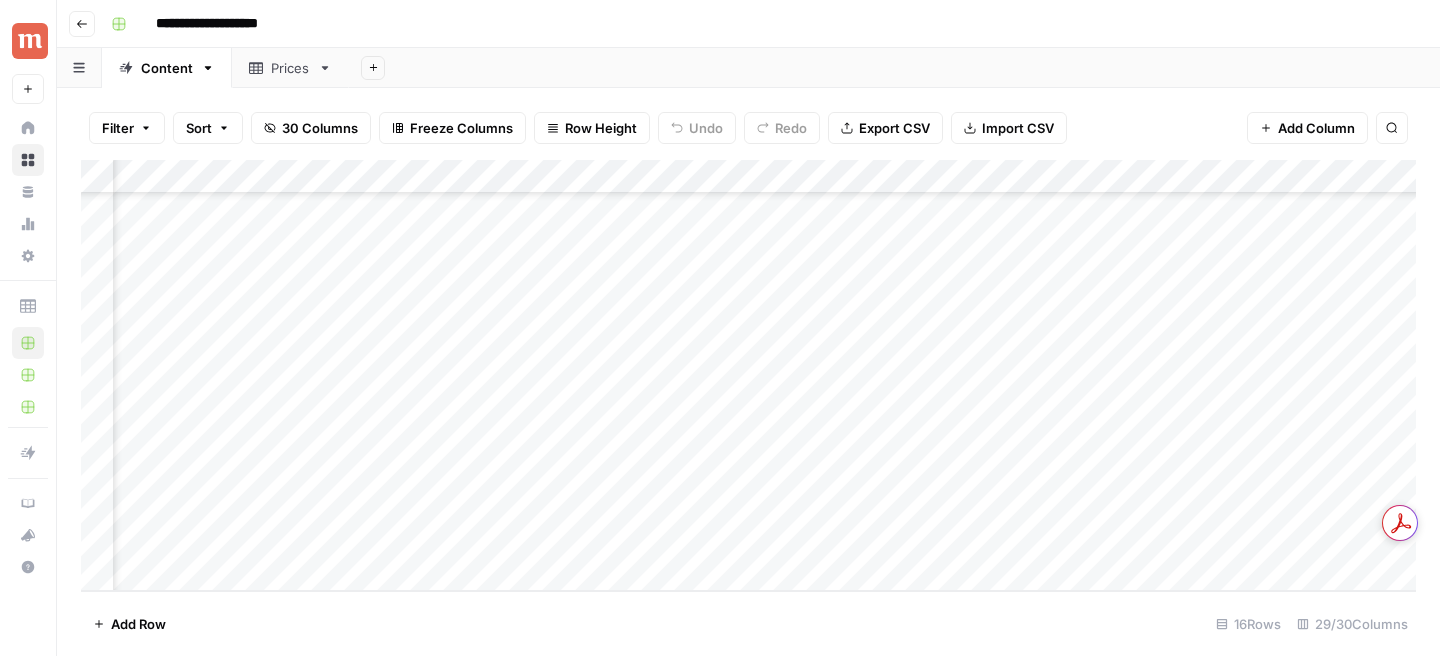 click on "Add Column" at bounding box center [748, 375] 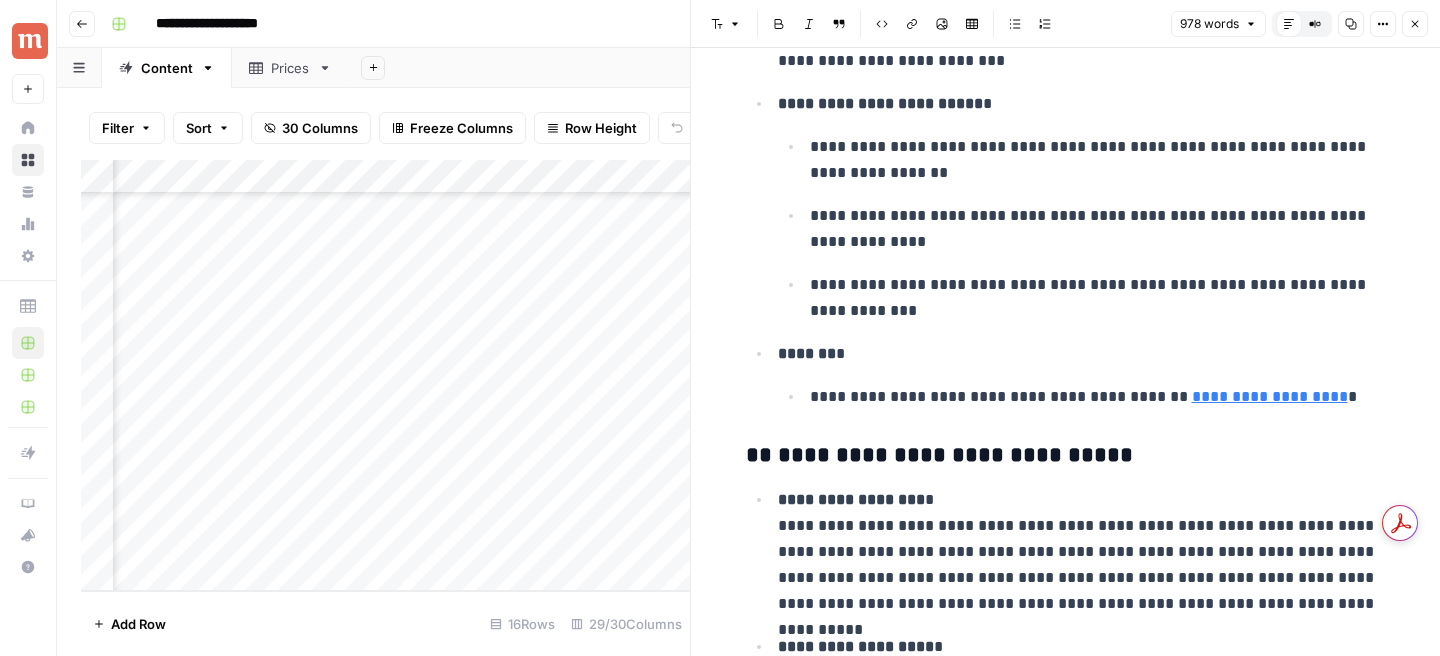 click on "Close" at bounding box center (1415, 24) 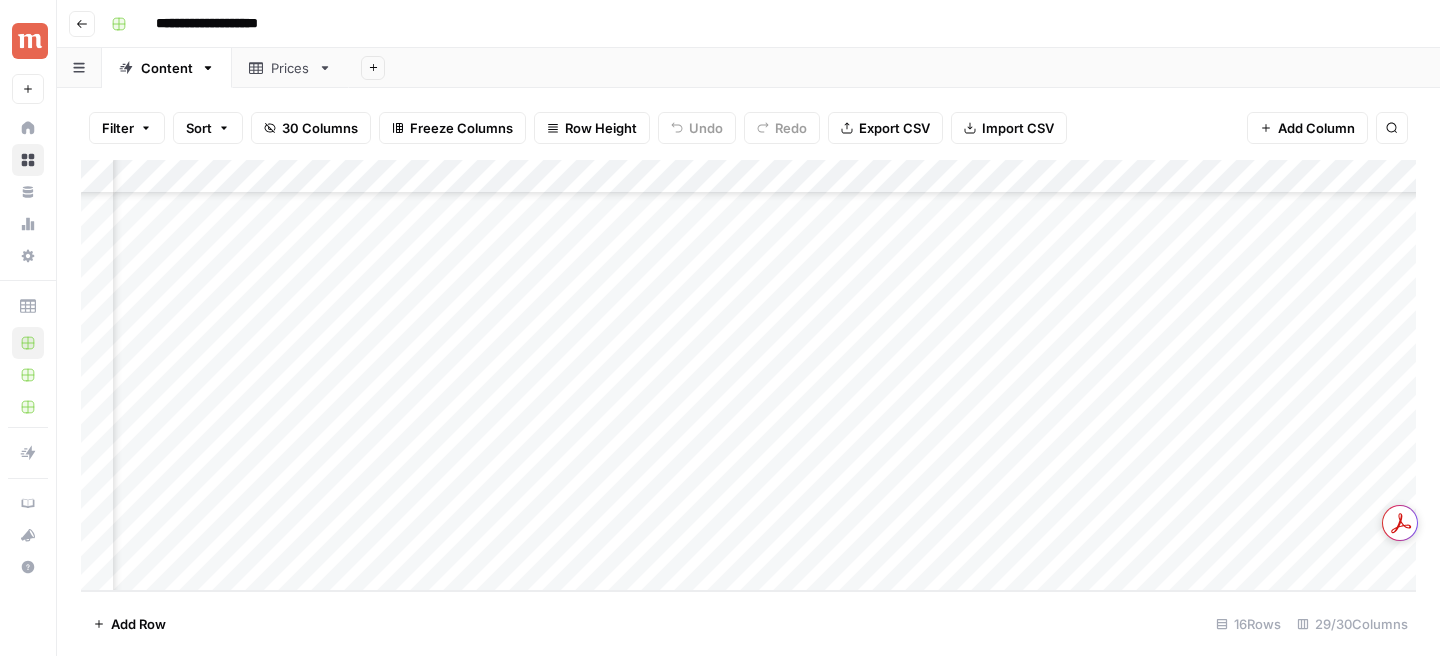 click on "Add Column" at bounding box center (748, 375) 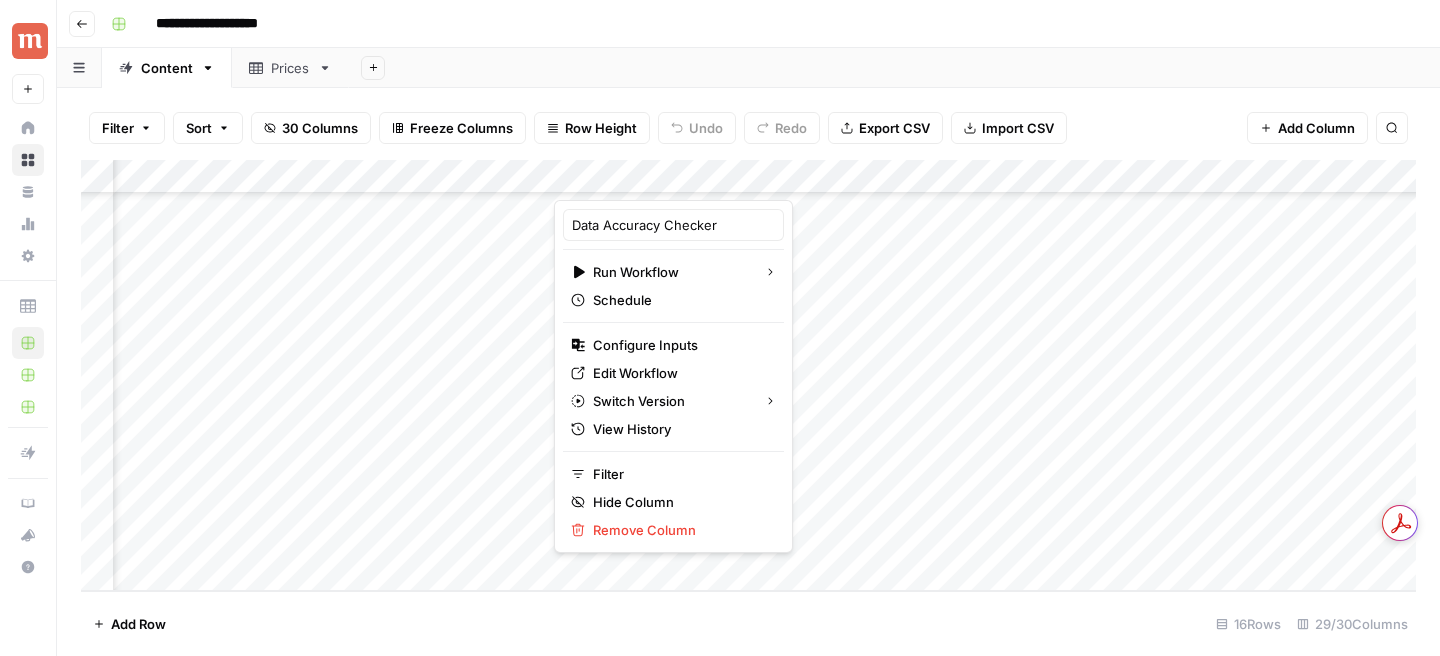 click on "Filter Sort 30 Columns Freeze Columns Row Height Undo Redo Export CSV Import CSV Add Column Search" at bounding box center (748, 128) 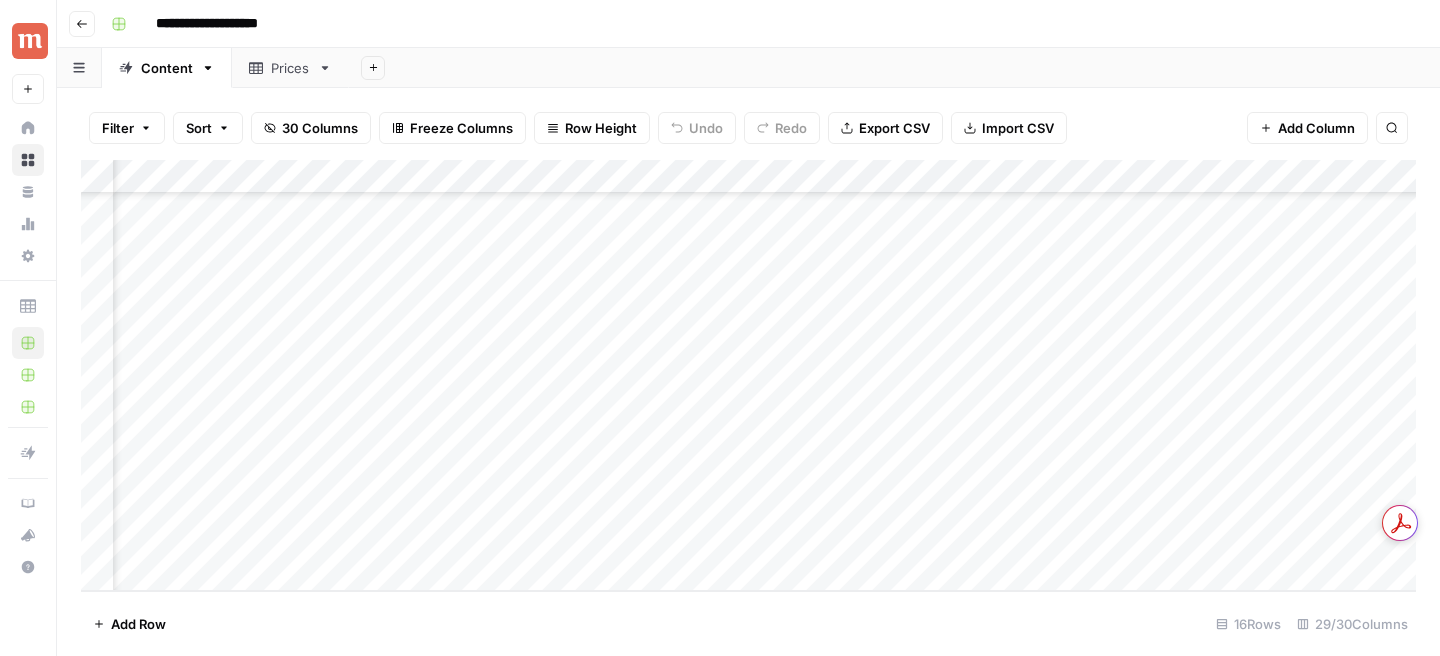 click on "Add Column" at bounding box center (748, 375) 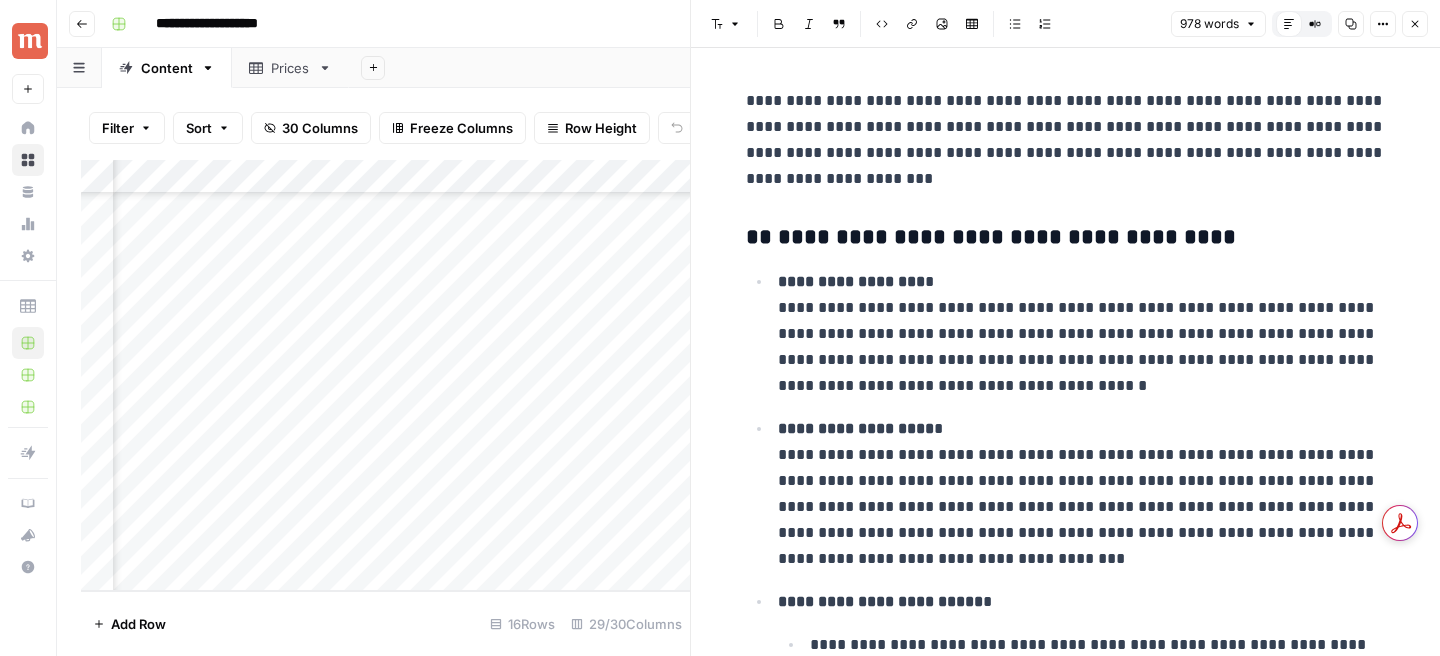 click on "Close" at bounding box center [1415, 24] 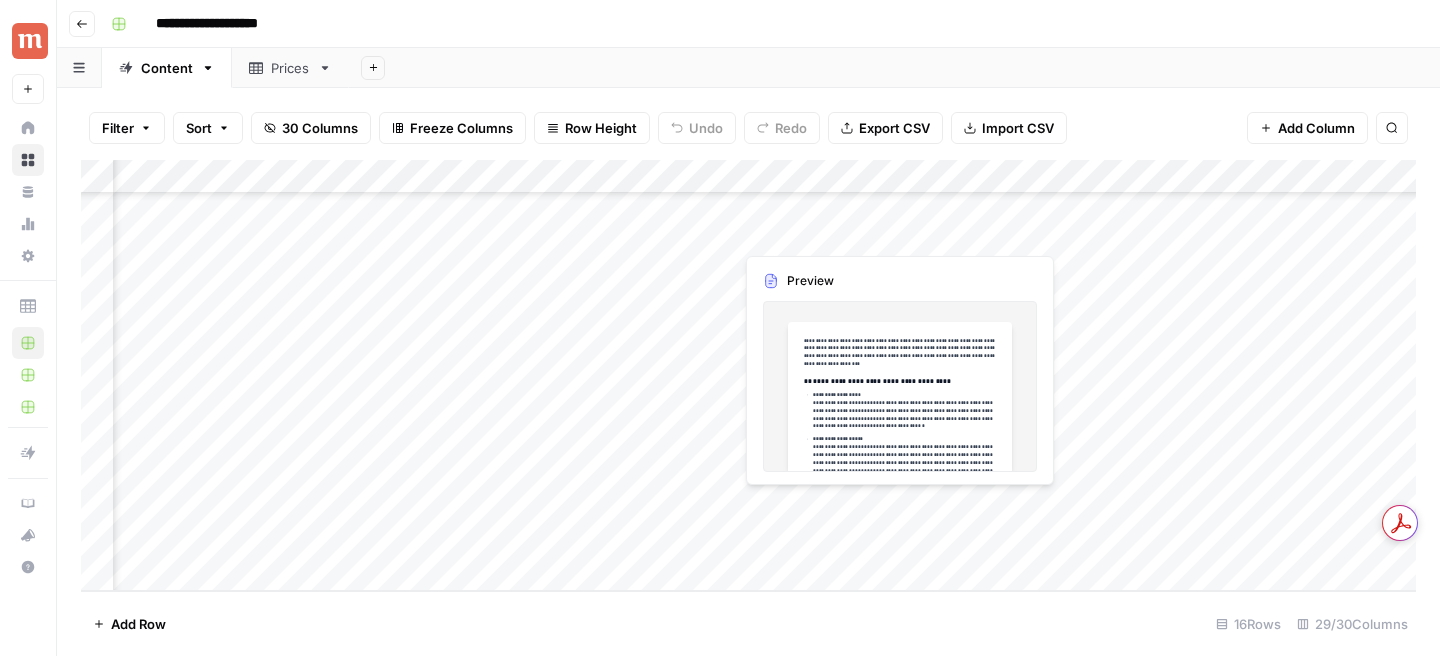 click on "Add Column" at bounding box center (748, 375) 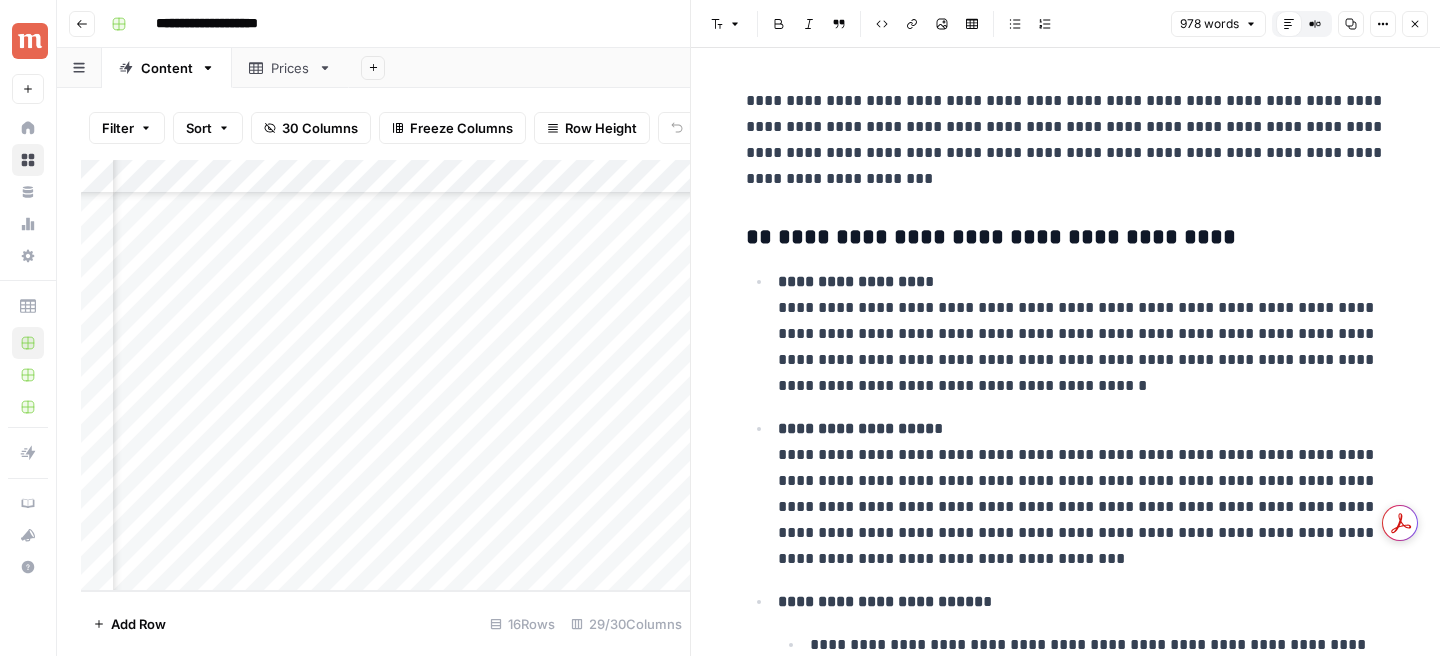 click on "Close" at bounding box center [1415, 24] 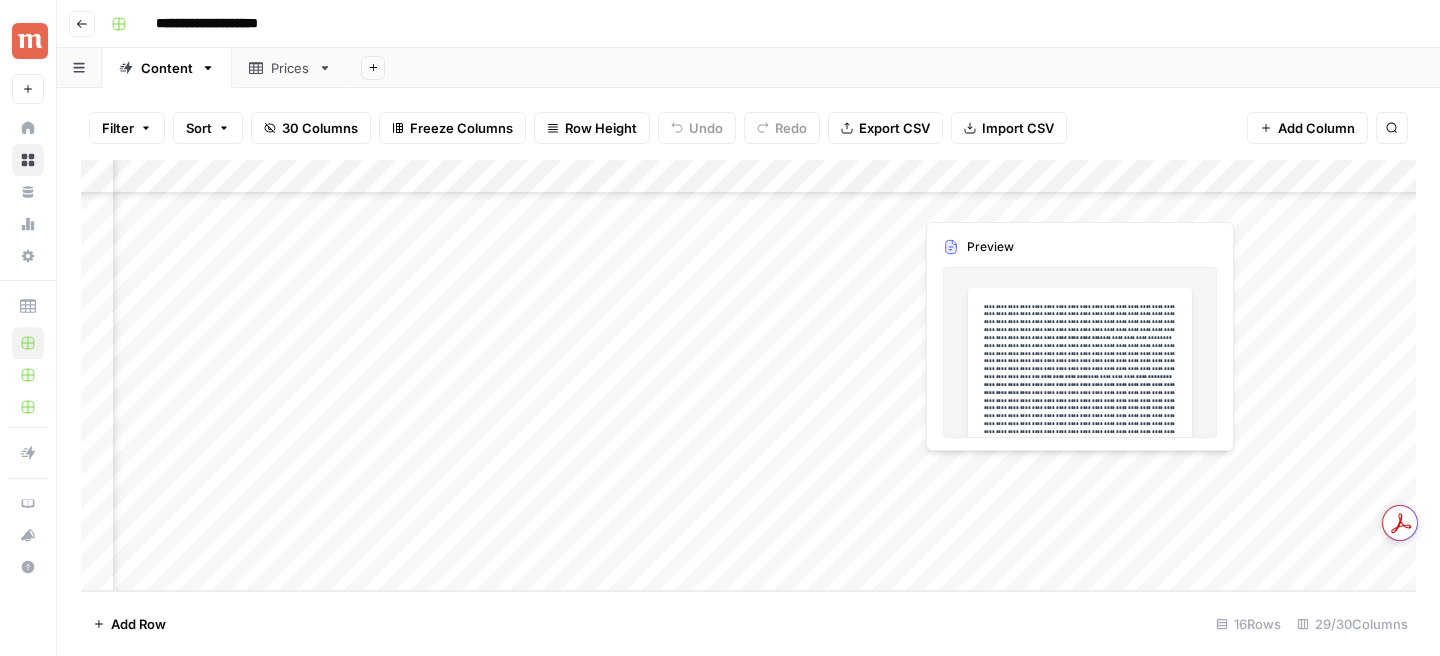 drag, startPoint x: 990, startPoint y: 469, endPoint x: 990, endPoint y: 500, distance: 31 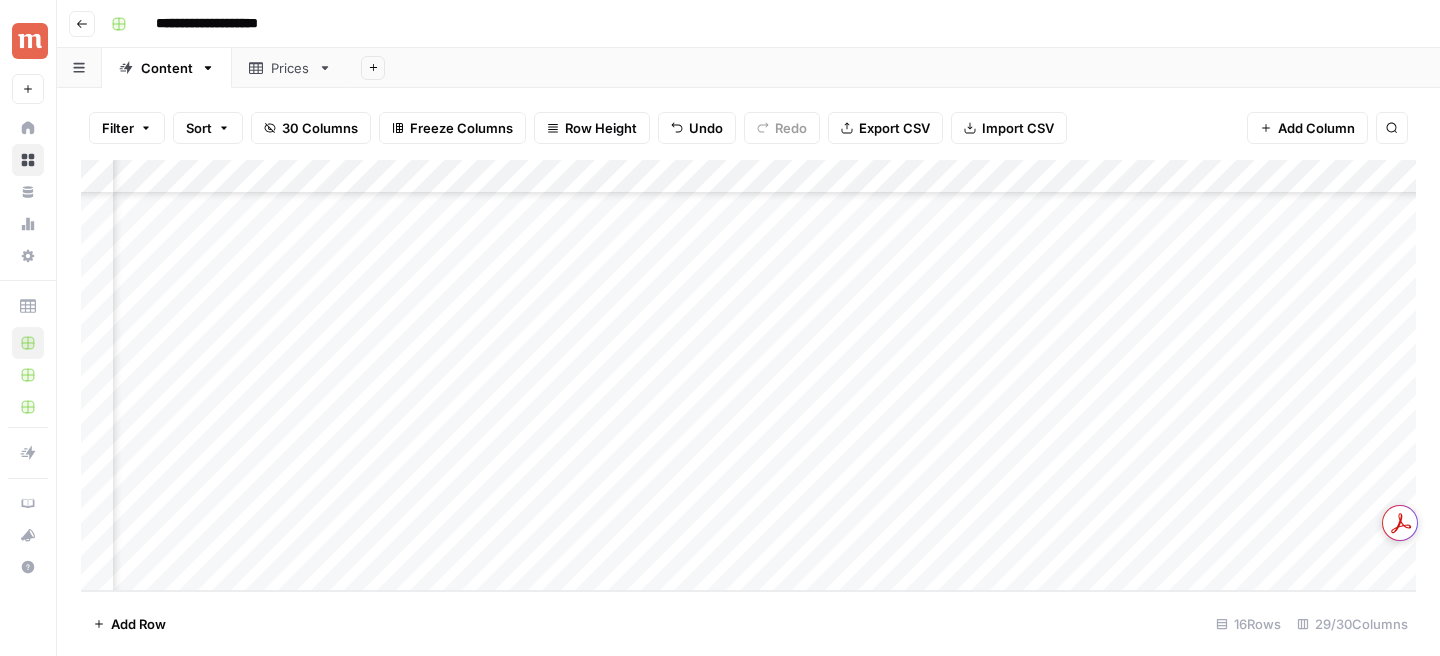 scroll, scrollTop: 179, scrollLeft: 1696, axis: both 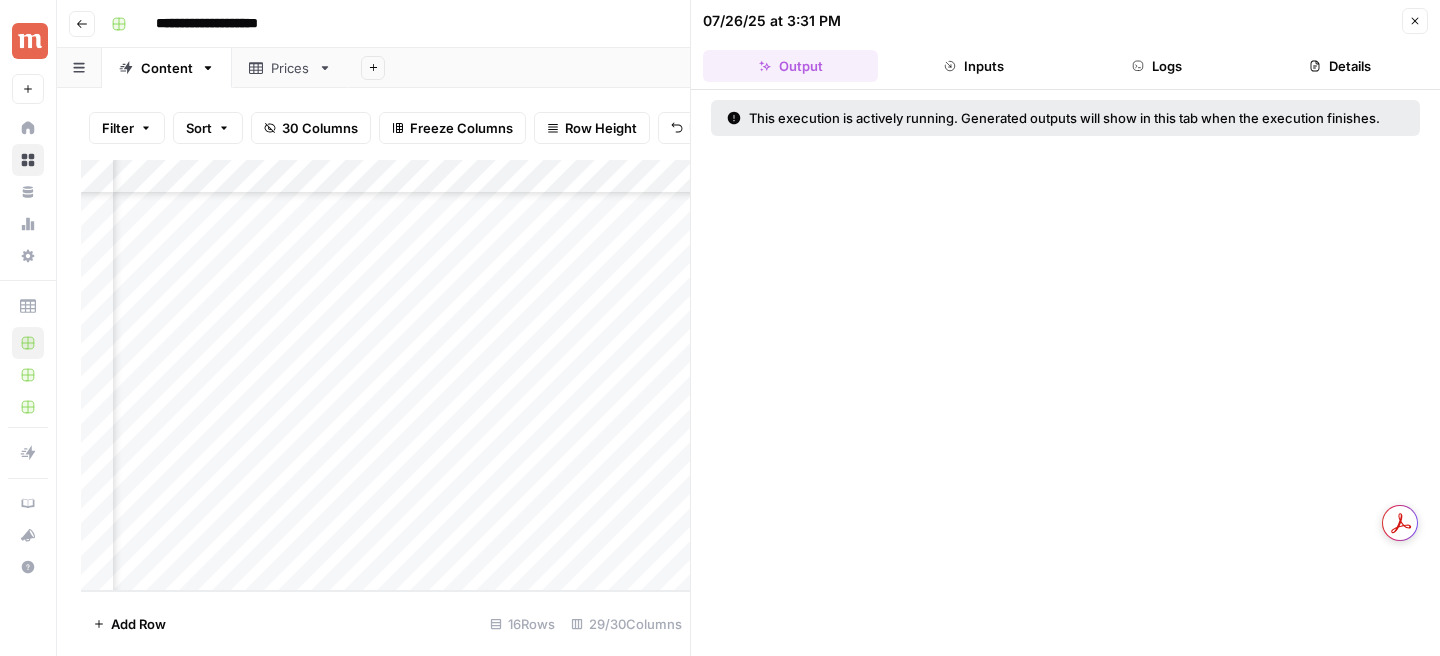 click on "Logs" at bounding box center (1157, 66) 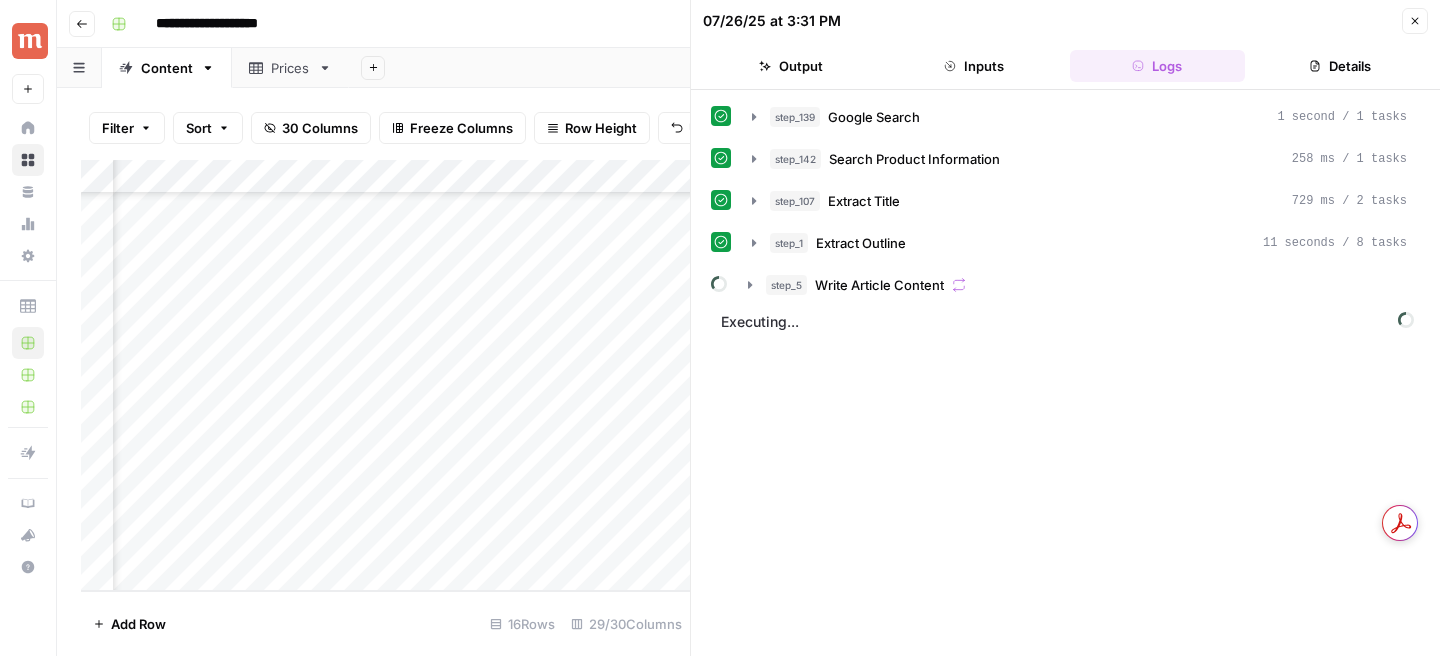 click on "Inputs" at bounding box center (973, 66) 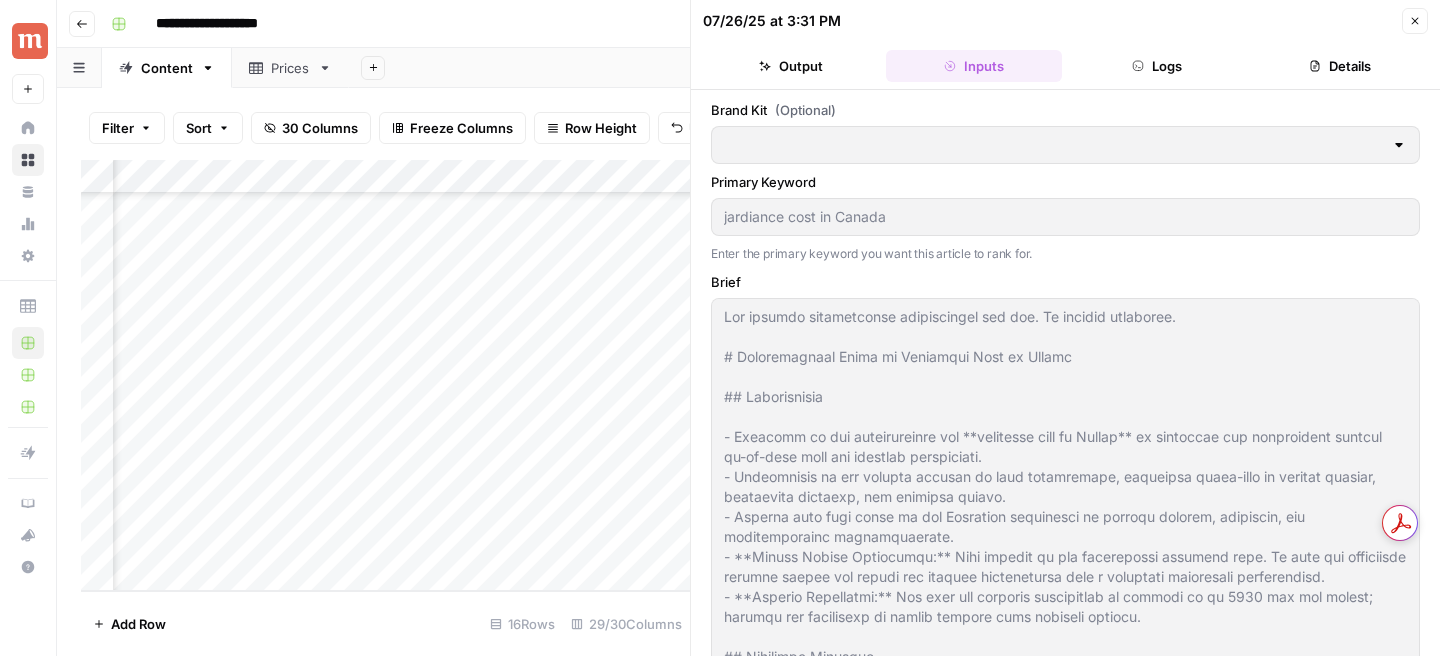 type on "Maple" 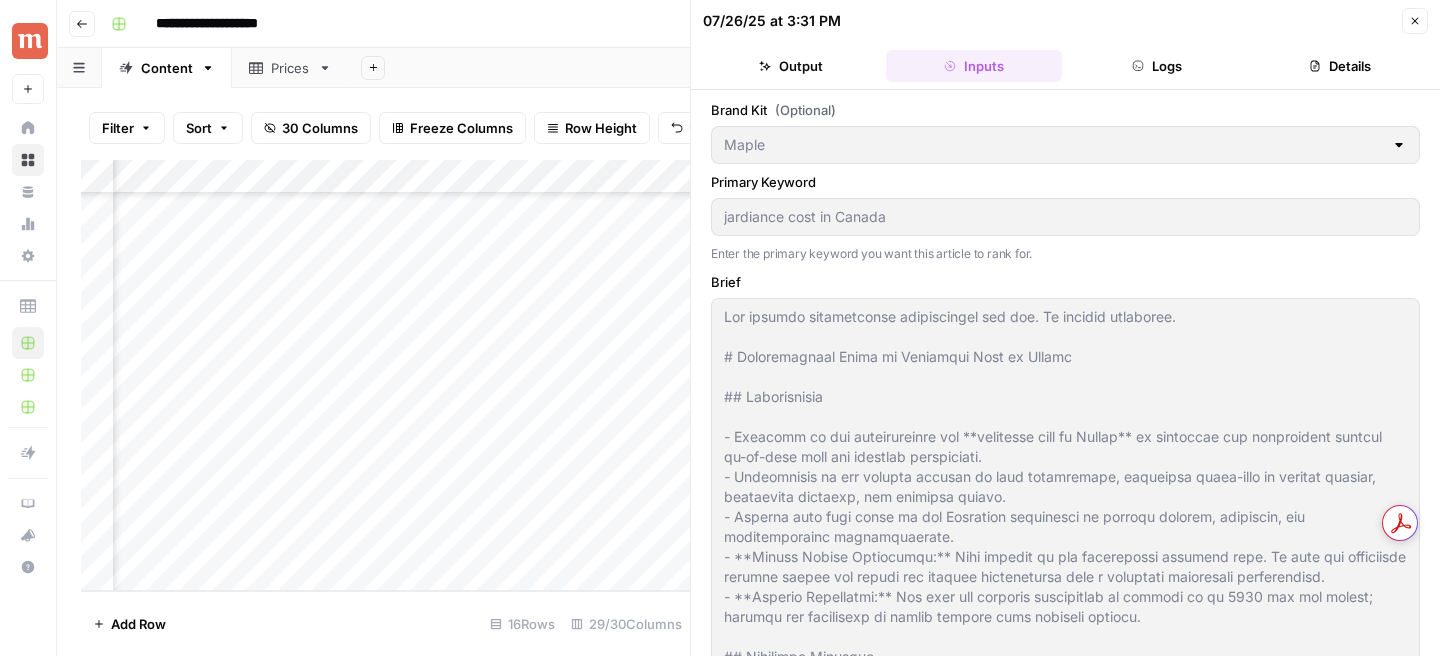 type on "Medication Prices (Pharmacies)" 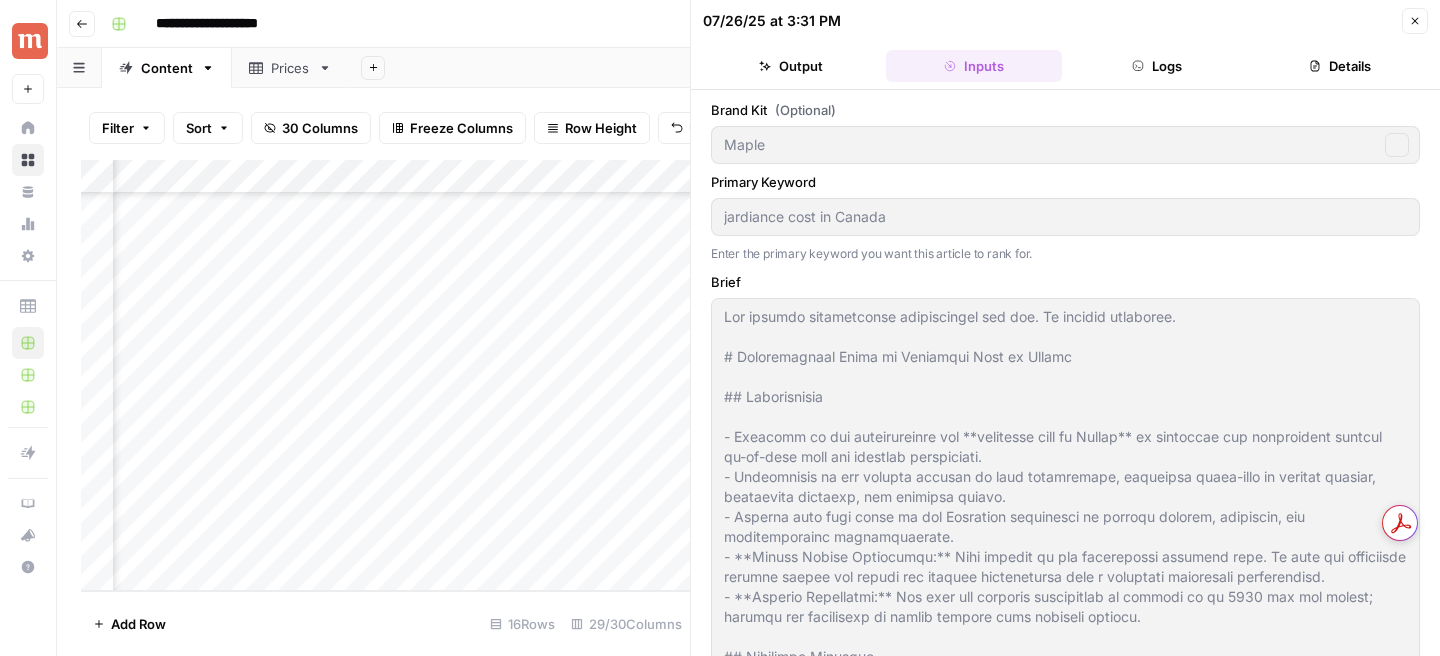 click on "Logs" at bounding box center (1157, 66) 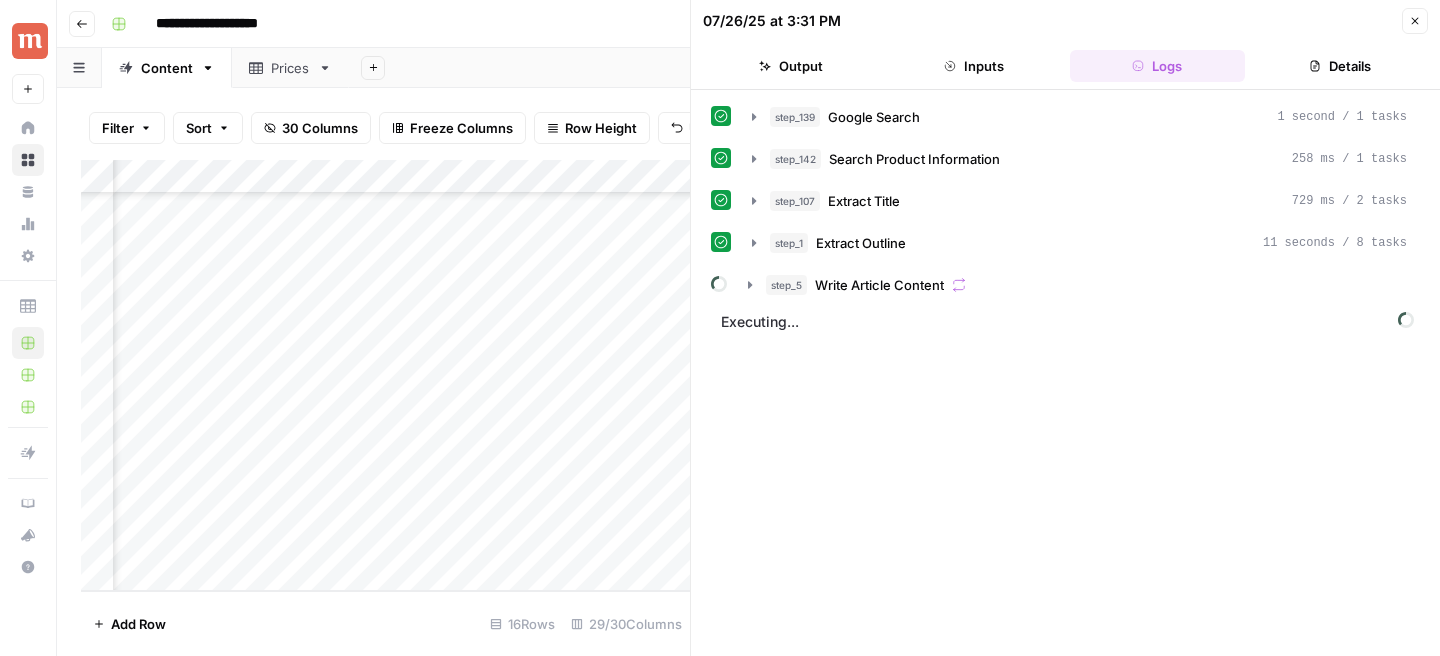 scroll, scrollTop: 179, scrollLeft: 1898, axis: both 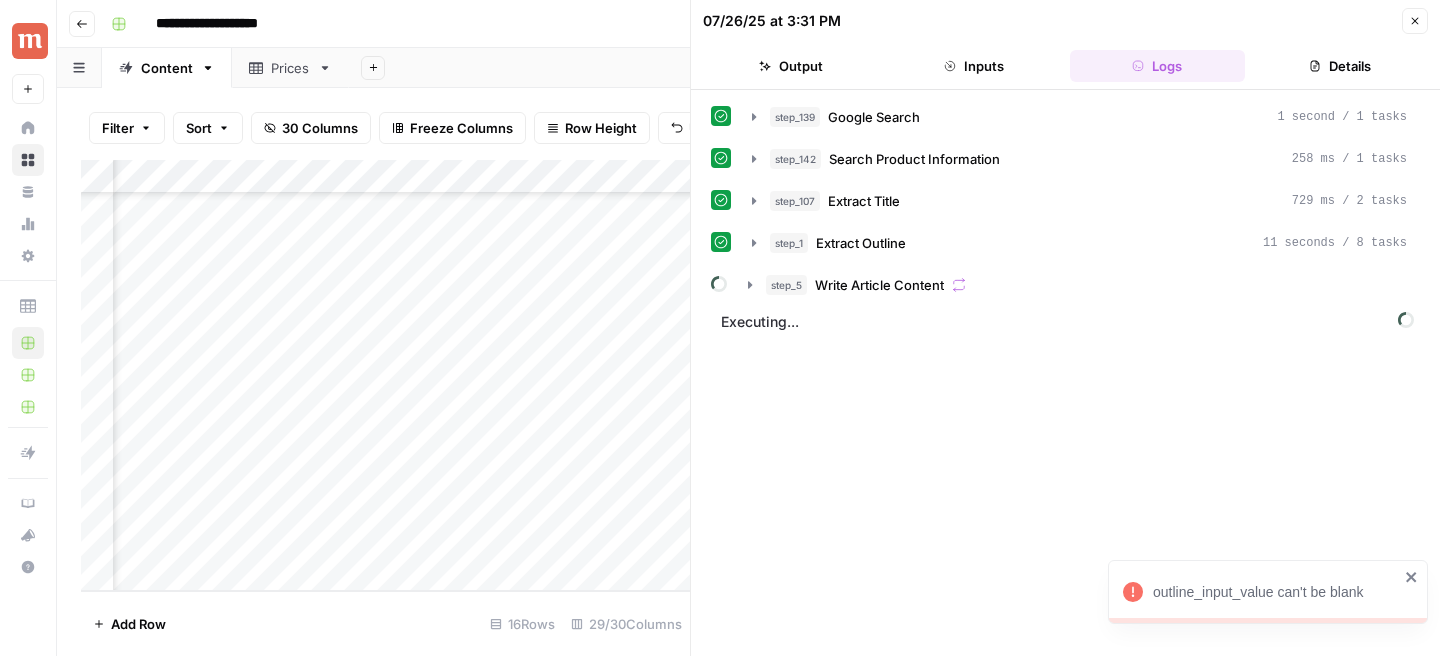 click 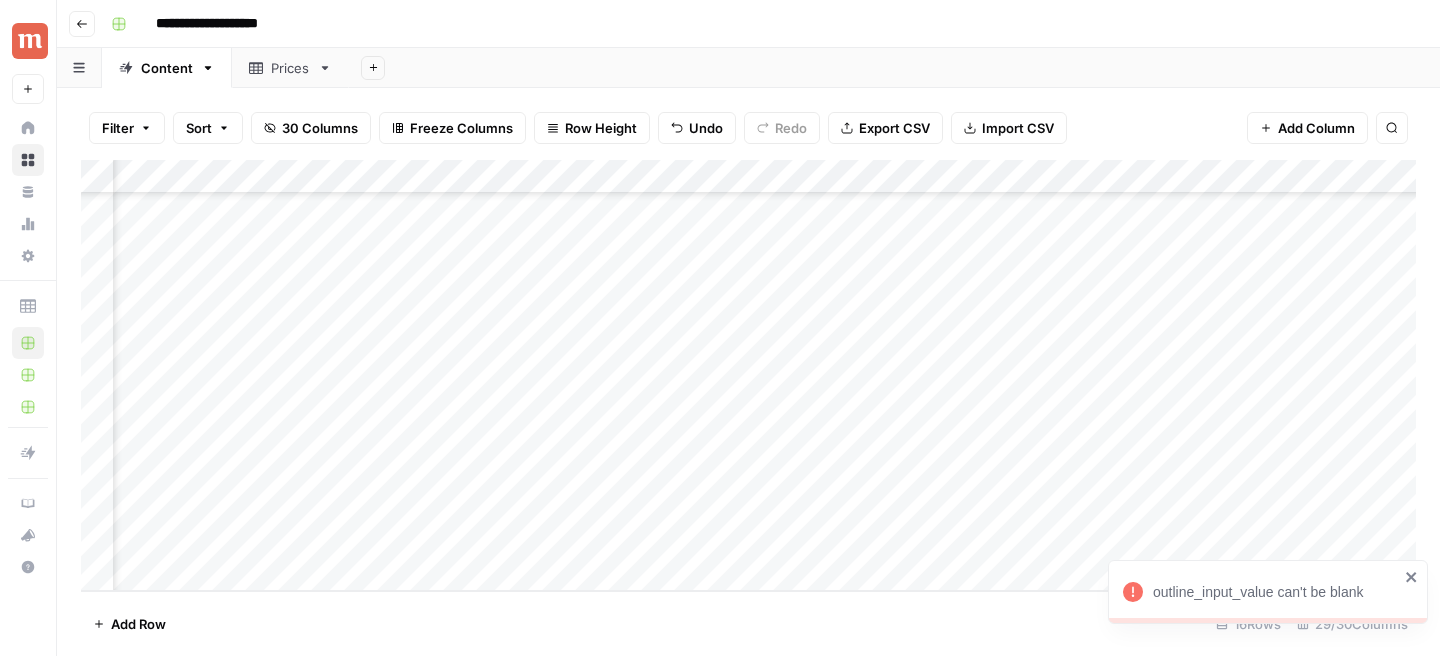 scroll, scrollTop: 179, scrollLeft: 1488, axis: both 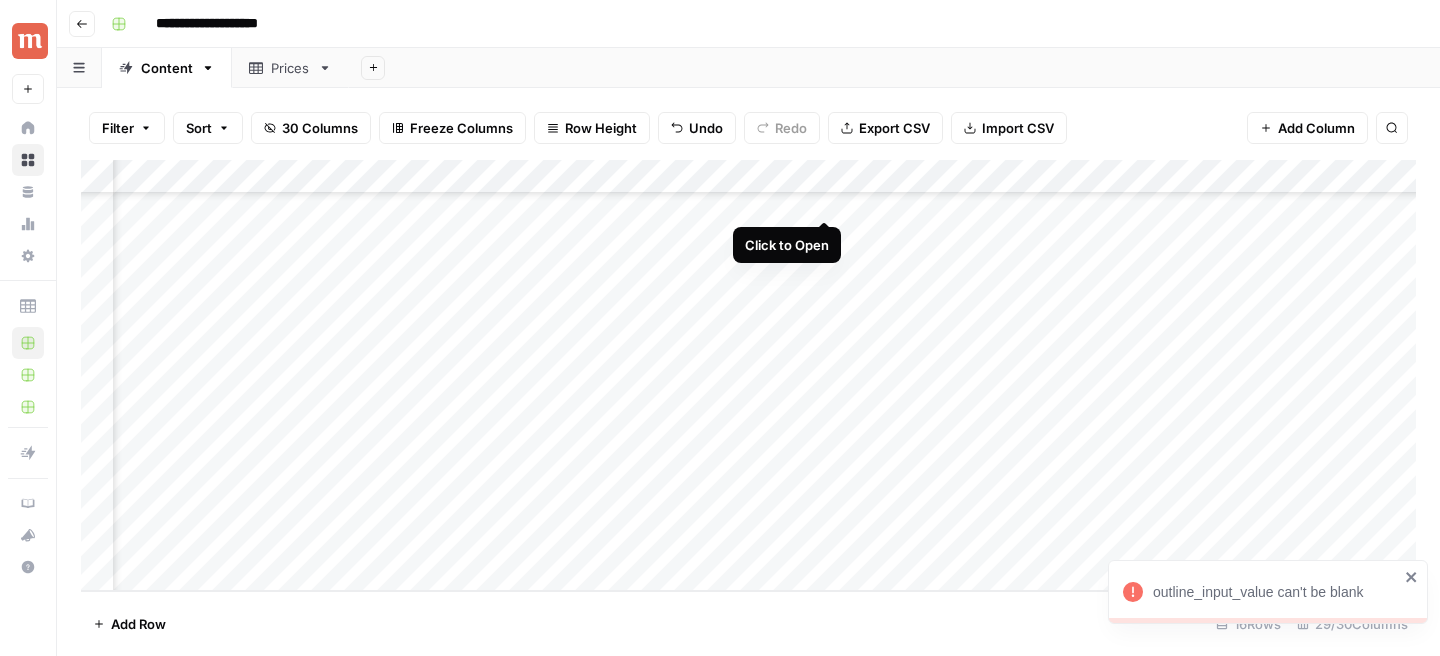 click on "Add Column" at bounding box center (748, 375) 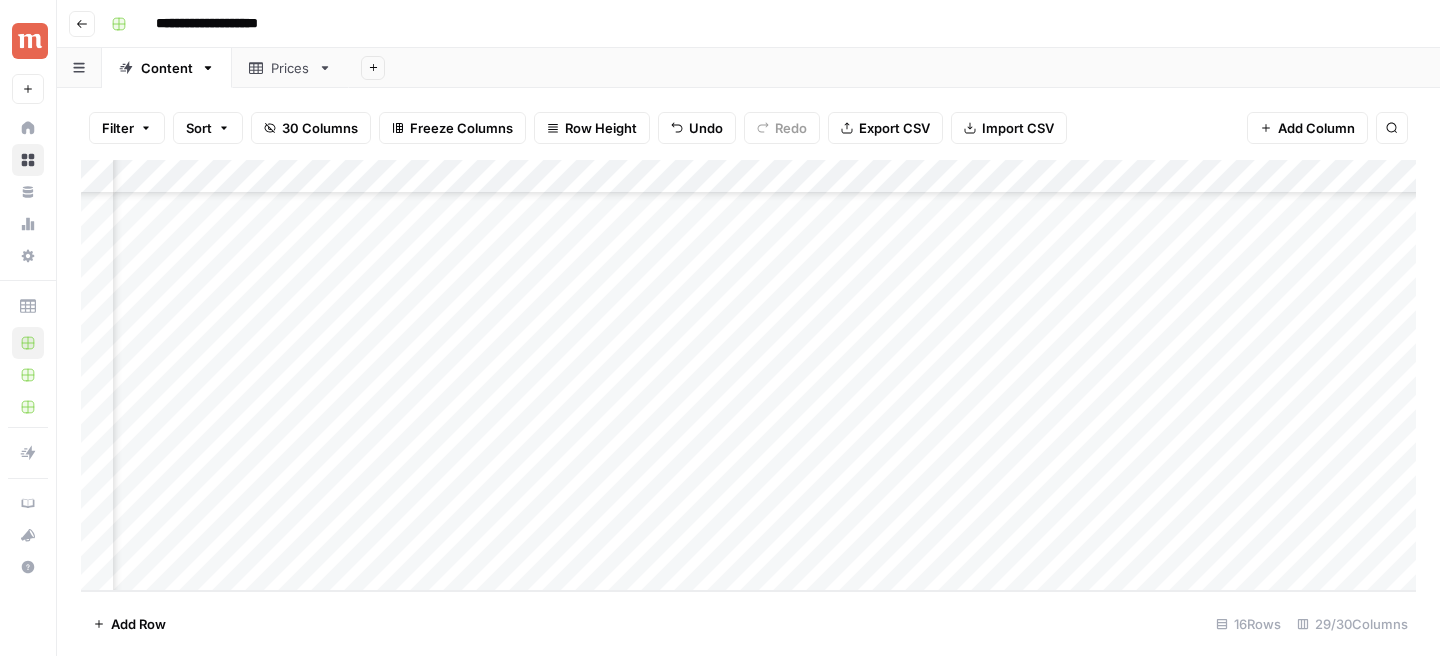 scroll, scrollTop: 179, scrollLeft: 0, axis: vertical 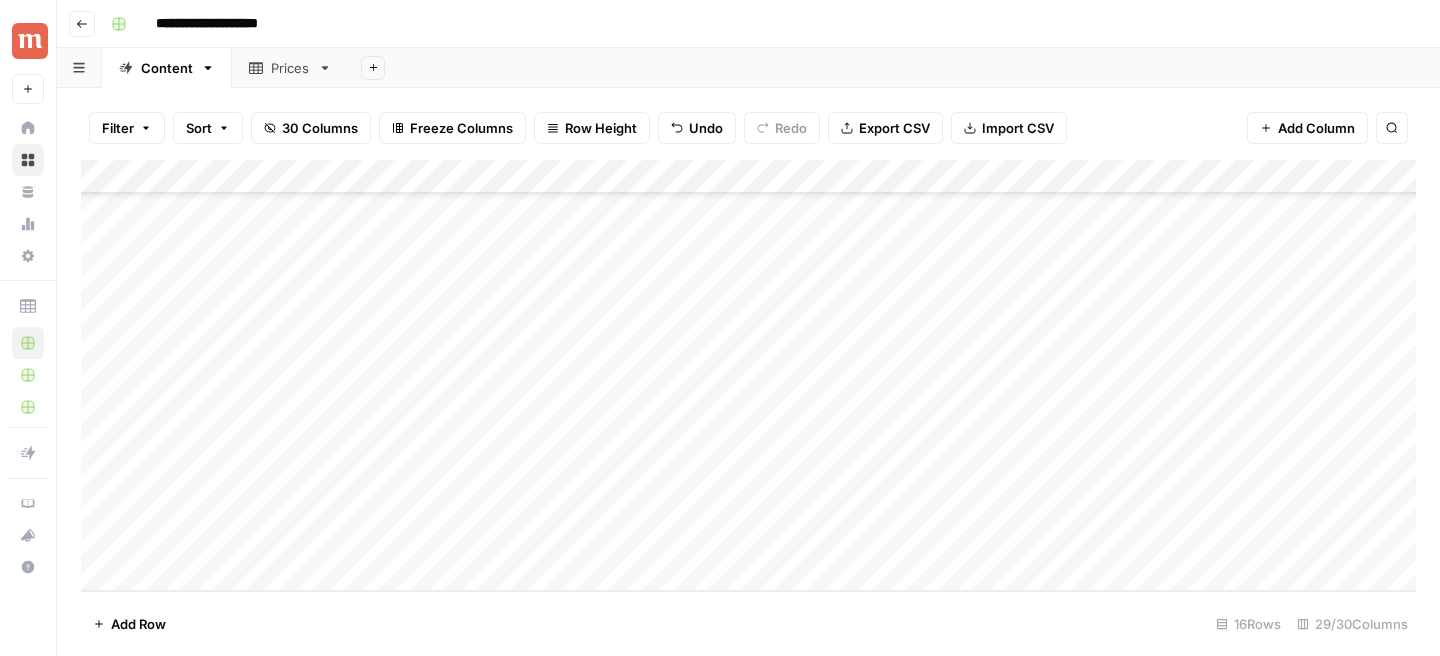 click on "Add Column" at bounding box center [748, 375] 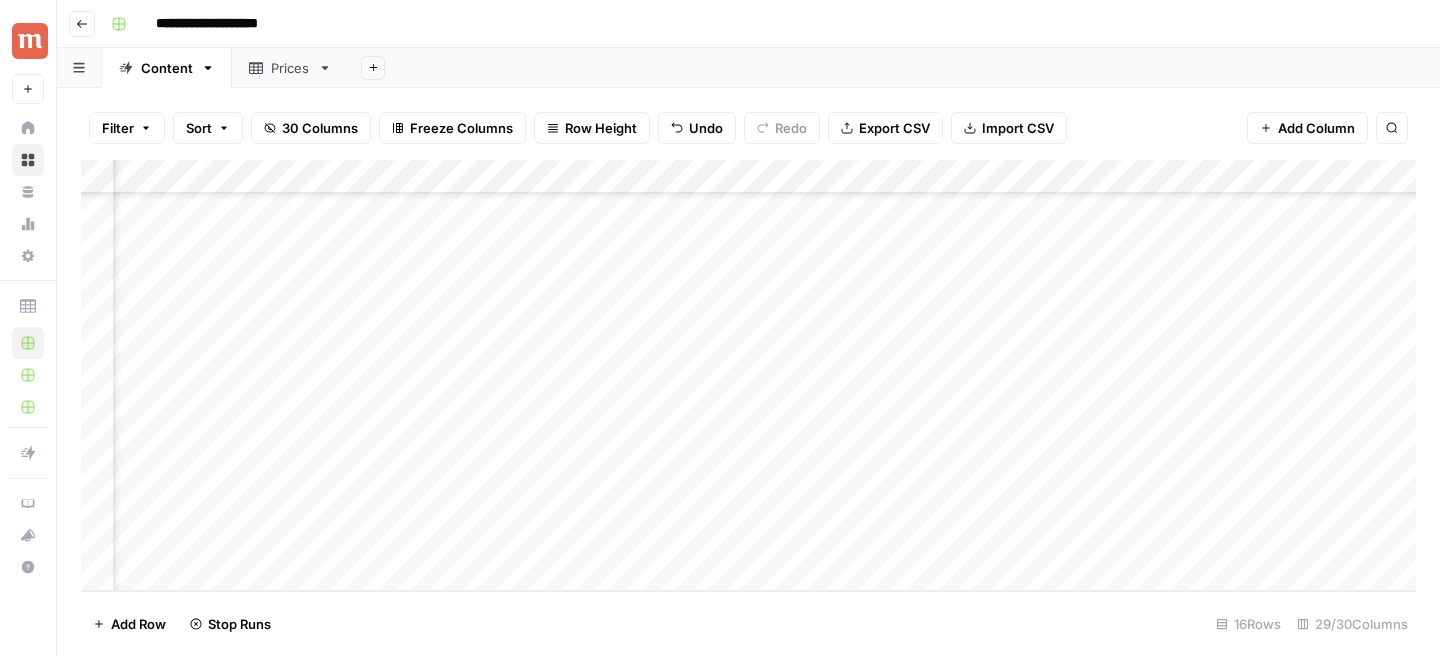 scroll, scrollTop: 179, scrollLeft: 592, axis: both 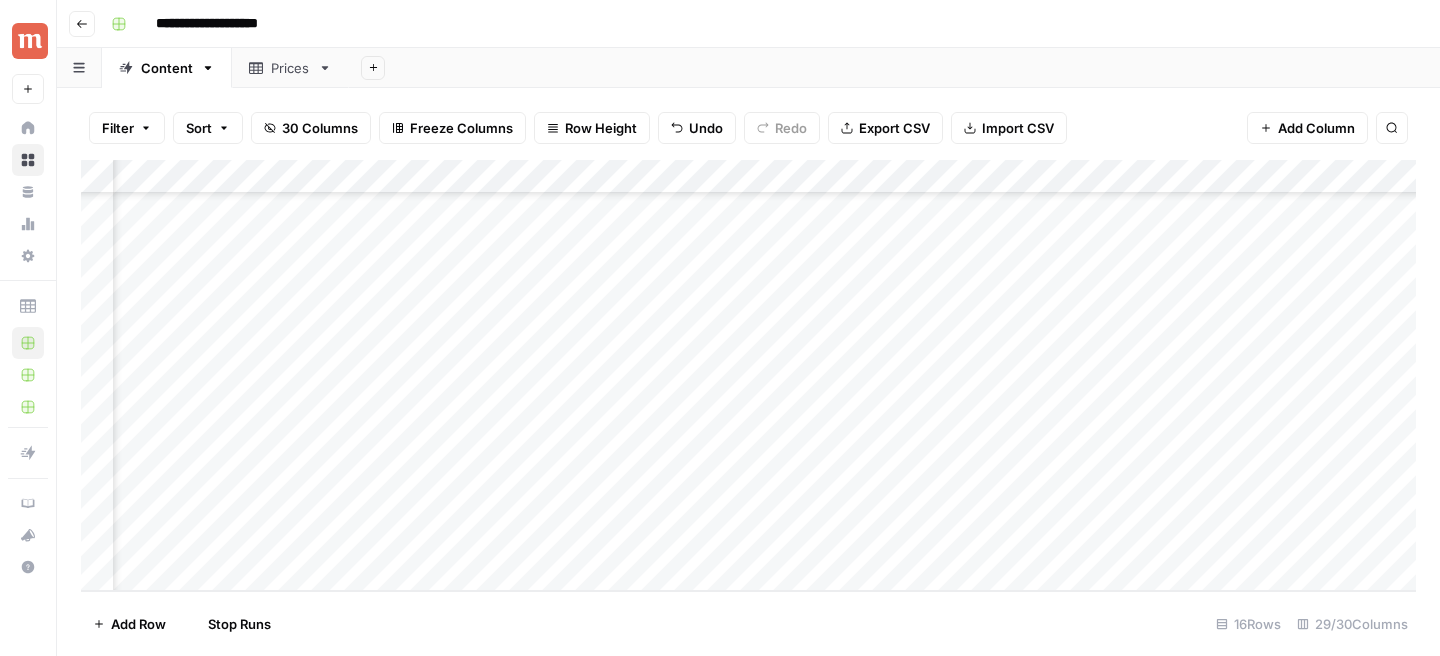 click on "Add Column" at bounding box center [748, 375] 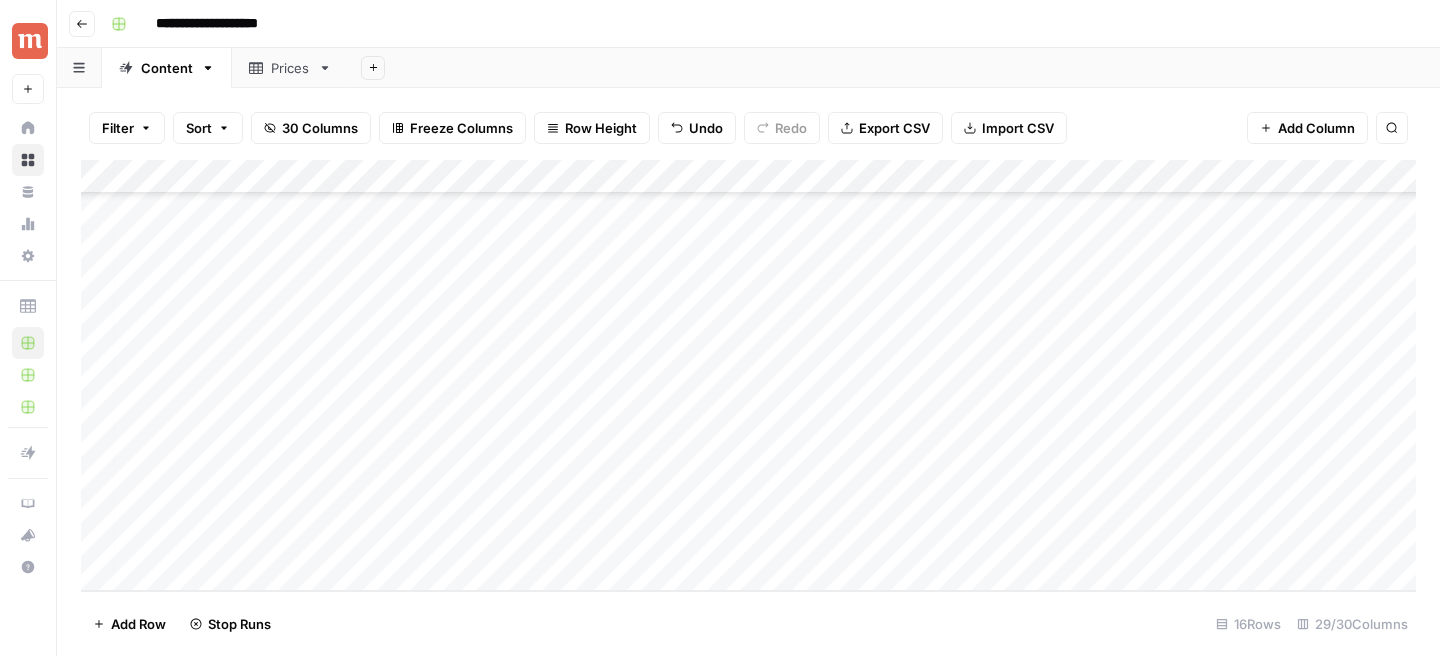 scroll, scrollTop: 179, scrollLeft: 0, axis: vertical 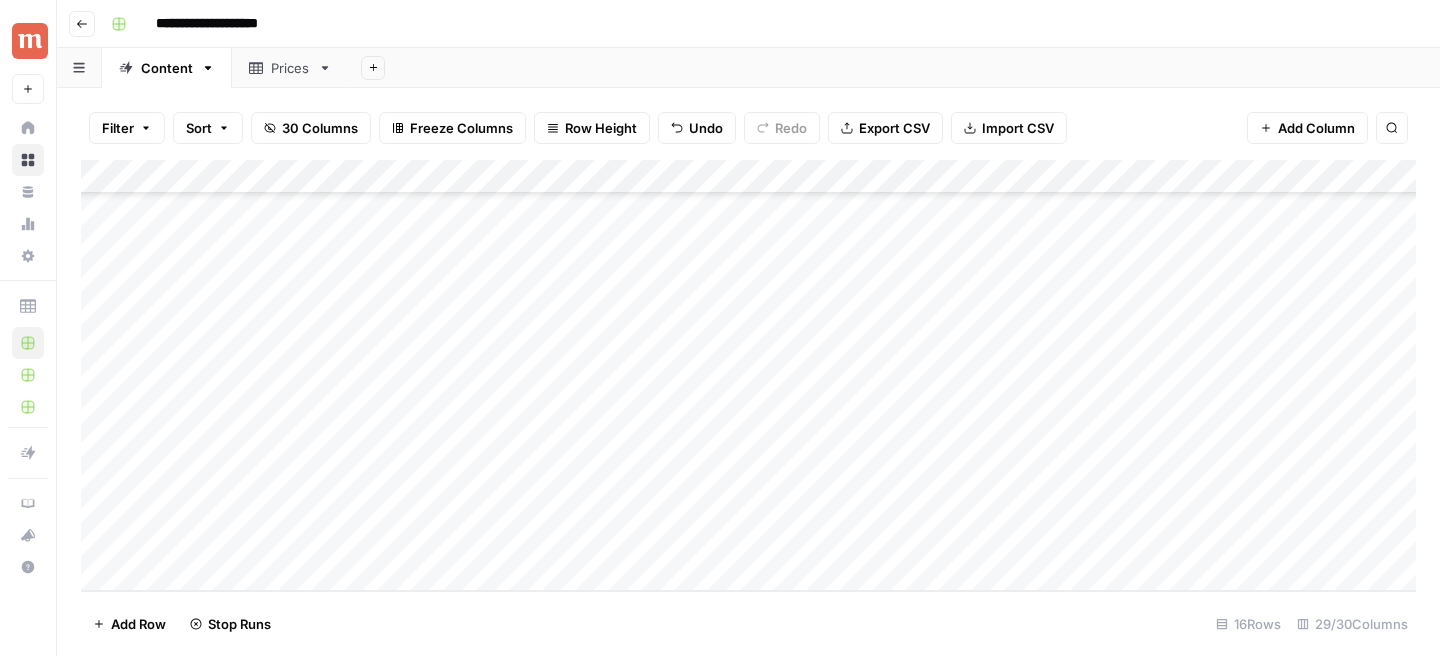 click on "Add Column" at bounding box center [748, 375] 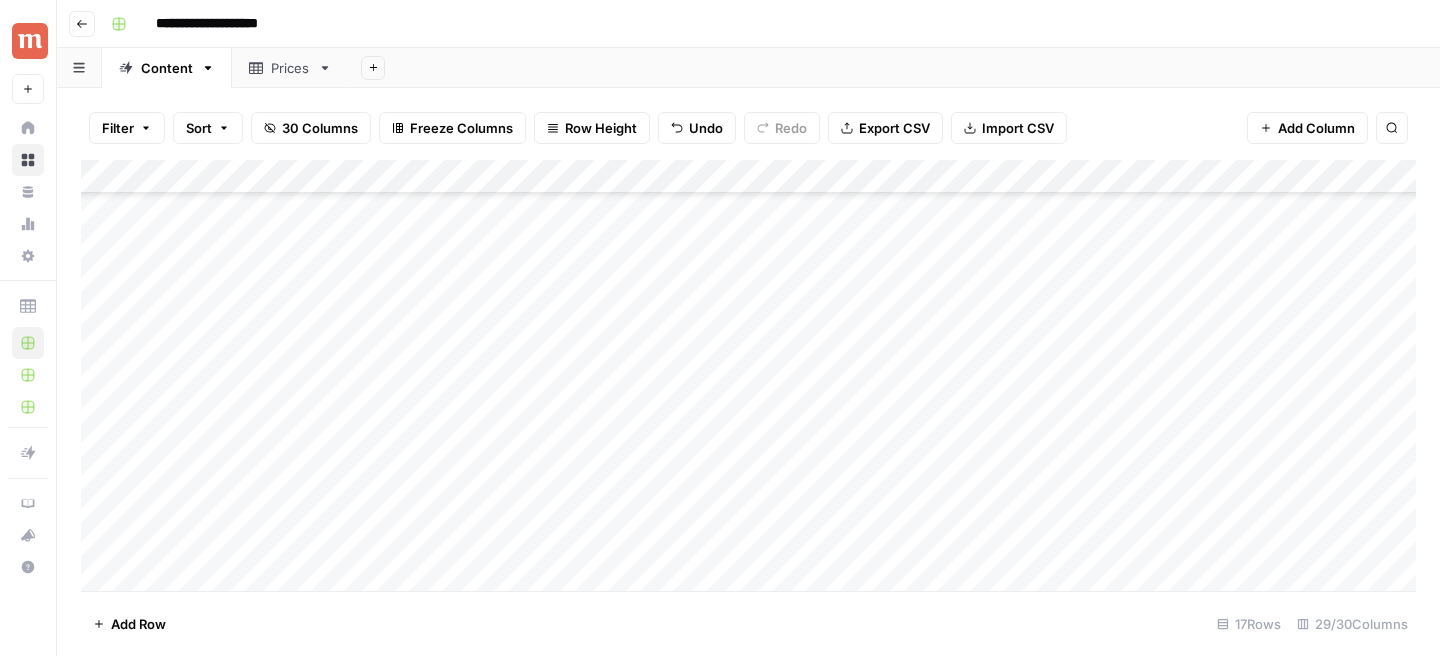 scroll, scrollTop: 213, scrollLeft: 0, axis: vertical 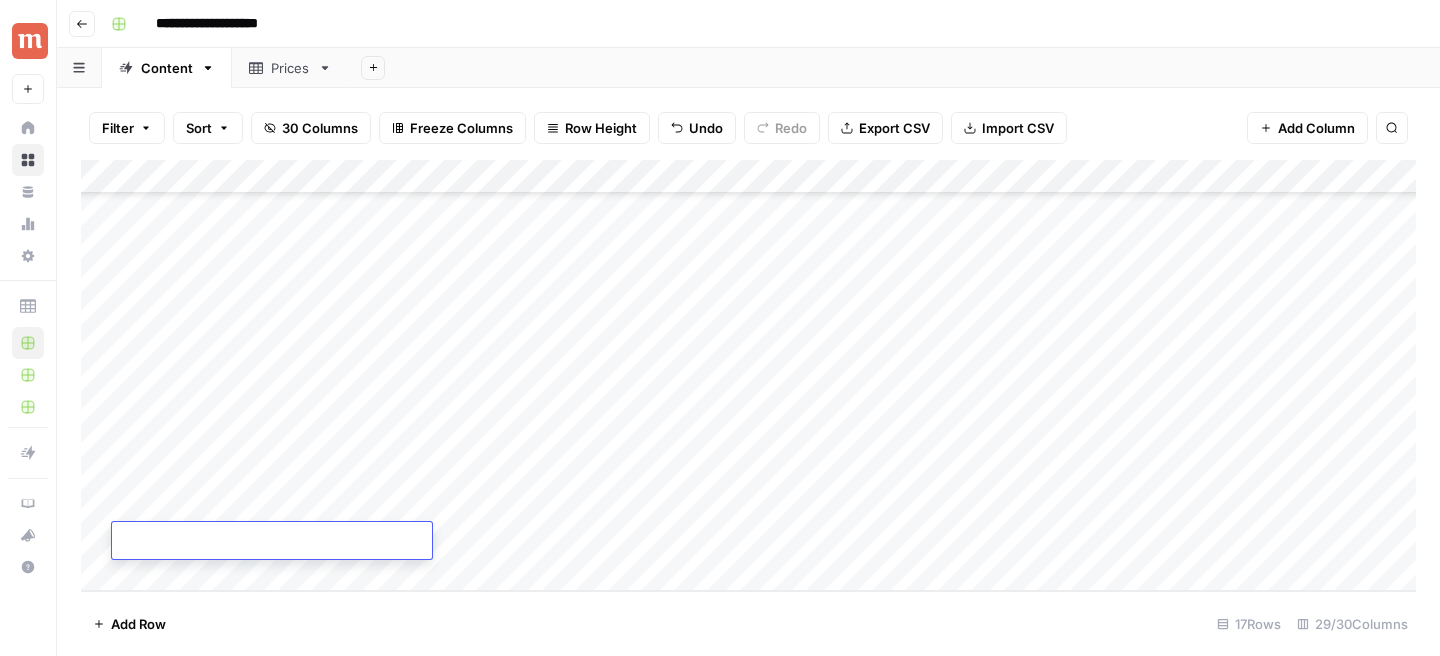 click on "Add Column" at bounding box center [748, 375] 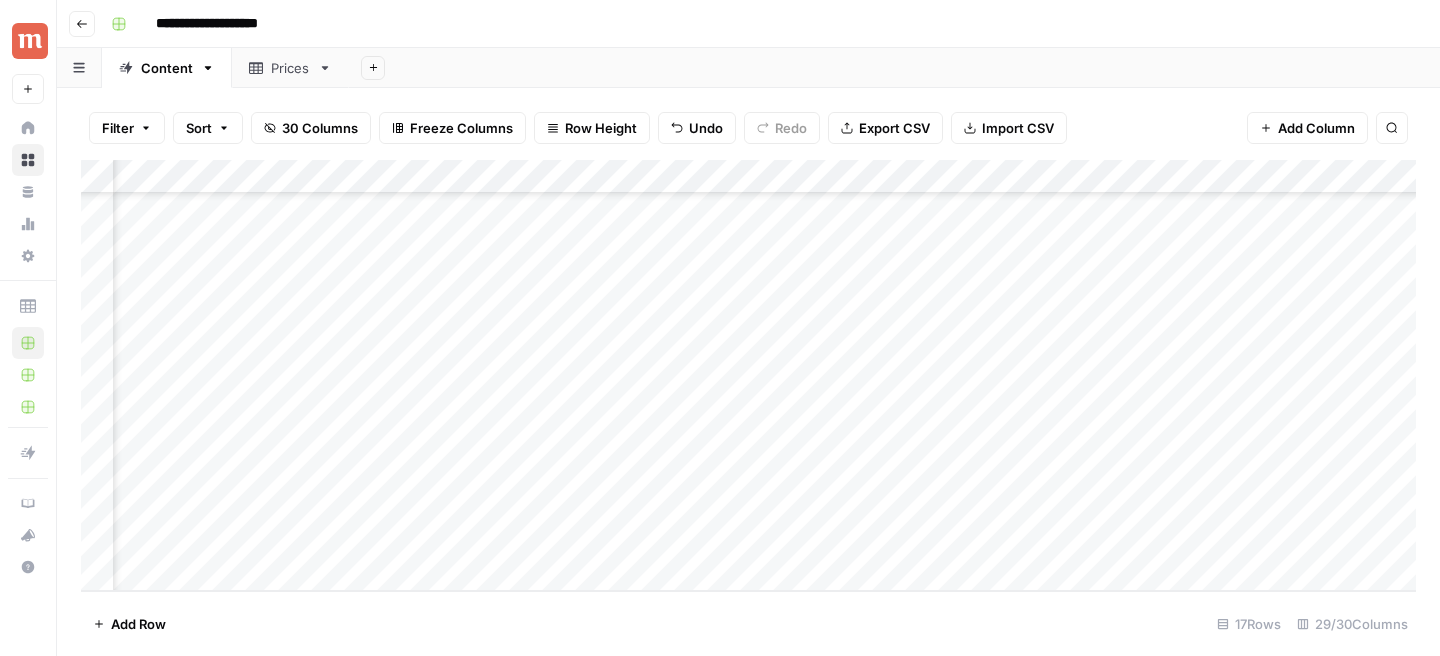 scroll, scrollTop: 213, scrollLeft: 204, axis: both 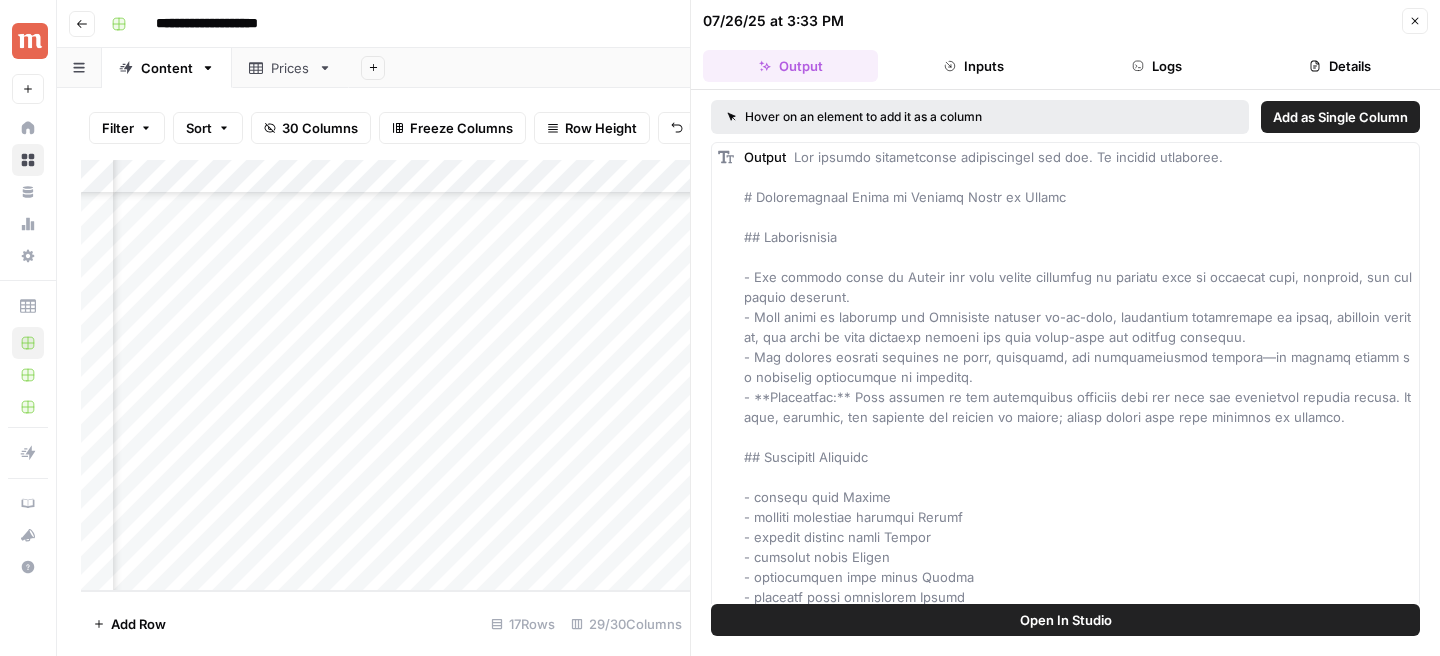click 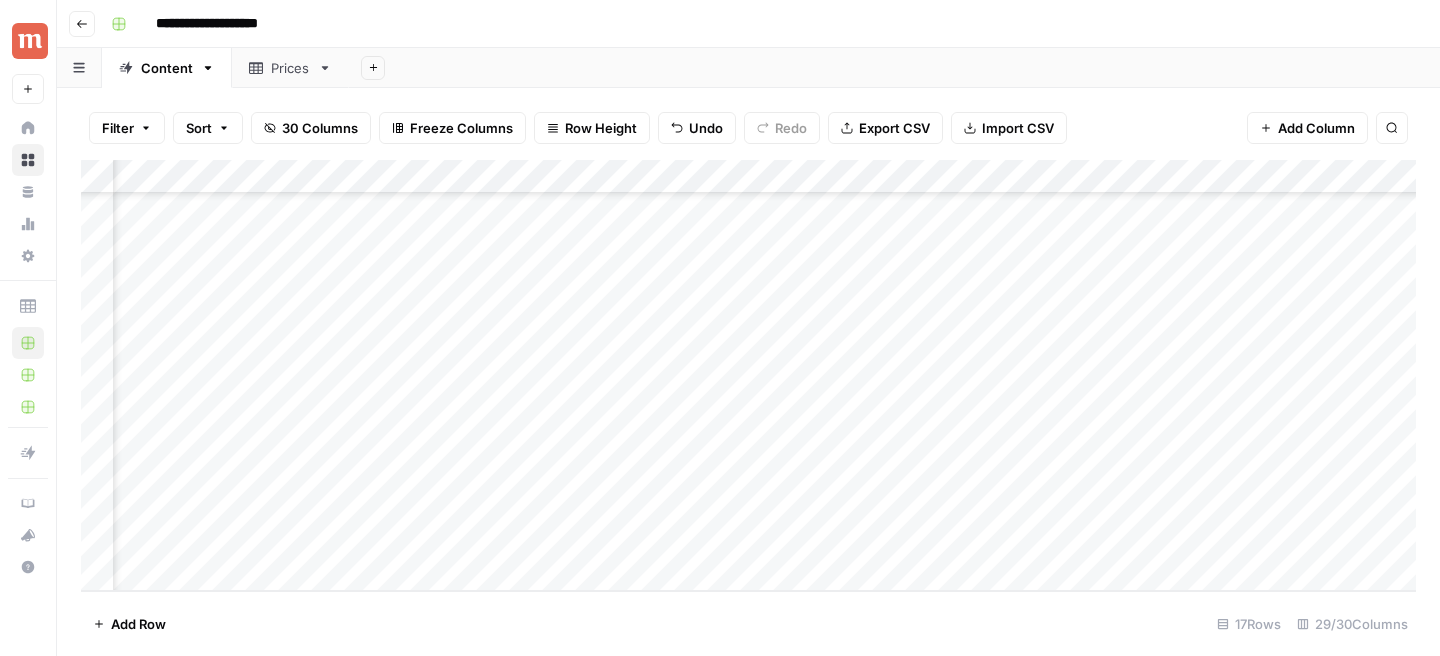 scroll, scrollTop: 213, scrollLeft: 943, axis: both 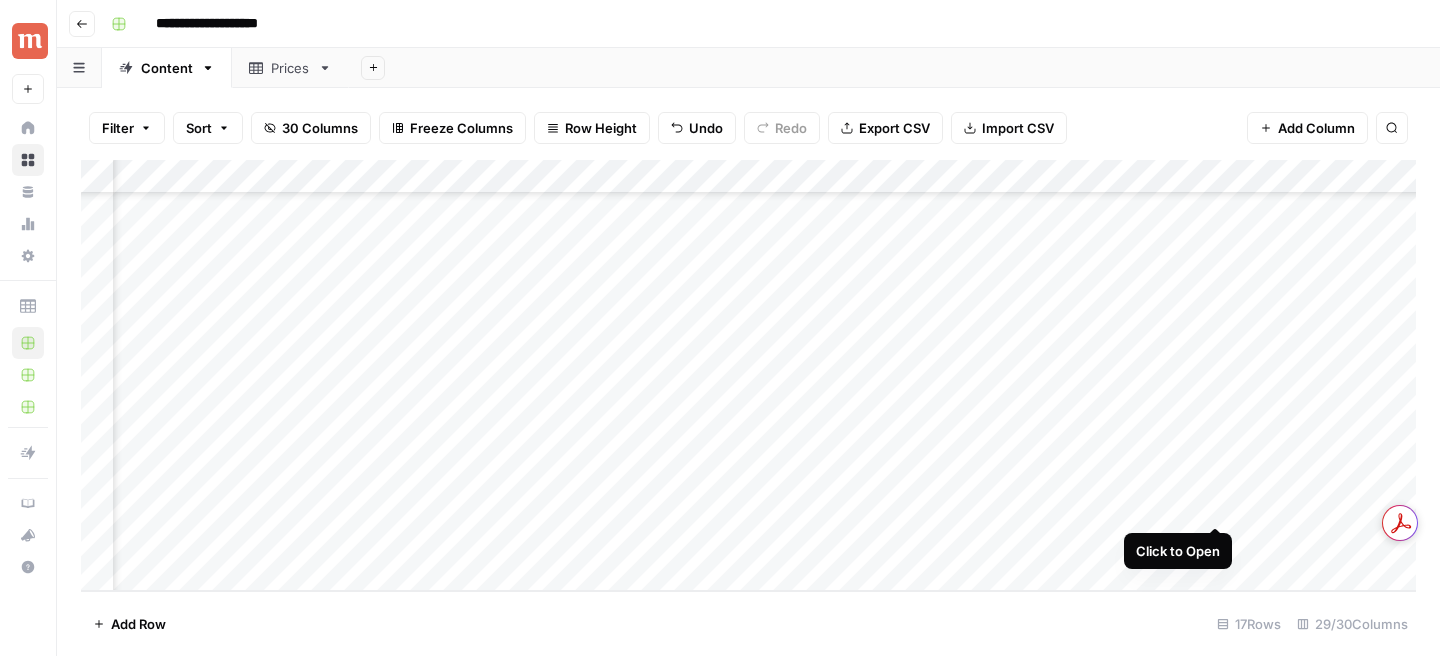 click on "Add Column" at bounding box center (748, 375) 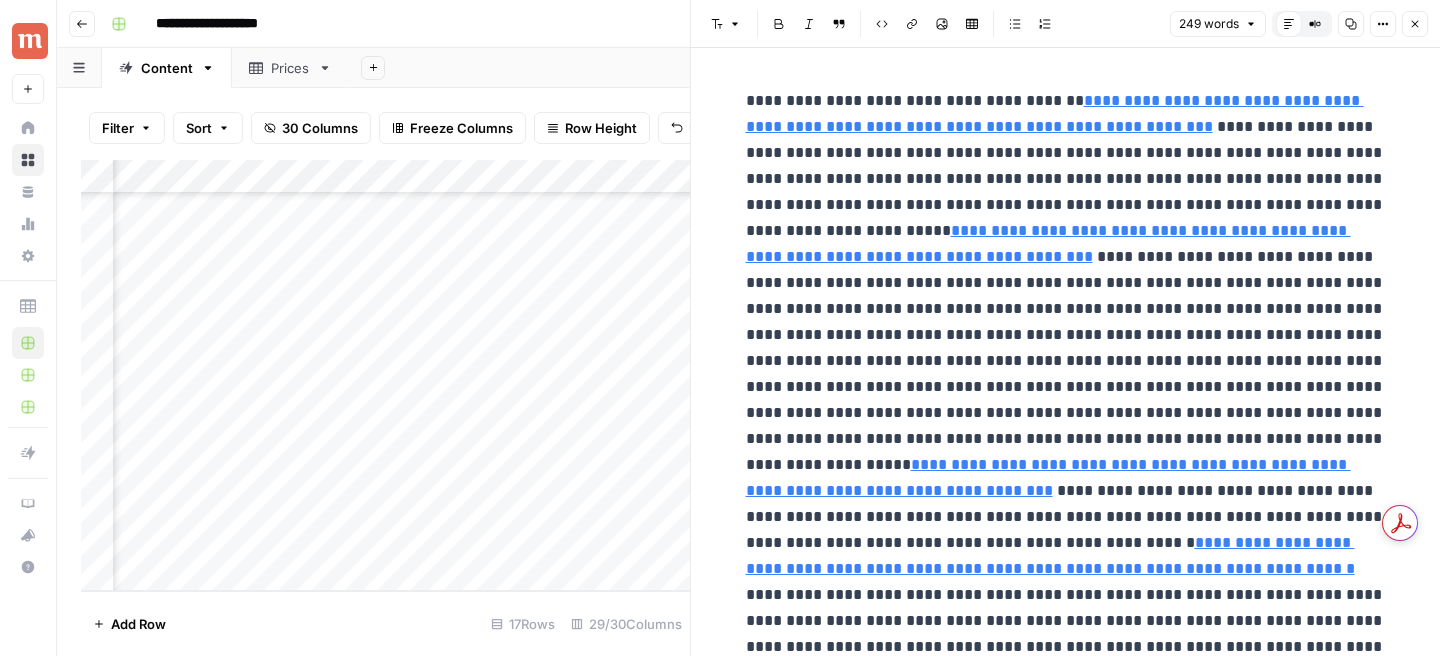 click on "Close" at bounding box center (1415, 24) 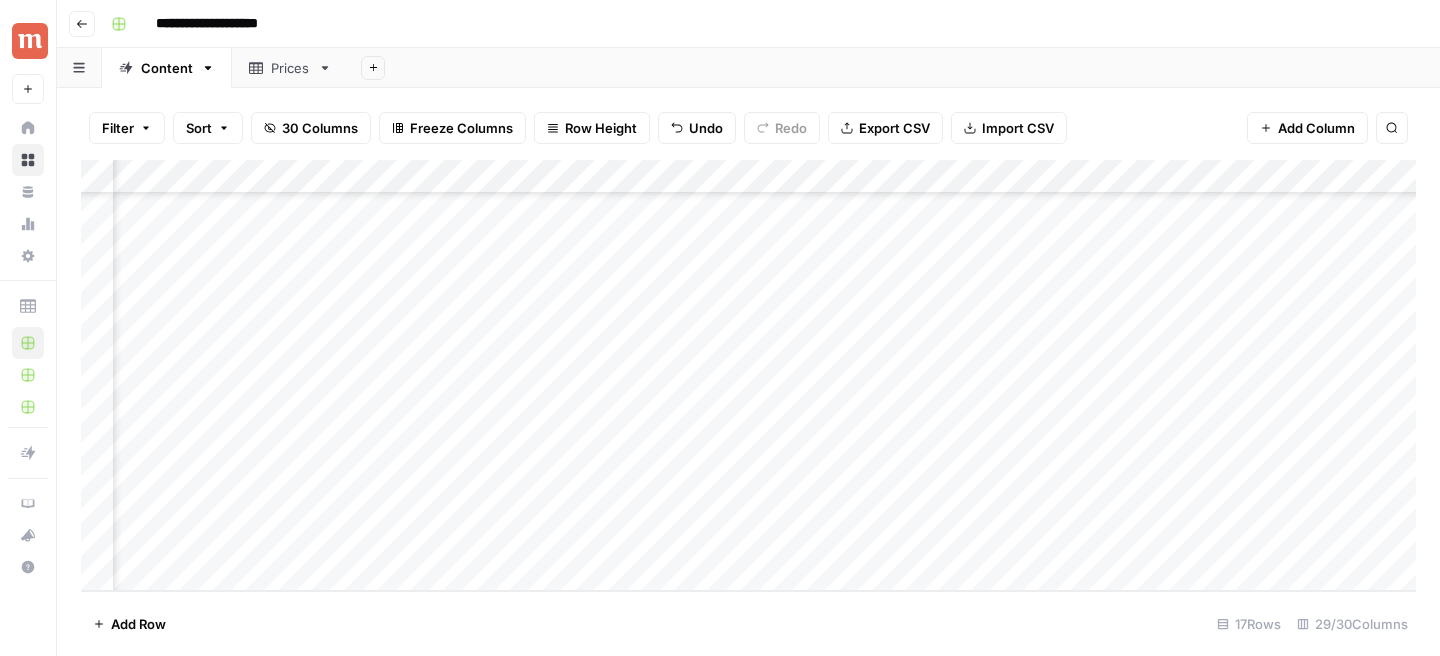 scroll, scrollTop: 213, scrollLeft: 1504, axis: both 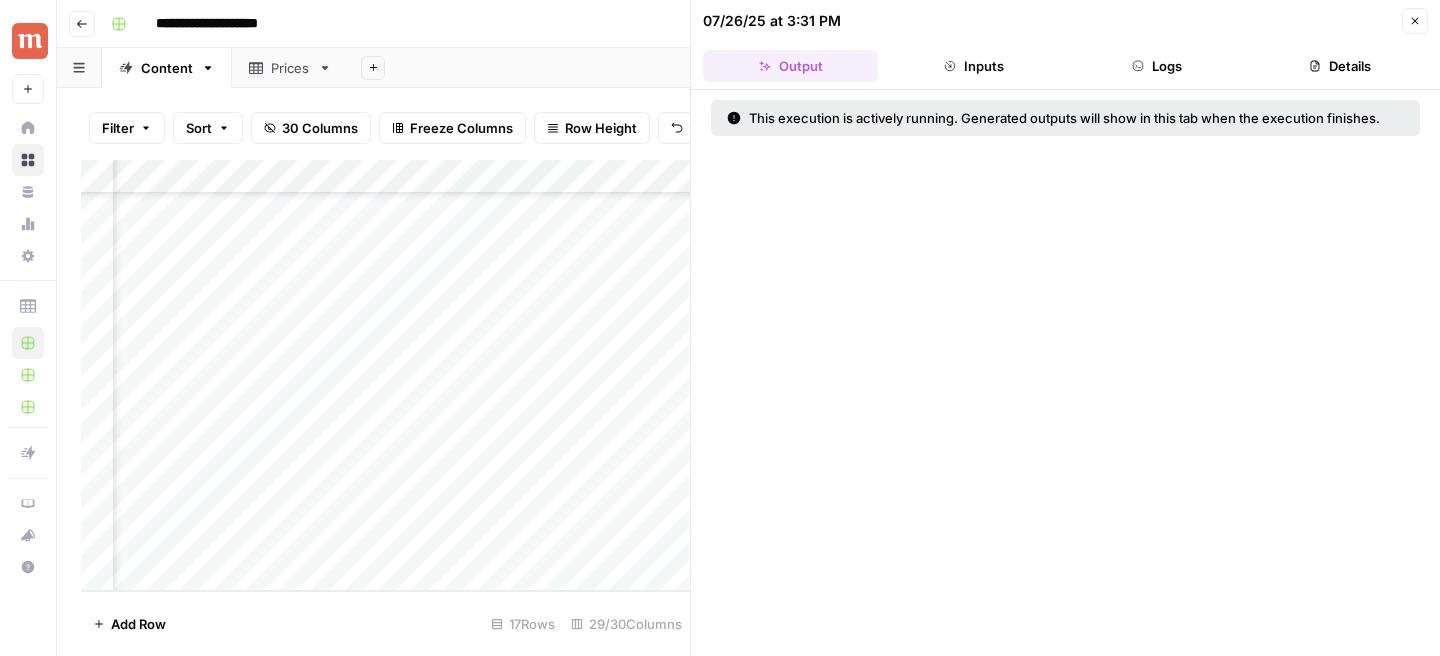 click on "Logs" at bounding box center [1157, 66] 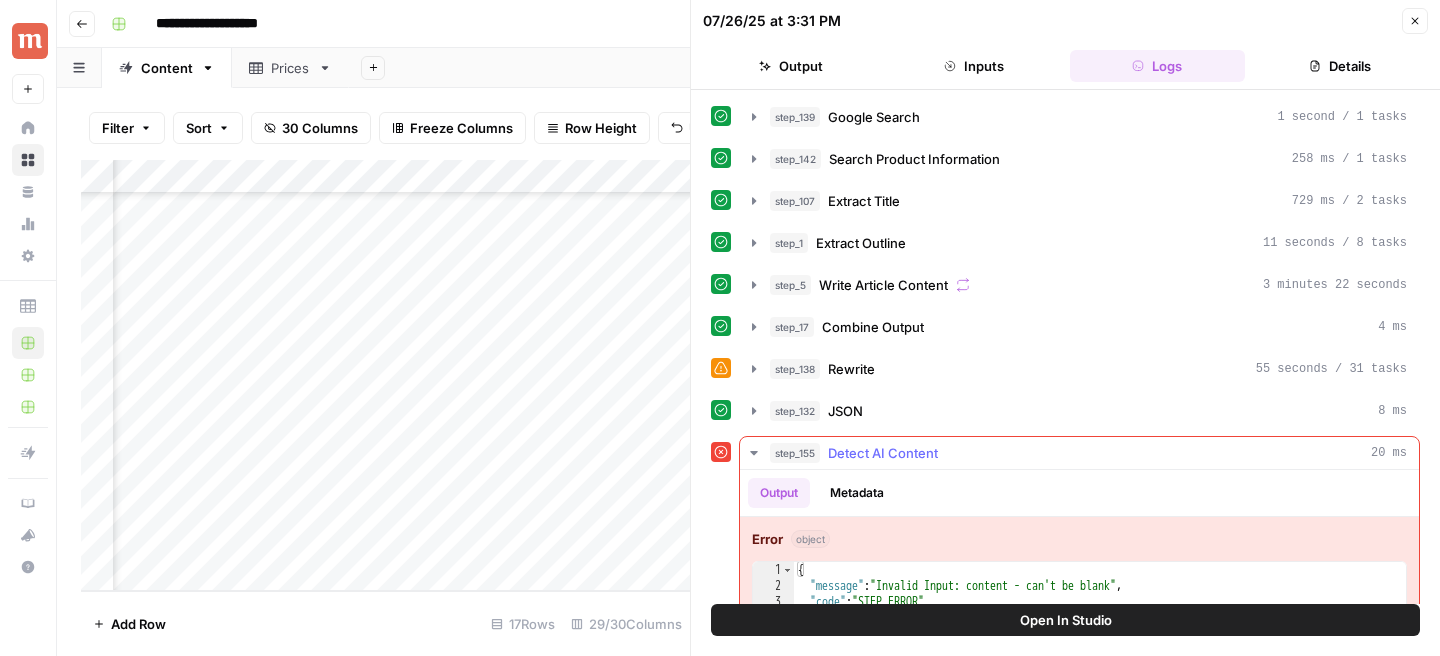 scroll, scrollTop: 44, scrollLeft: 0, axis: vertical 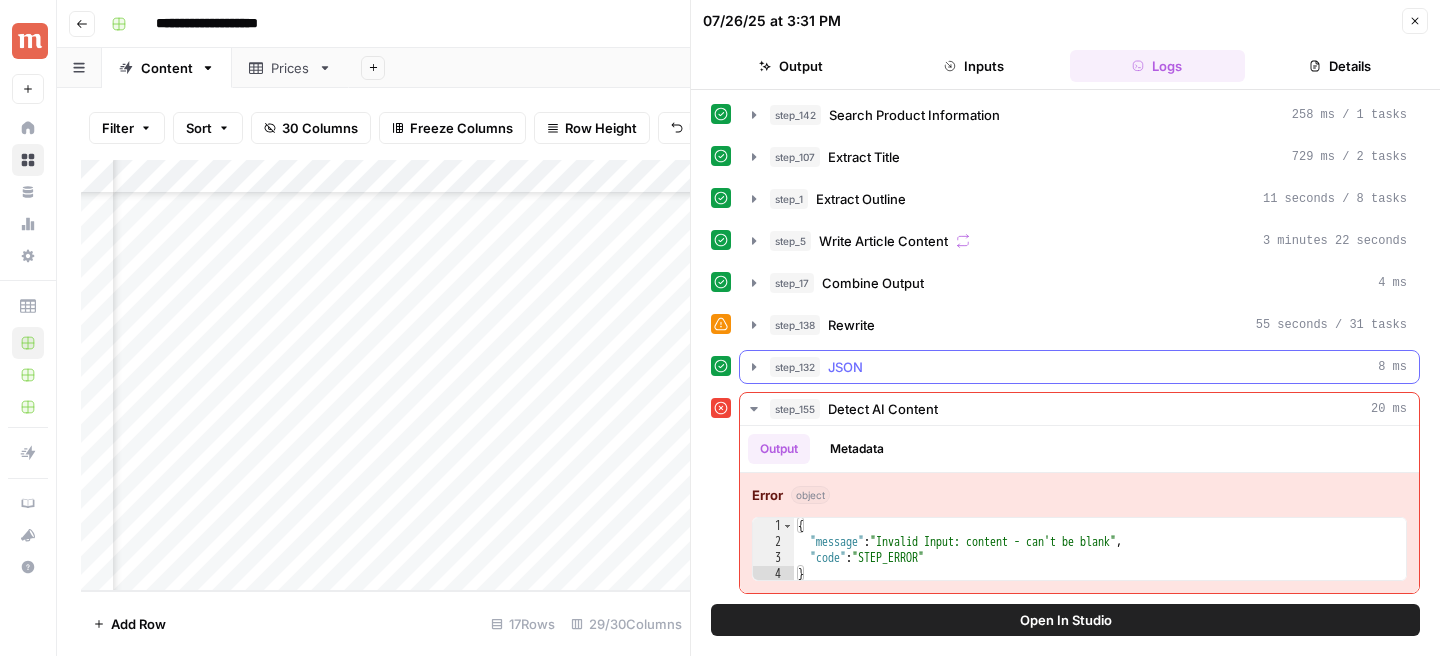 click 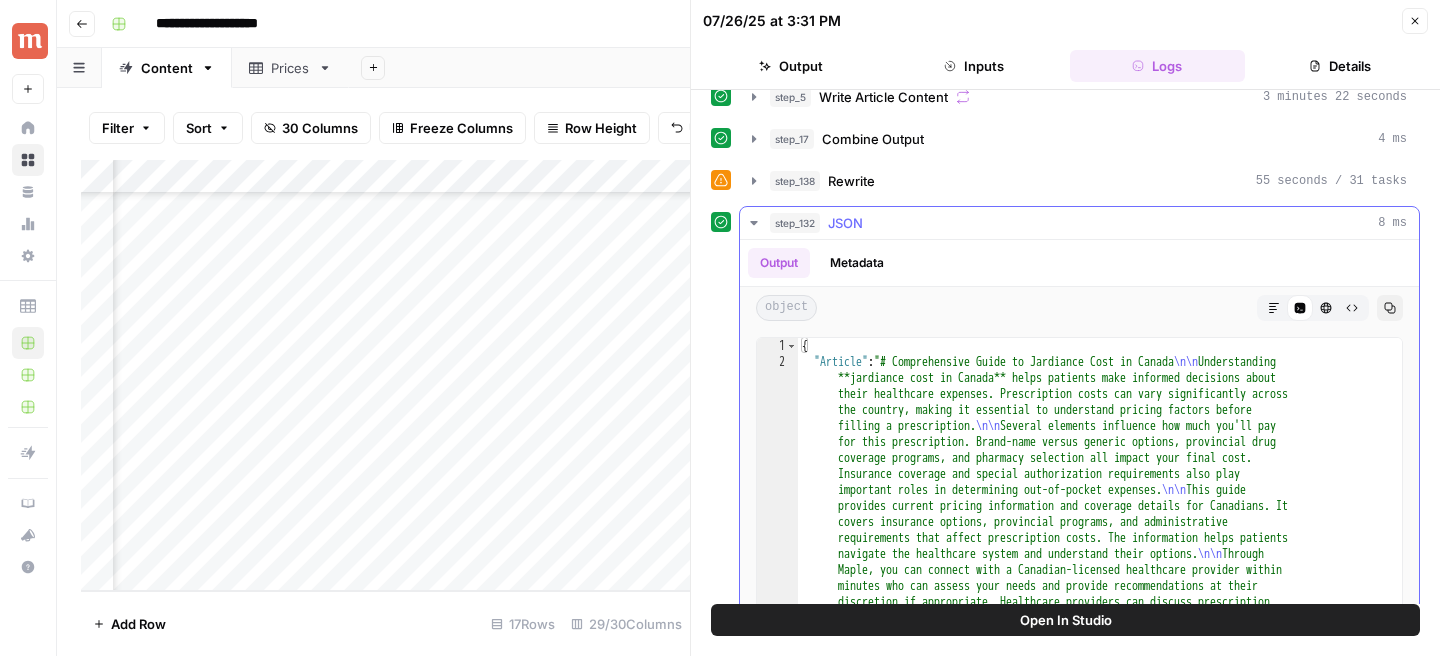 scroll, scrollTop: 292, scrollLeft: 0, axis: vertical 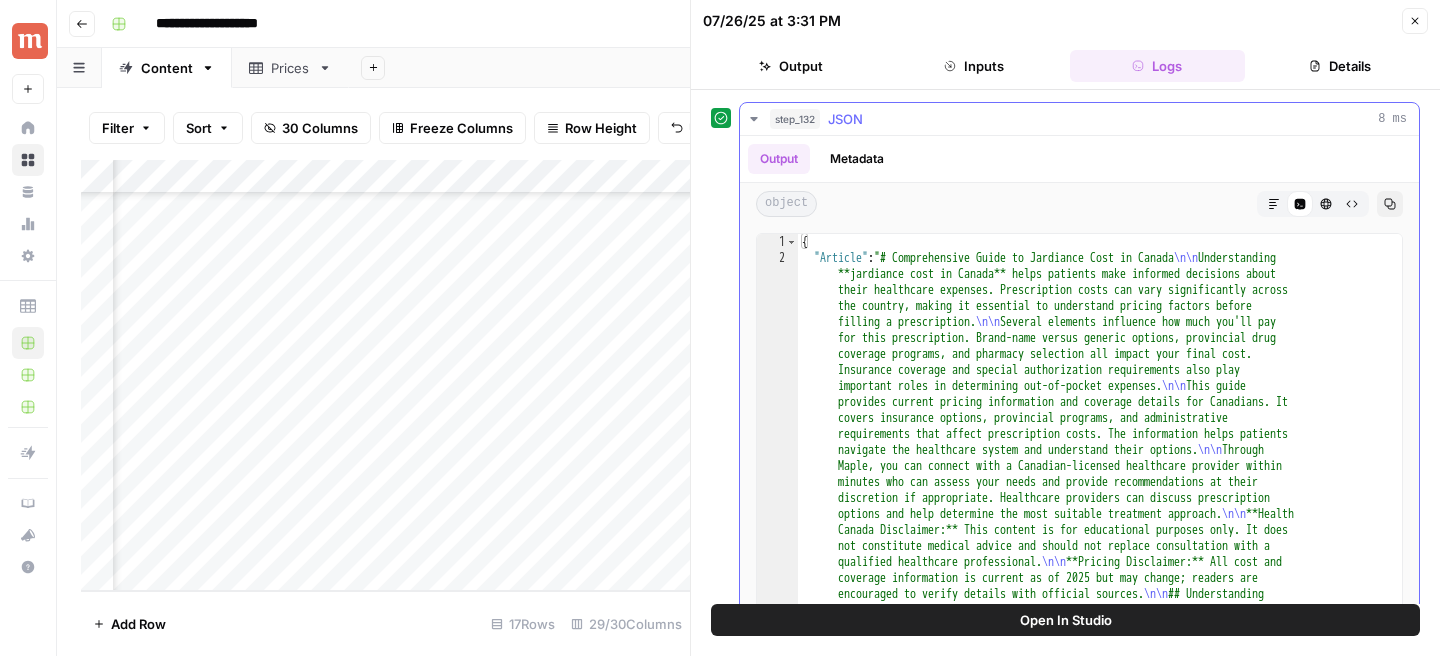 click 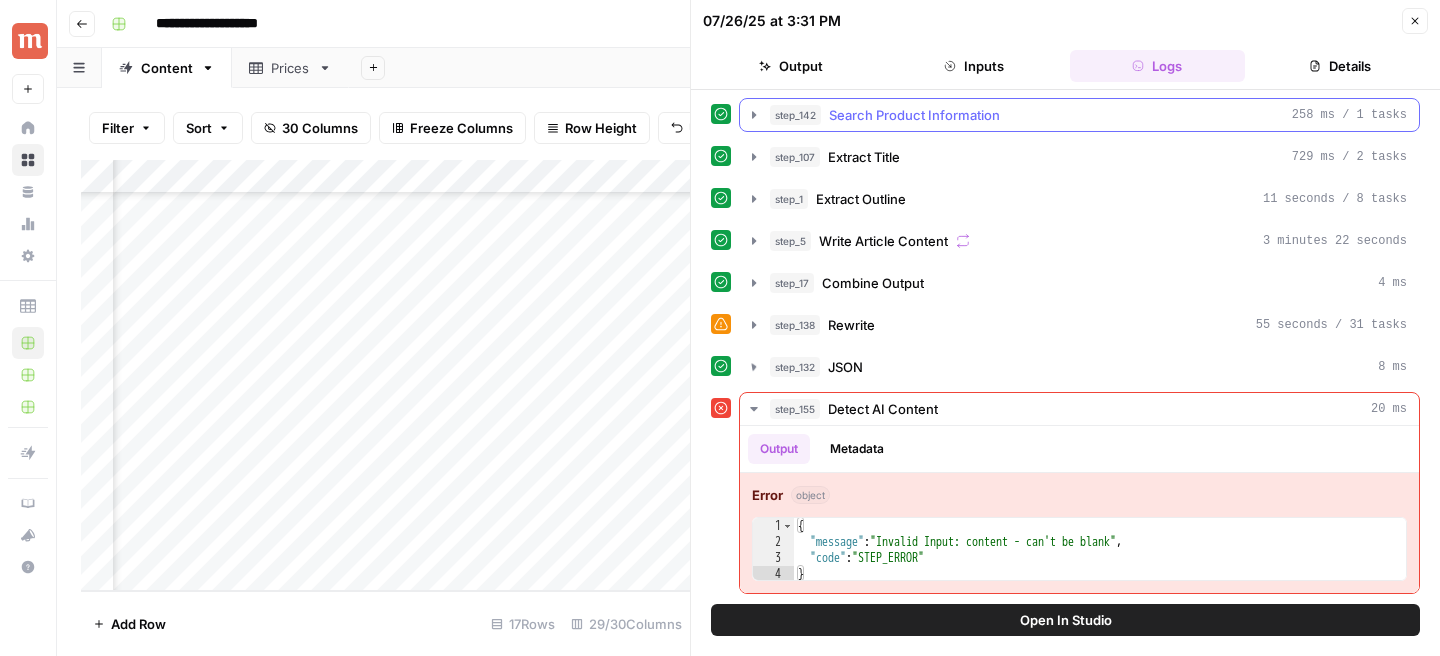 scroll, scrollTop: 44, scrollLeft: 0, axis: vertical 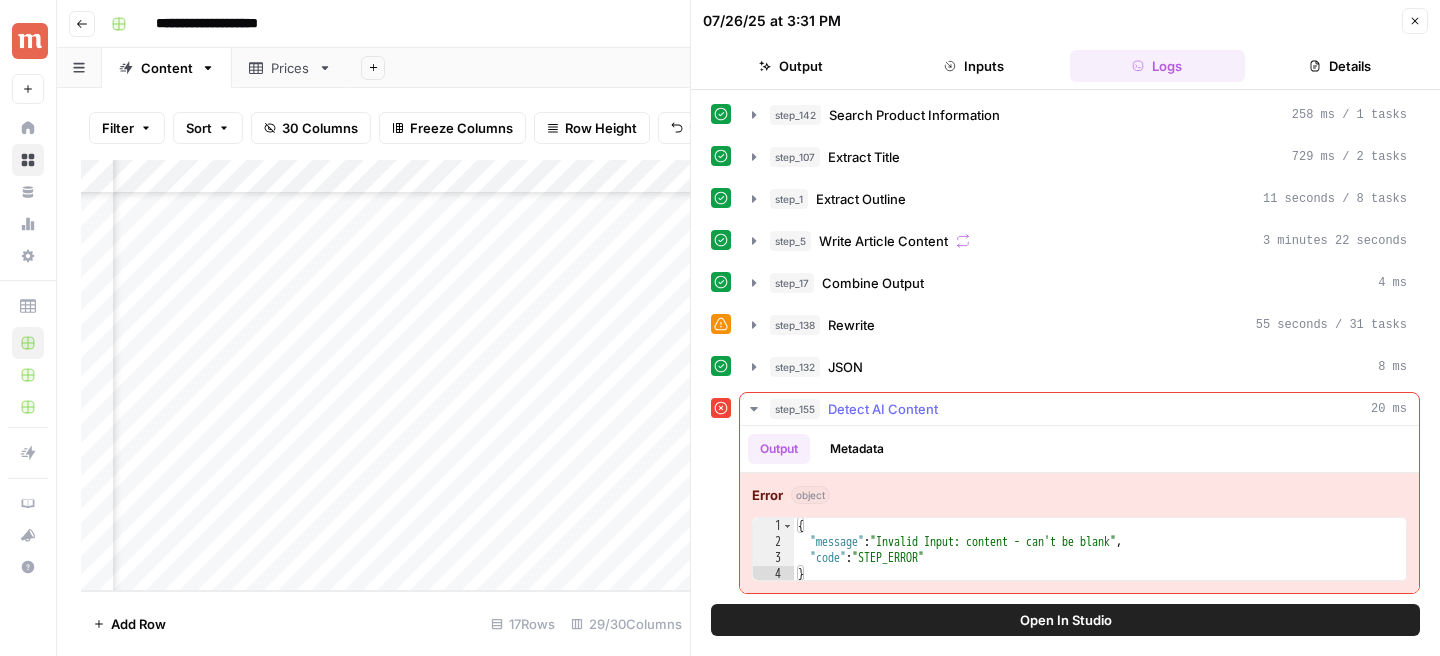 click on "Metadata" at bounding box center [857, 449] 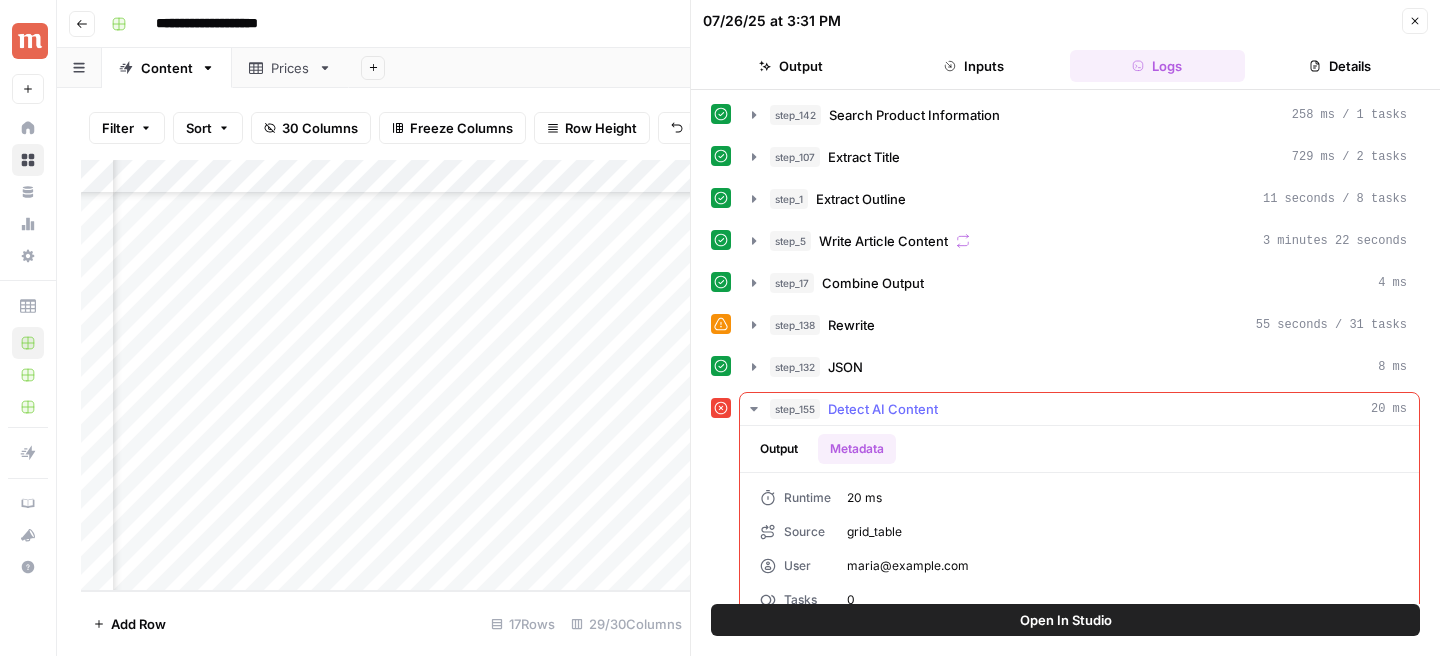 click on "Output" at bounding box center [779, 449] 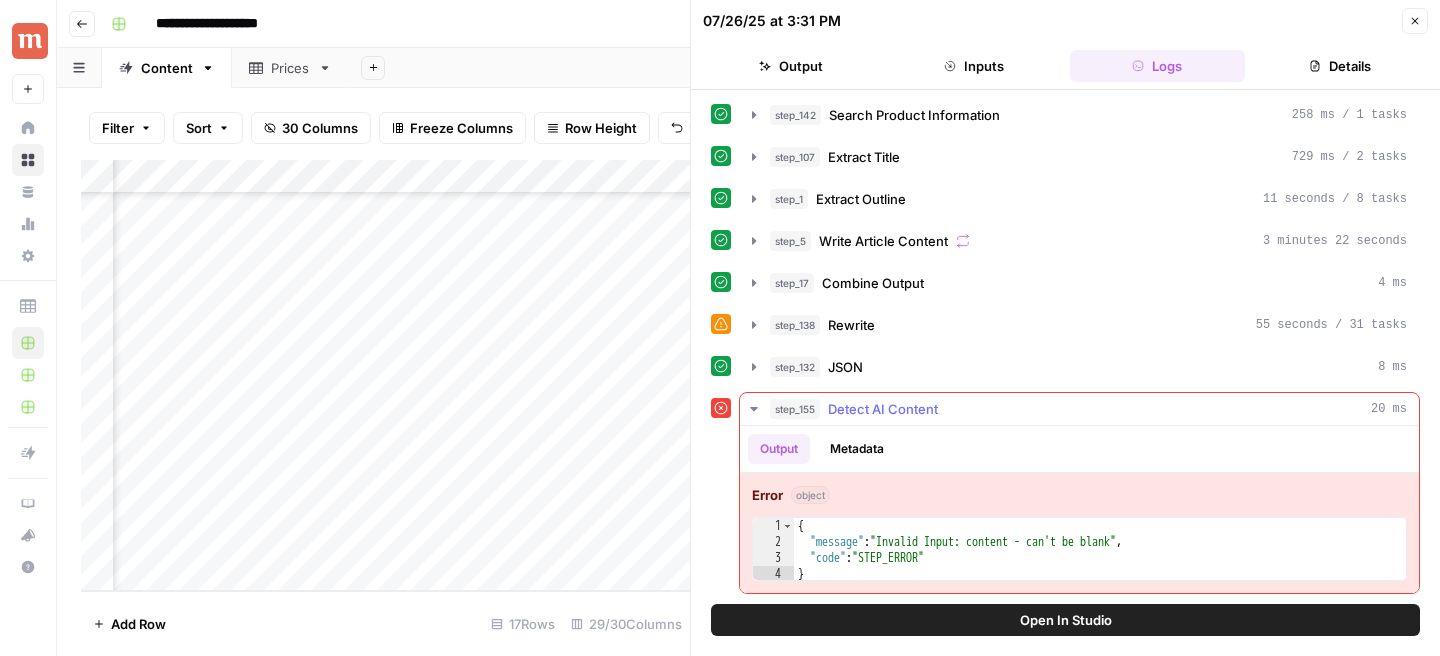 scroll, scrollTop: 0, scrollLeft: 0, axis: both 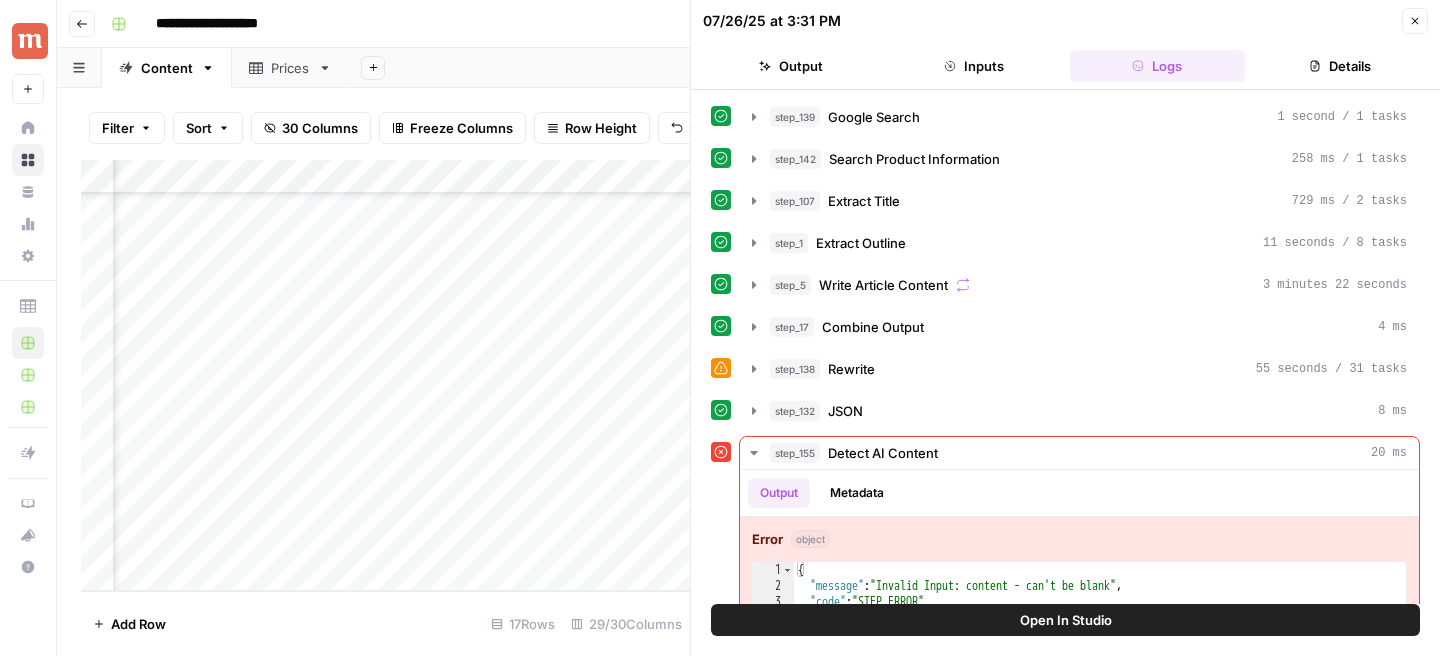 click on "Open In Studio" at bounding box center (1066, 620) 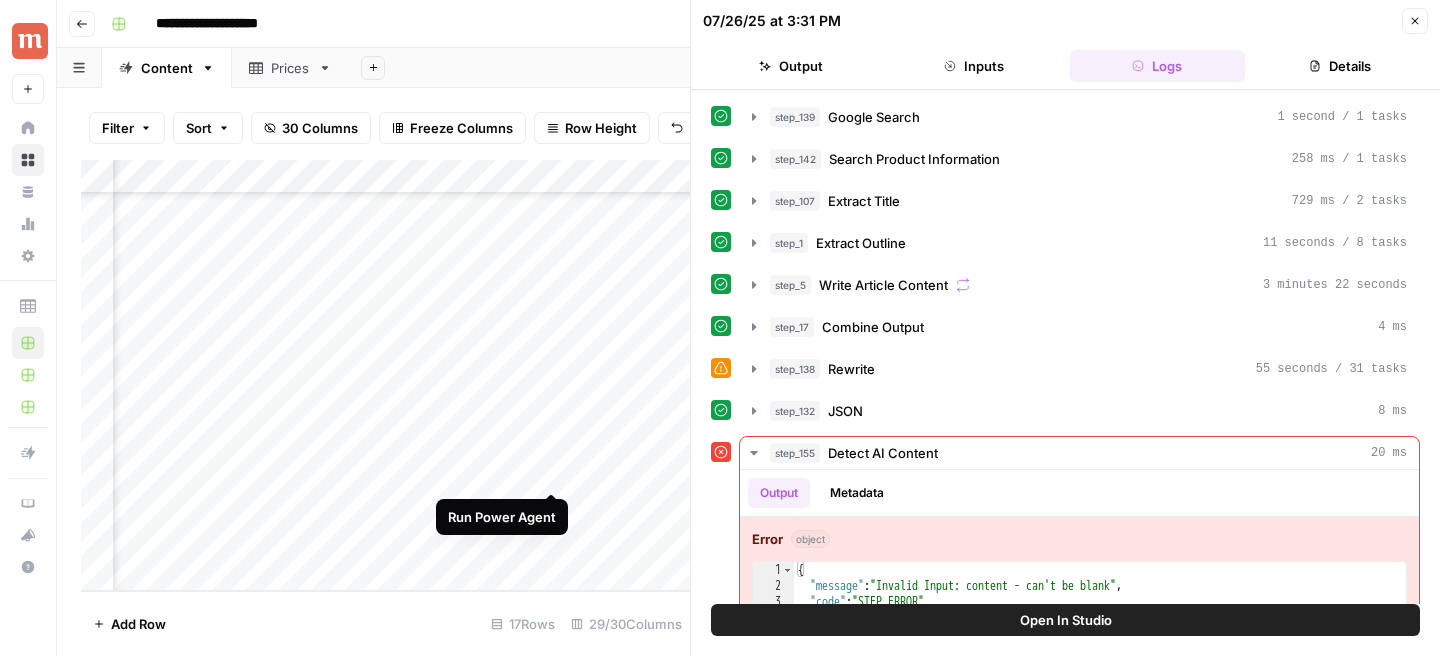 click on "Add Column" at bounding box center (385, 375) 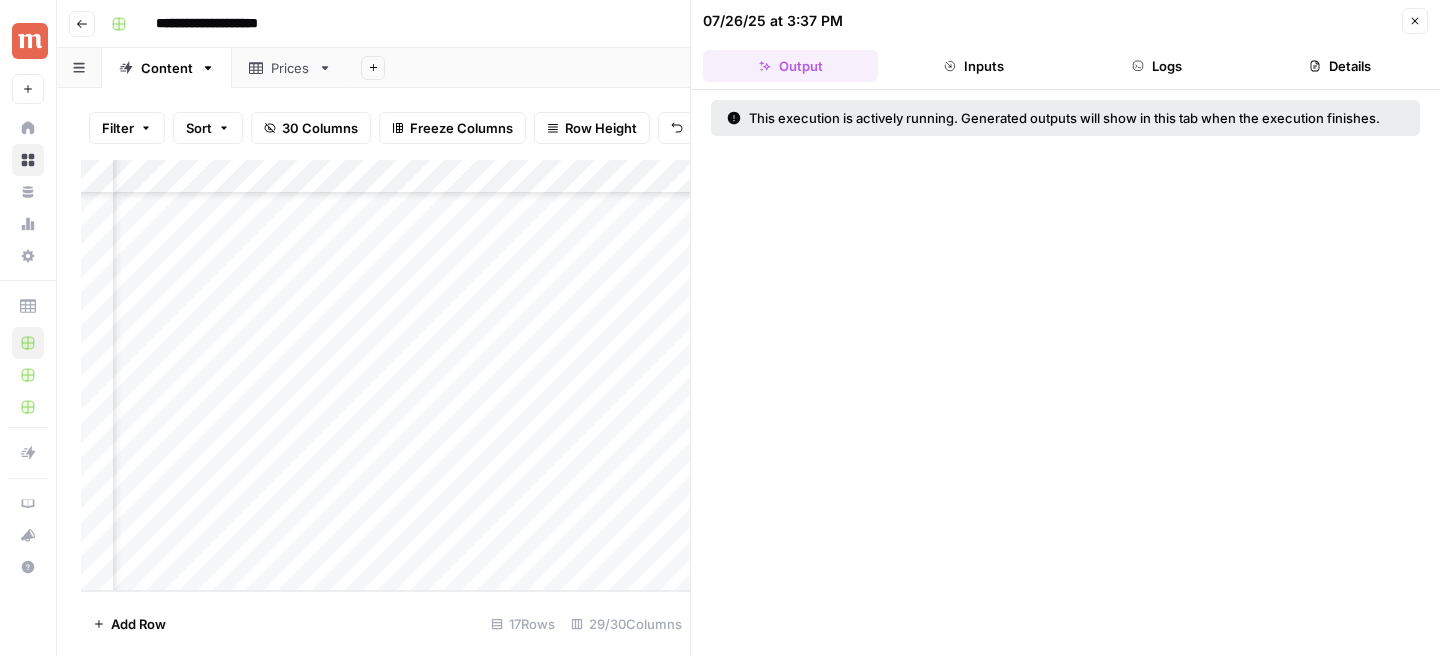 click on "07/26/25 at 3:37 PM Close Output Inputs Logs Details" at bounding box center [1065, 45] 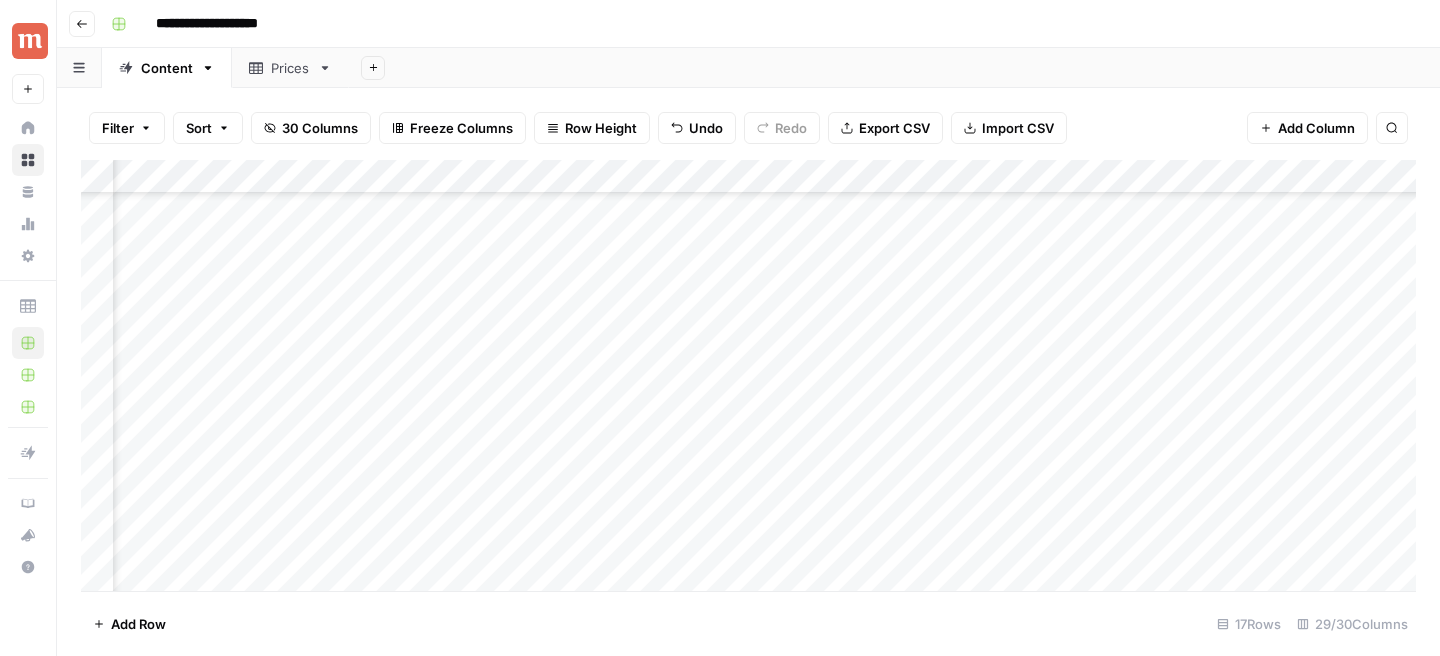 scroll, scrollTop: 212, scrollLeft: 1285, axis: both 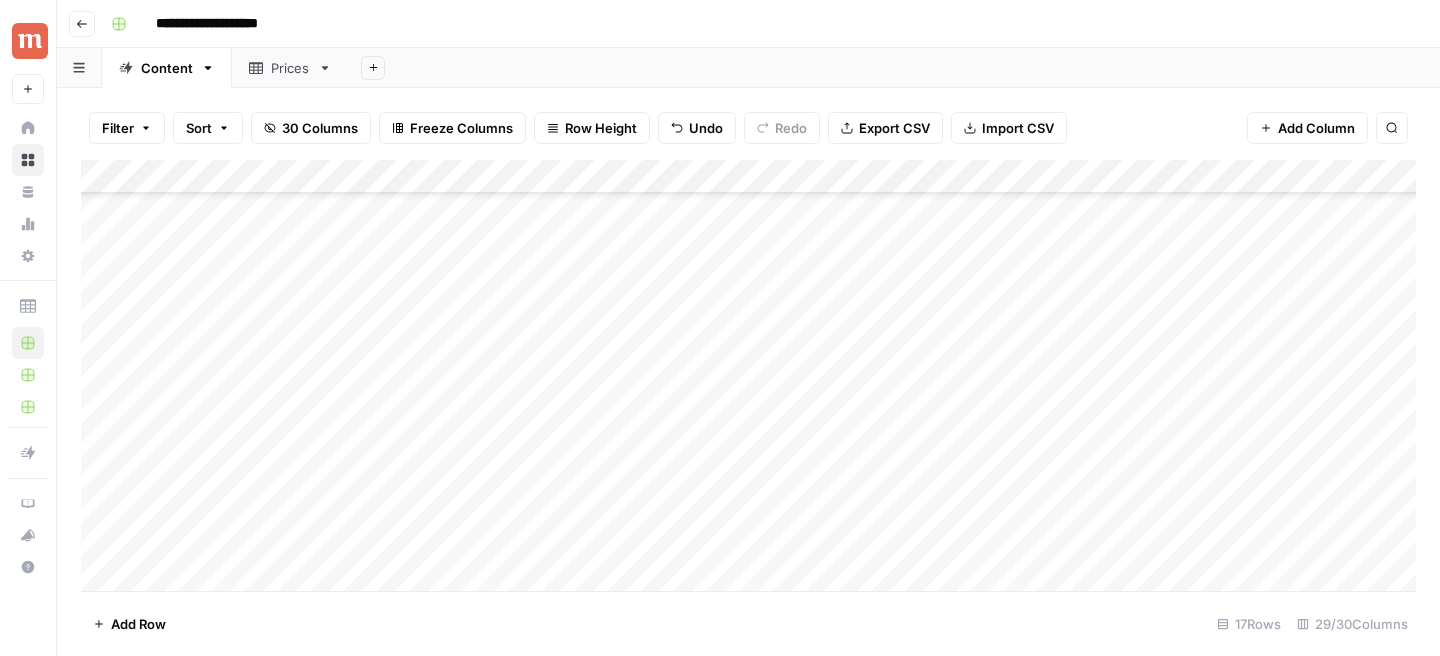 click on "Add Column" at bounding box center [748, 375] 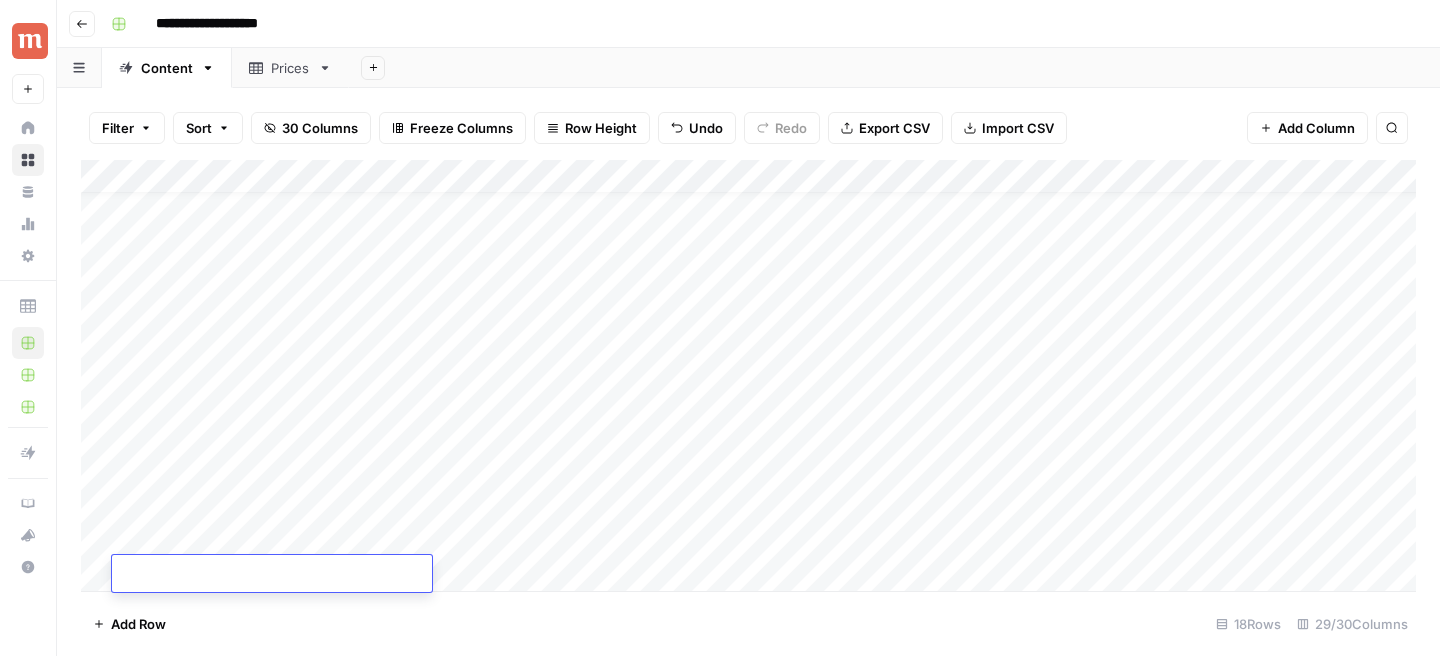 scroll, scrollTop: 0, scrollLeft: 0, axis: both 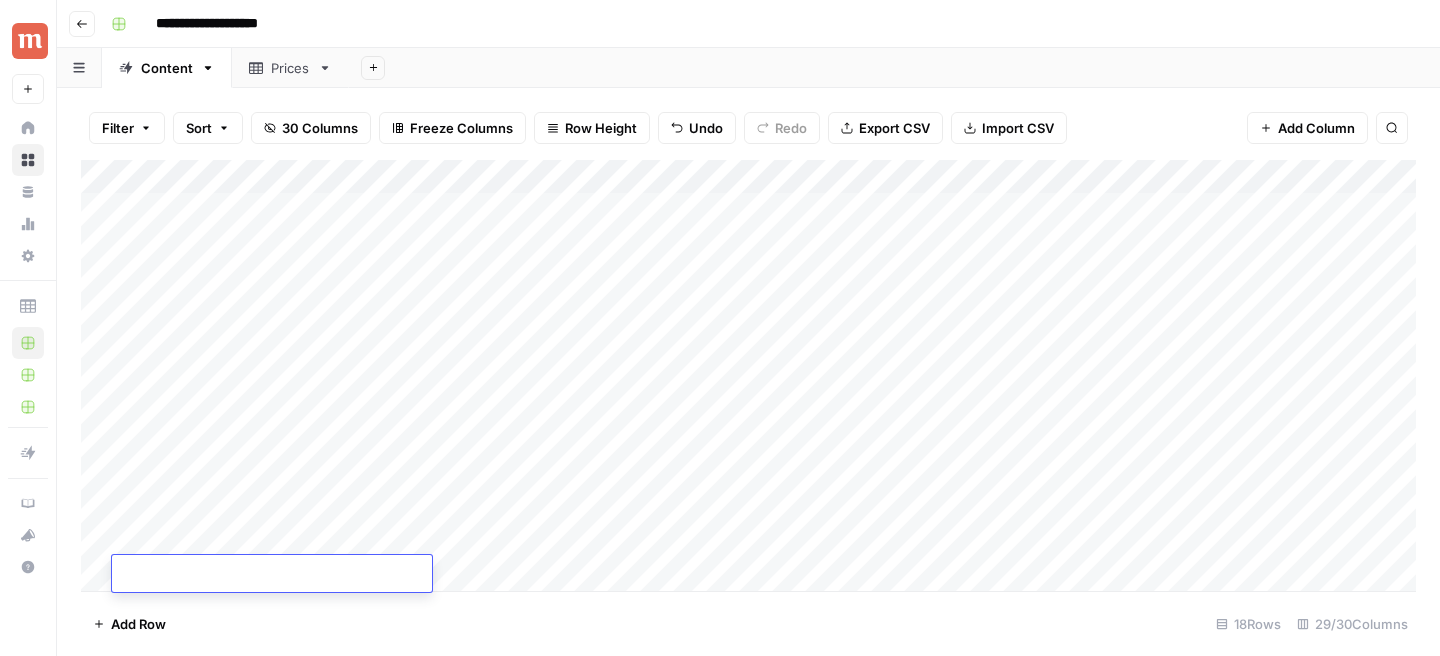 click on "Add Column" at bounding box center (748, 375) 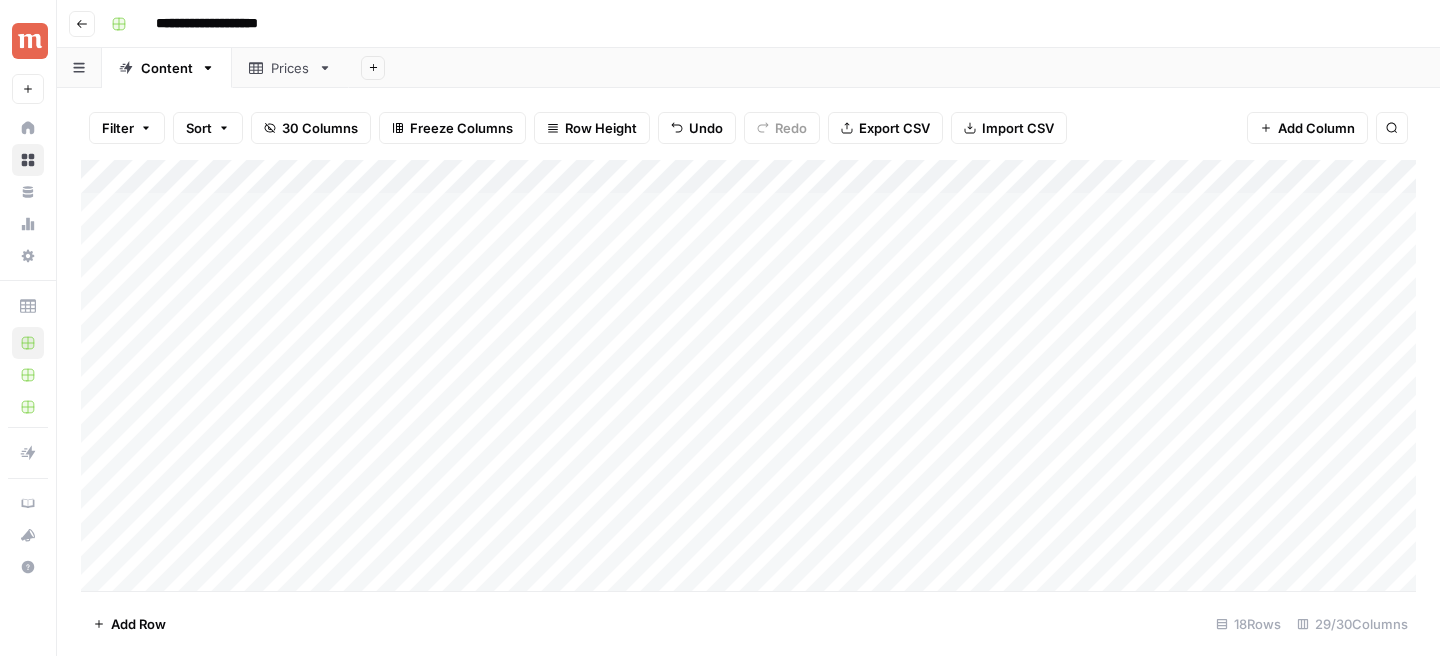 click on "Add Column" at bounding box center [748, 375] 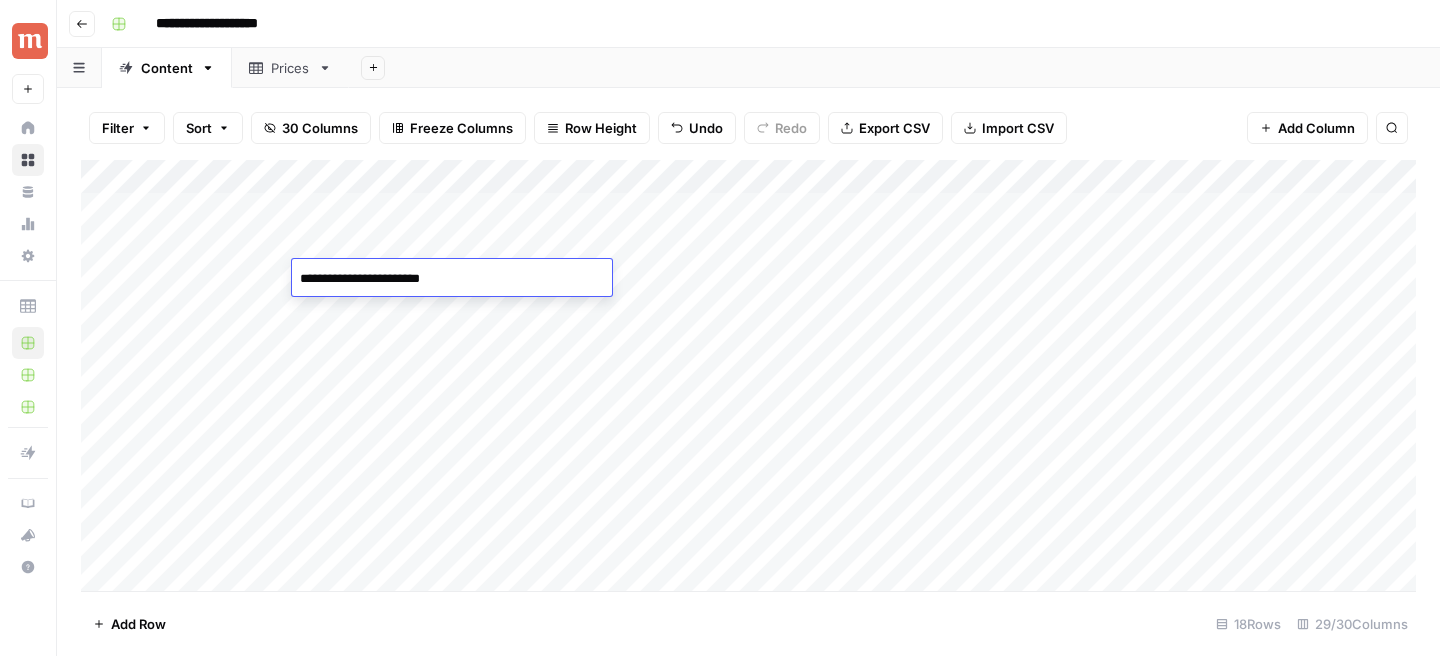 click on "**********" at bounding box center (452, 279) 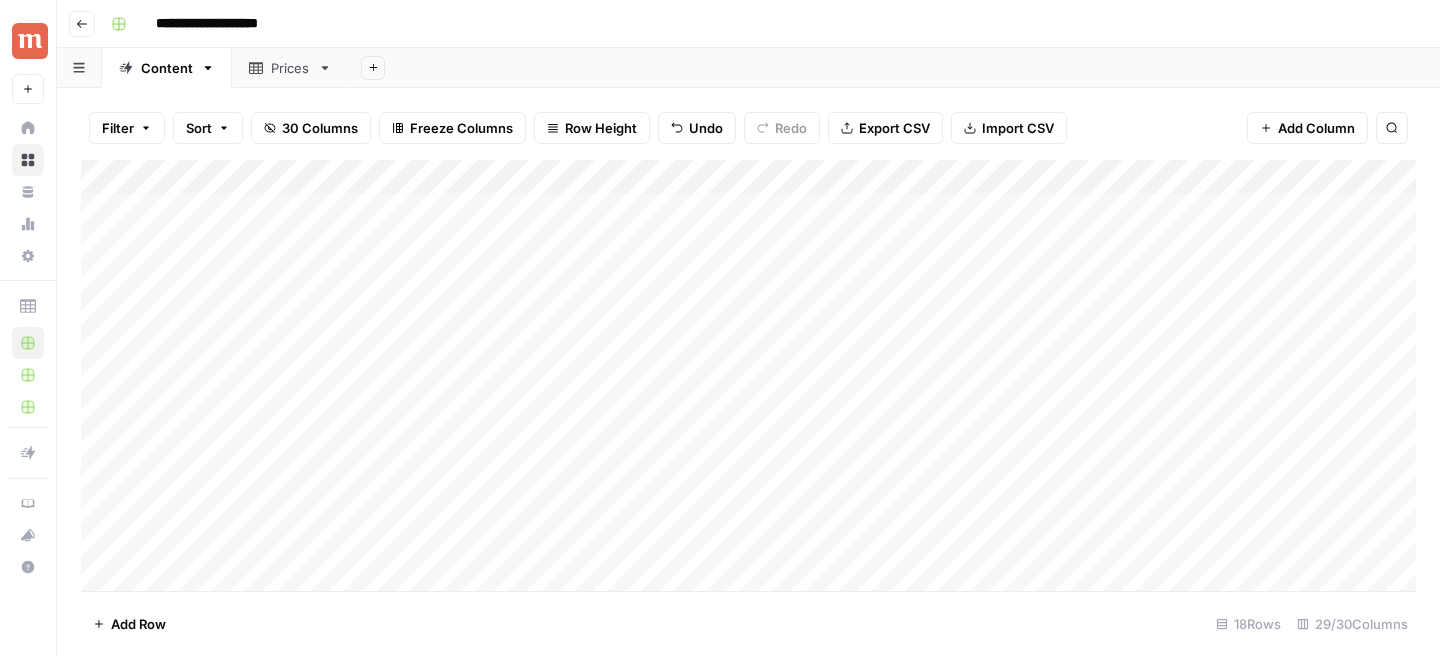 scroll, scrollTop: 247, scrollLeft: 0, axis: vertical 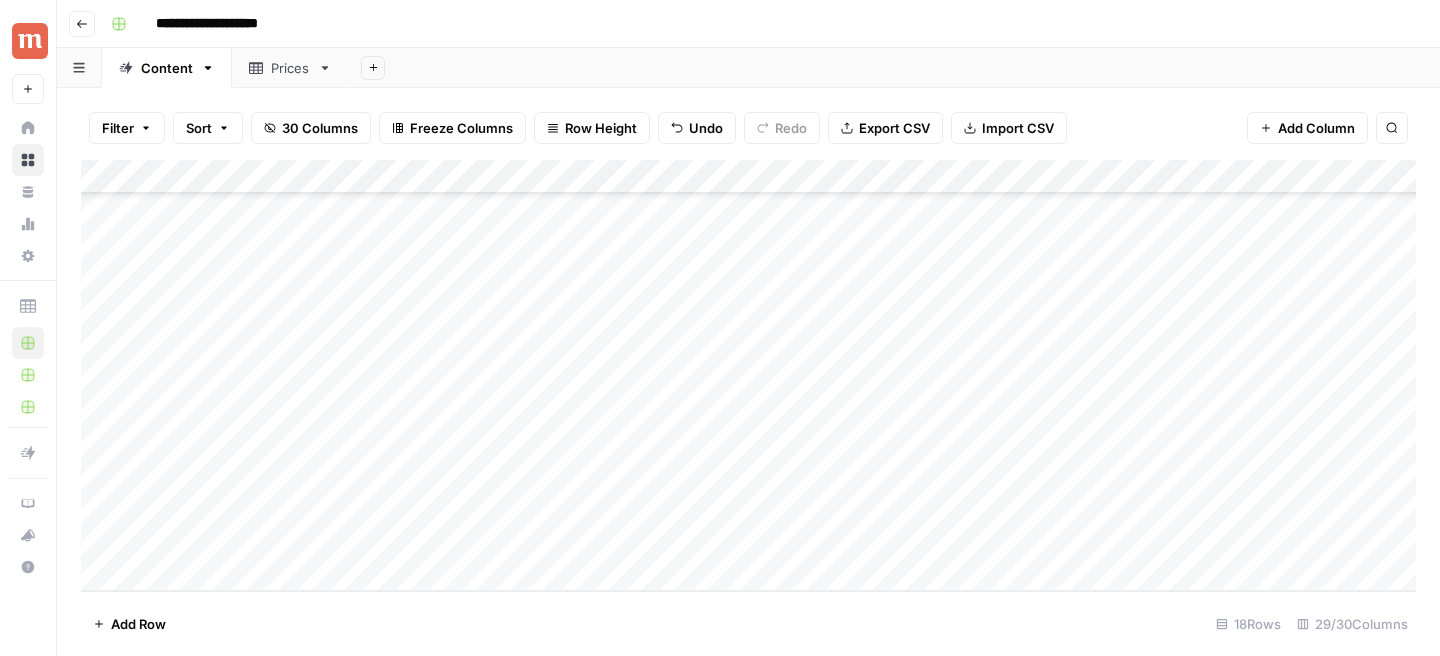 click on "Add Column" at bounding box center (748, 375) 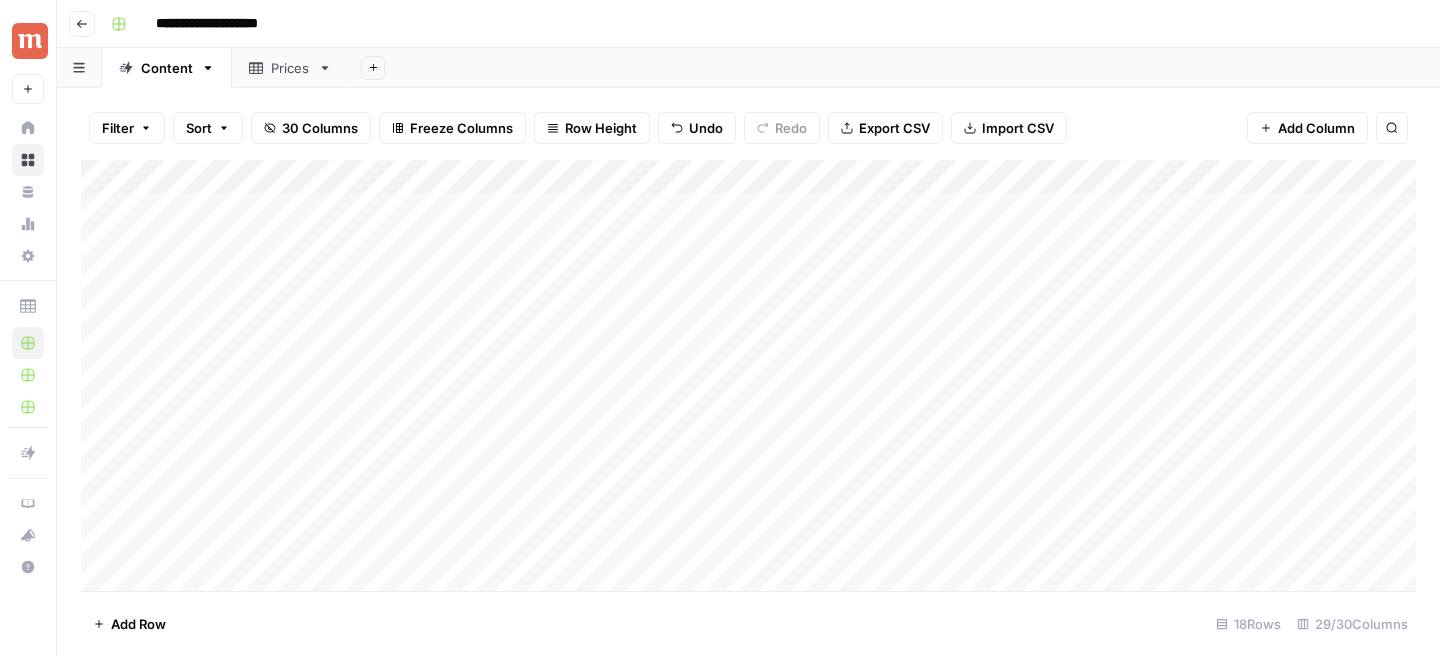 scroll, scrollTop: 0, scrollLeft: 0, axis: both 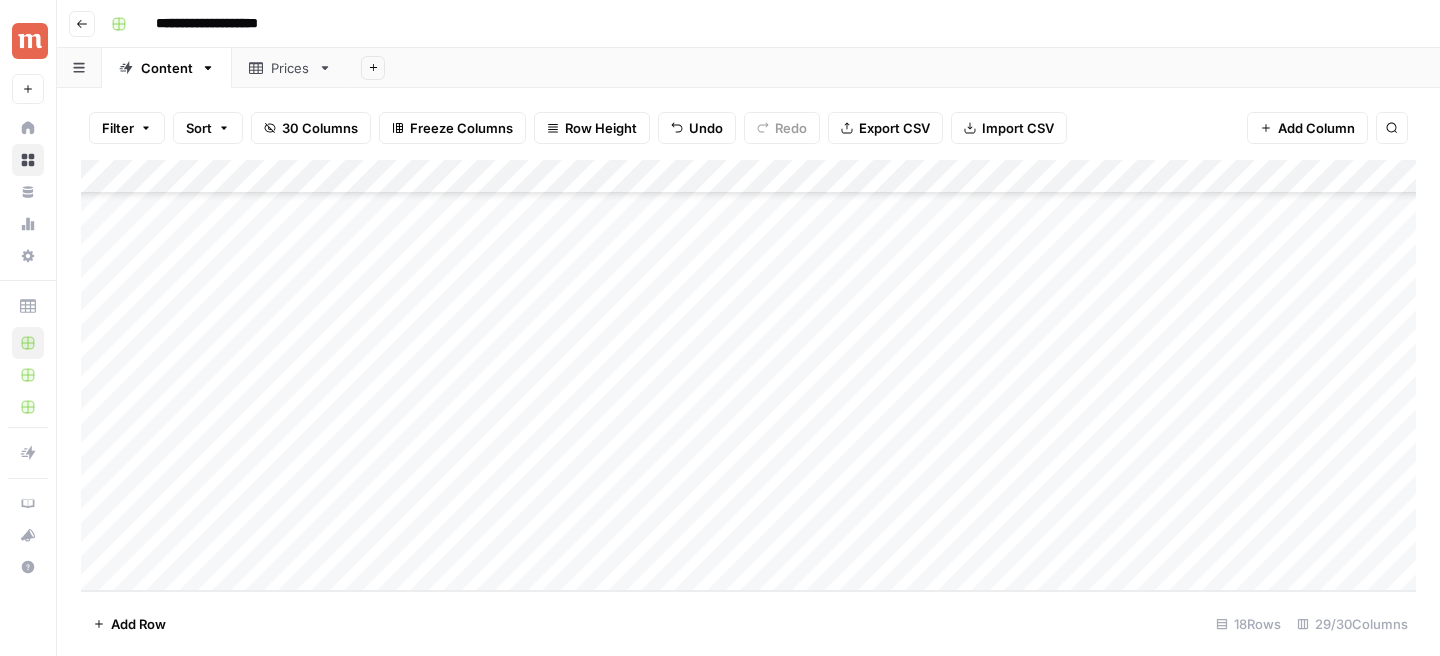 click on "Add Column" at bounding box center (748, 375) 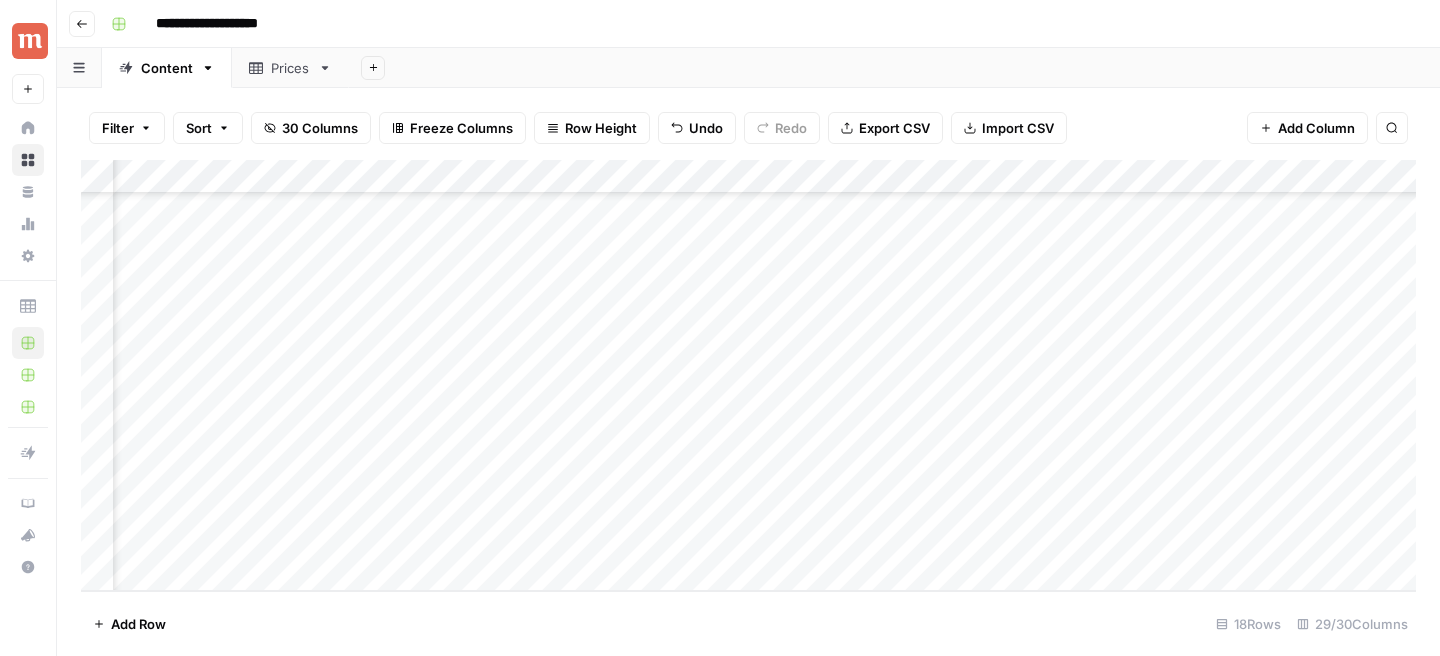 scroll, scrollTop: 247, scrollLeft: 396, axis: both 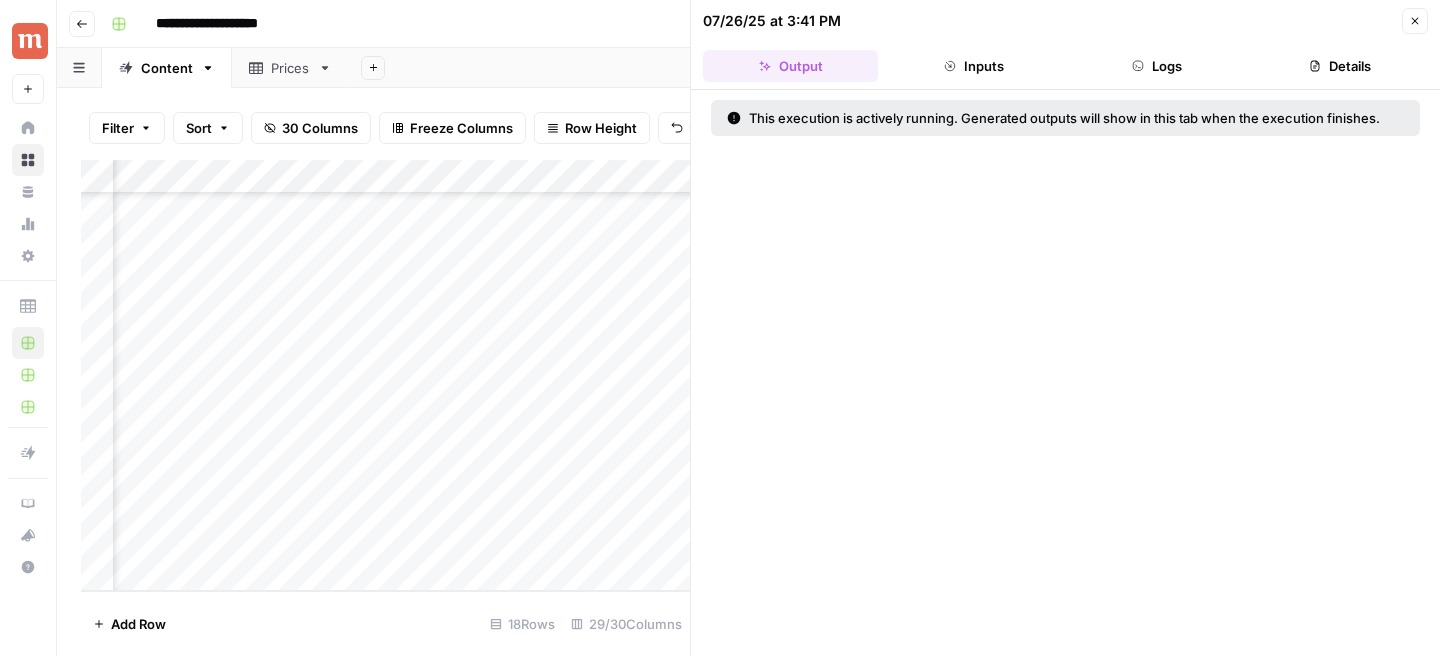 click on "Logs" at bounding box center (1157, 66) 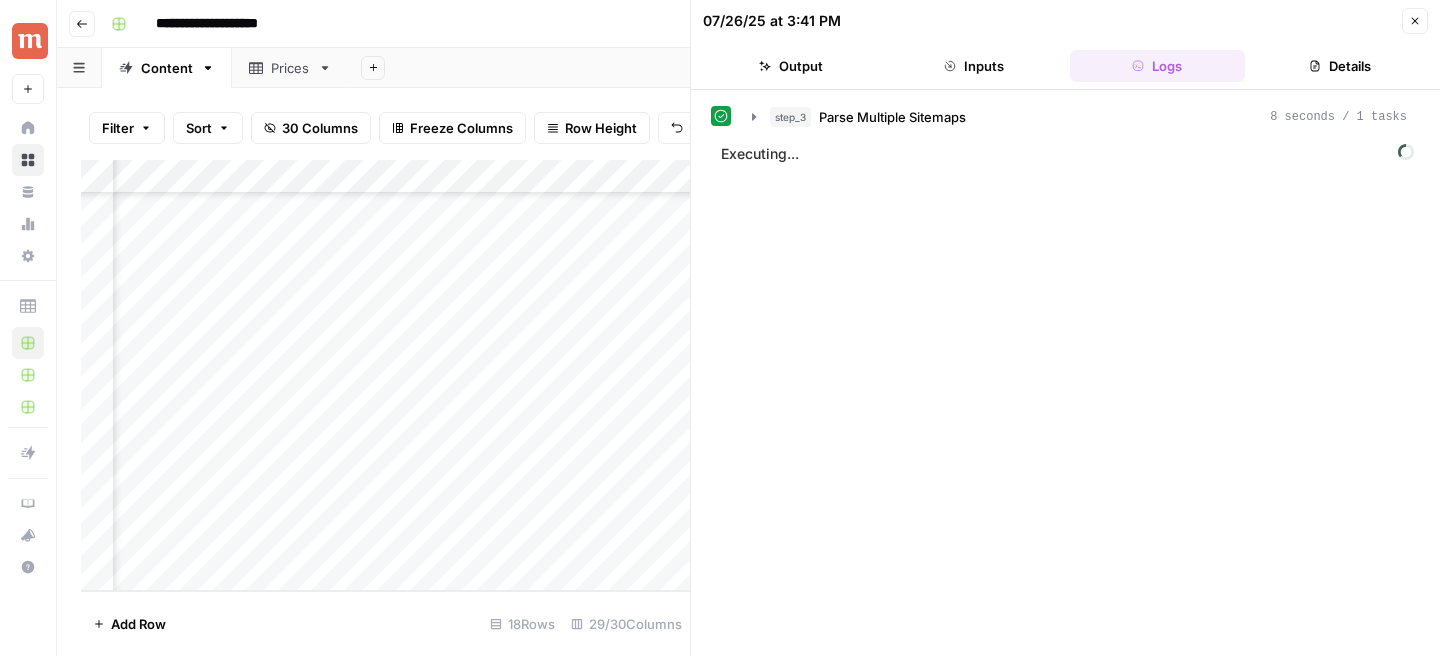 click on "step_3 Parse Multiple Sitemaps 8 seconds / 1 tasks" at bounding box center [1079, 117] 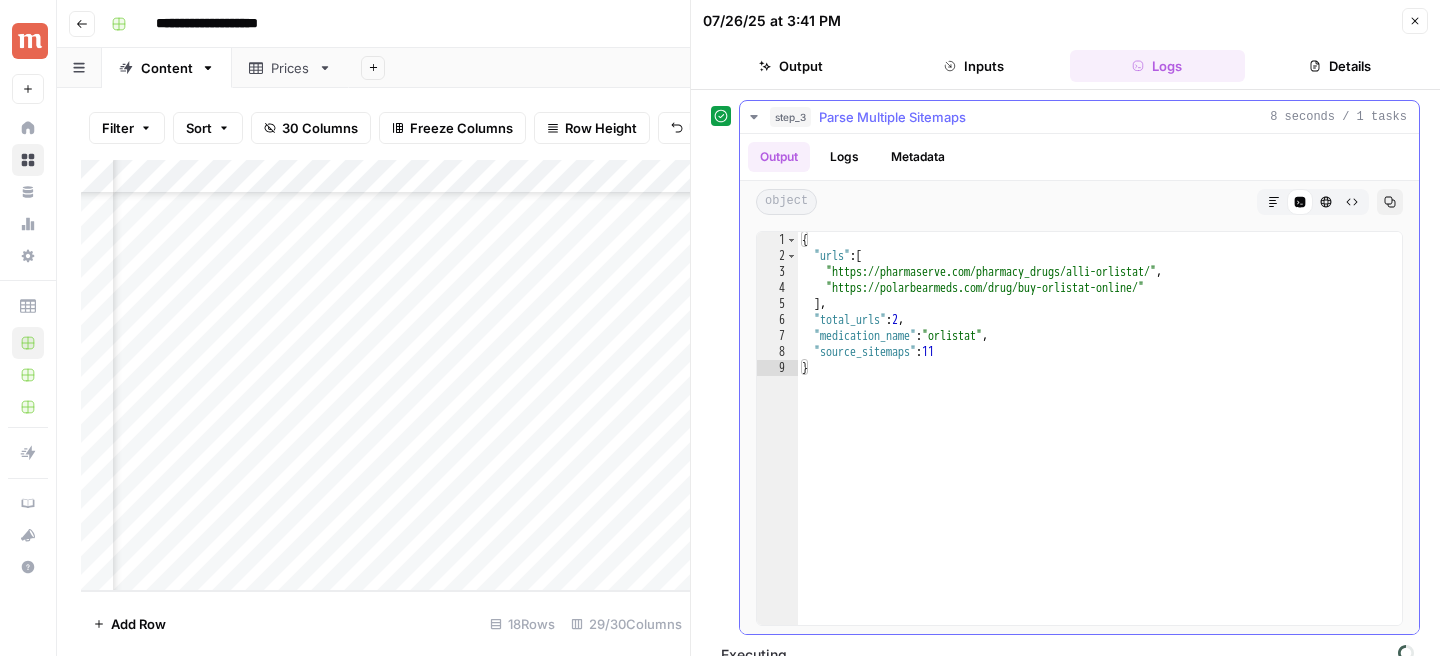 click on "step_3 Parse Multiple Sitemaps 8 seconds / 1 tasks" at bounding box center [1079, 117] 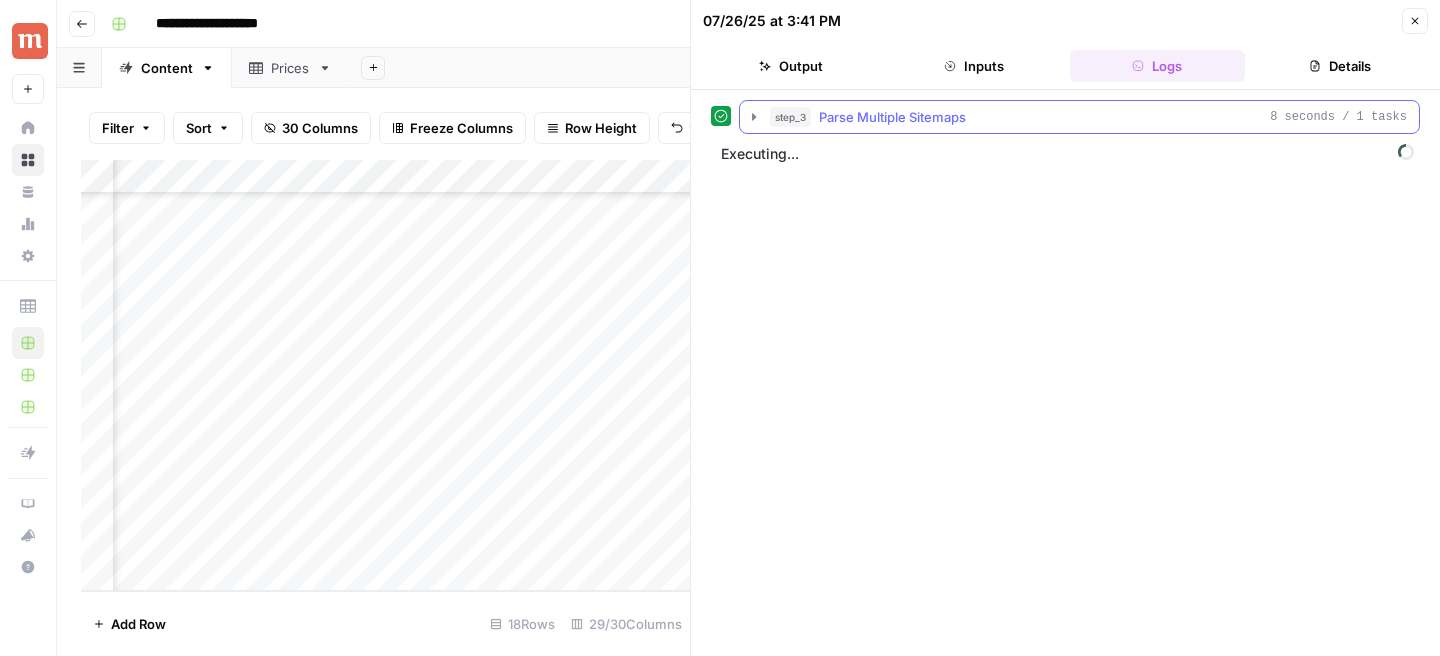 click on "step_3 Parse Multiple Sitemaps 8 seconds / 1 tasks" at bounding box center (1079, 117) 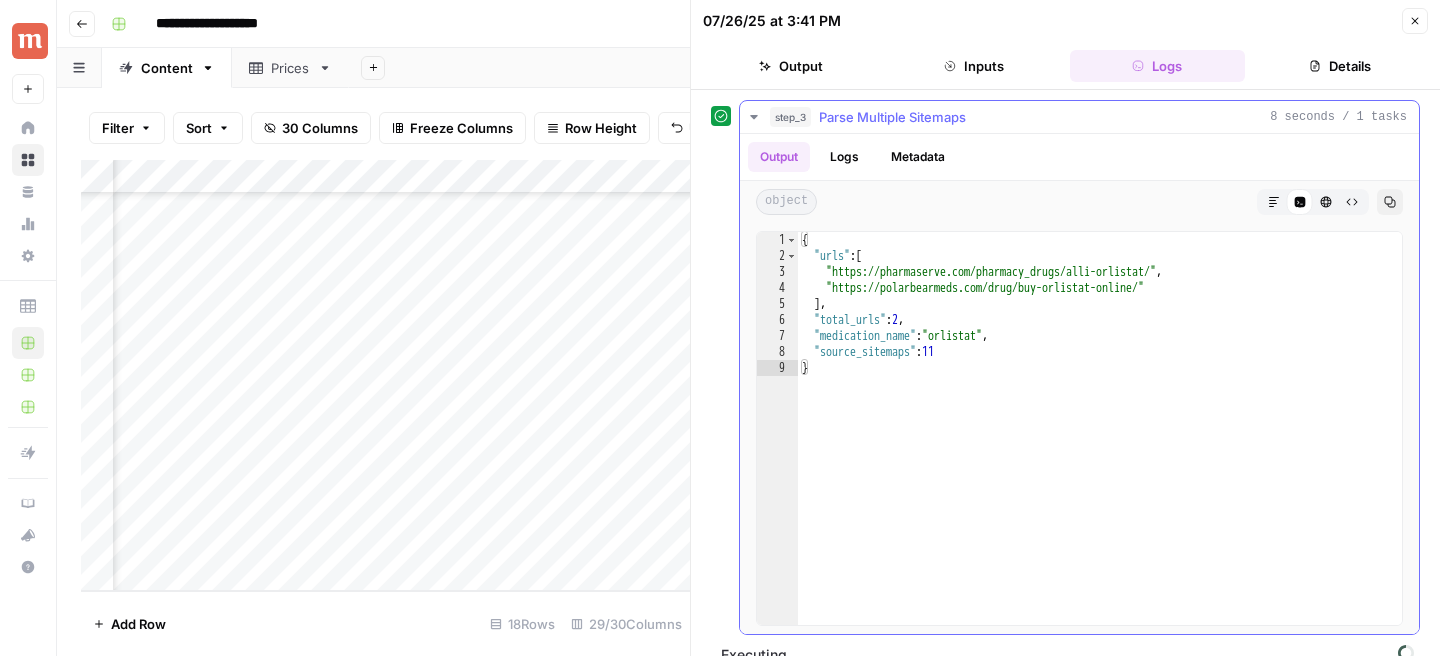 click on "step_3 Parse Multiple Sitemaps 8 seconds / 1 tasks" at bounding box center (1079, 117) 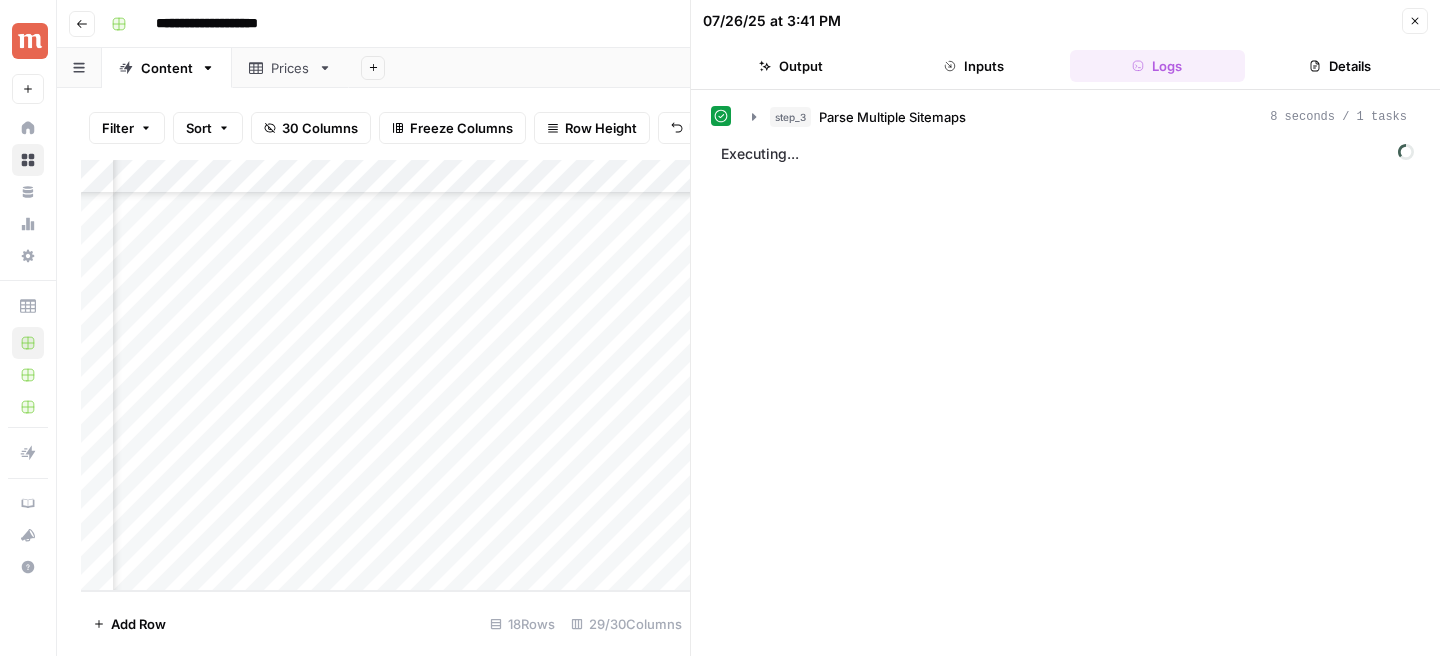 click on "Close" at bounding box center (1415, 21) 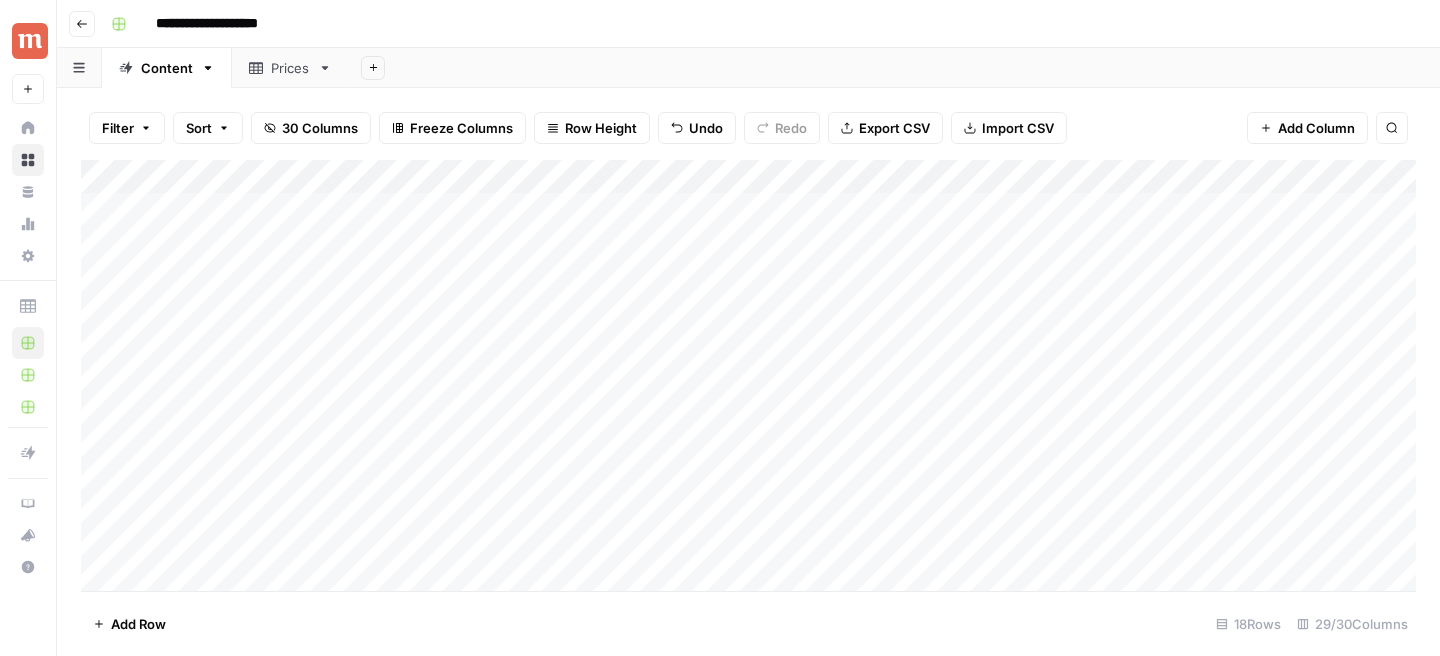 scroll, scrollTop: 0, scrollLeft: 0, axis: both 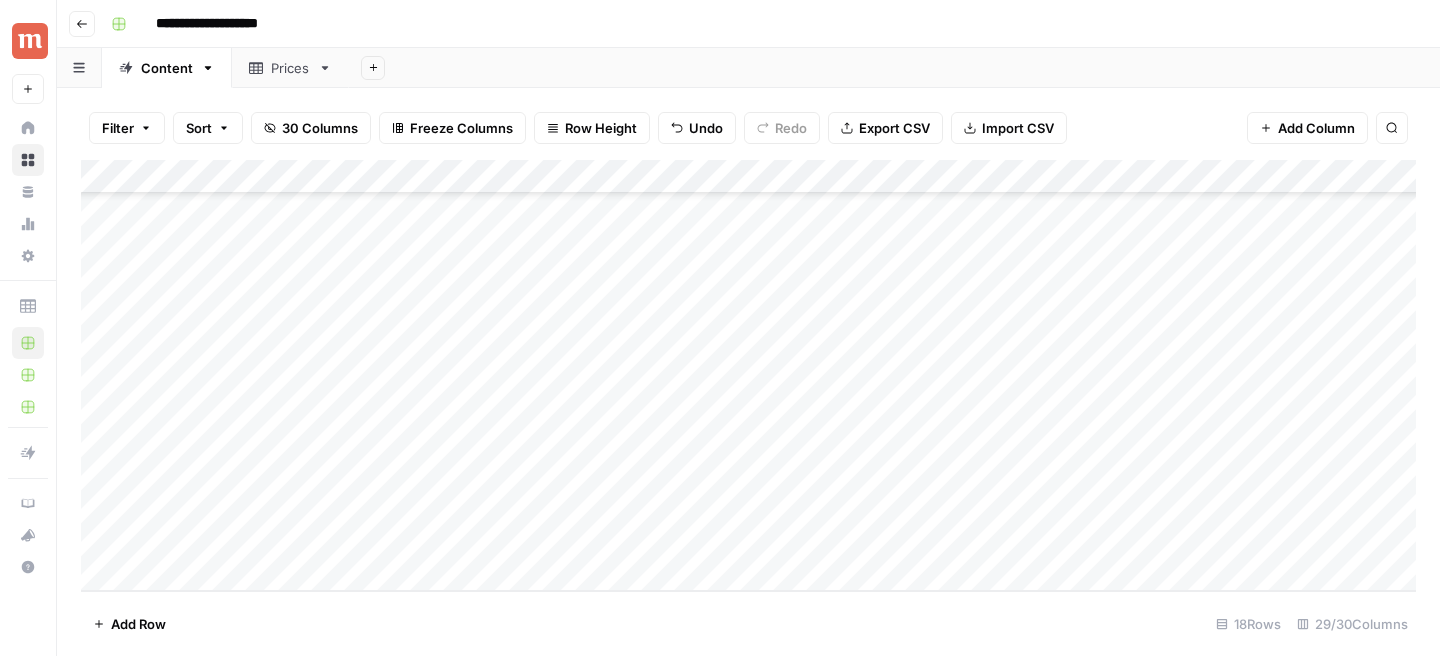 click on "Add Column" at bounding box center (748, 375) 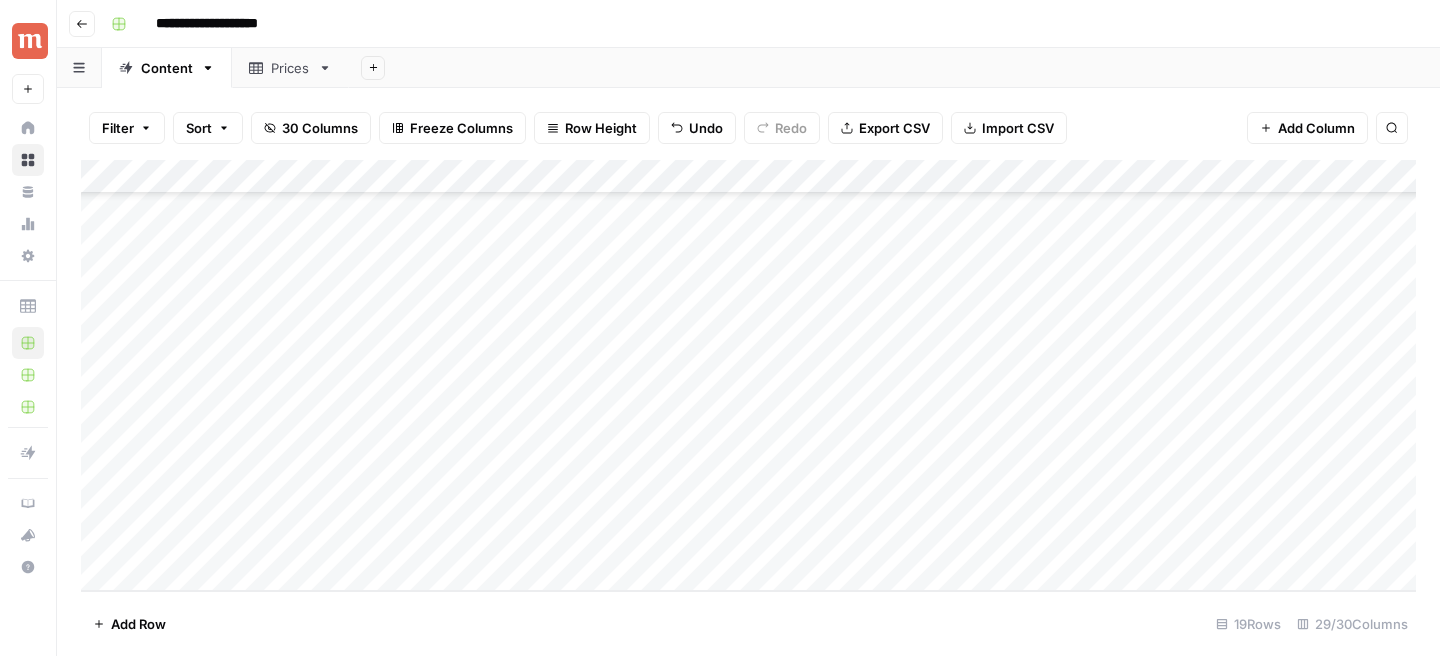 click on "Add Column" at bounding box center [748, 375] 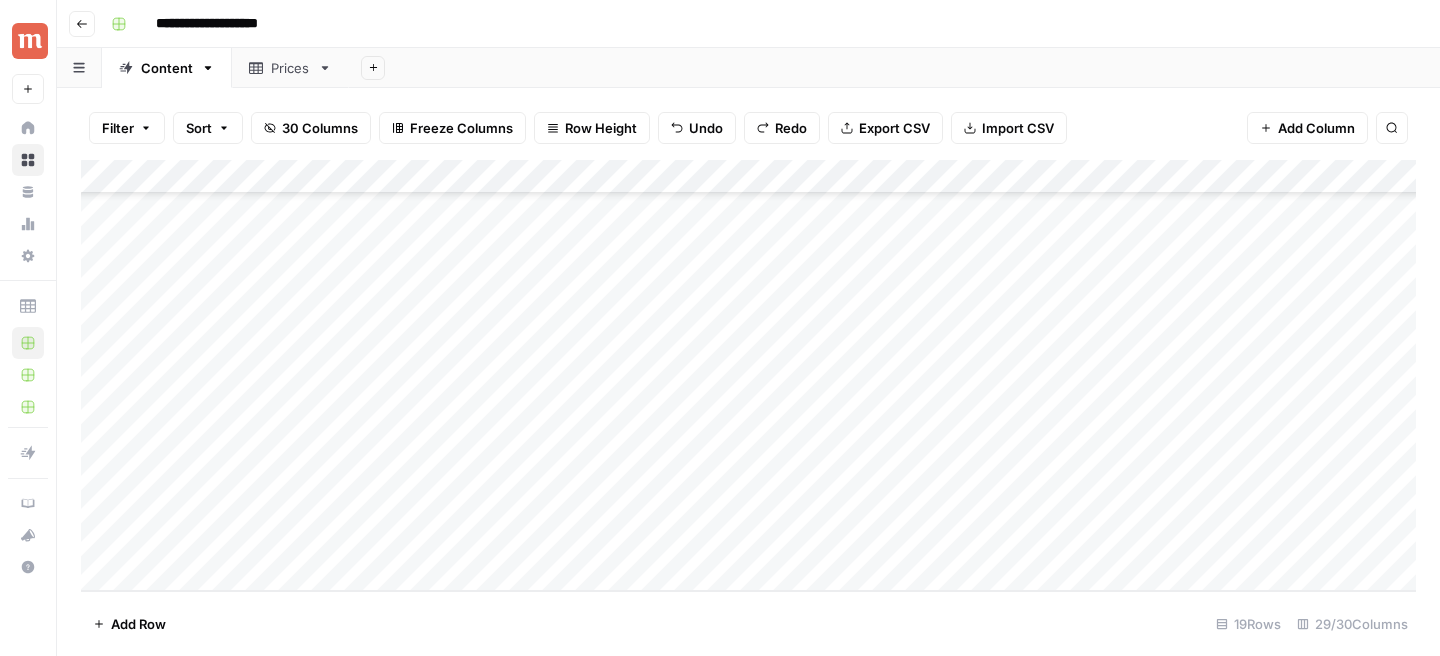 click on "Add Column" at bounding box center (748, 375) 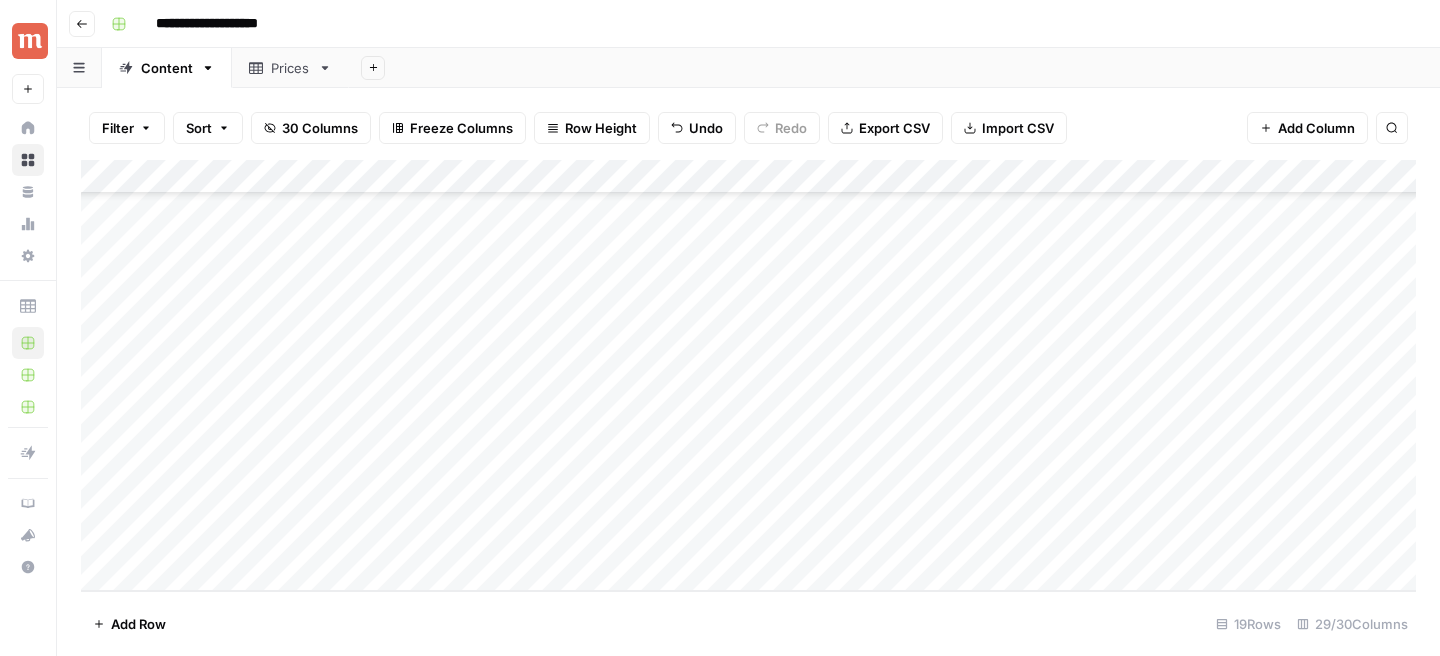 click on "Add Column" at bounding box center (748, 375) 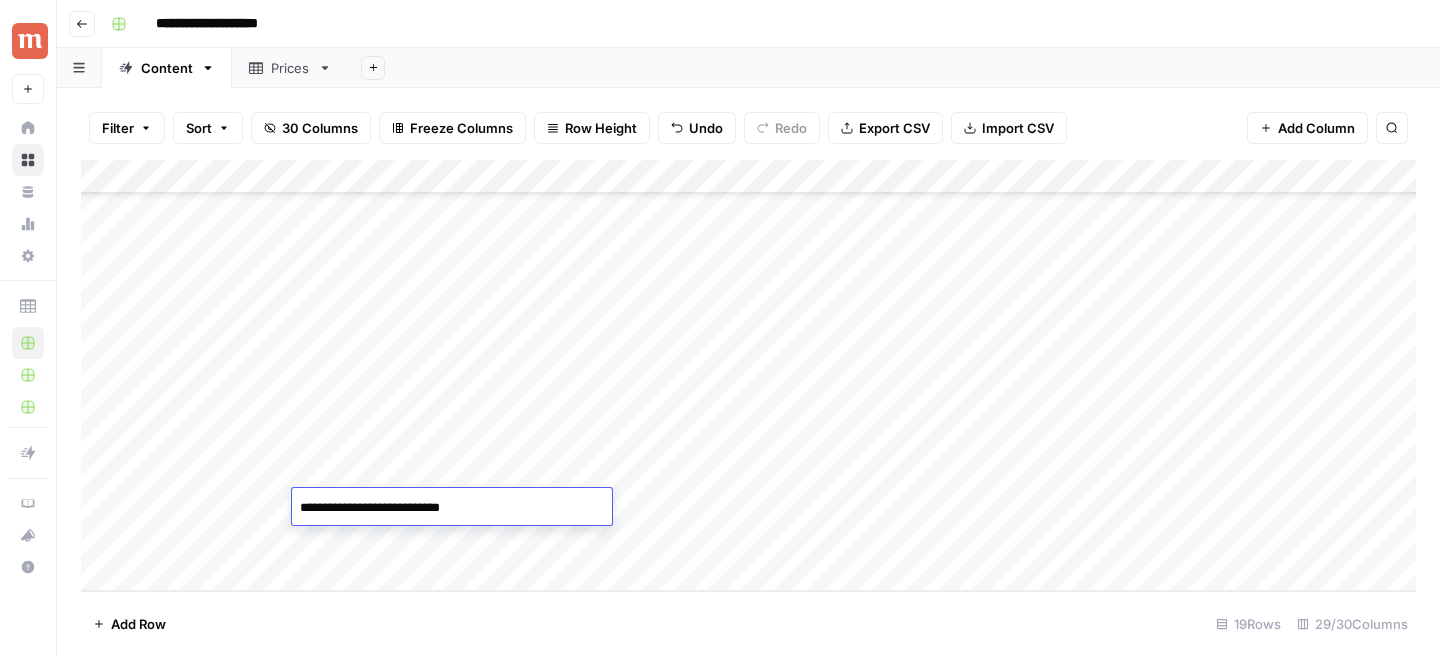 click on "**********" at bounding box center (452, 508) 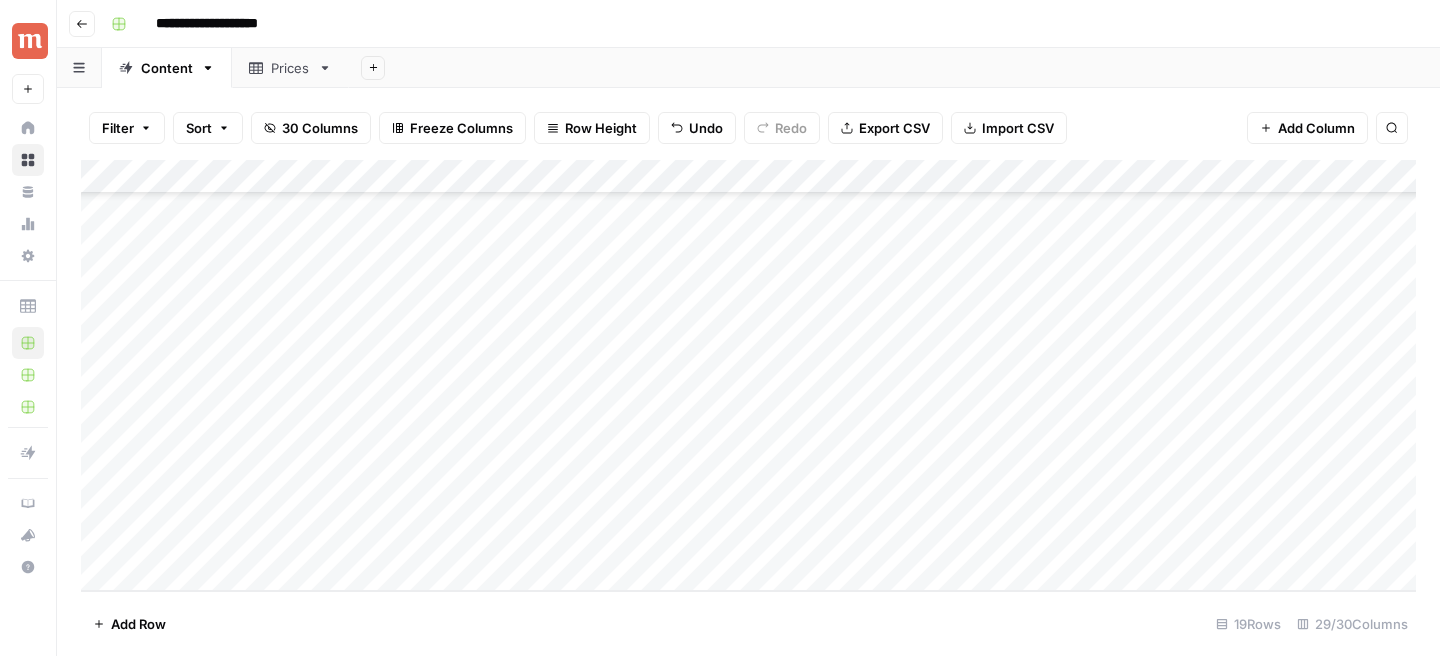 click on "Add Column" at bounding box center [748, 375] 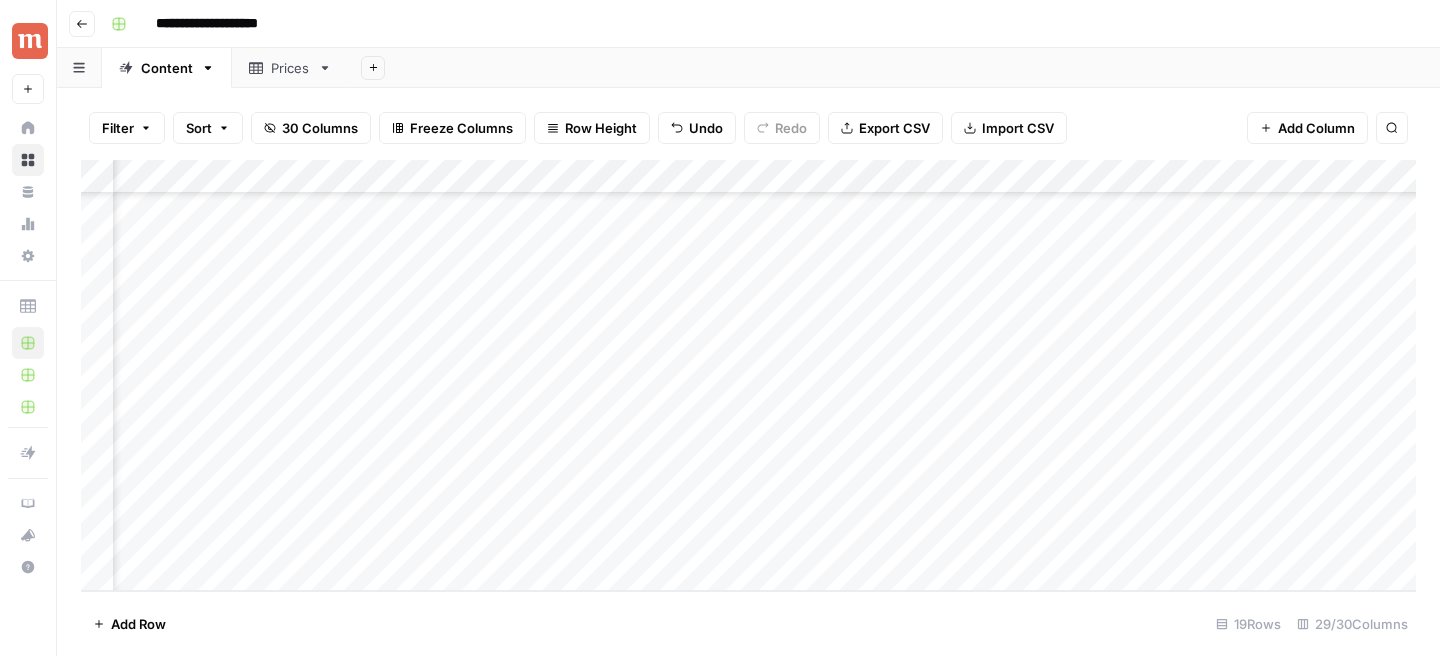 scroll, scrollTop: 281, scrollLeft: 1292, axis: both 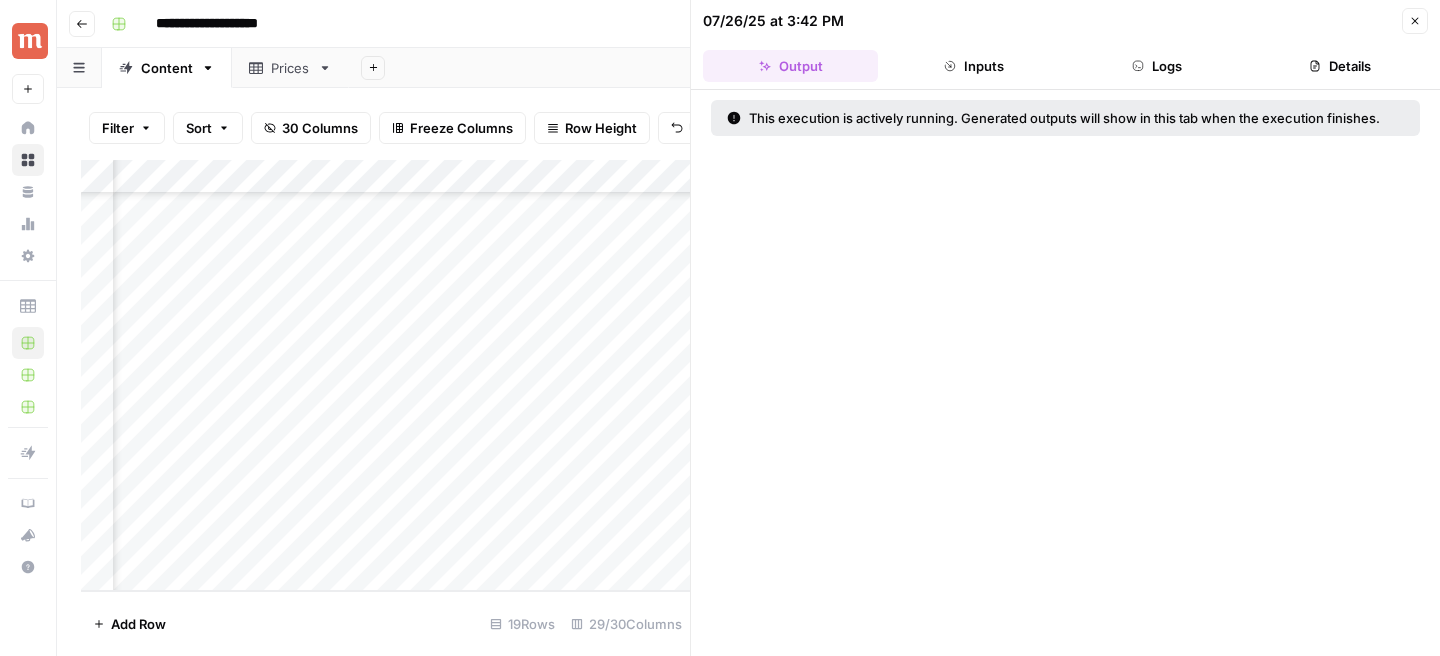 click on "Logs" at bounding box center [1157, 66] 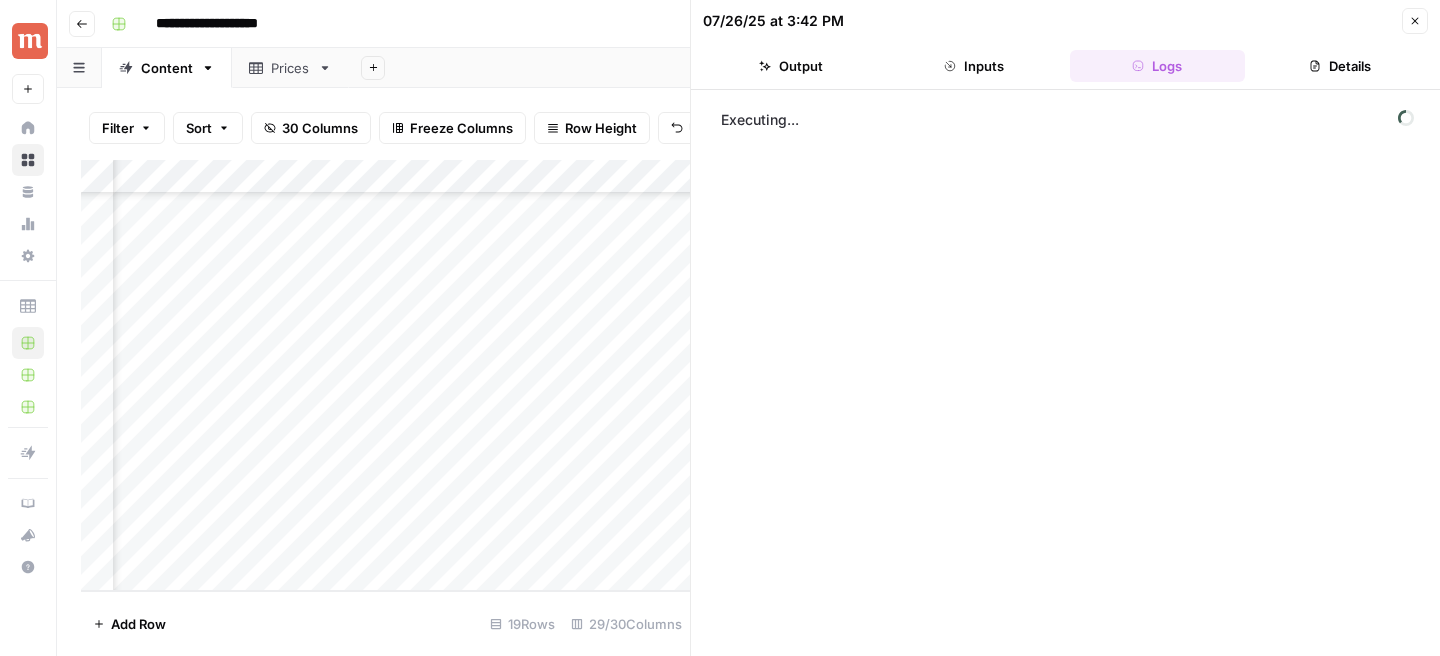 click on "07/26/25 at 3:42 PM Close Output Inputs Logs Details" at bounding box center [1065, 45] 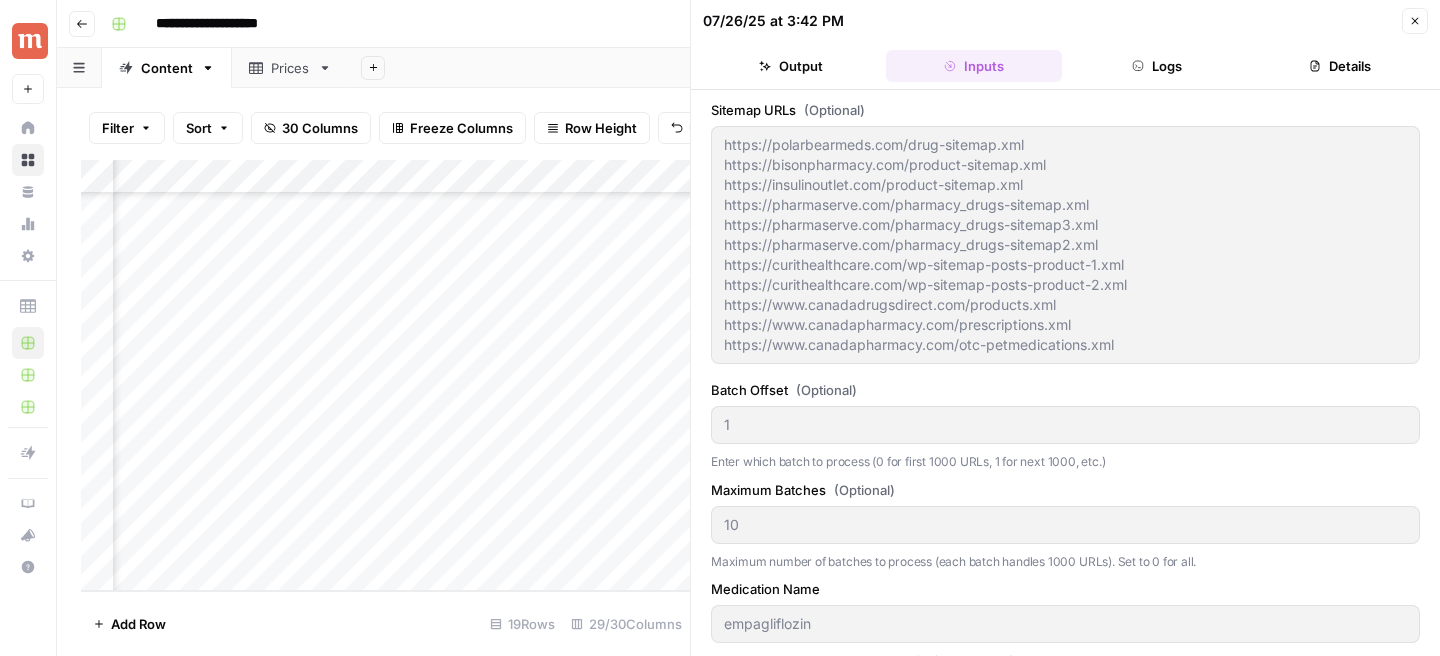 click on "Logs" at bounding box center [1157, 66] 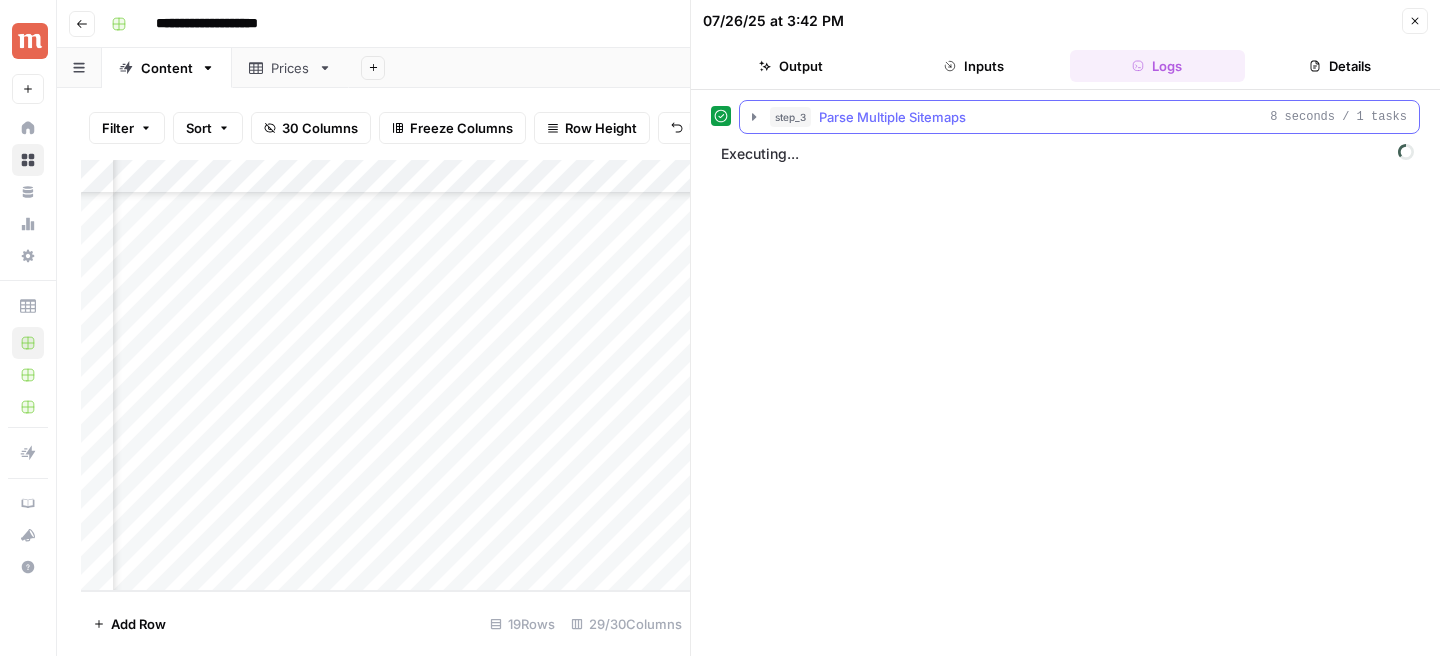click on "step_3 Parse Multiple Sitemaps 8 seconds / 1 tasks" at bounding box center (1079, 117) 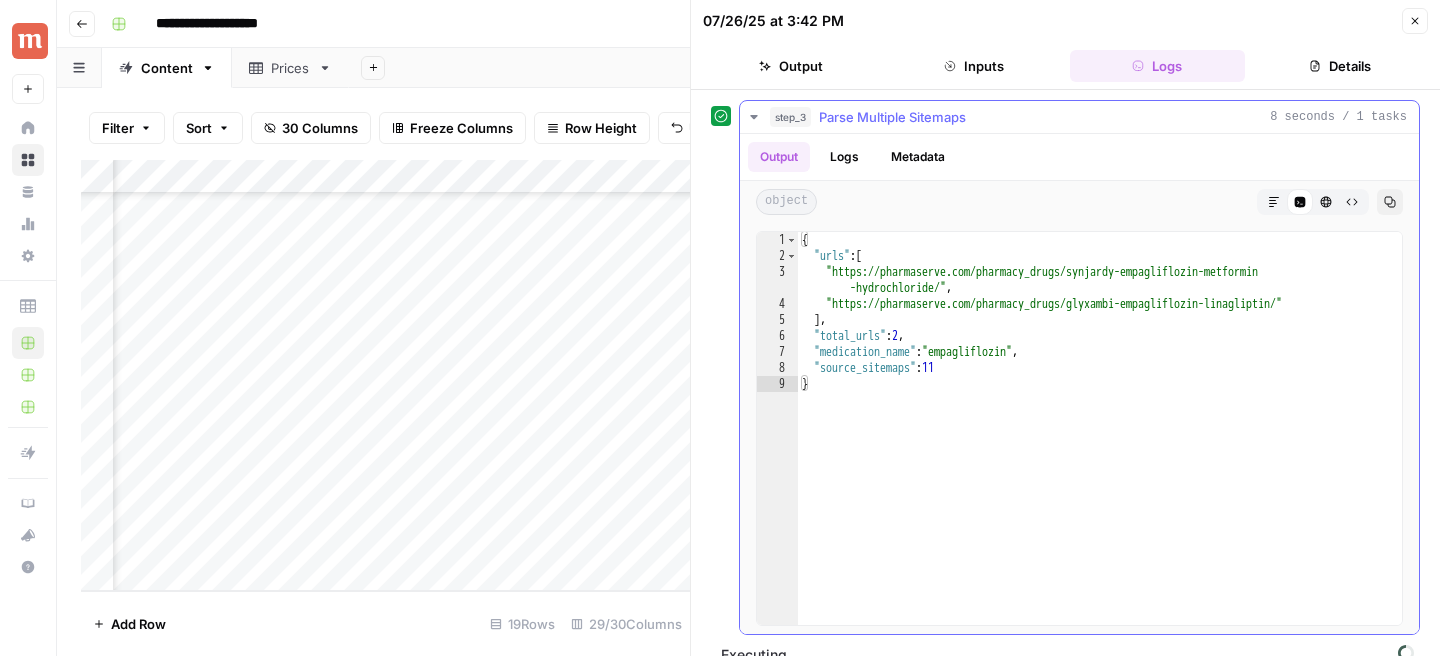click 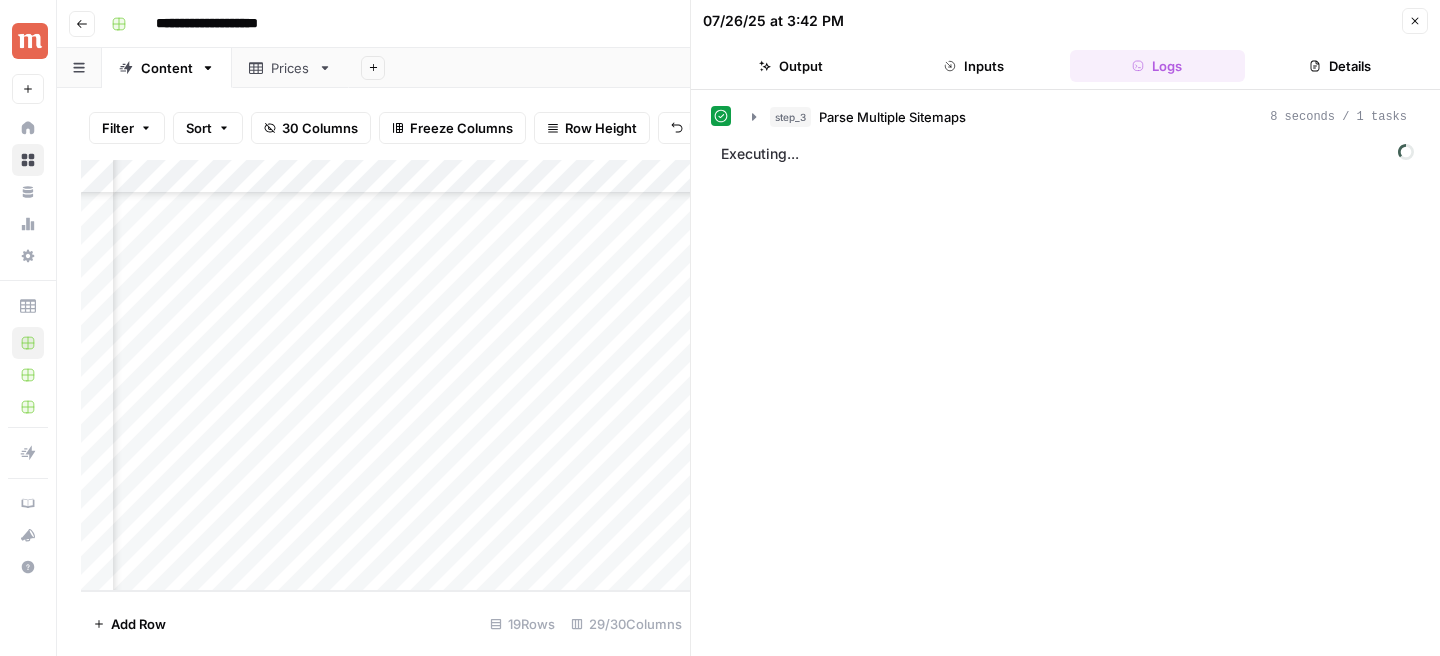 click 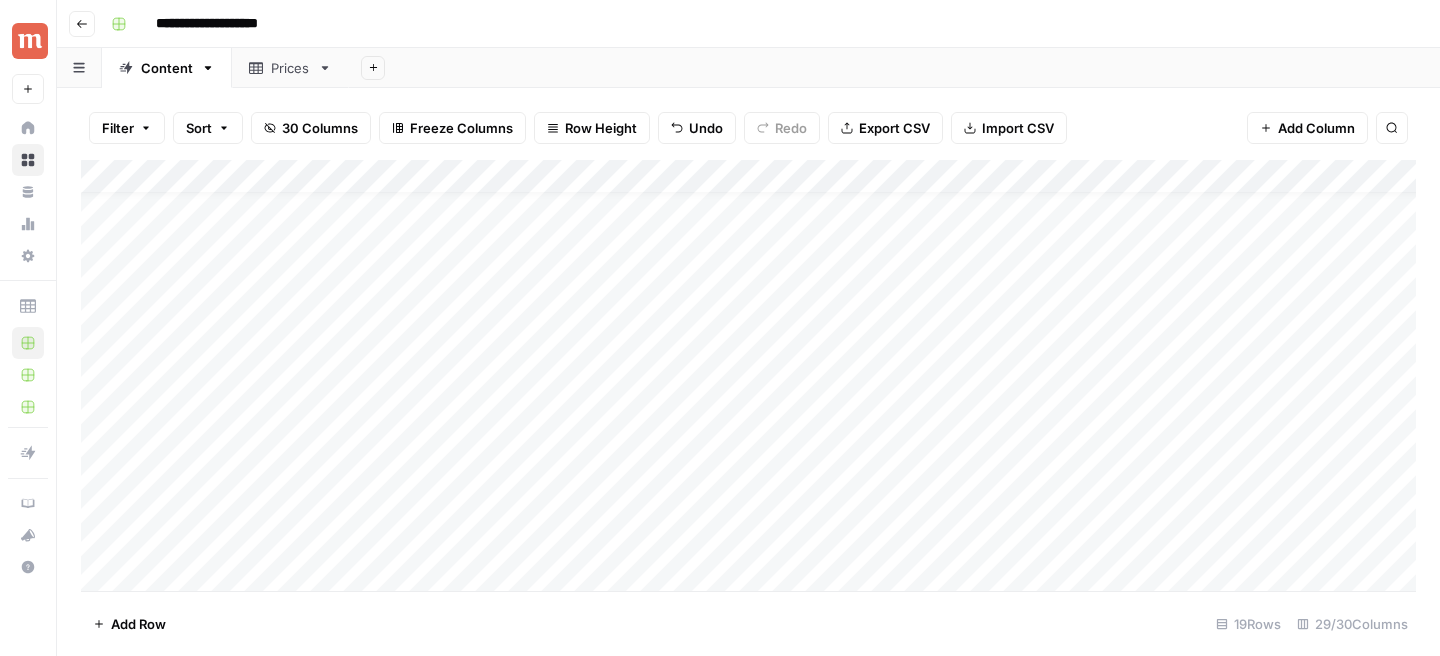 scroll, scrollTop: 0, scrollLeft: 0, axis: both 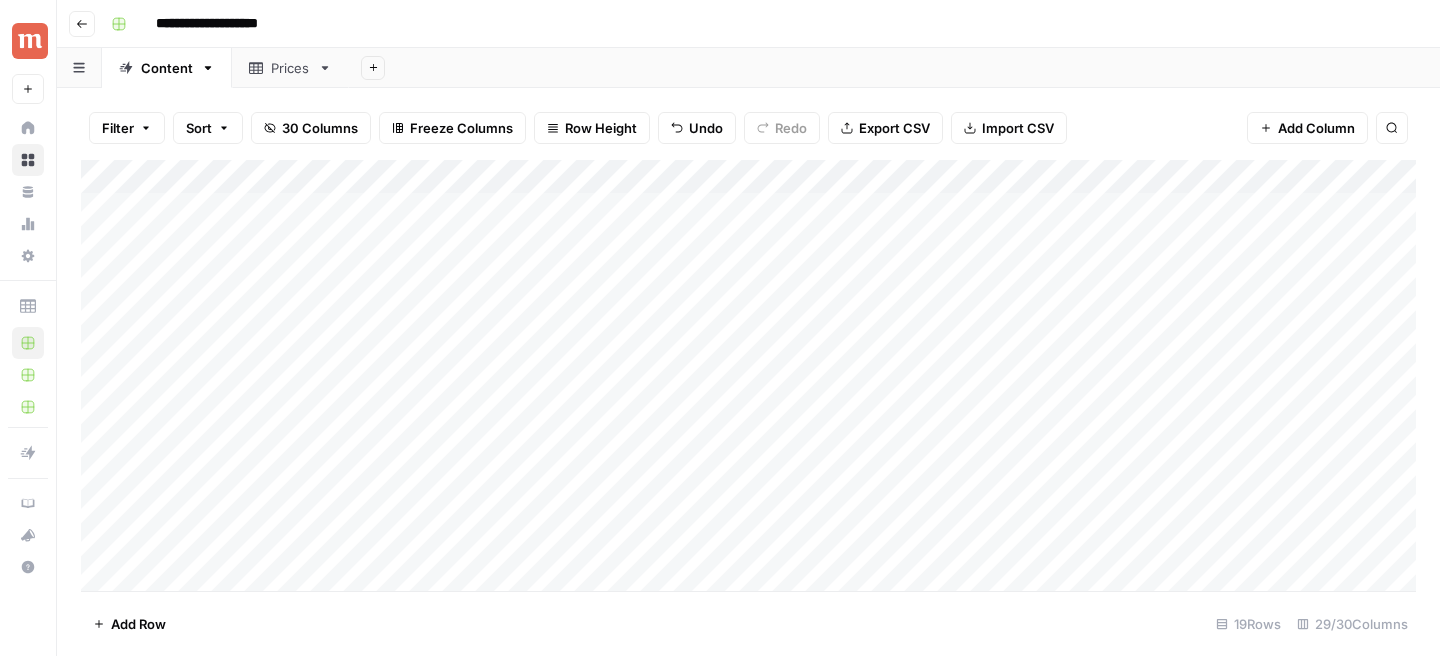 click on "Add Column" at bounding box center (748, 375) 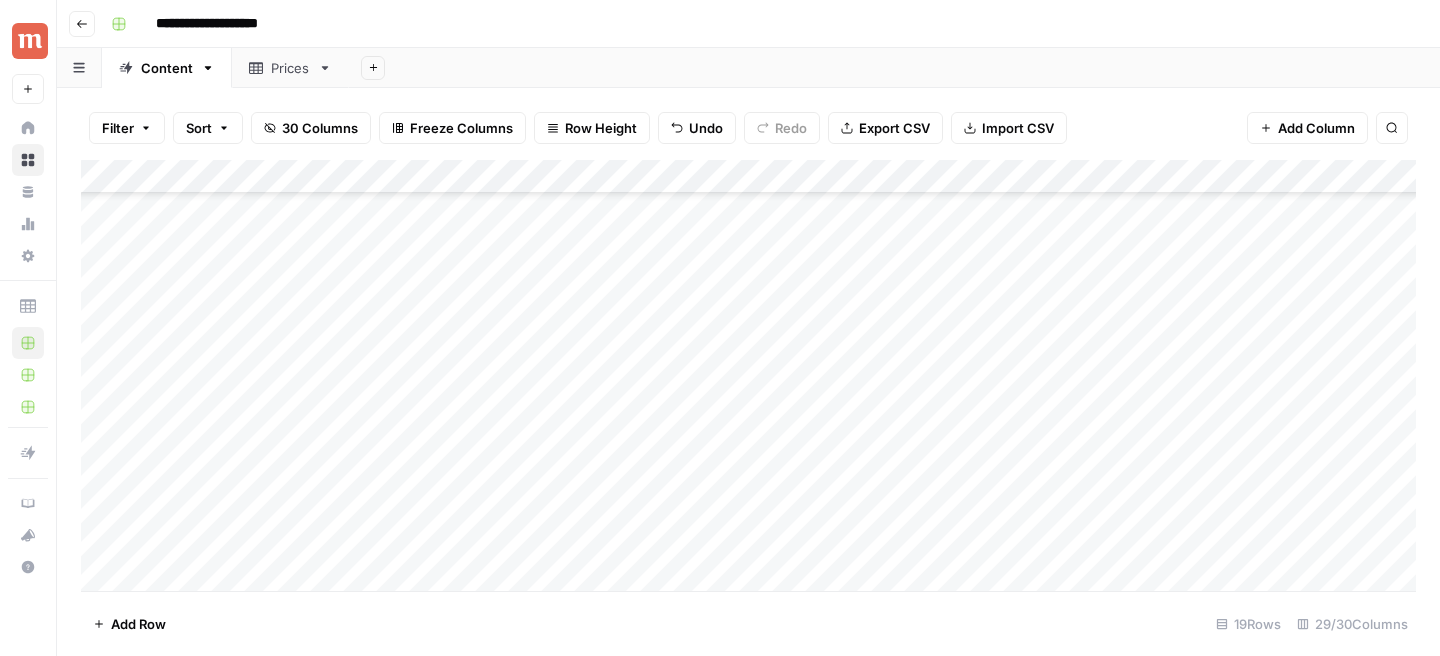 scroll, scrollTop: 281, scrollLeft: 0, axis: vertical 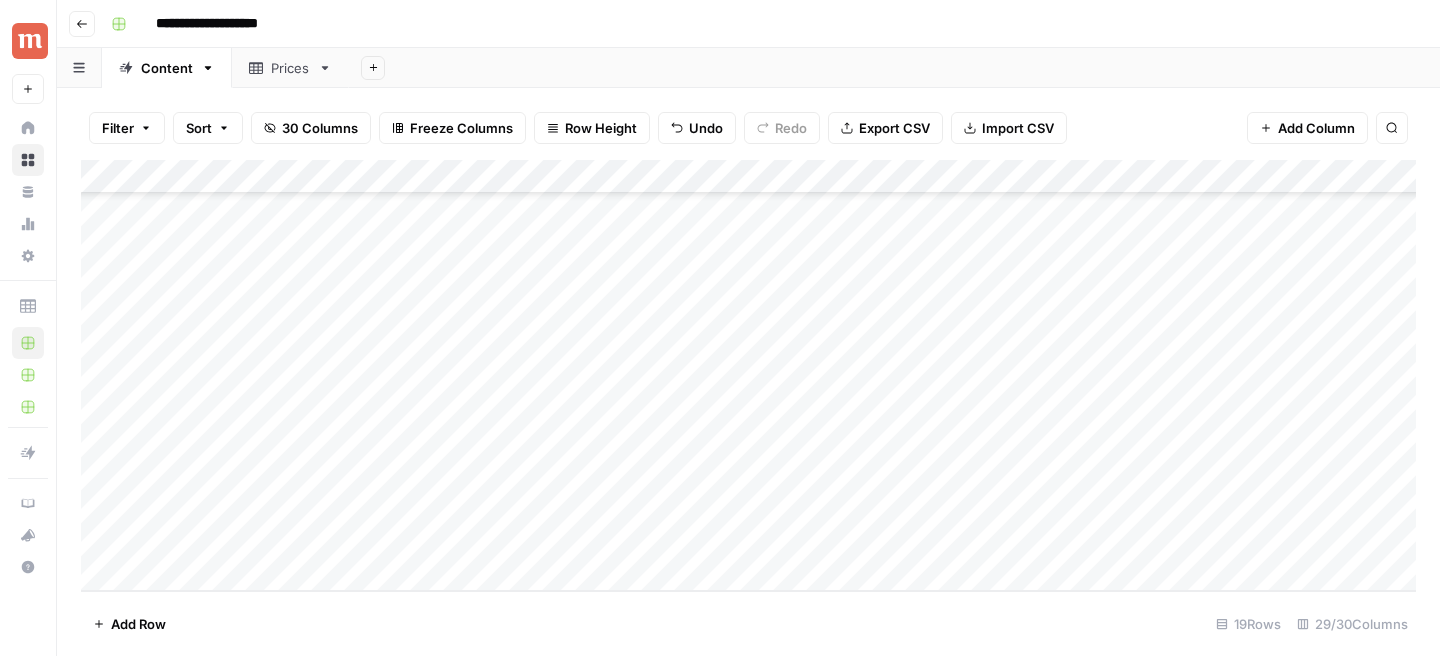 click on "Add Column" at bounding box center (748, 375) 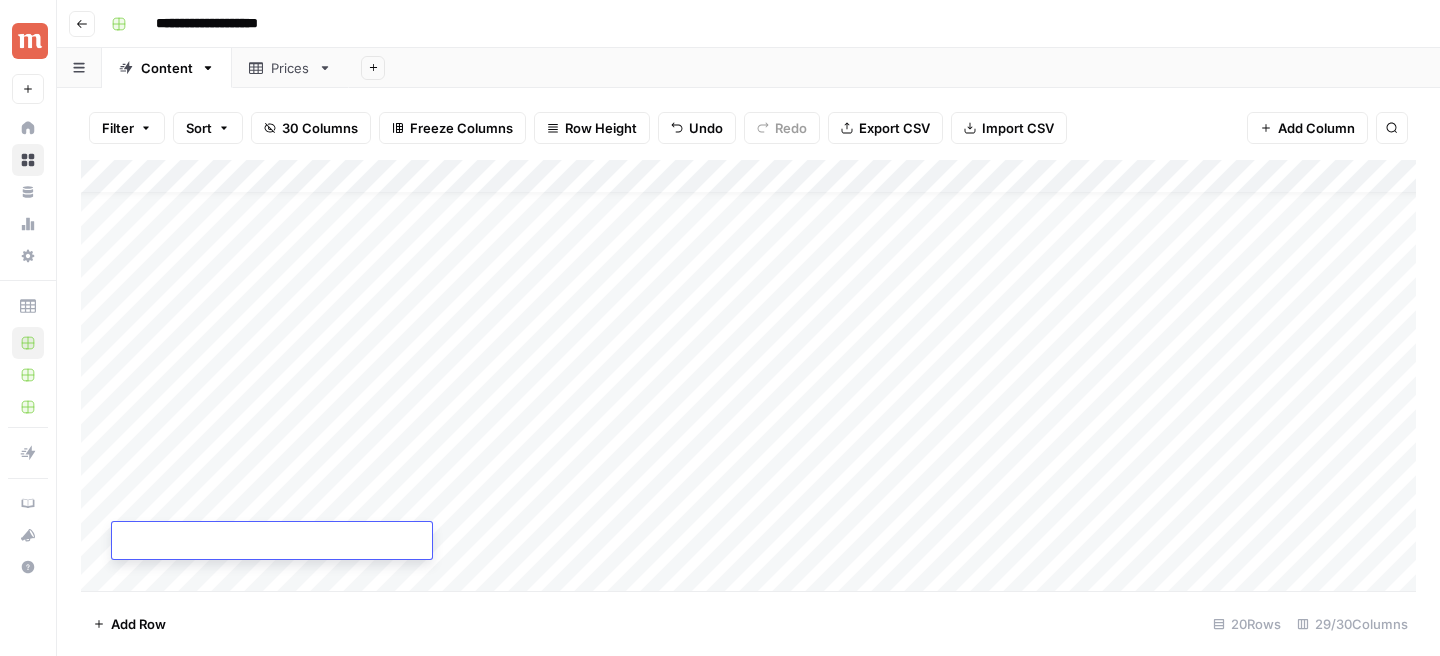 scroll, scrollTop: 0, scrollLeft: 0, axis: both 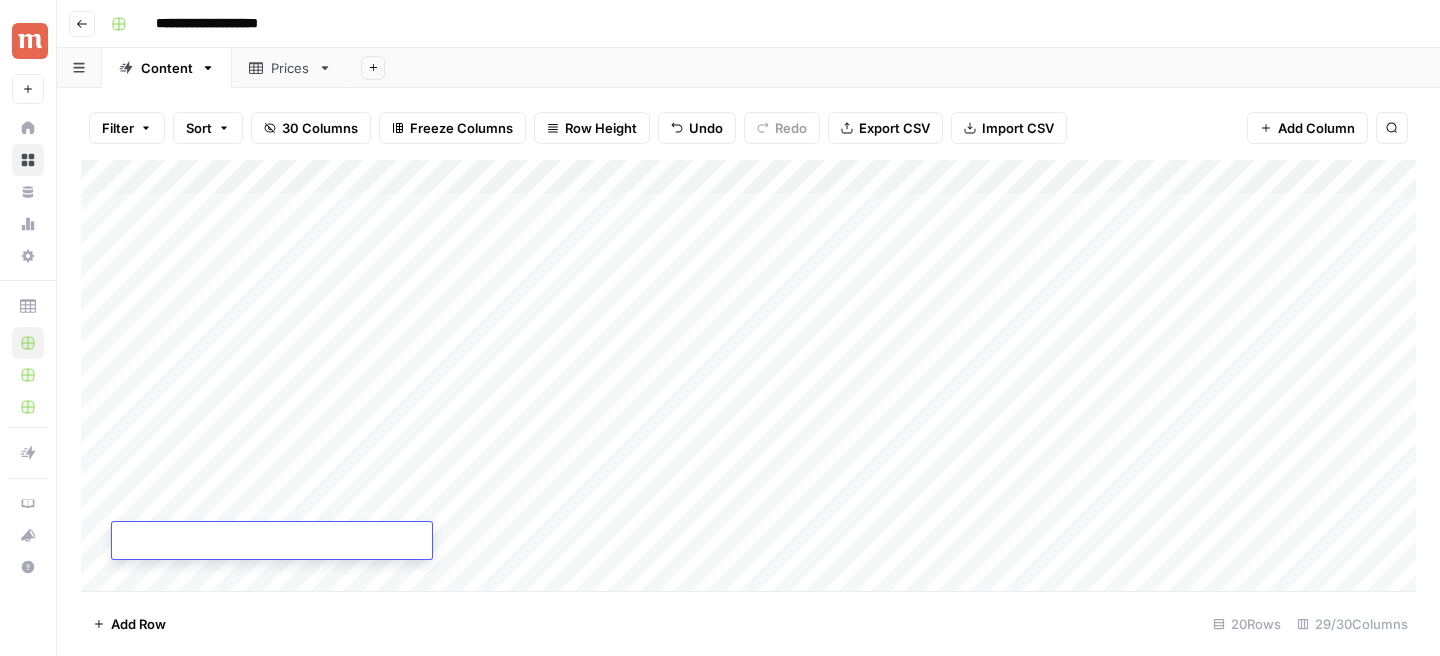 click on "Add Column" at bounding box center [748, 375] 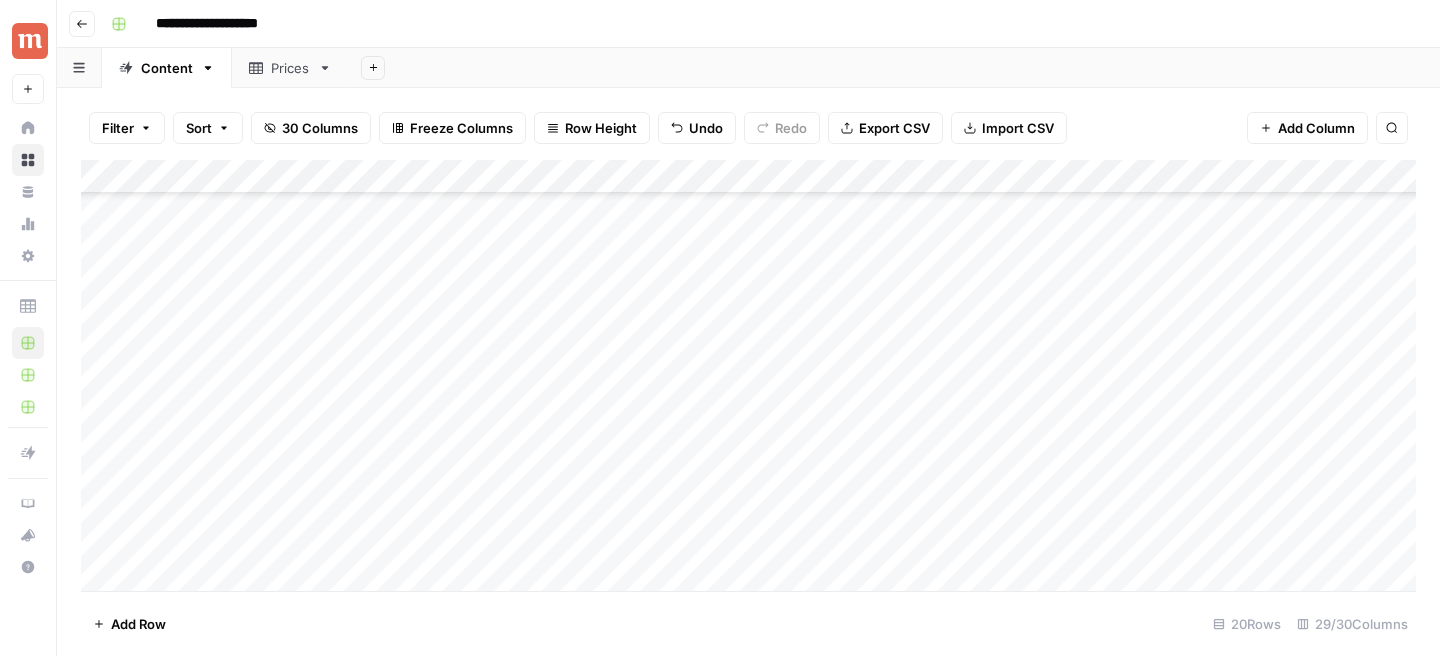 scroll, scrollTop: 315, scrollLeft: 0, axis: vertical 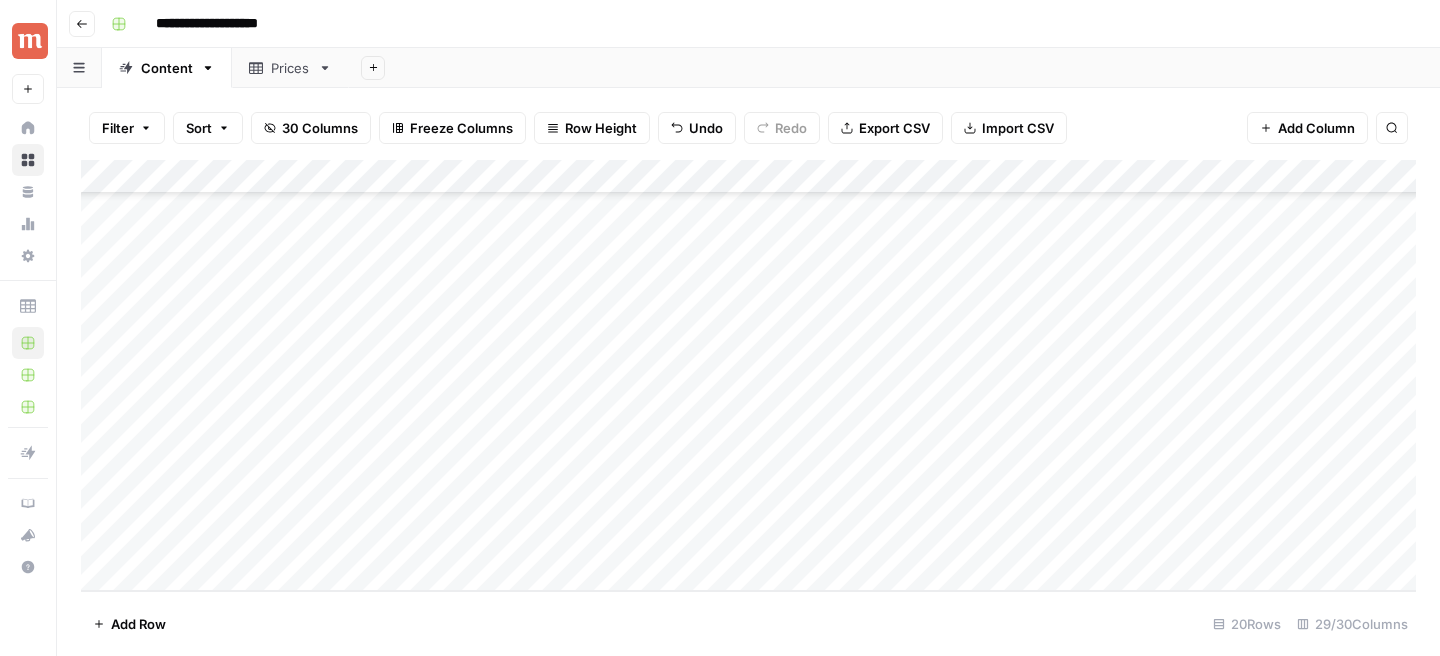 click on "Add Column" at bounding box center [748, 375] 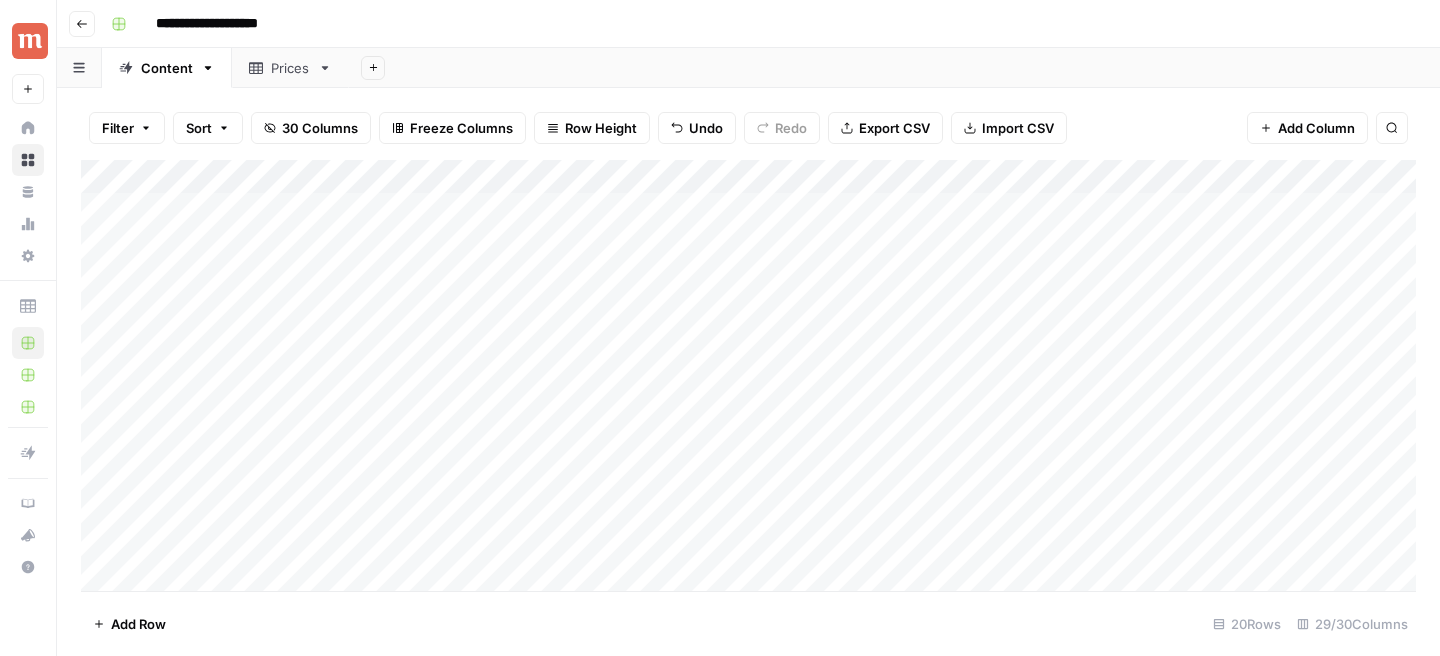click on "Add Column" at bounding box center (748, 375) 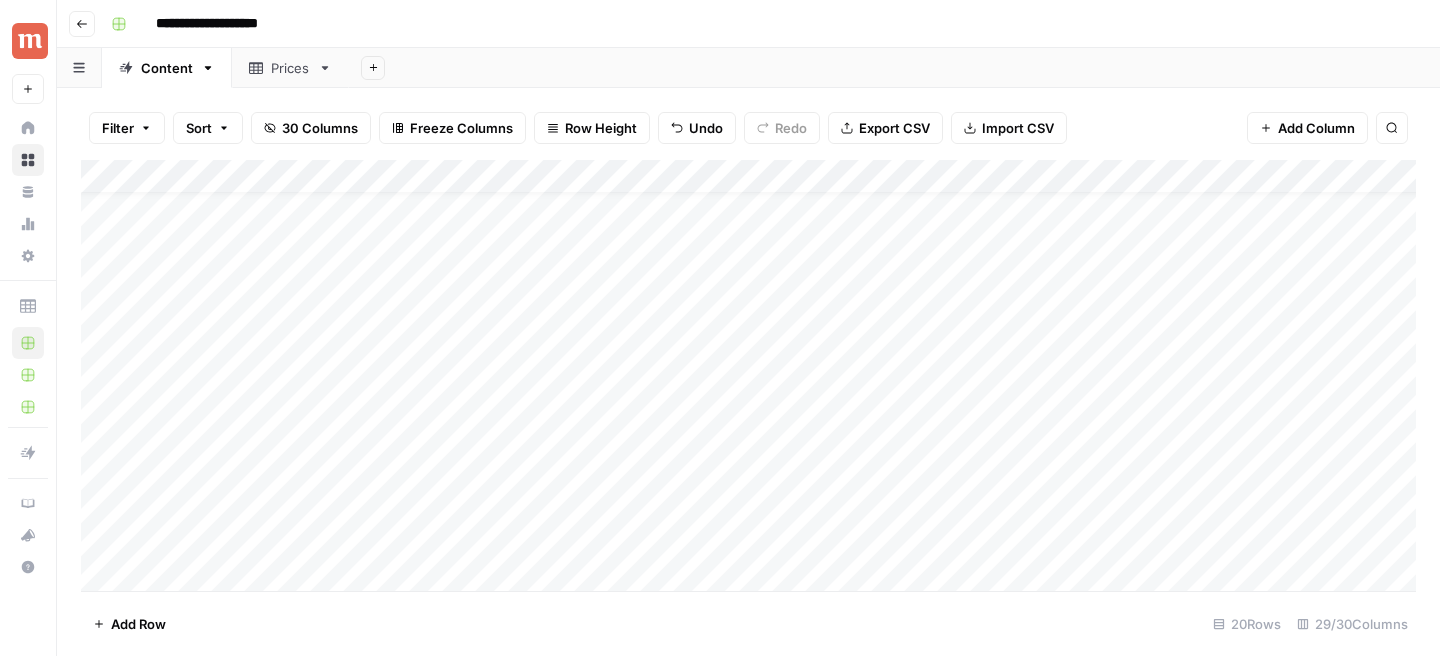 scroll, scrollTop: 315, scrollLeft: 0, axis: vertical 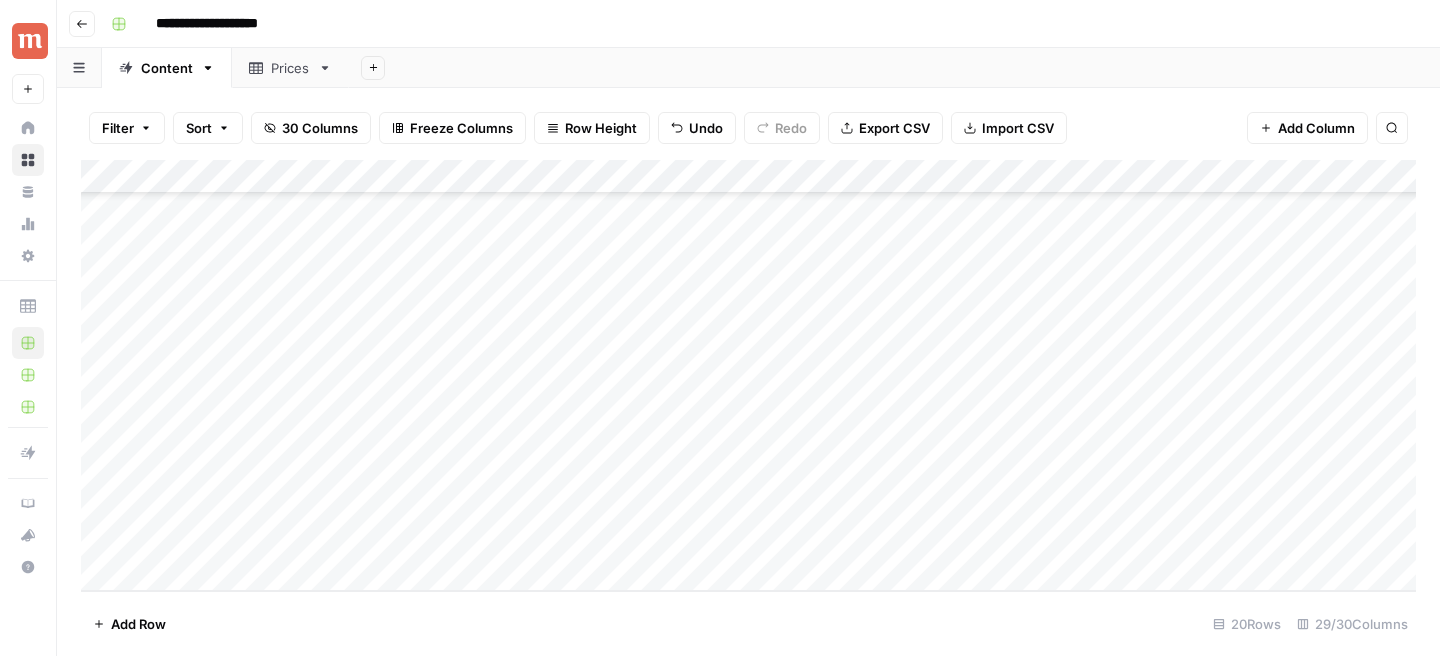 click on "Add Column" at bounding box center [748, 375] 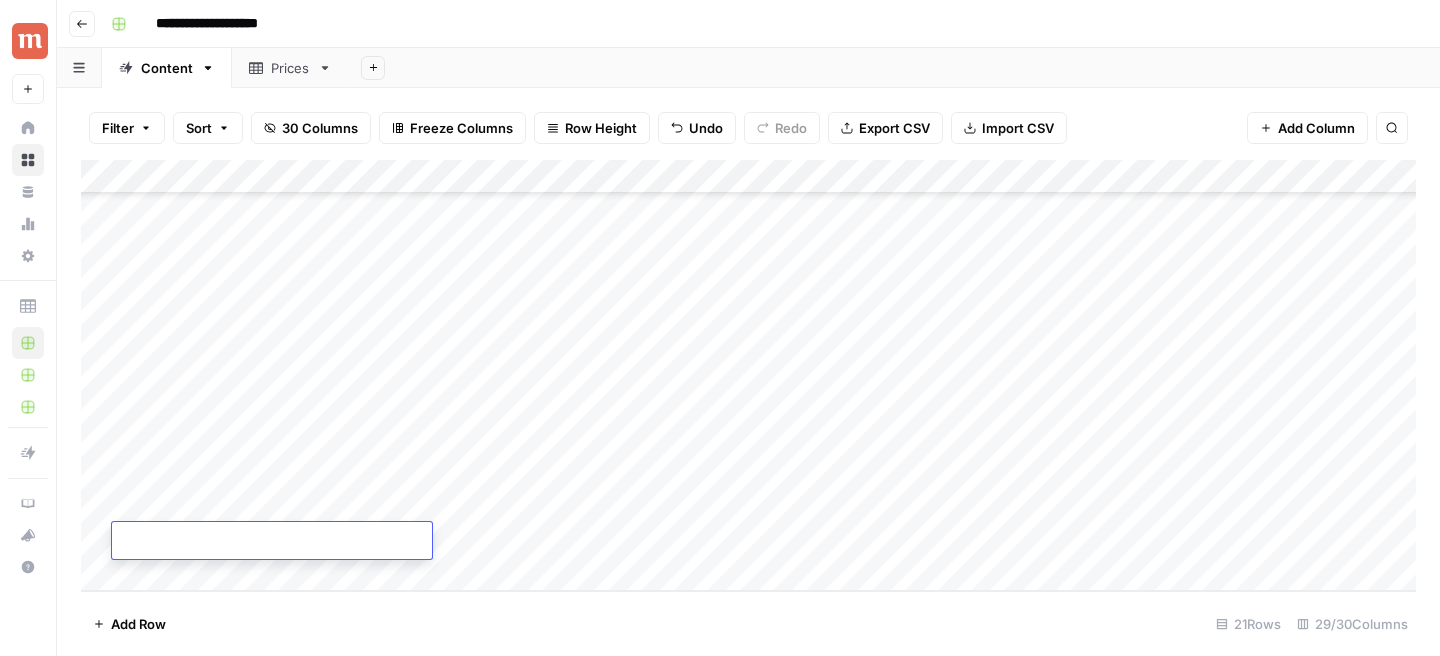 click on "Add Column" at bounding box center [748, 375] 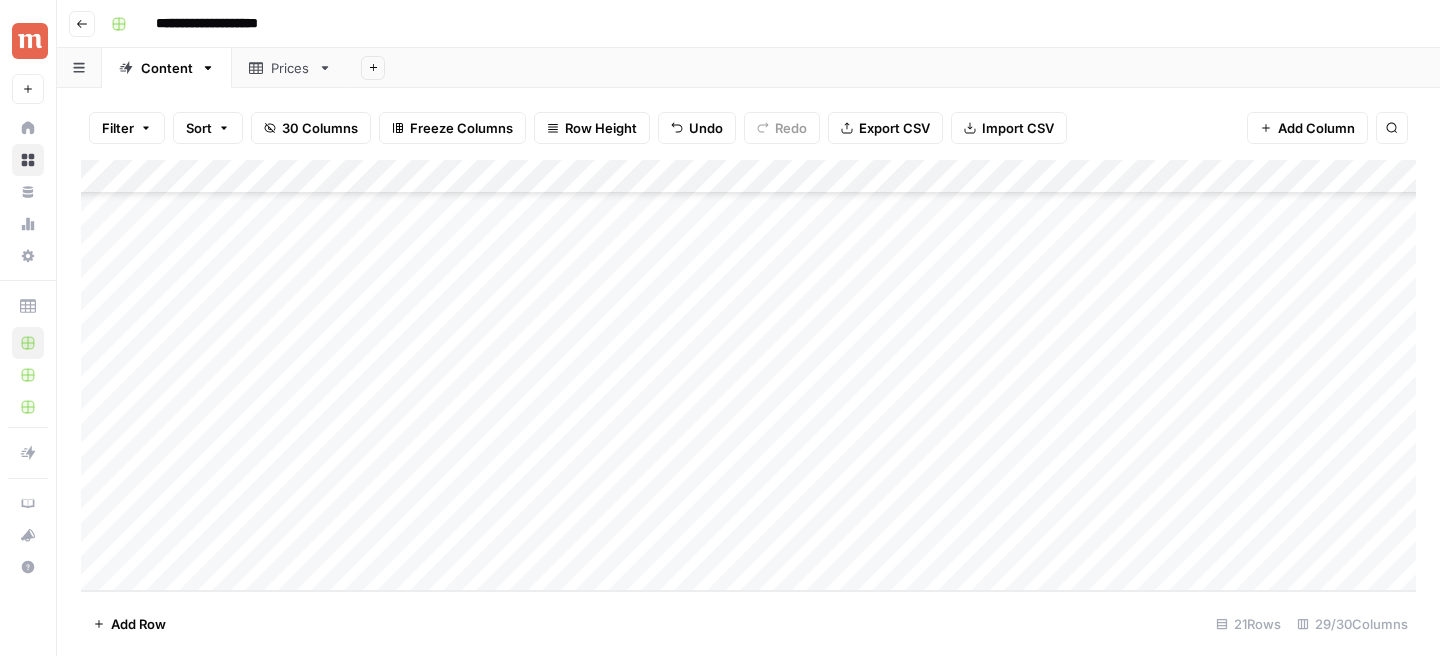 scroll, scrollTop: 0, scrollLeft: 0, axis: both 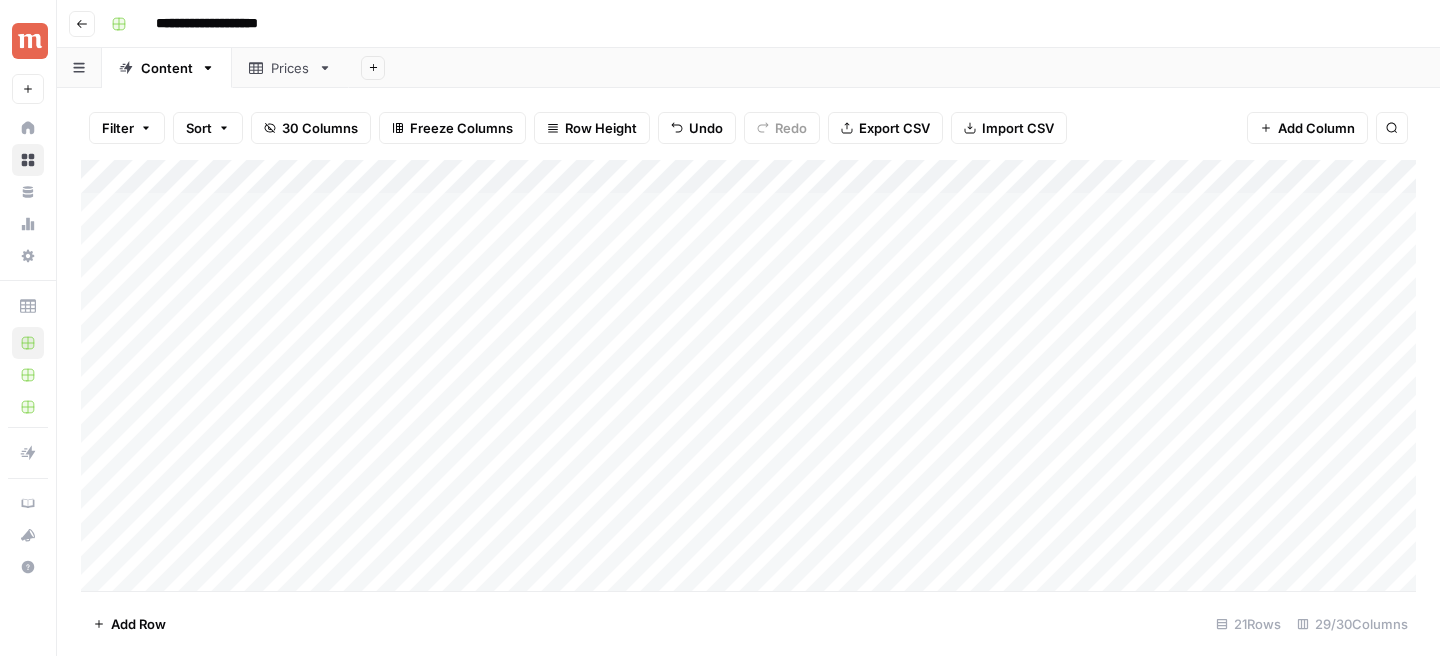 click on "Add Column" at bounding box center [748, 375] 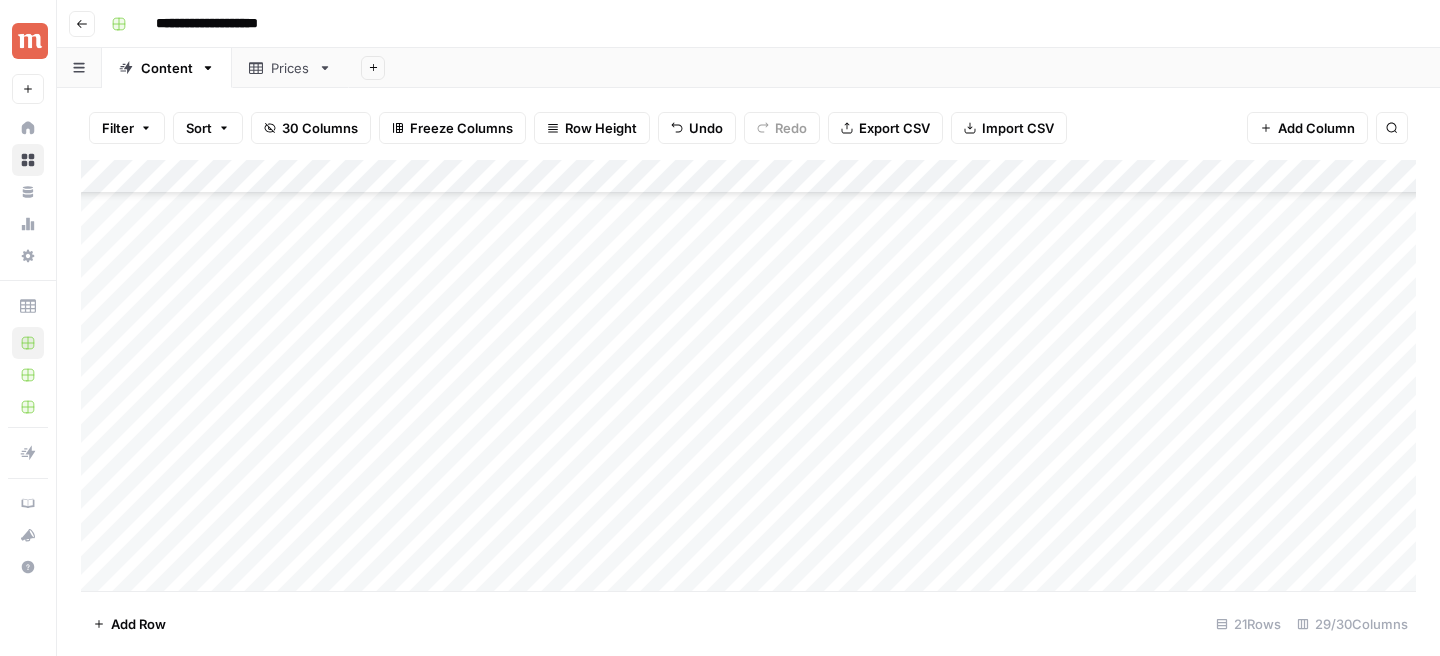 scroll, scrollTop: 349, scrollLeft: 0, axis: vertical 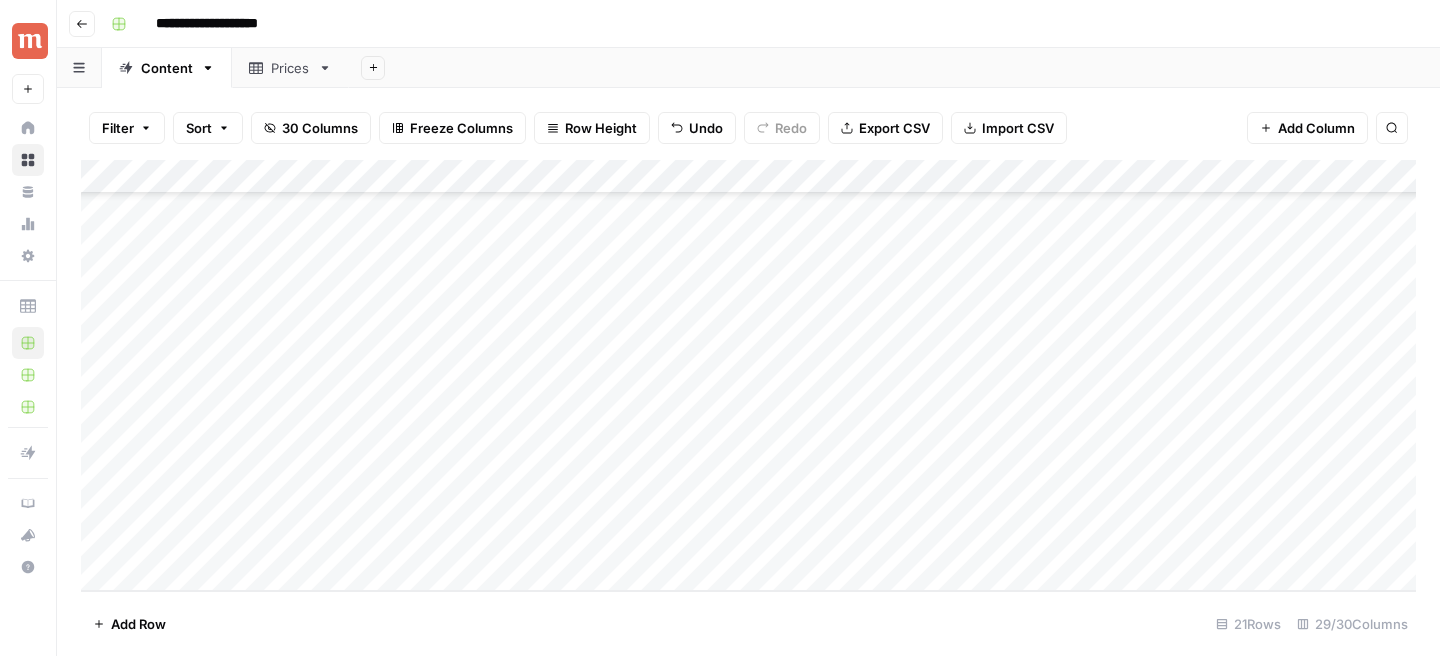 click on "Add Column" at bounding box center [748, 375] 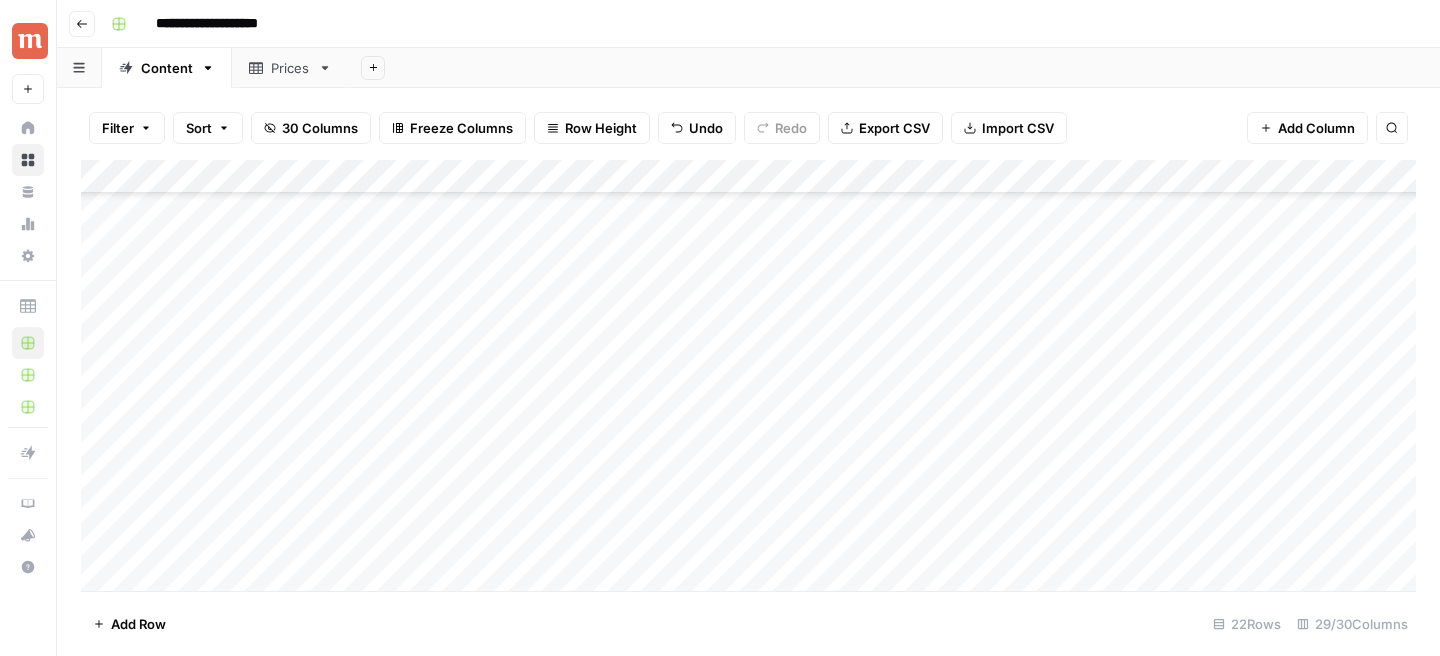 scroll, scrollTop: 383, scrollLeft: 0, axis: vertical 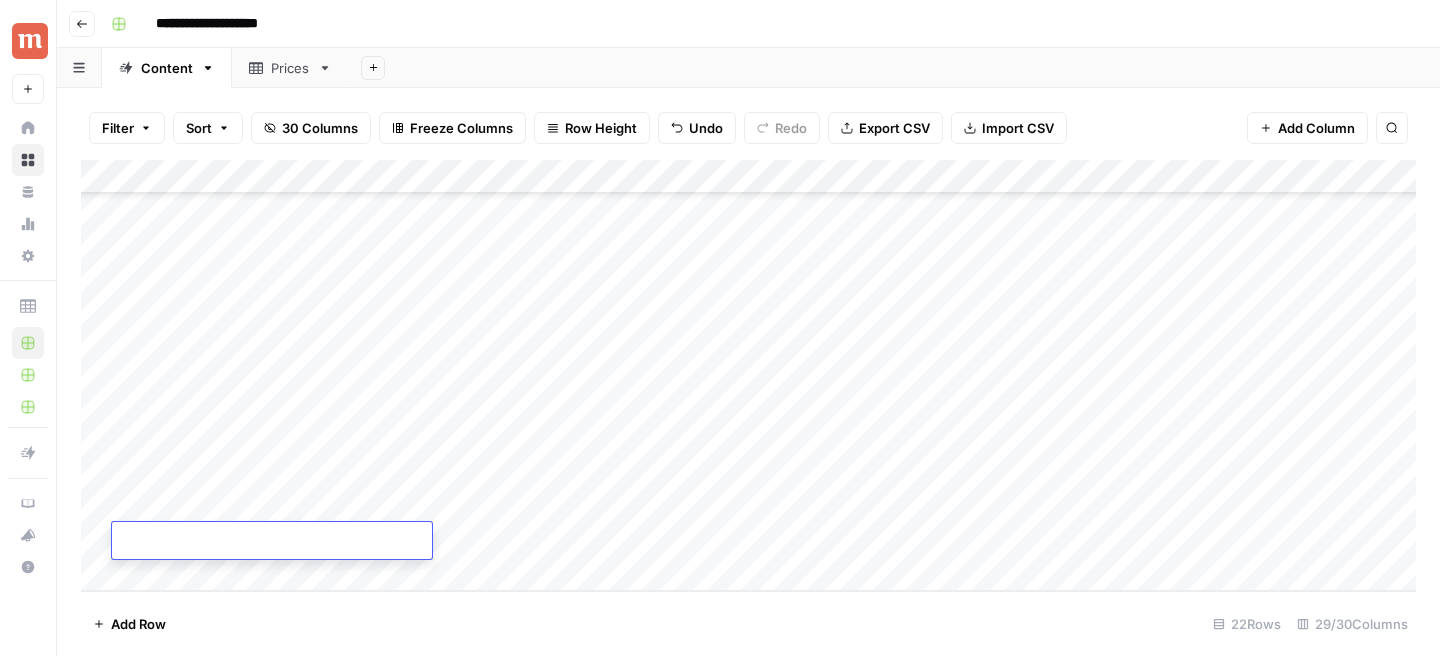 type on "**********" 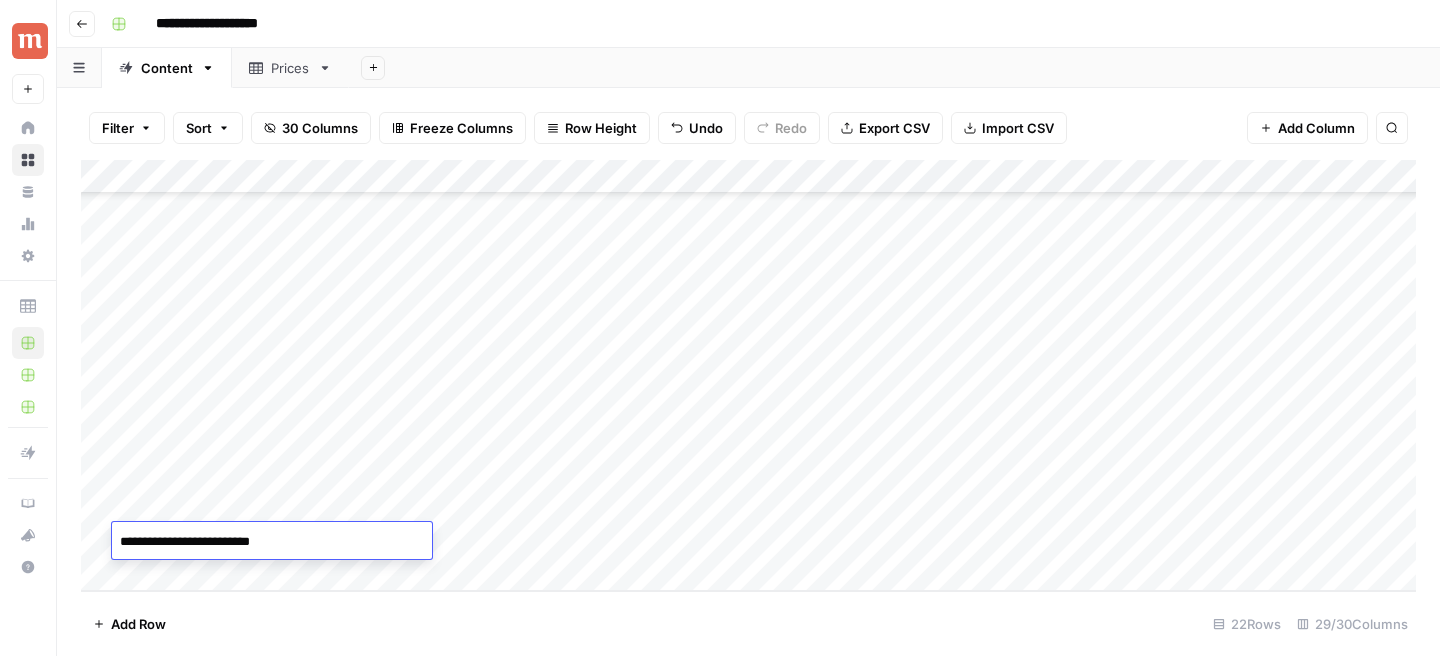 click on "Add Column" at bounding box center [748, 375] 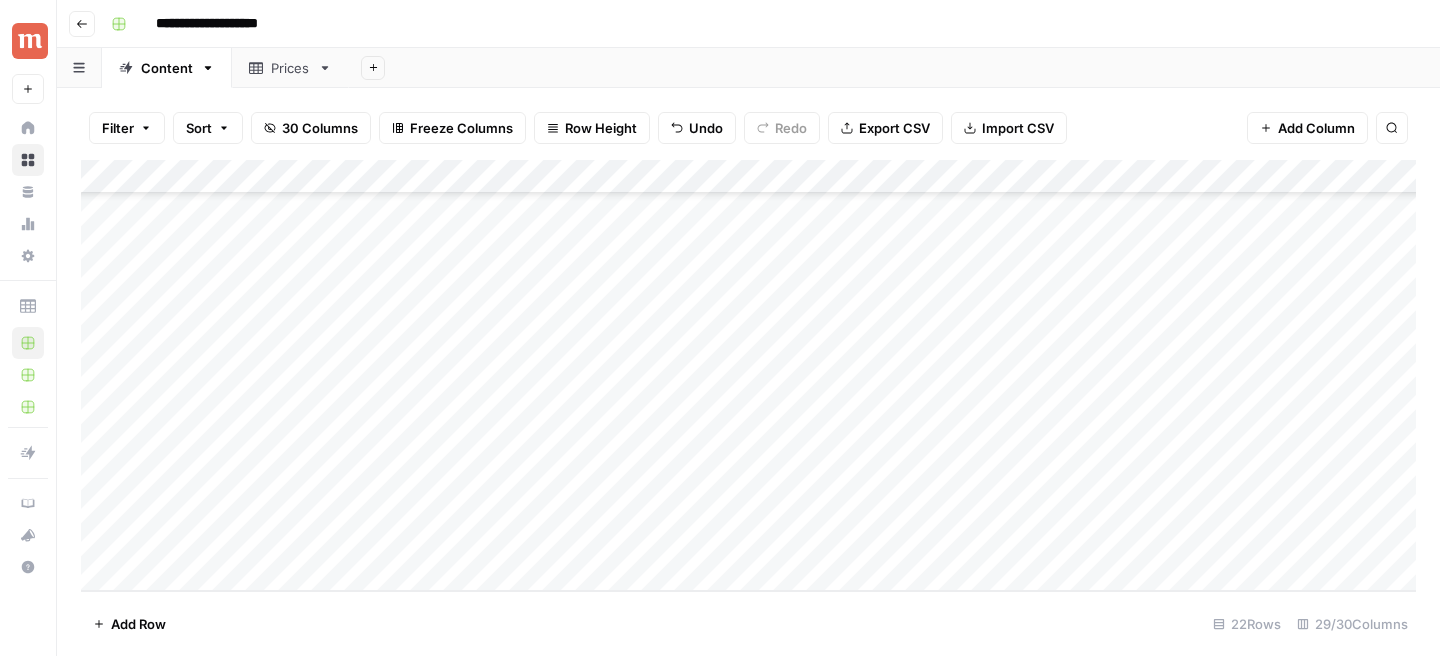 click on "Add Column" at bounding box center (748, 375) 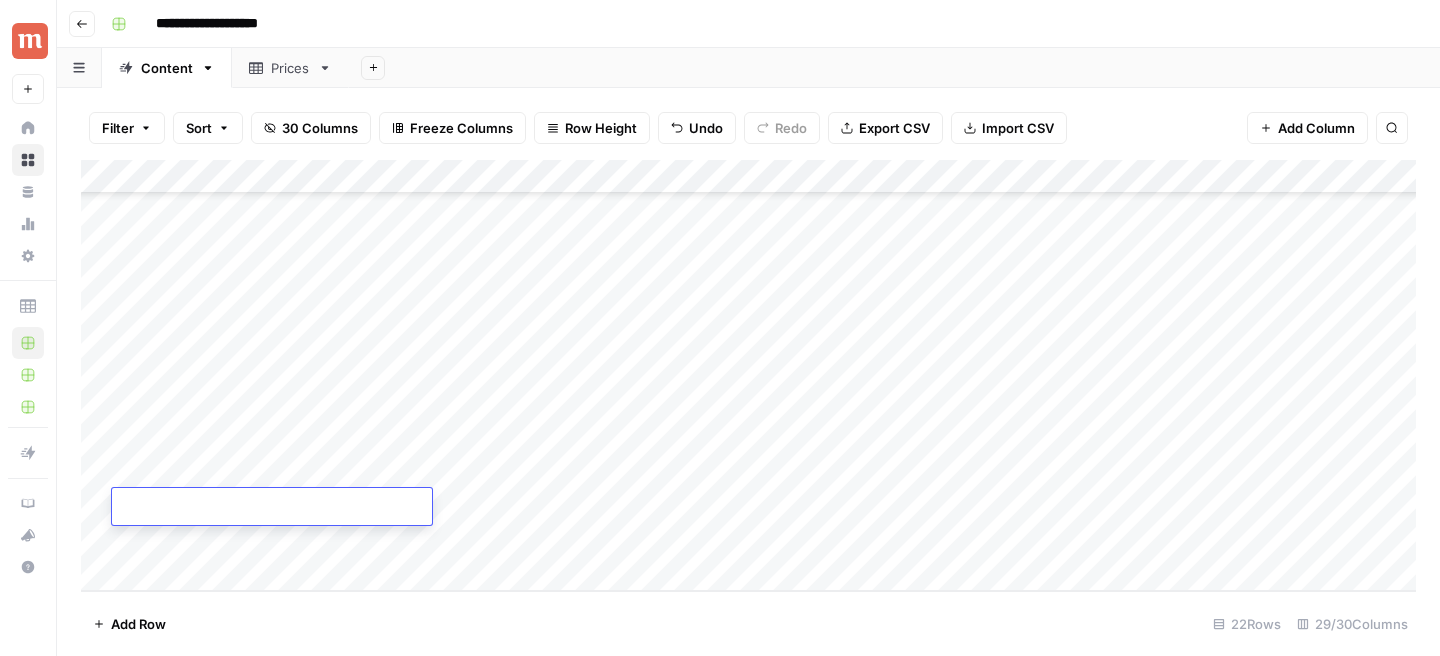 click at bounding box center (272, 508) 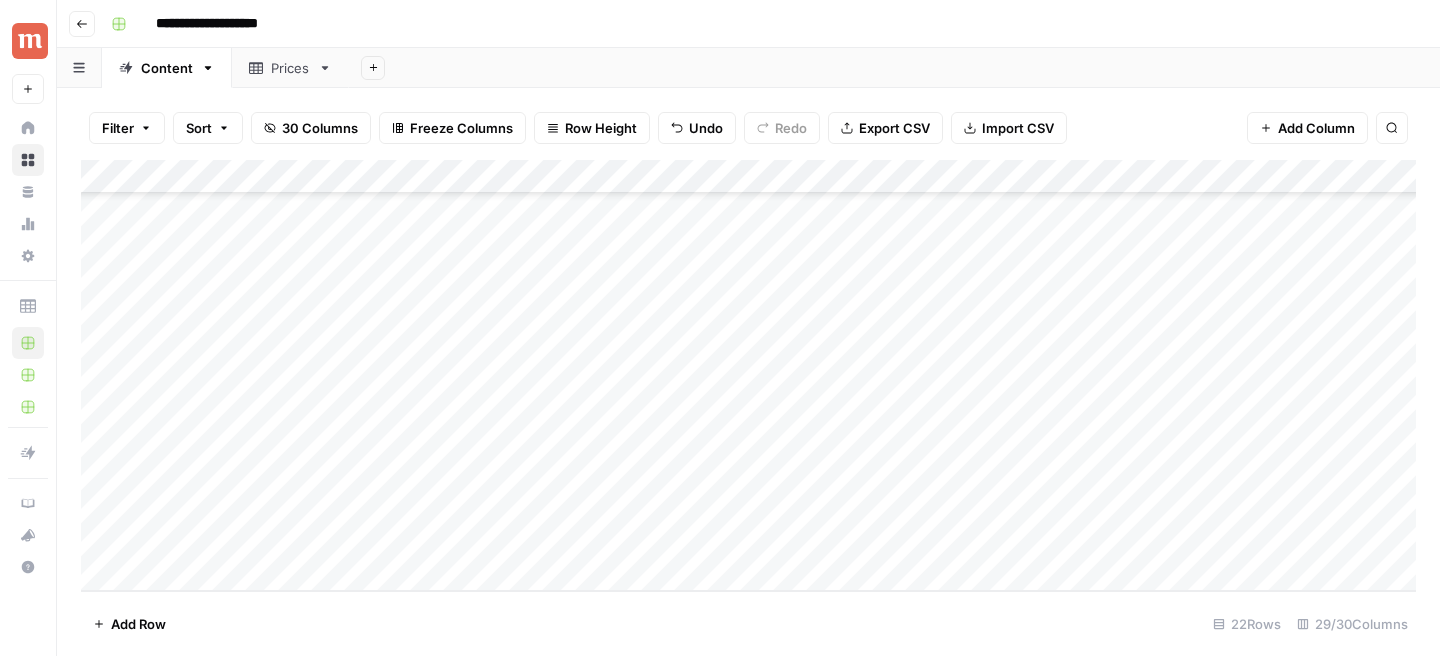 click on "Add Column" at bounding box center (748, 375) 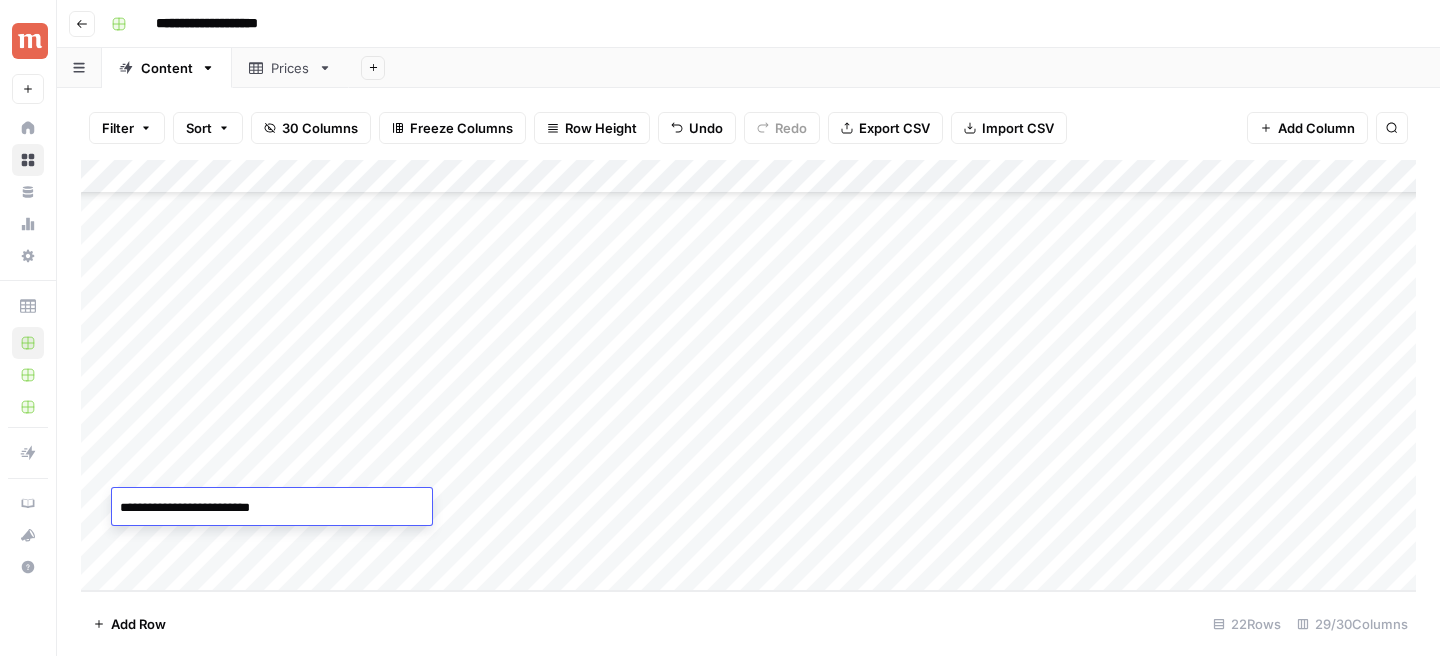 drag, startPoint x: 204, startPoint y: 507, endPoint x: 359, endPoint y: 507, distance: 155 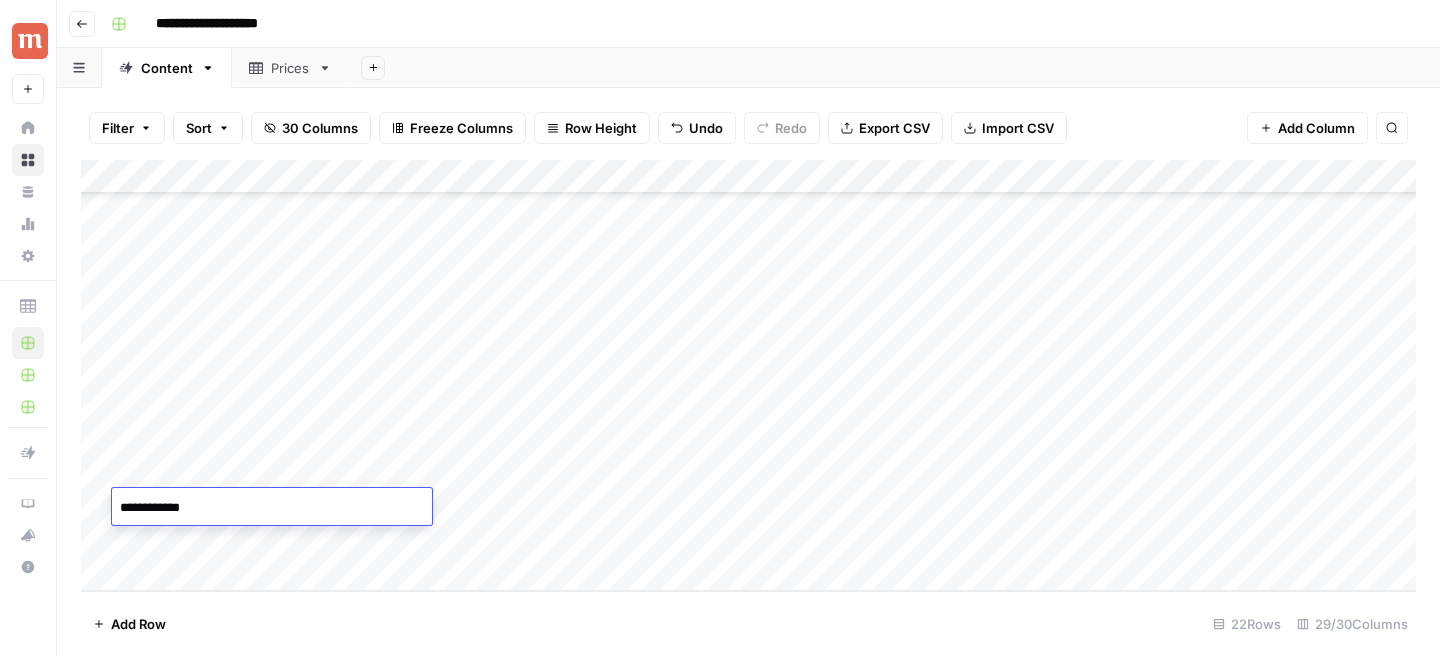 type on "**********" 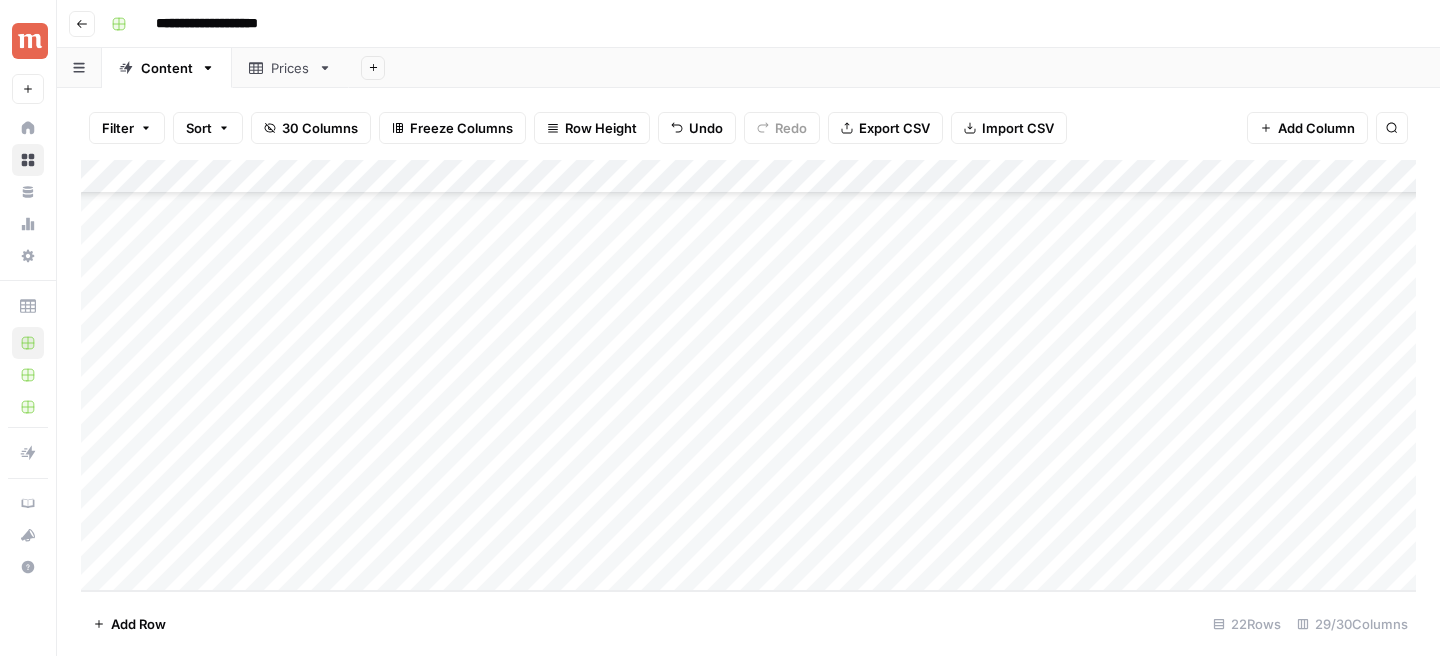 click on "Add Column" at bounding box center [748, 375] 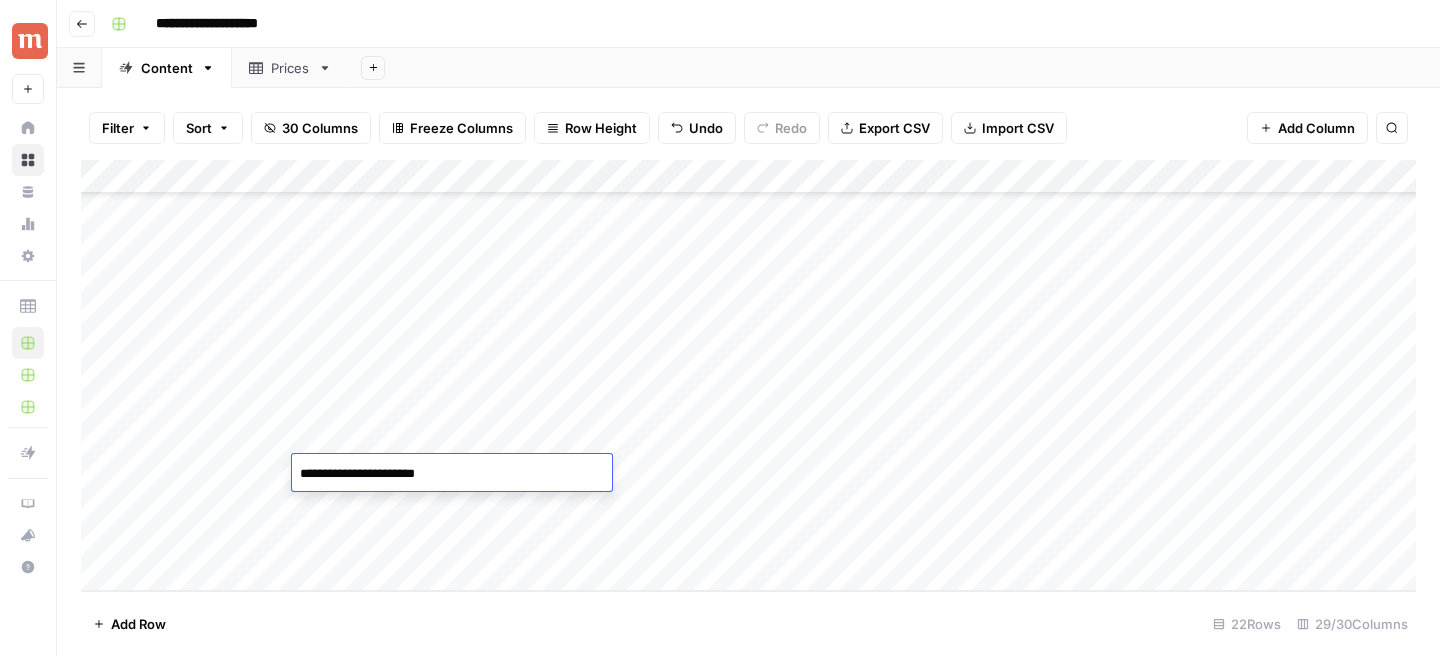 click on "**********" at bounding box center (452, 474) 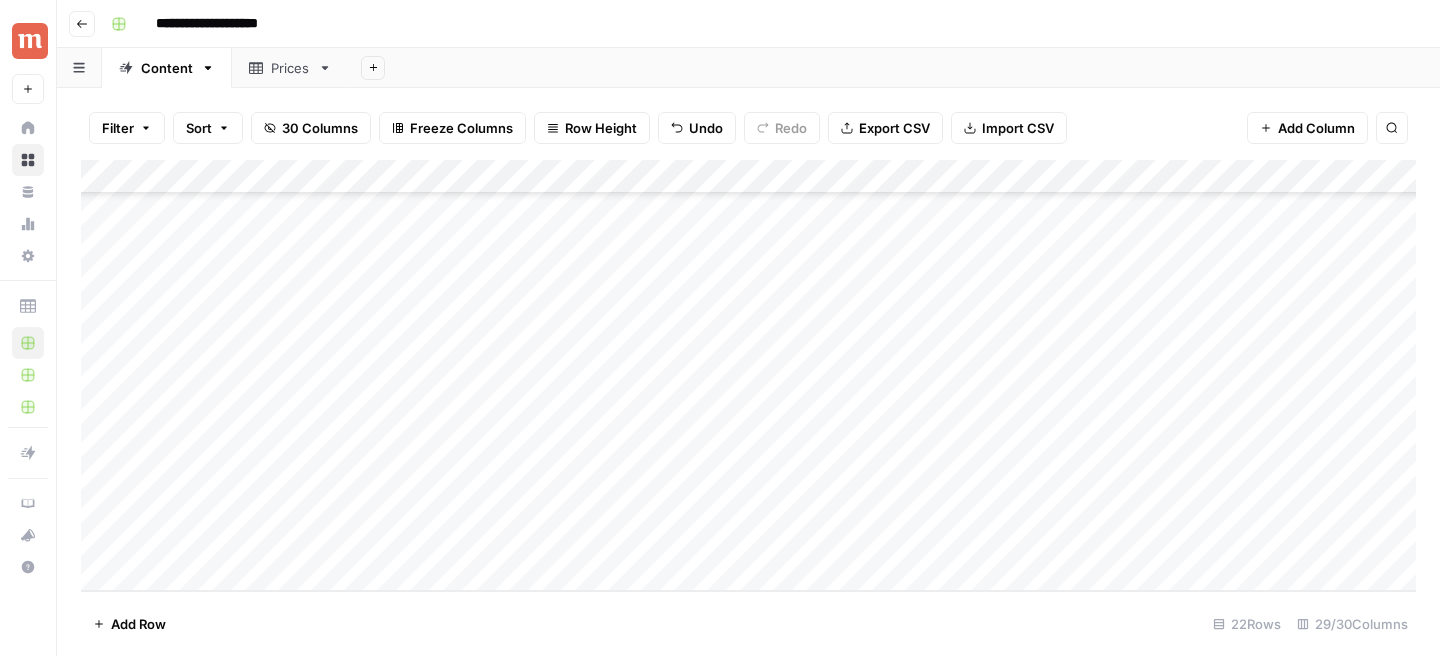 click on "Add Column" at bounding box center (748, 375) 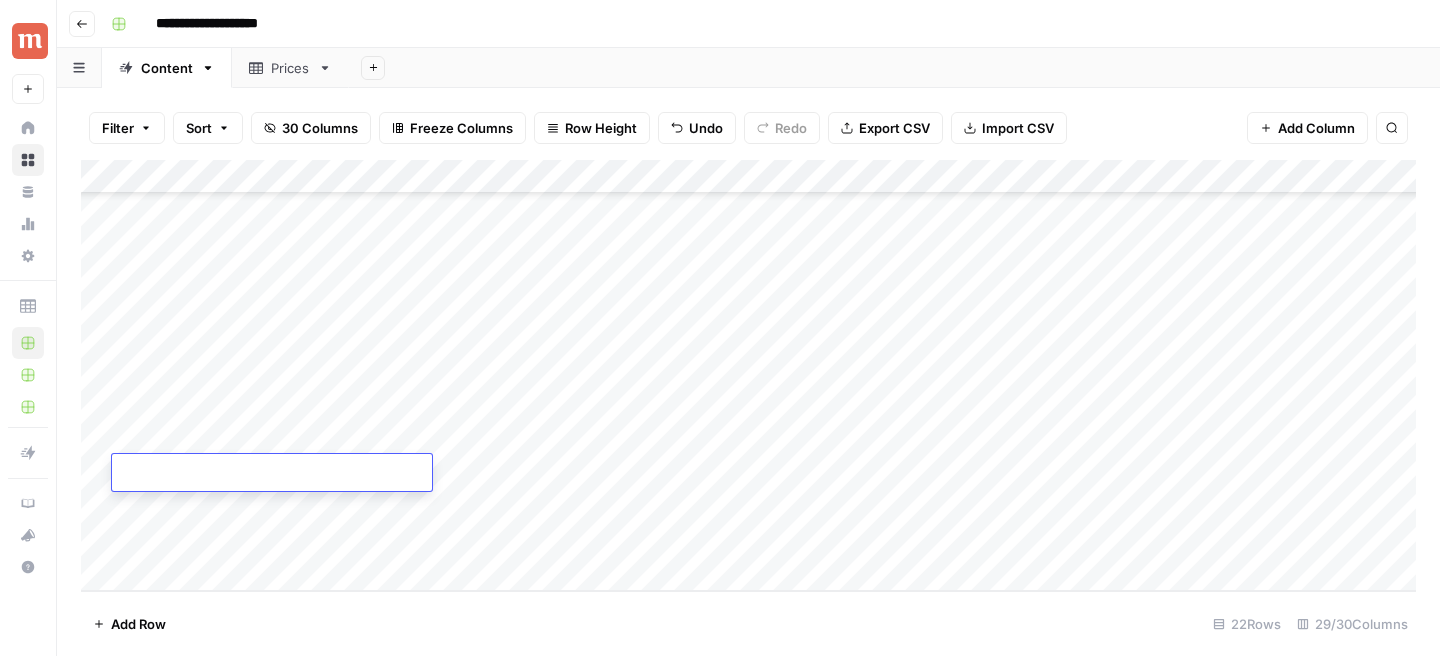 click at bounding box center [272, 474] 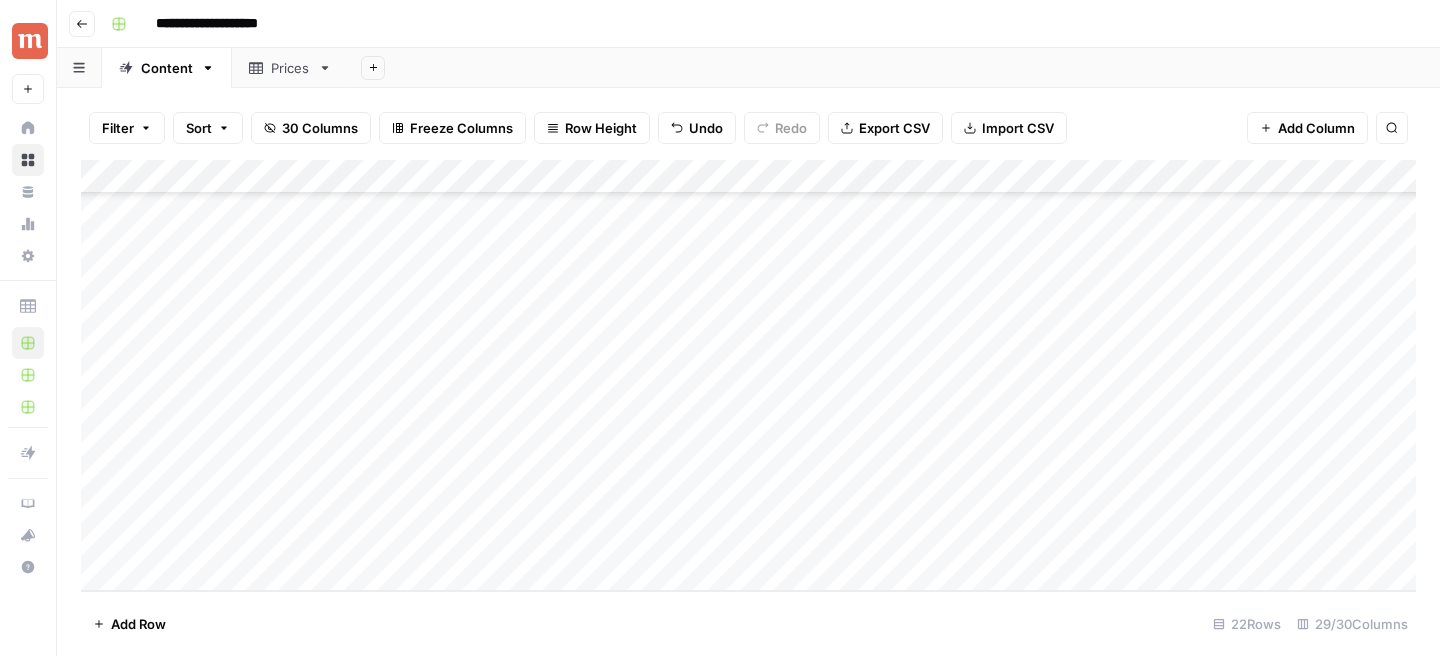 click on "Add Column" at bounding box center (748, 375) 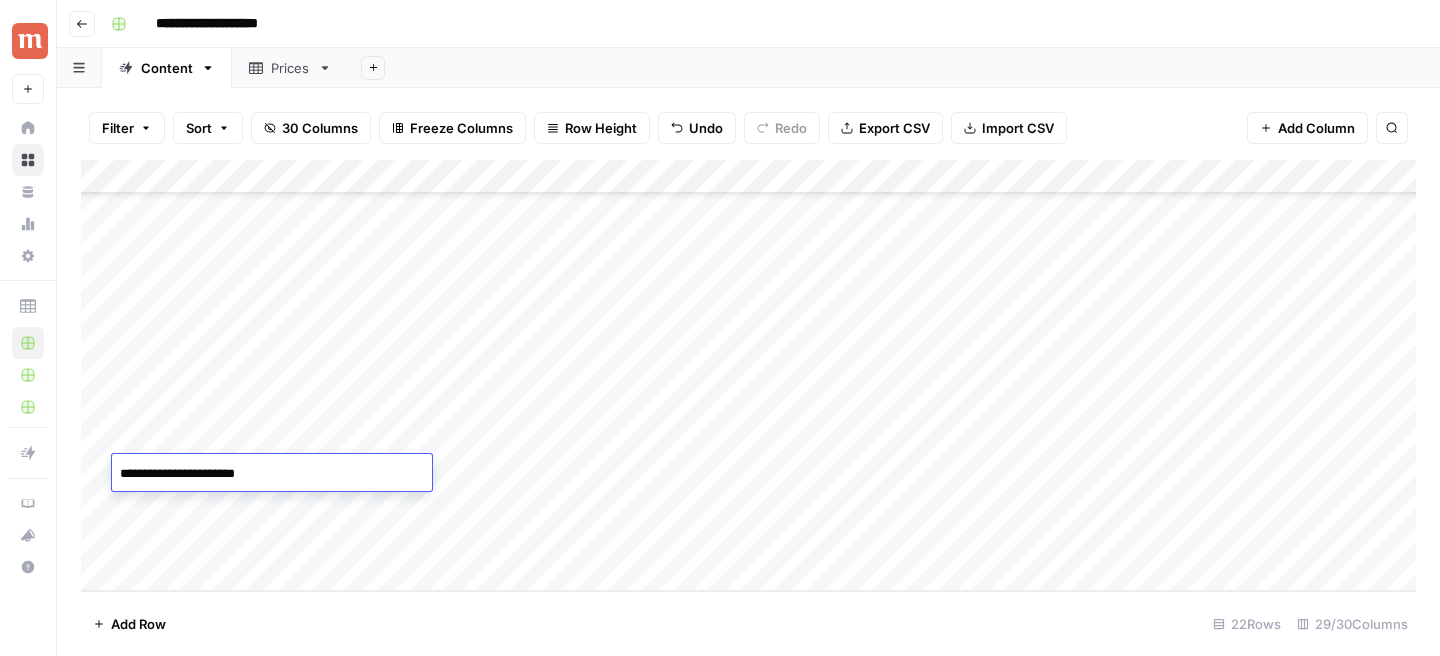 drag, startPoint x: 177, startPoint y: 472, endPoint x: 338, endPoint y: 472, distance: 161 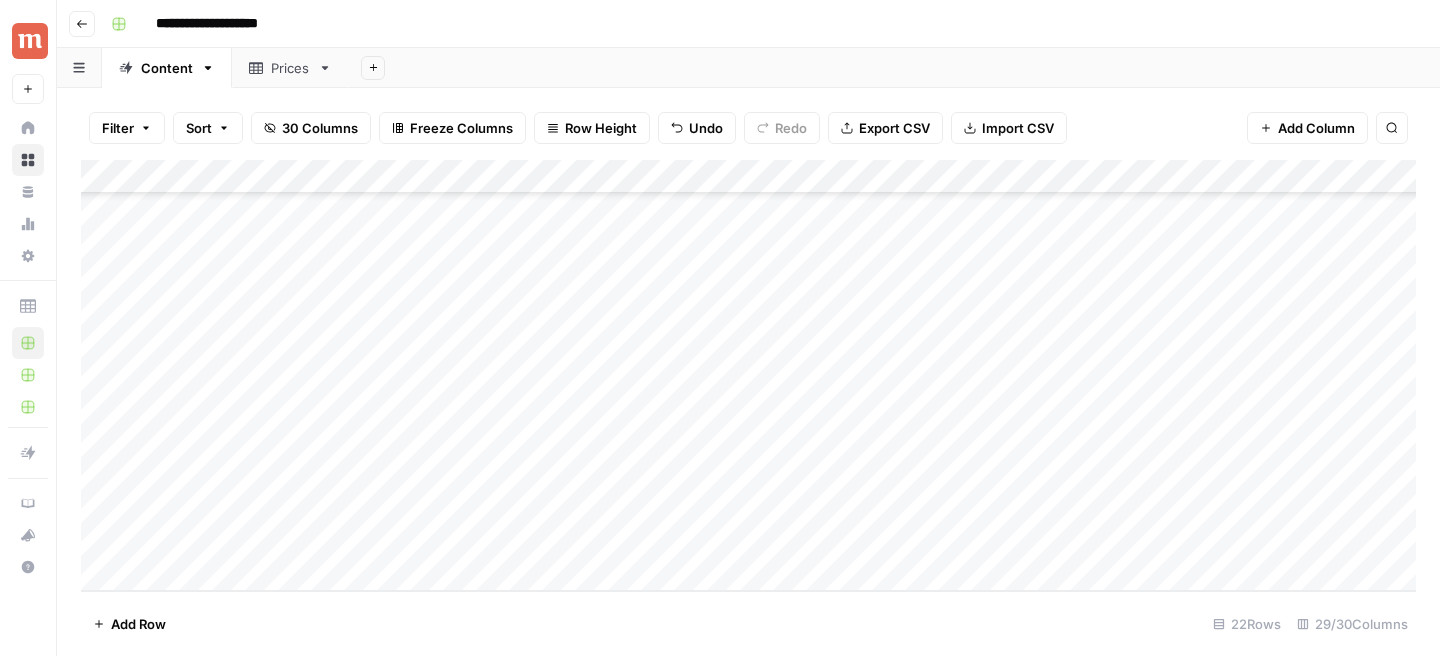click on "Add Column" at bounding box center (748, 375) 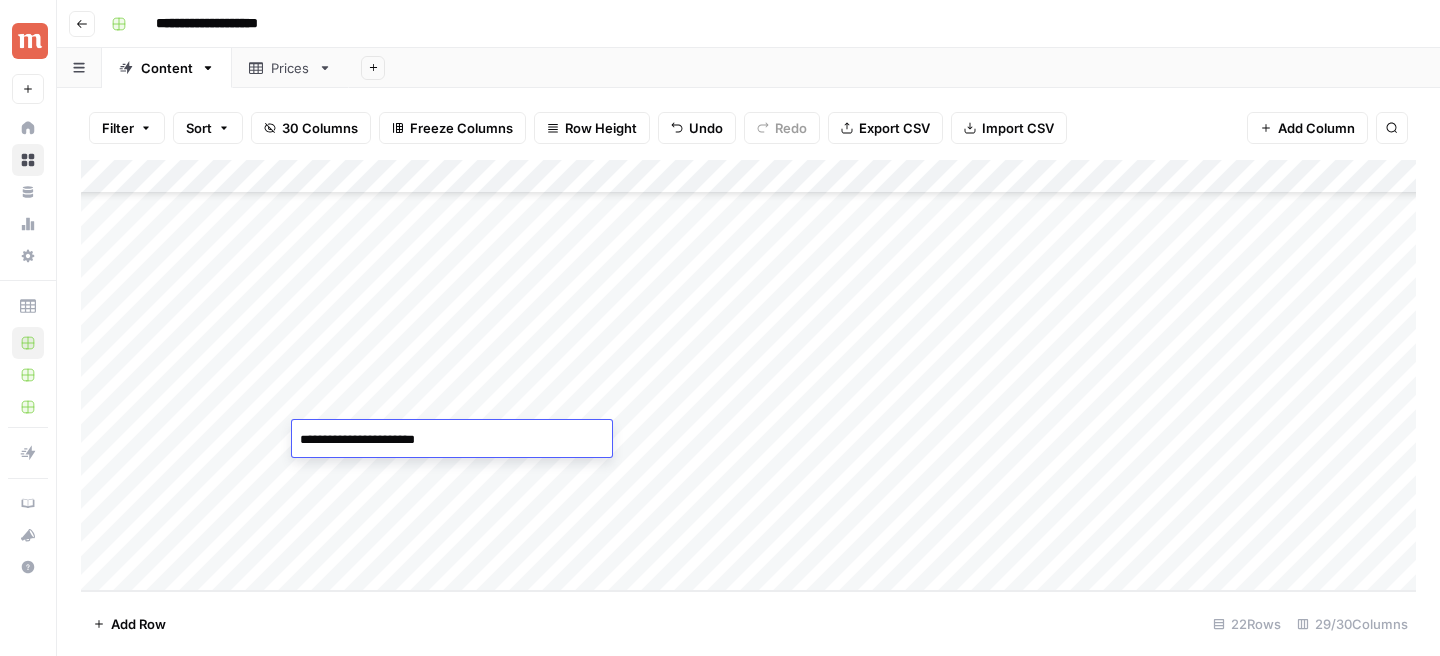 click on "**********" at bounding box center [452, 440] 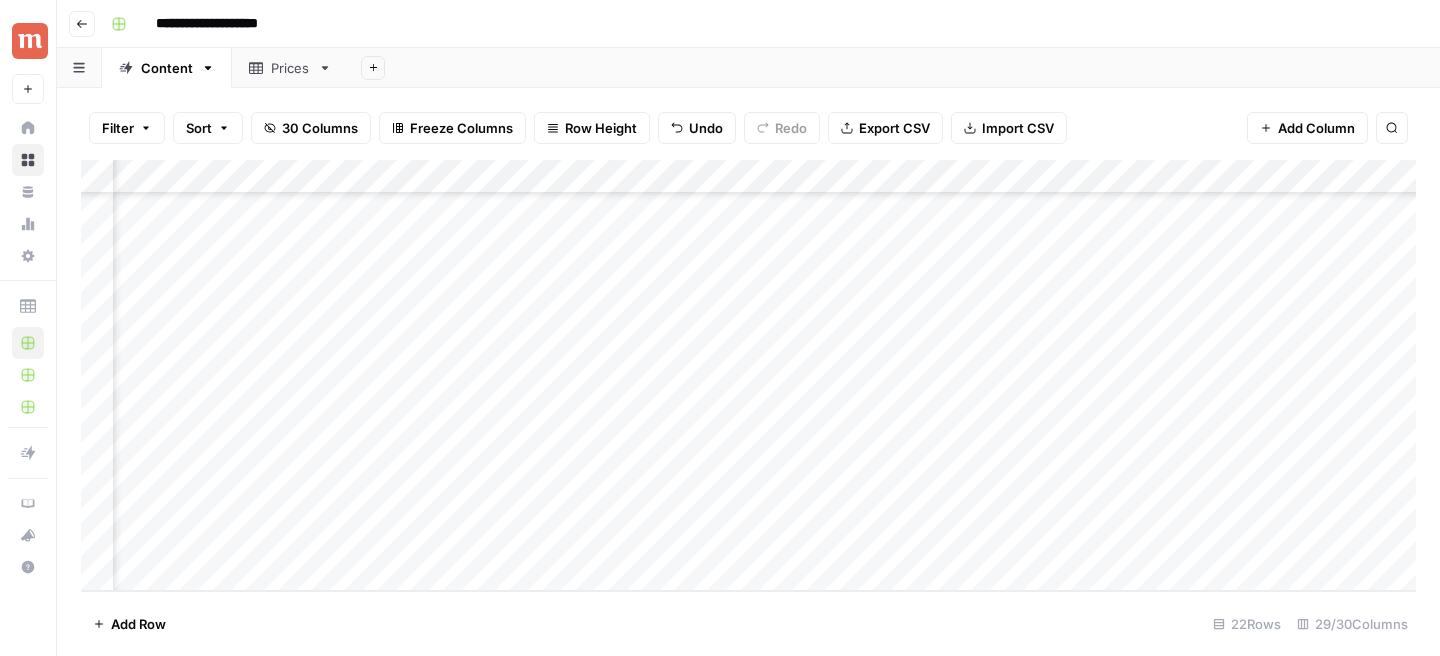 scroll, scrollTop: 383, scrollLeft: 966, axis: both 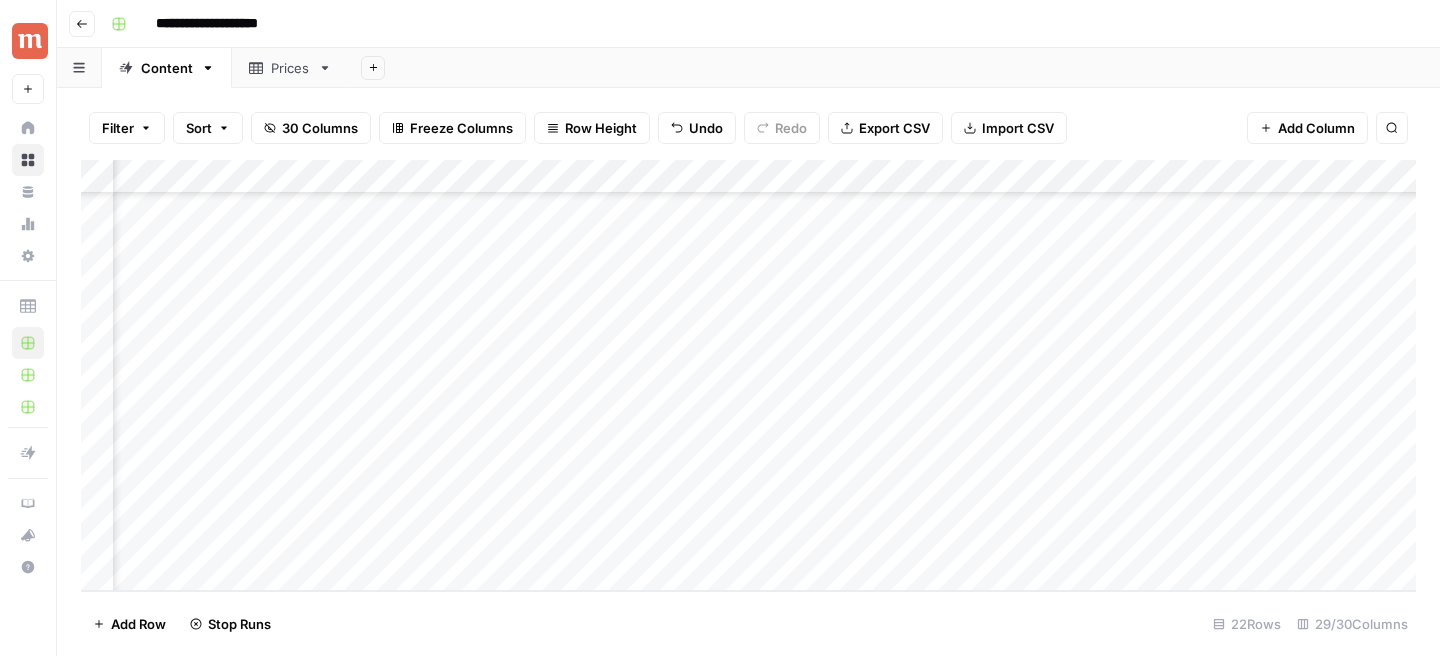 click on "Add Column" at bounding box center (748, 375) 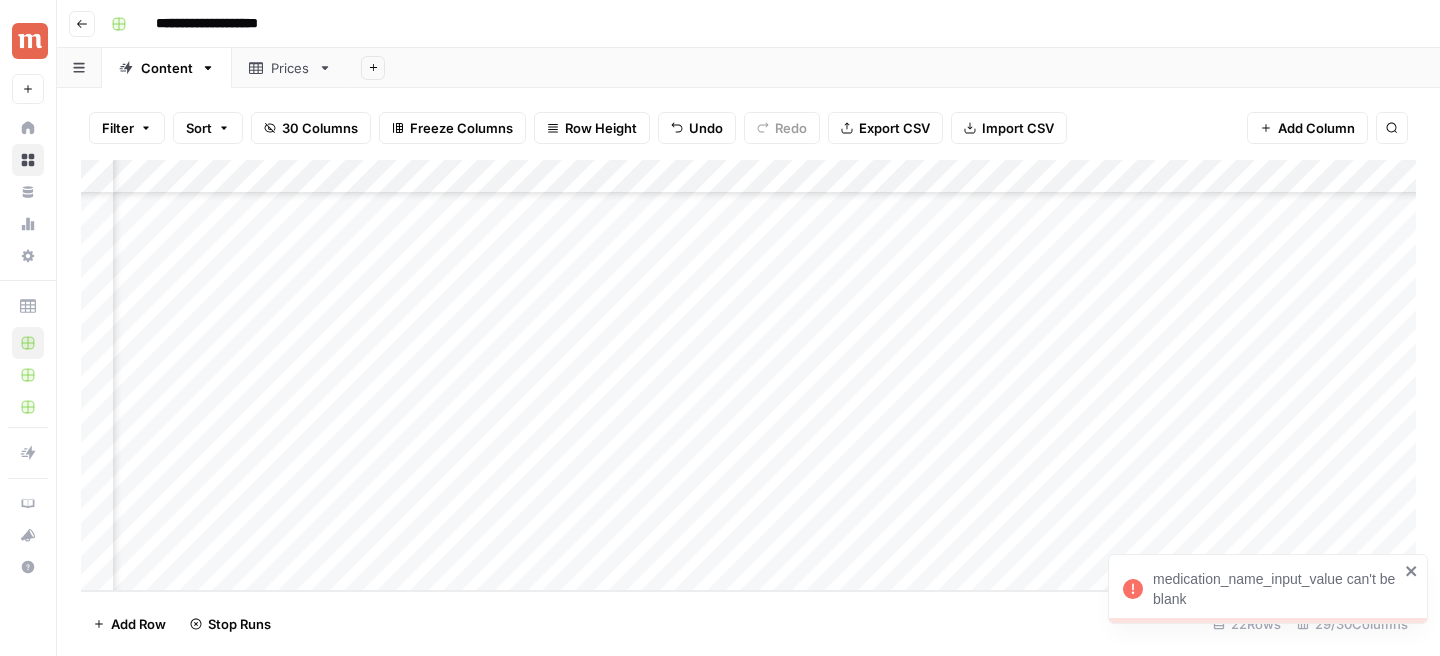 scroll, scrollTop: 383, scrollLeft: 0, axis: vertical 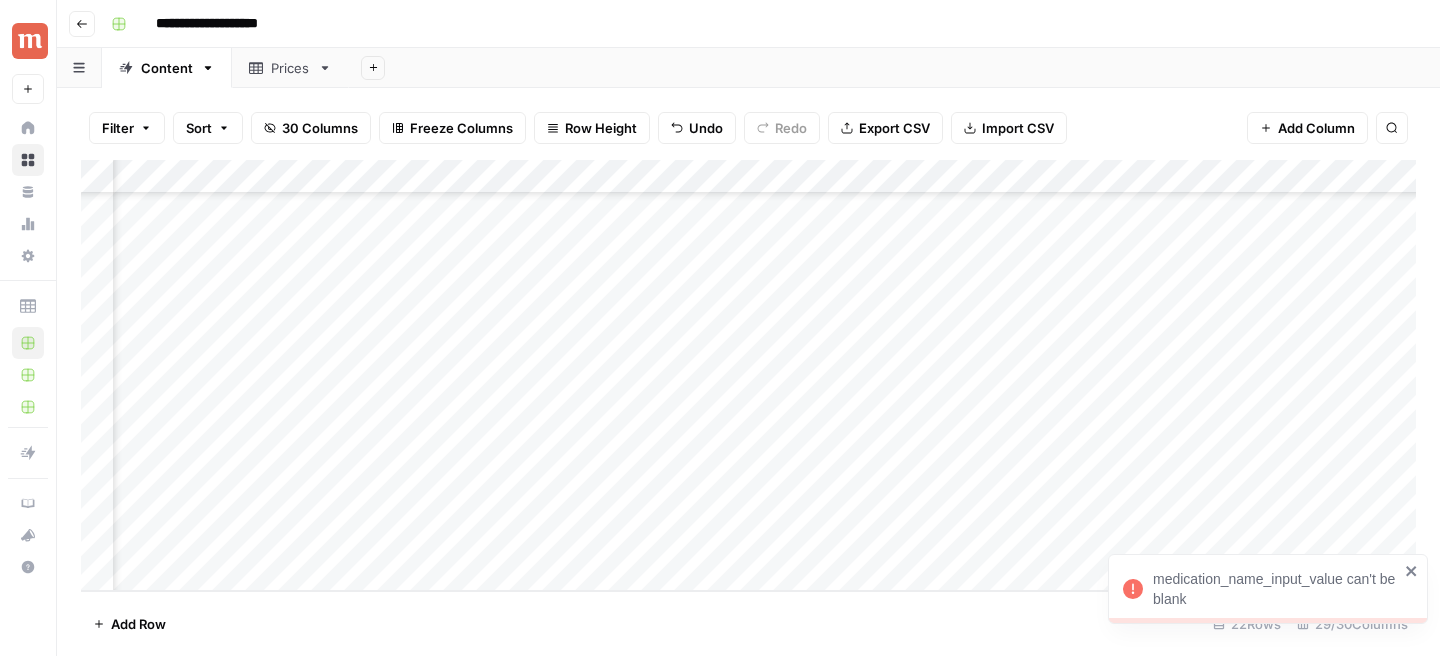 click on "Add Column" at bounding box center [748, 375] 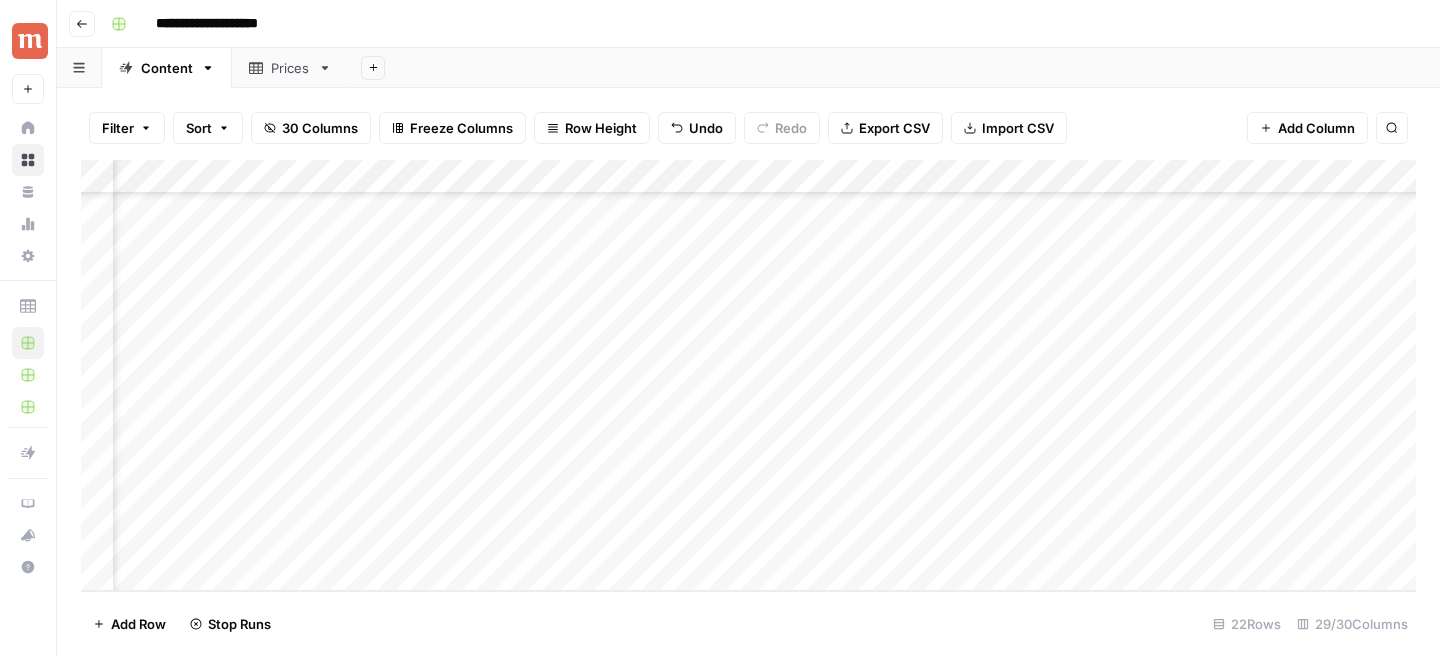 click on "Add Column" at bounding box center [748, 375] 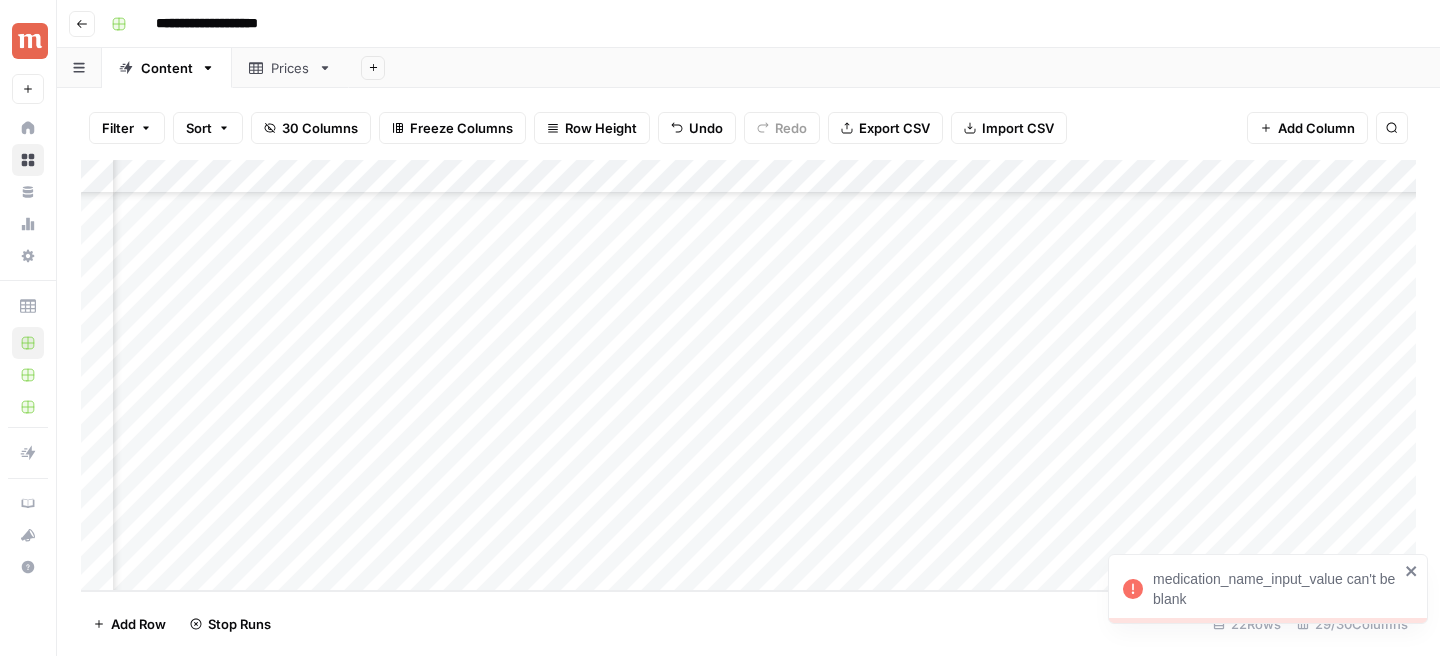 scroll, scrollTop: 383, scrollLeft: 1136, axis: both 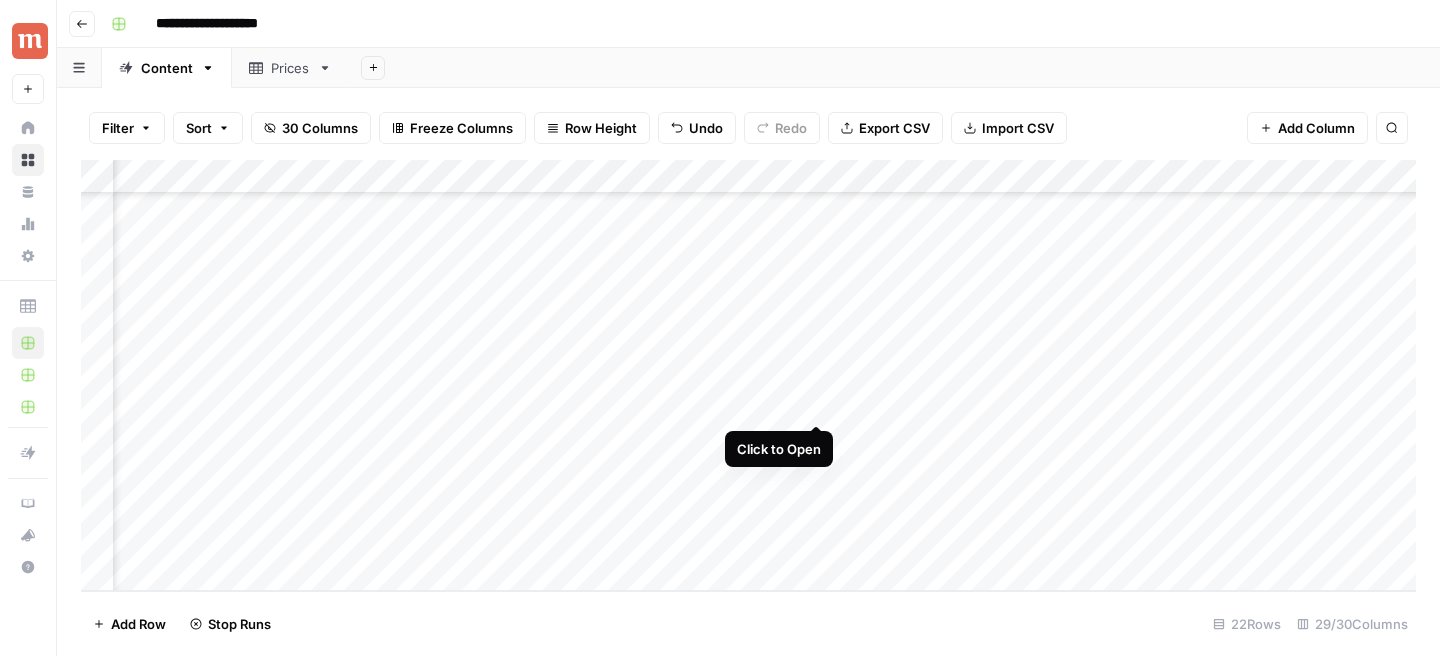 click on "Add Column" at bounding box center (748, 375) 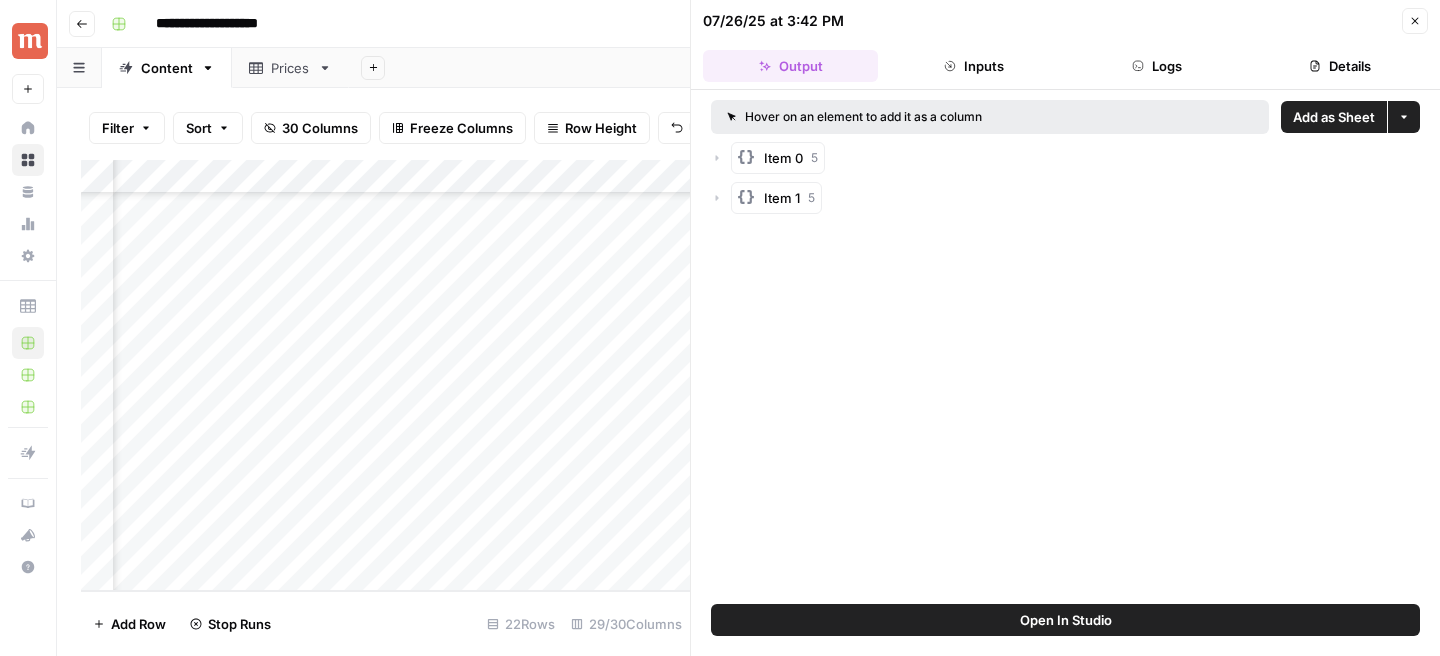 click on "Inputs" at bounding box center (973, 66) 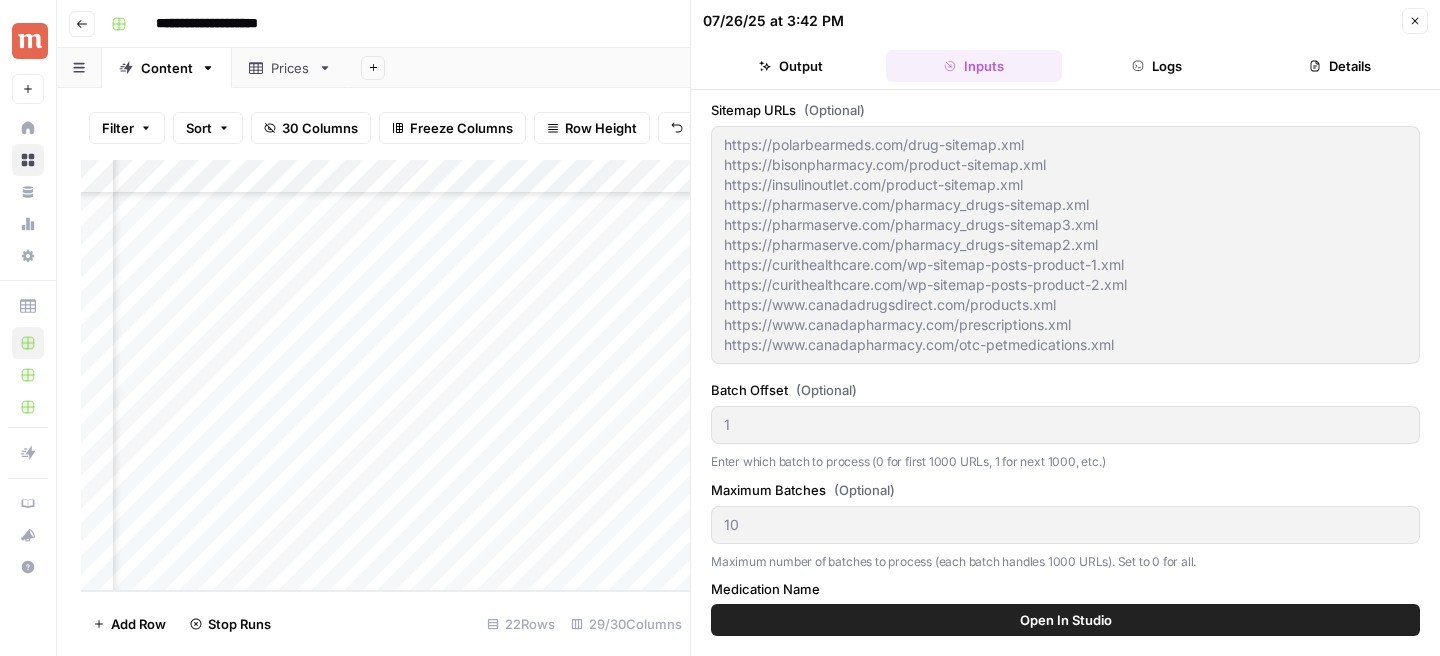 click on "Logs" at bounding box center [1157, 66] 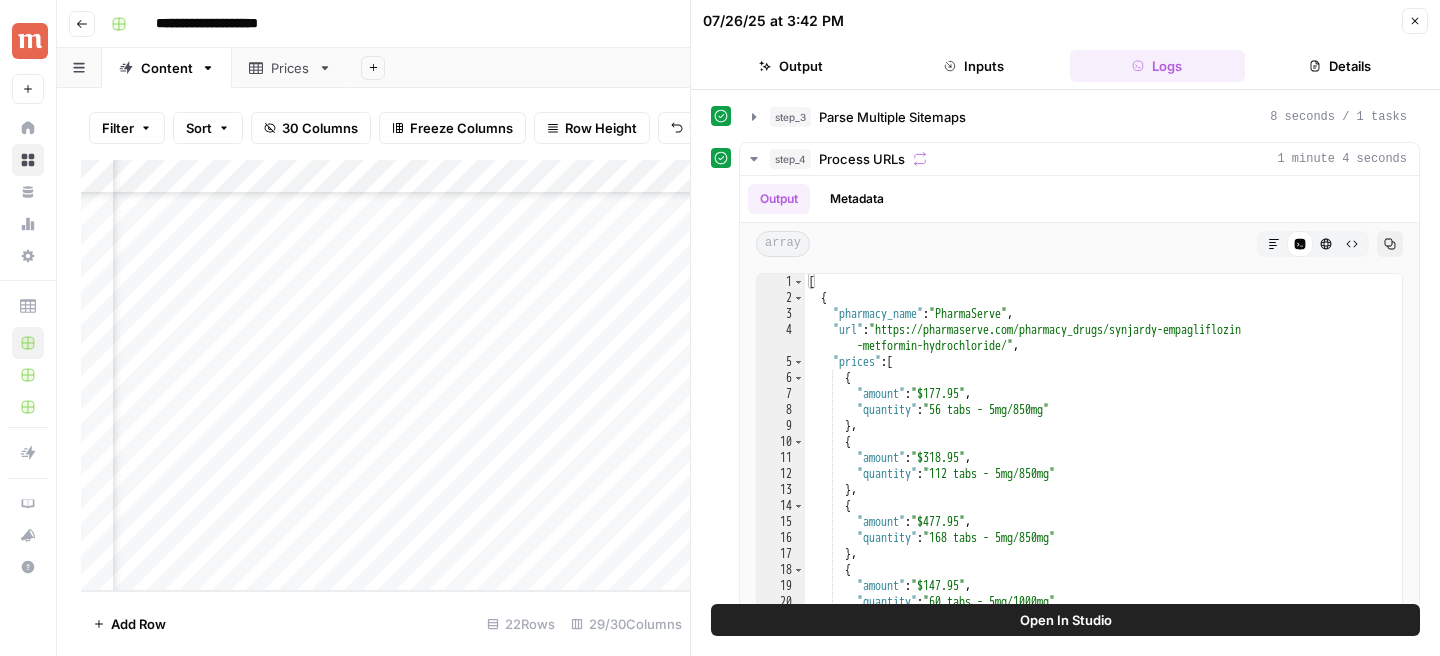 click on "Close" at bounding box center (1415, 21) 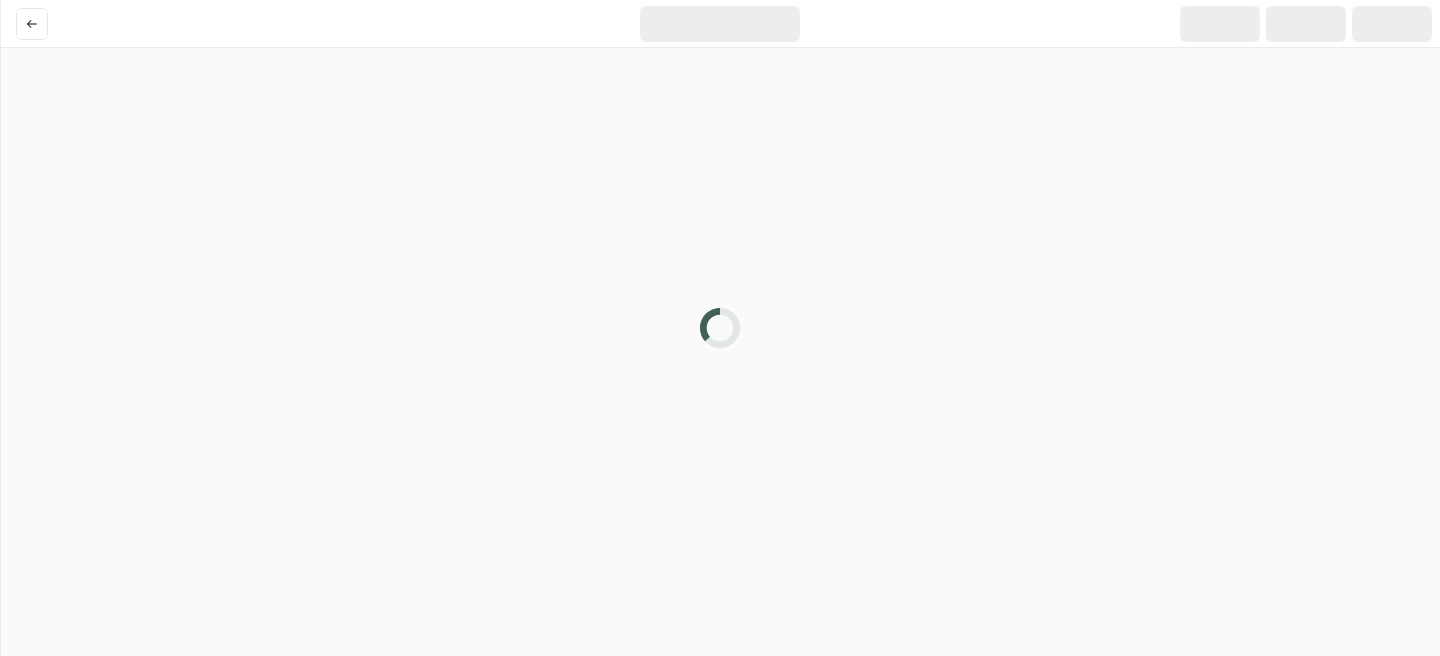 scroll, scrollTop: 0, scrollLeft: 0, axis: both 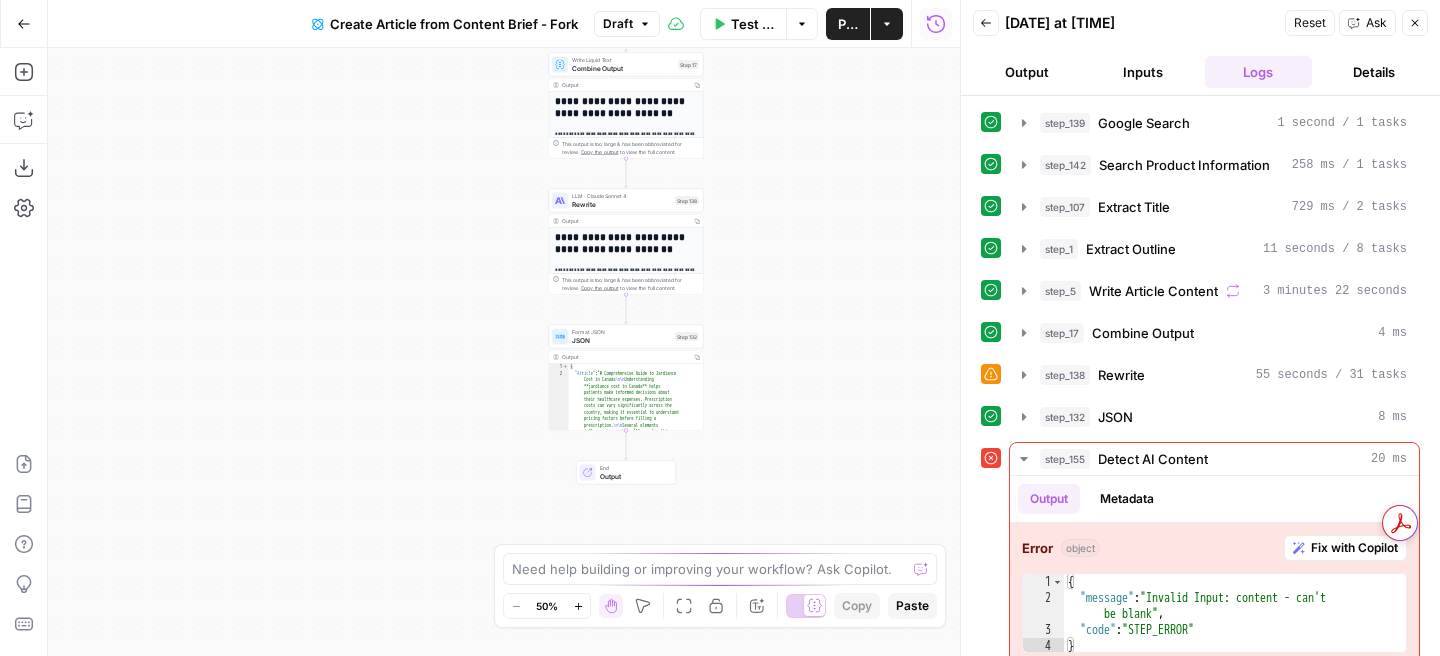 click on "Draft" at bounding box center [627, 24] 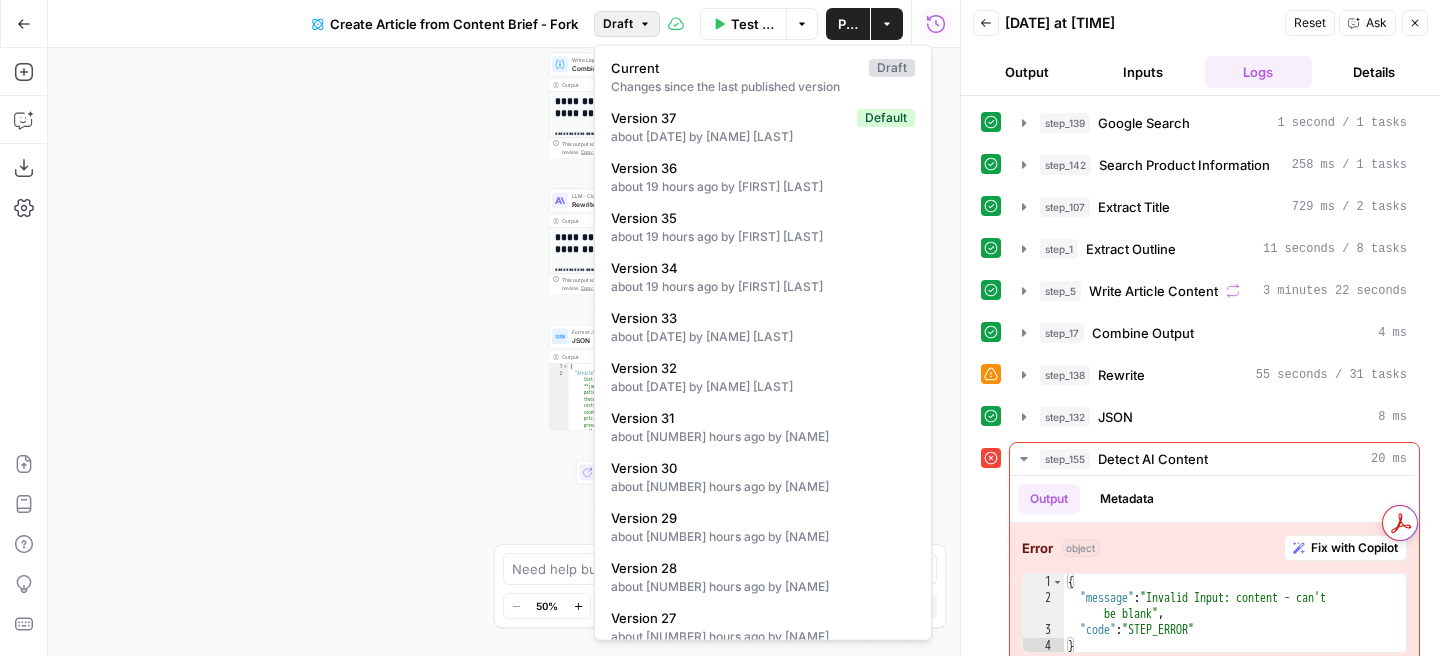 click on "{    "search_metadata" :  {      "id" :  "[ID]" ,      "status" :  "Success" ,      "json_endpoint" :  "https://serpapi.com          /searches/[ID].json" ,      "pixel_position_endpoint" :  "https://serpapi          .com/searches/[ID]          .json_with_pixel_position" ,     This output is too large & has been abbreviated for review.   Copy the output   to view the full content. Search Knowledge Base Search Product Information Step [NUMBER] Output Copy [NUMBER] [NUMBER] [NUMBER] [NUMBER] [NUMBER] [    {      "id" :  "[ID]" ,      "score" :  [NUMBER] ,      "content" :  "## Contraindications \n\n Taking           Jardiance in combination with other           drugs may increase your risk of serious           ."}" at bounding box center [504, 352] 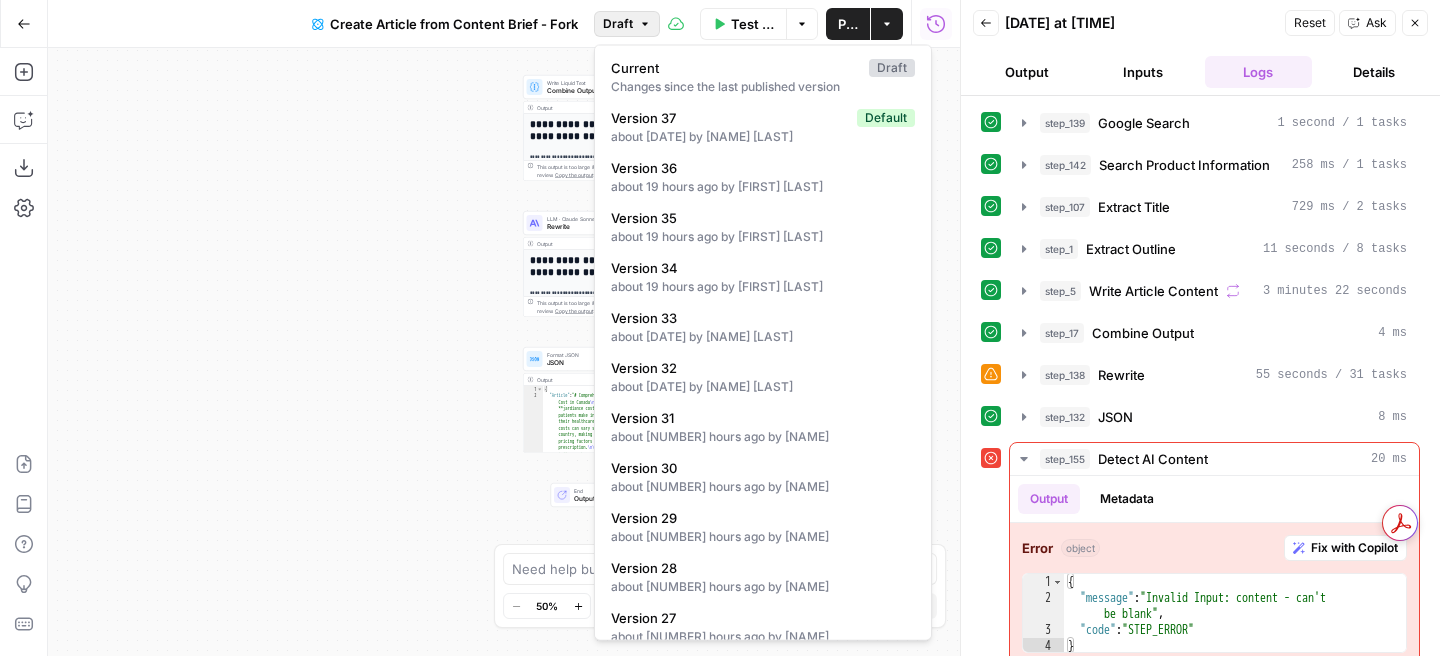 click on "Draft" at bounding box center [627, 24] 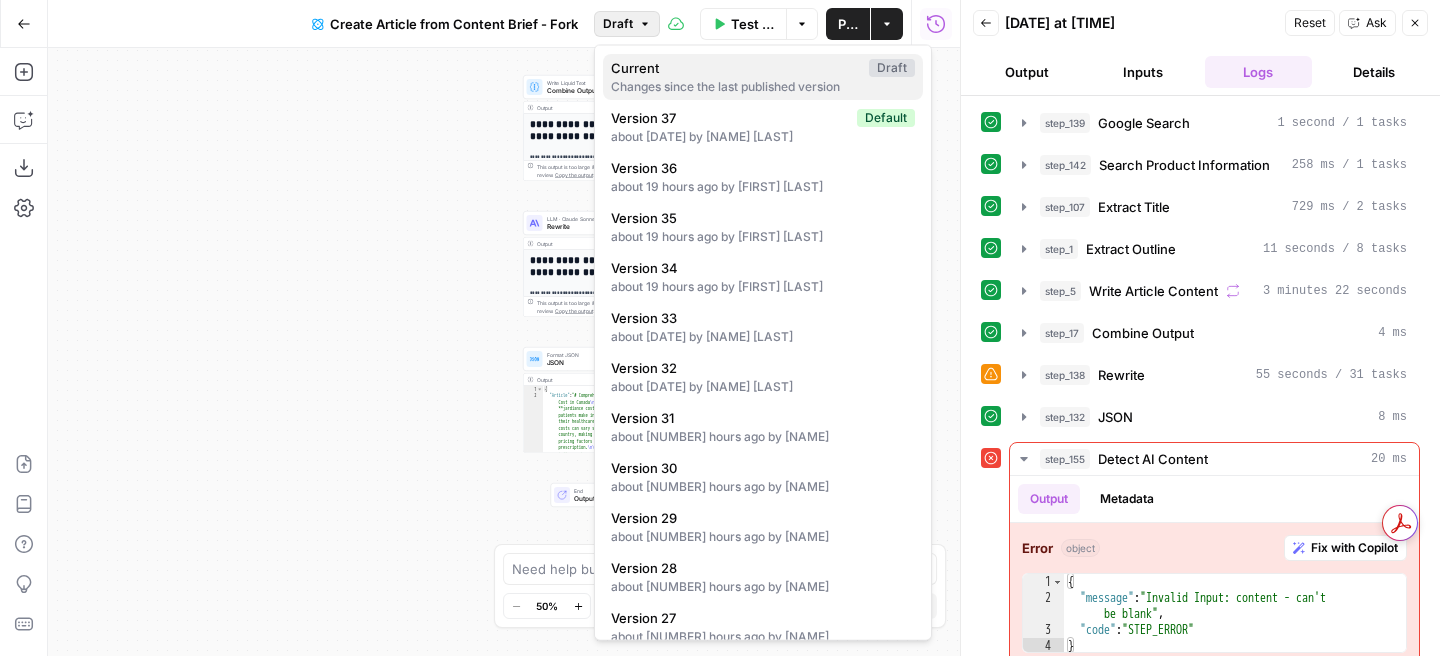click on "Current" at bounding box center [736, 68] 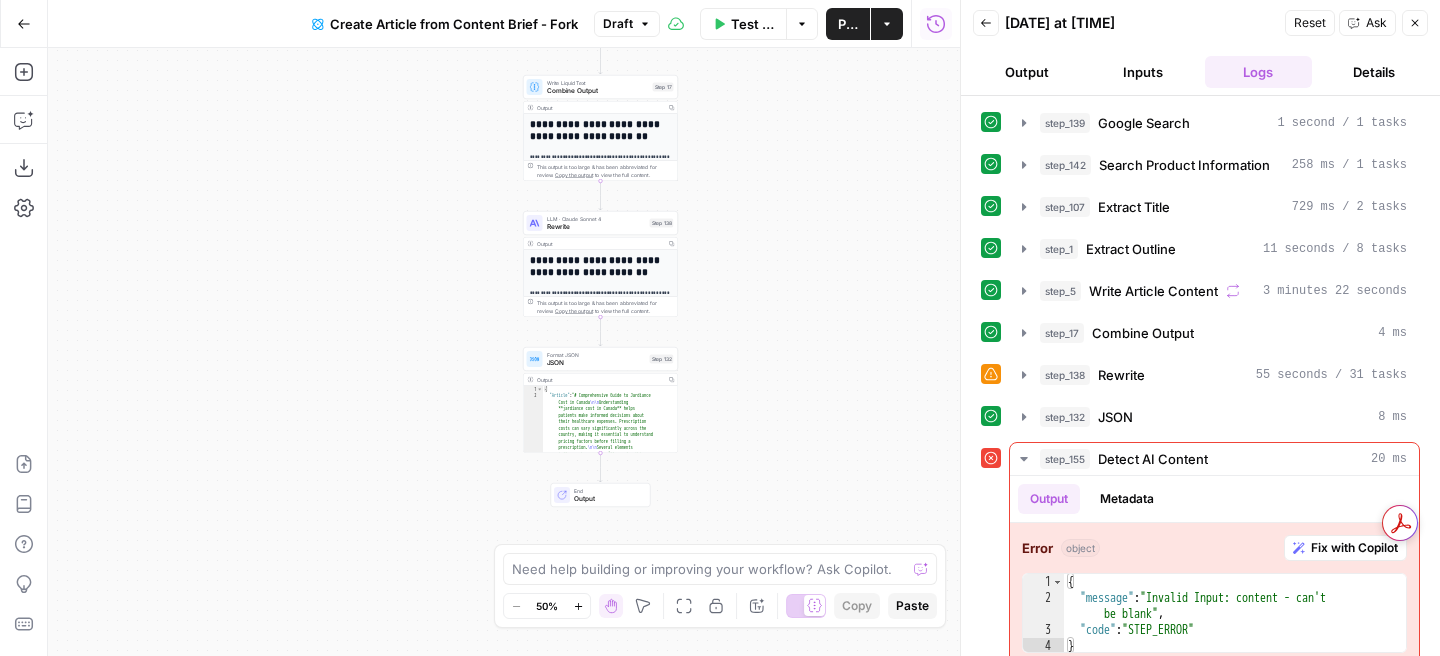 click on "Publish" at bounding box center (848, 24) 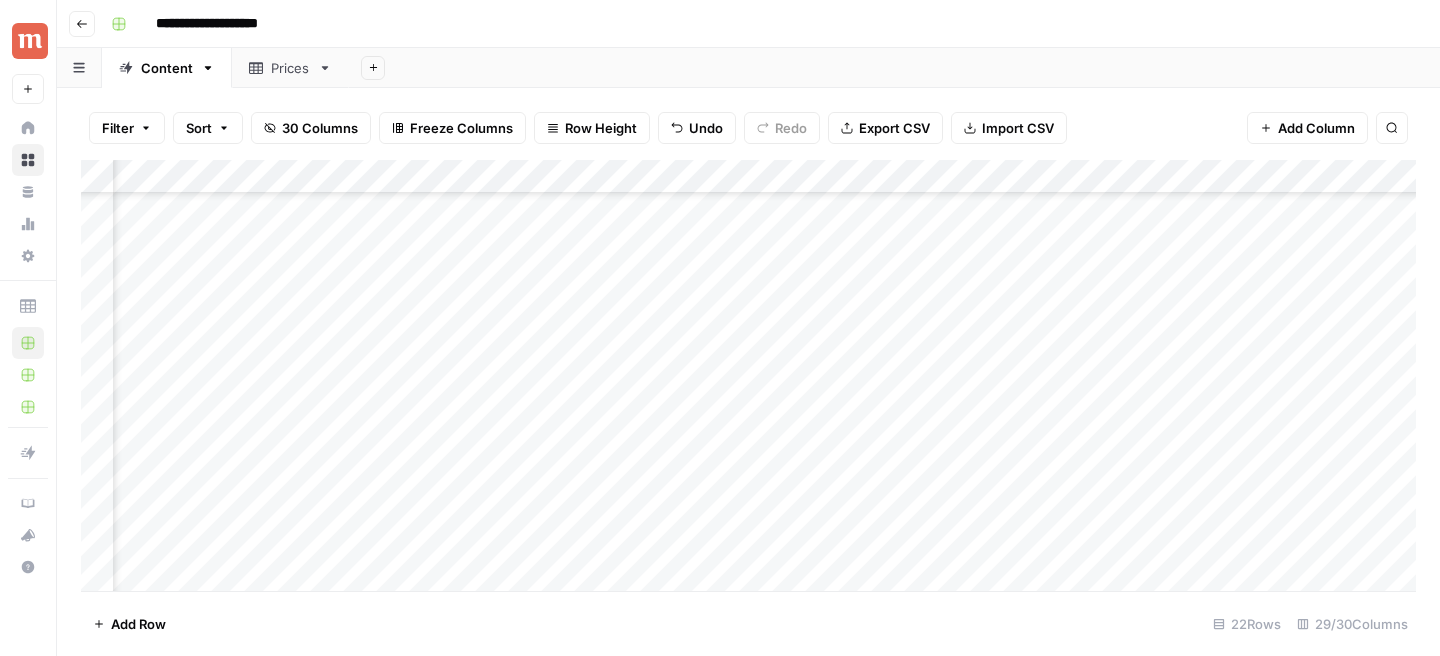 scroll, scrollTop: 0, scrollLeft: 0, axis: both 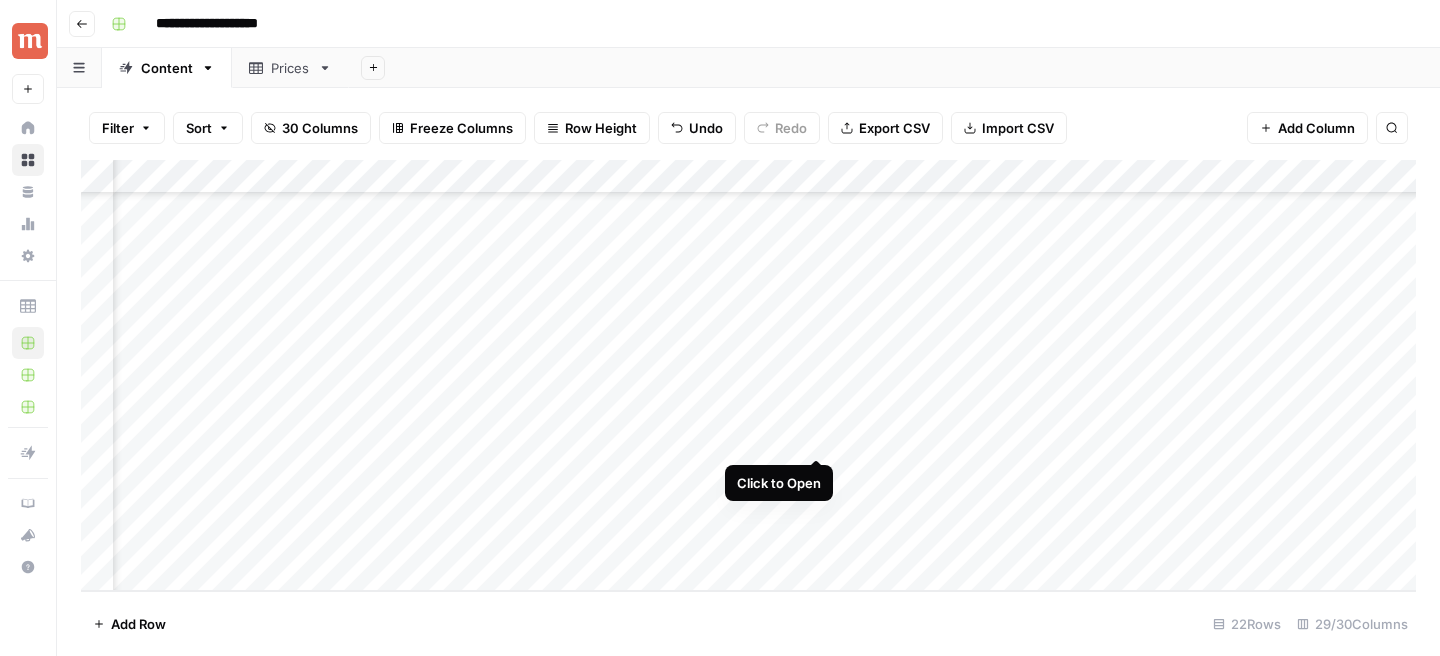 click on "Add Column" at bounding box center (748, 375) 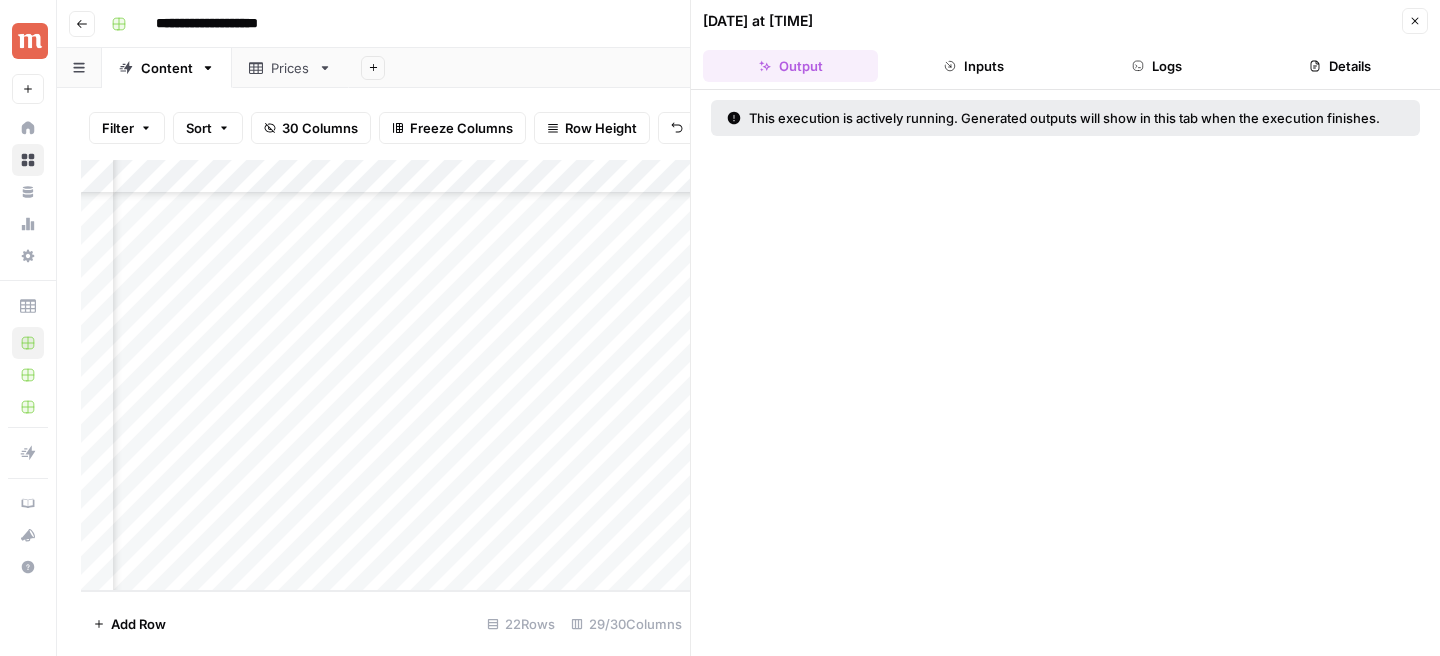 click on "Logs" at bounding box center [1157, 66] 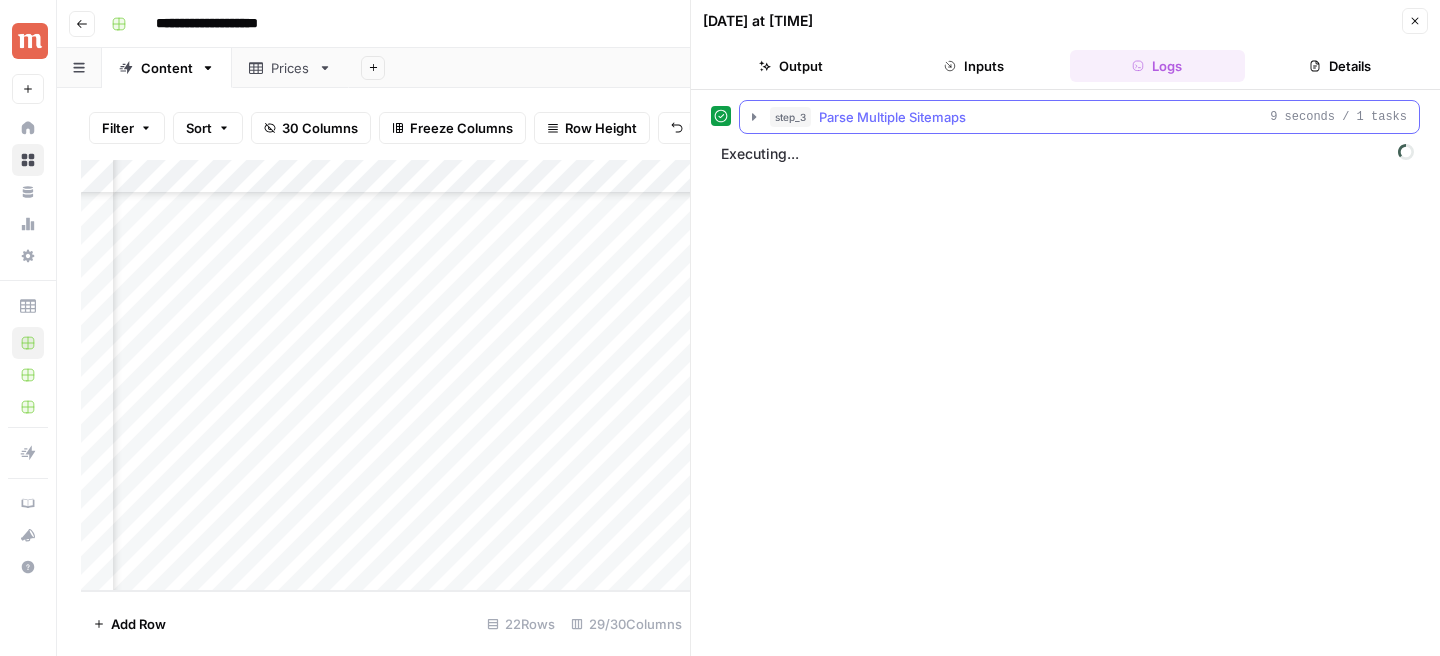 click 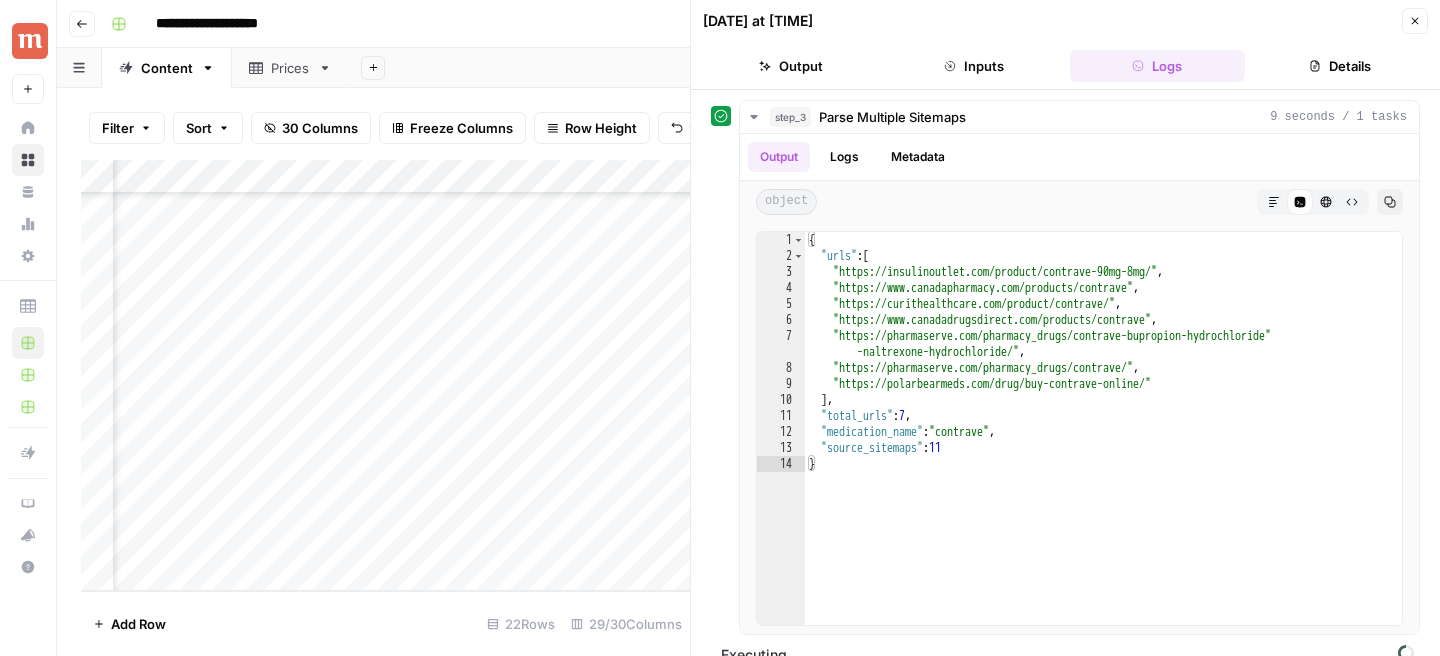 click on "Close" at bounding box center [1415, 21] 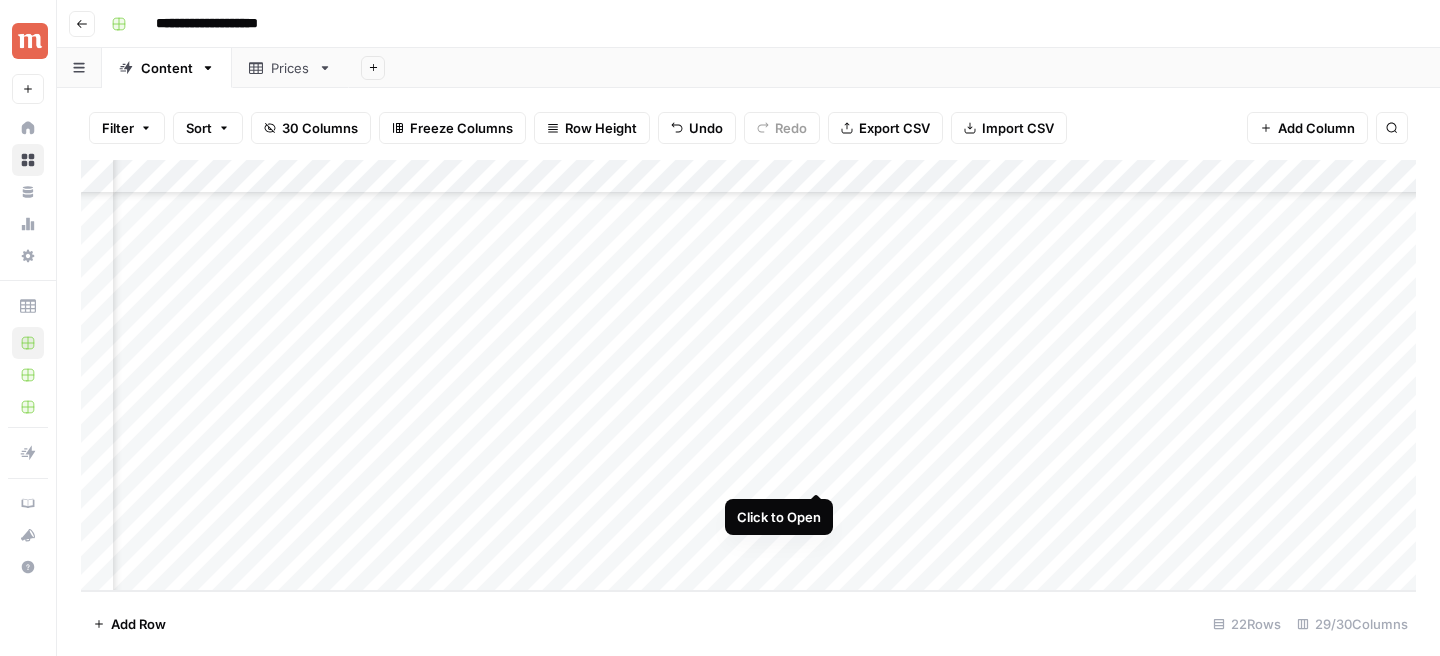 click on "Add Column" at bounding box center (748, 375) 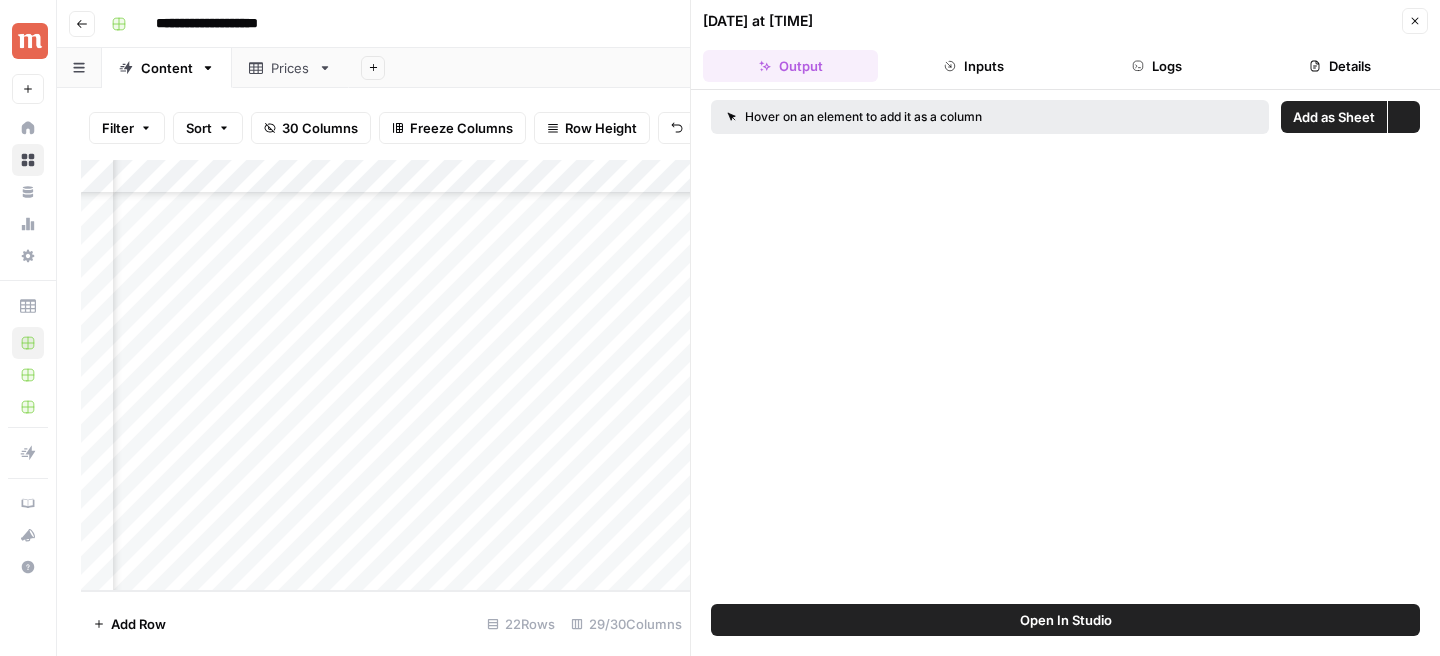 click on "Logs" at bounding box center (1157, 66) 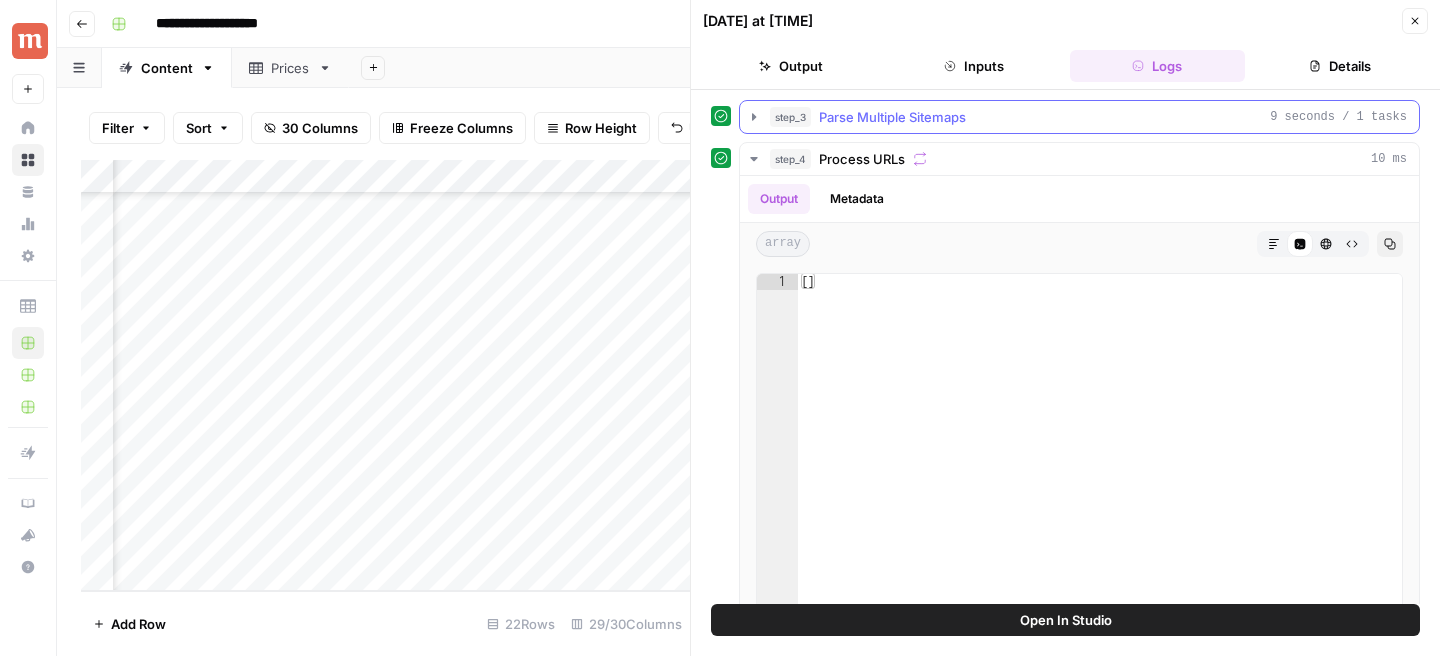 click 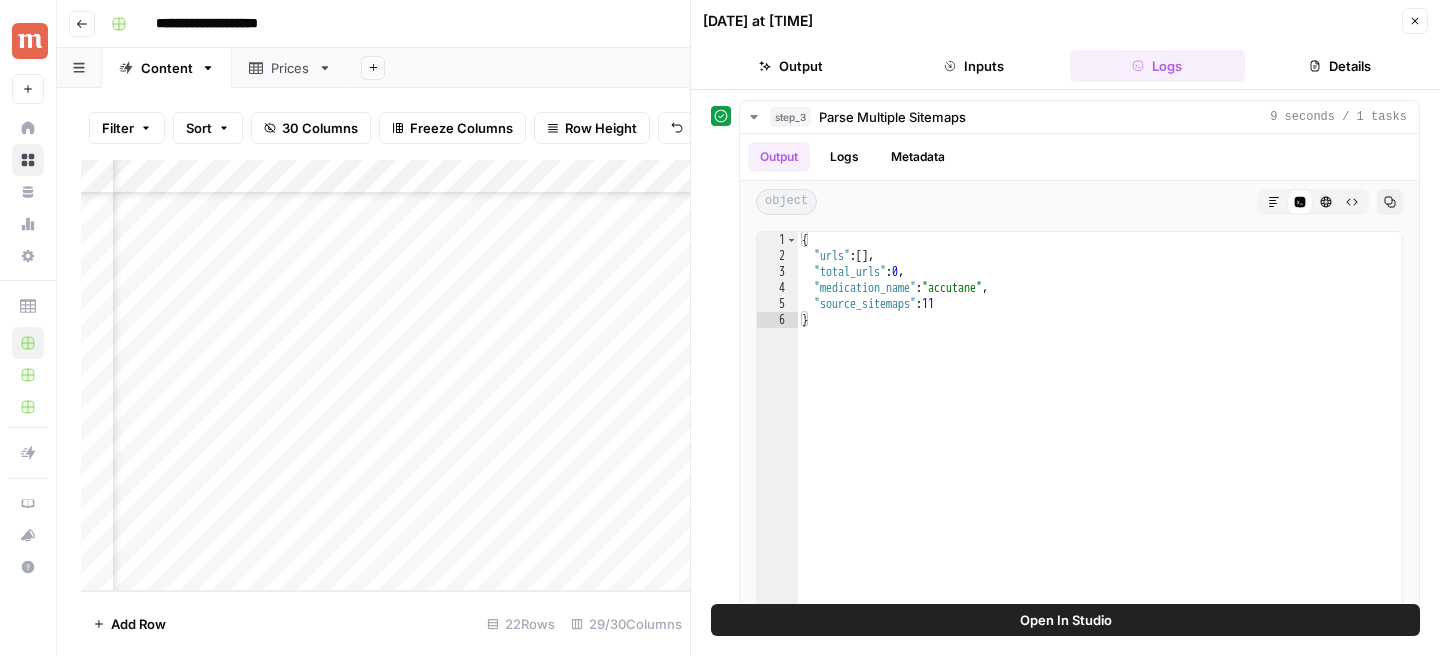 click 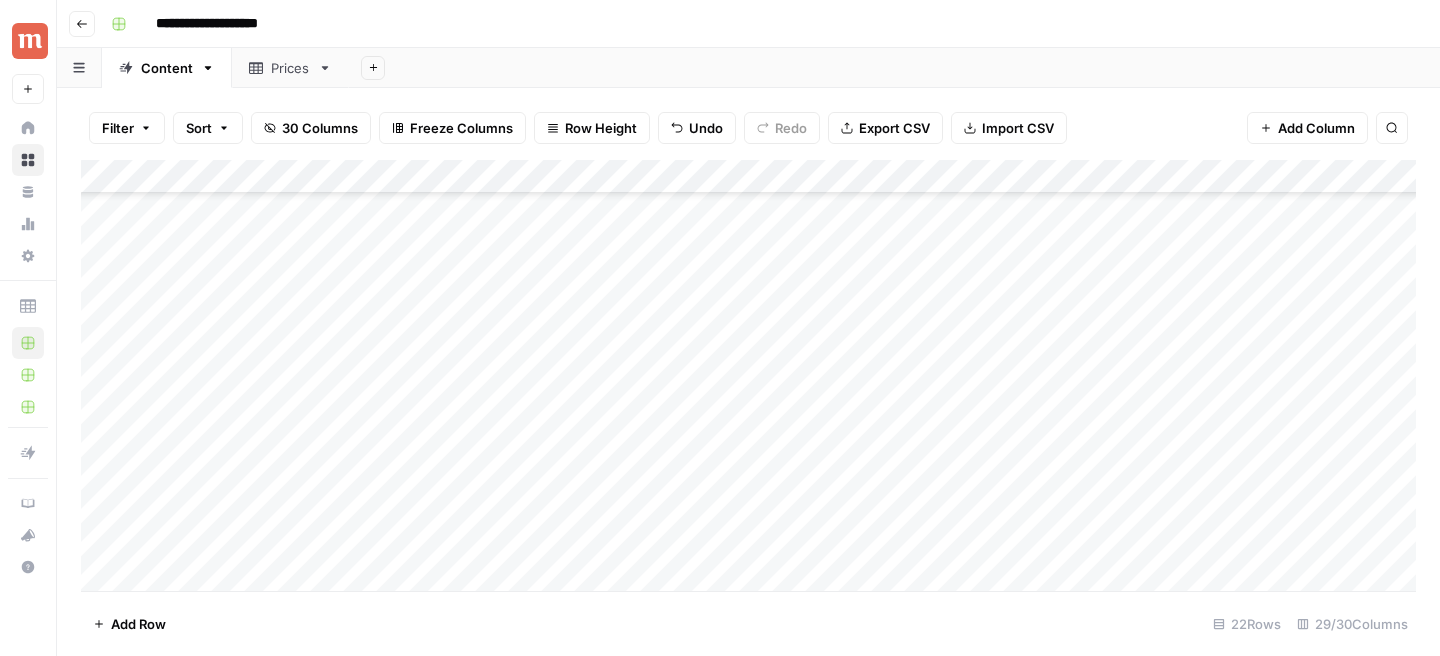 scroll, scrollTop: 381, scrollLeft: 0, axis: vertical 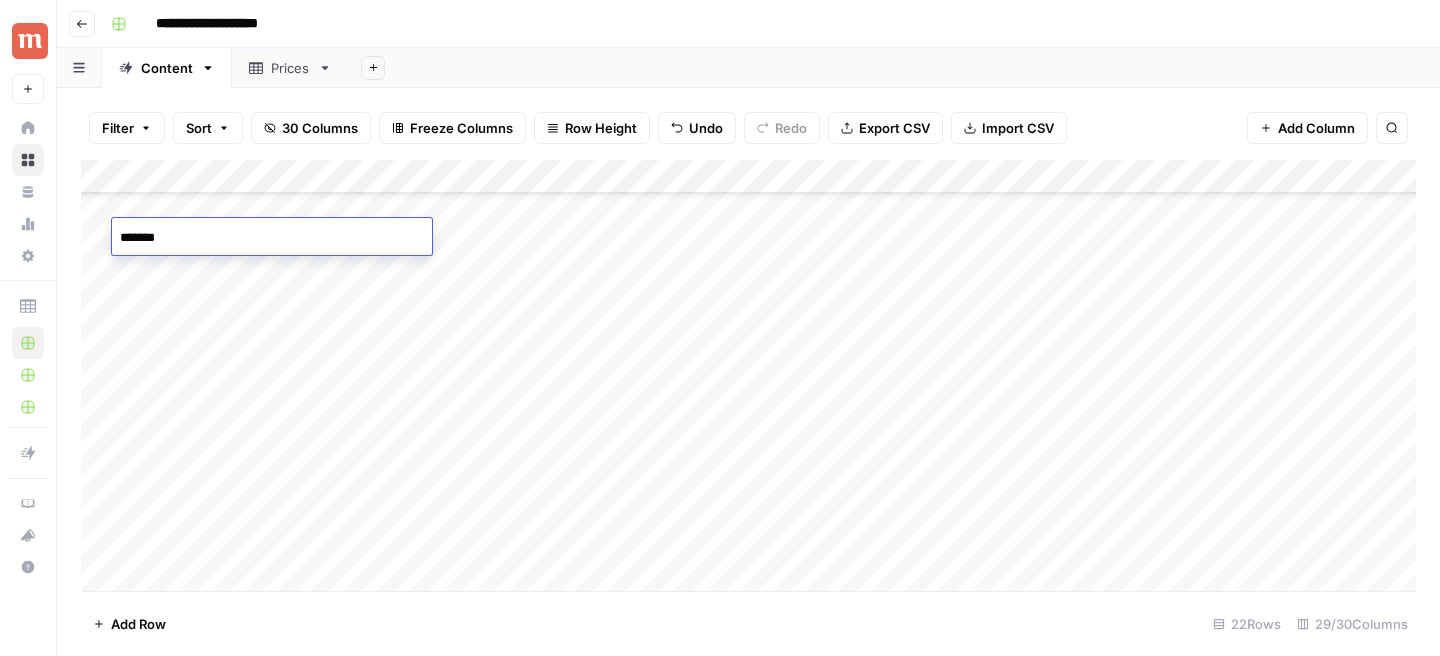 drag, startPoint x: 130, startPoint y: 236, endPoint x: 110, endPoint y: 236, distance: 20 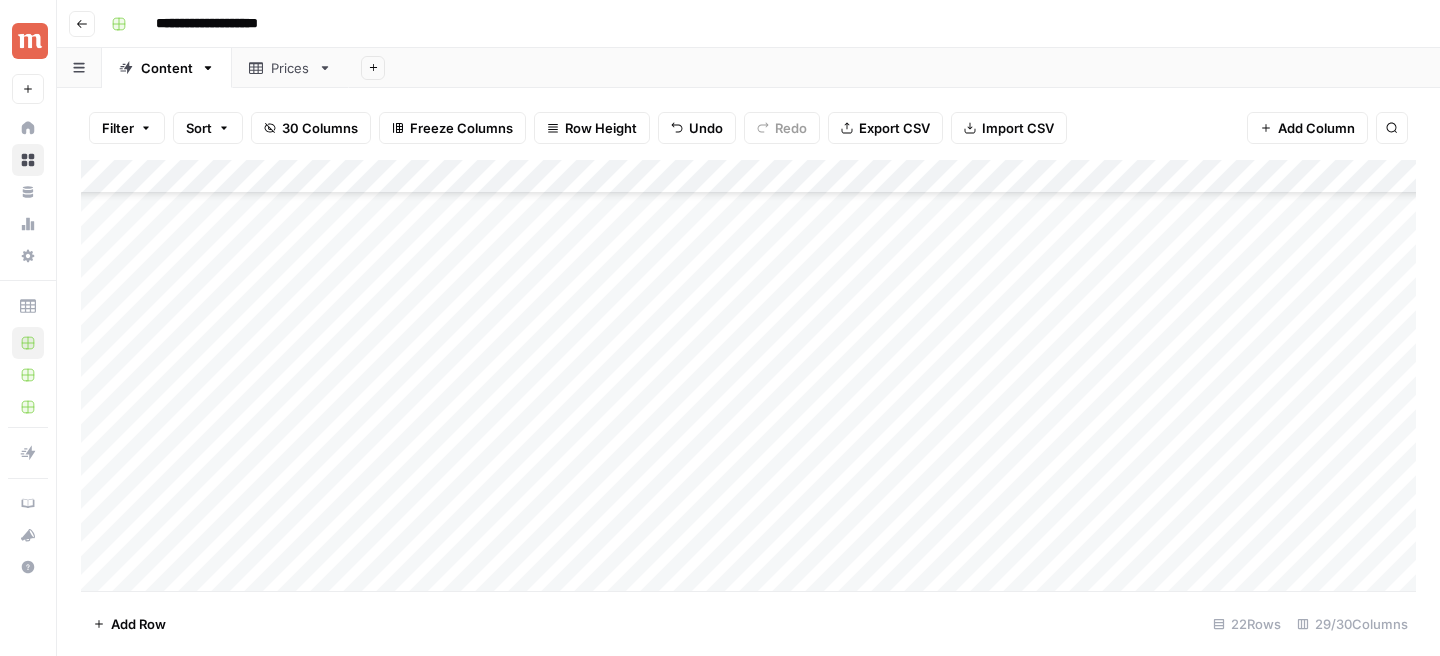 click on "Add Column" at bounding box center [748, 375] 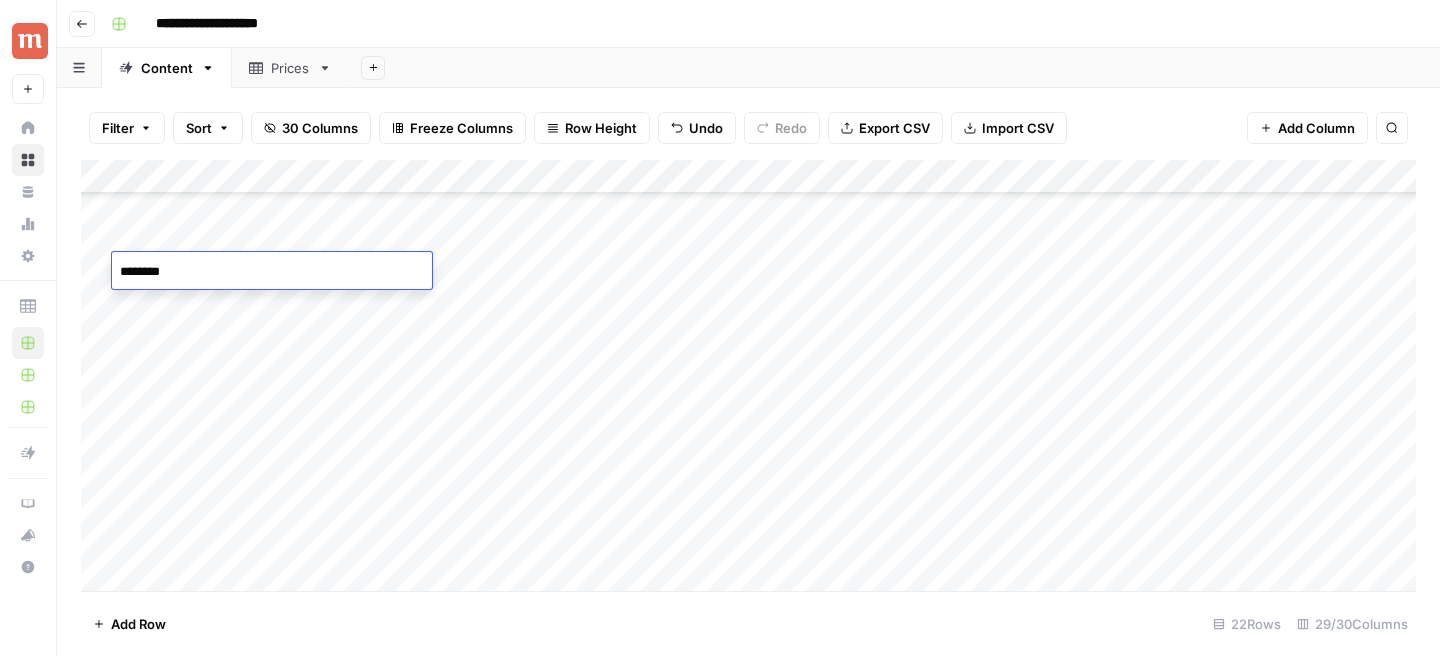 click on "********" at bounding box center (272, 272) 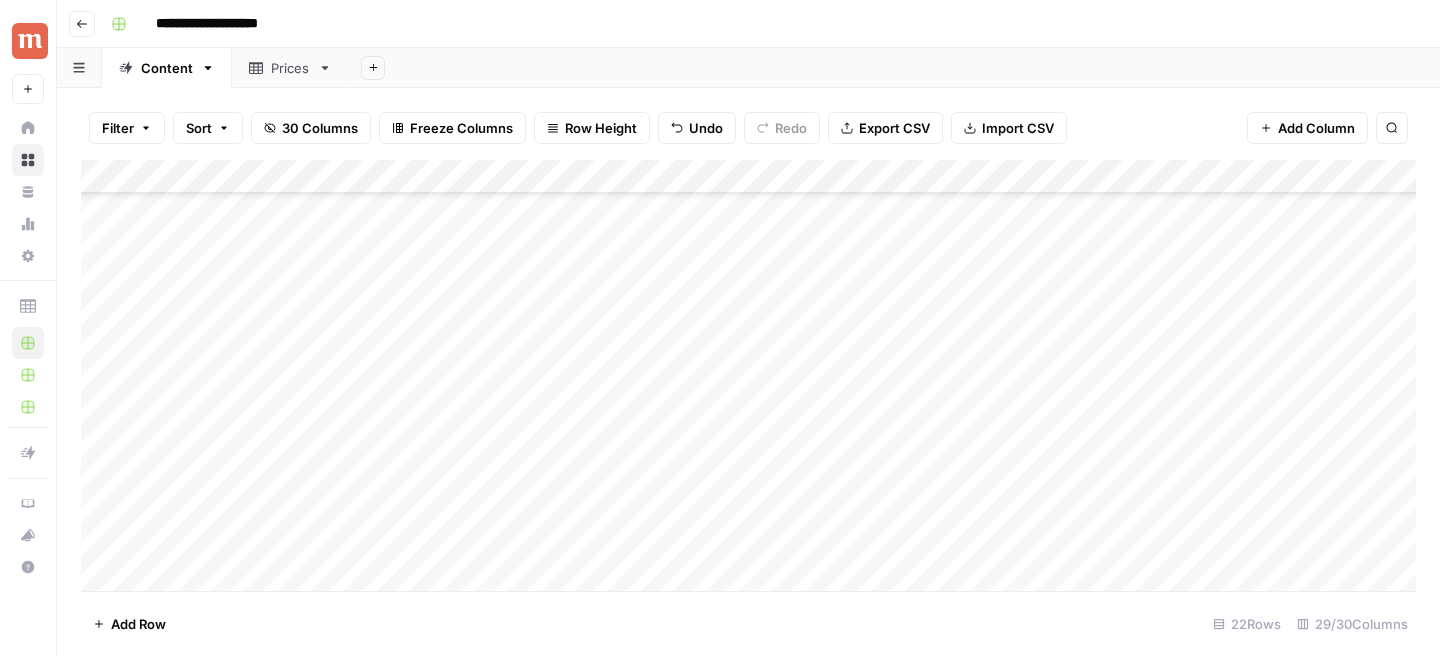 click on "Add Column" at bounding box center (748, 375) 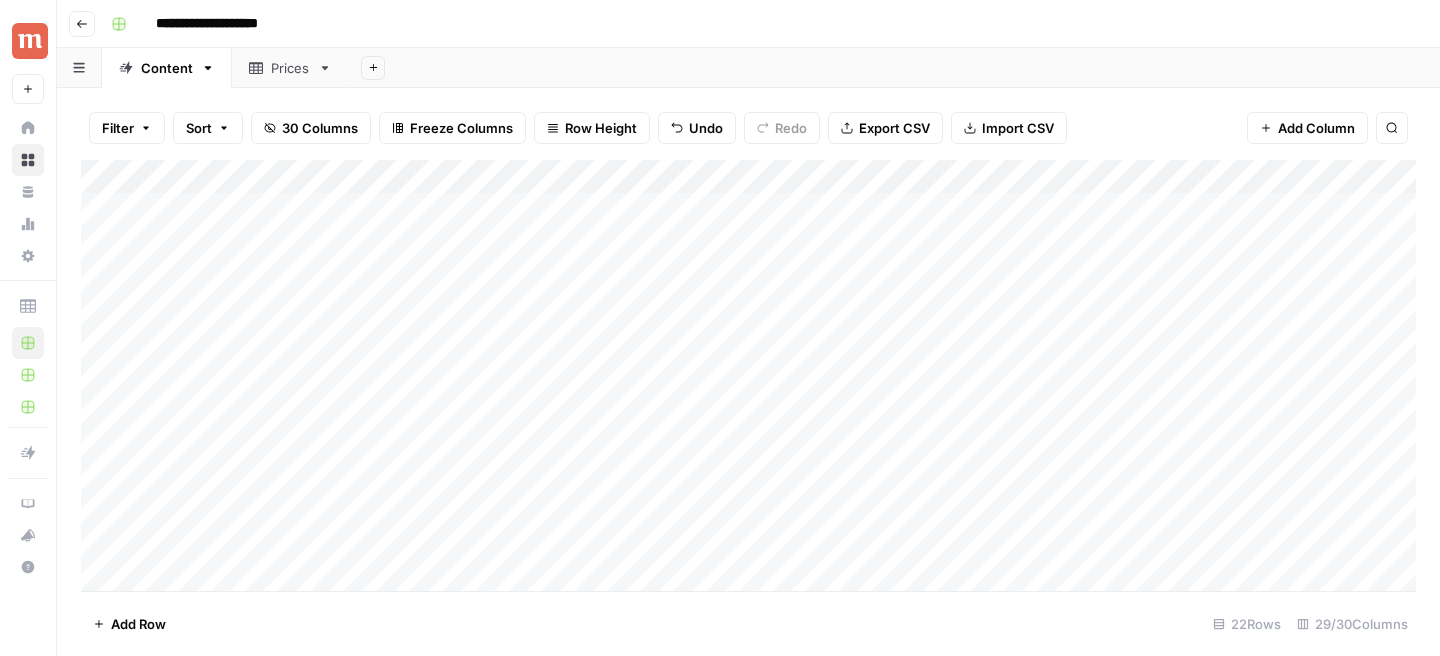 scroll, scrollTop: 0, scrollLeft: 0, axis: both 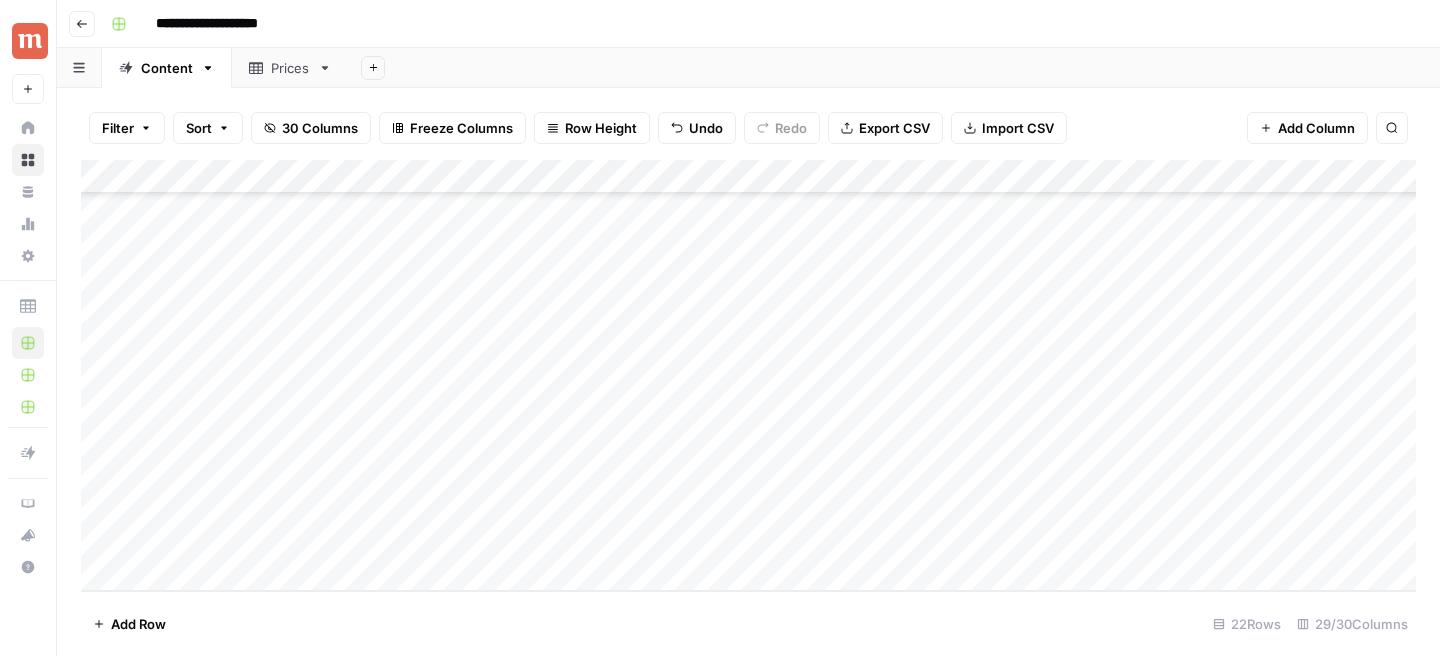 click on "Prices" at bounding box center [290, 68] 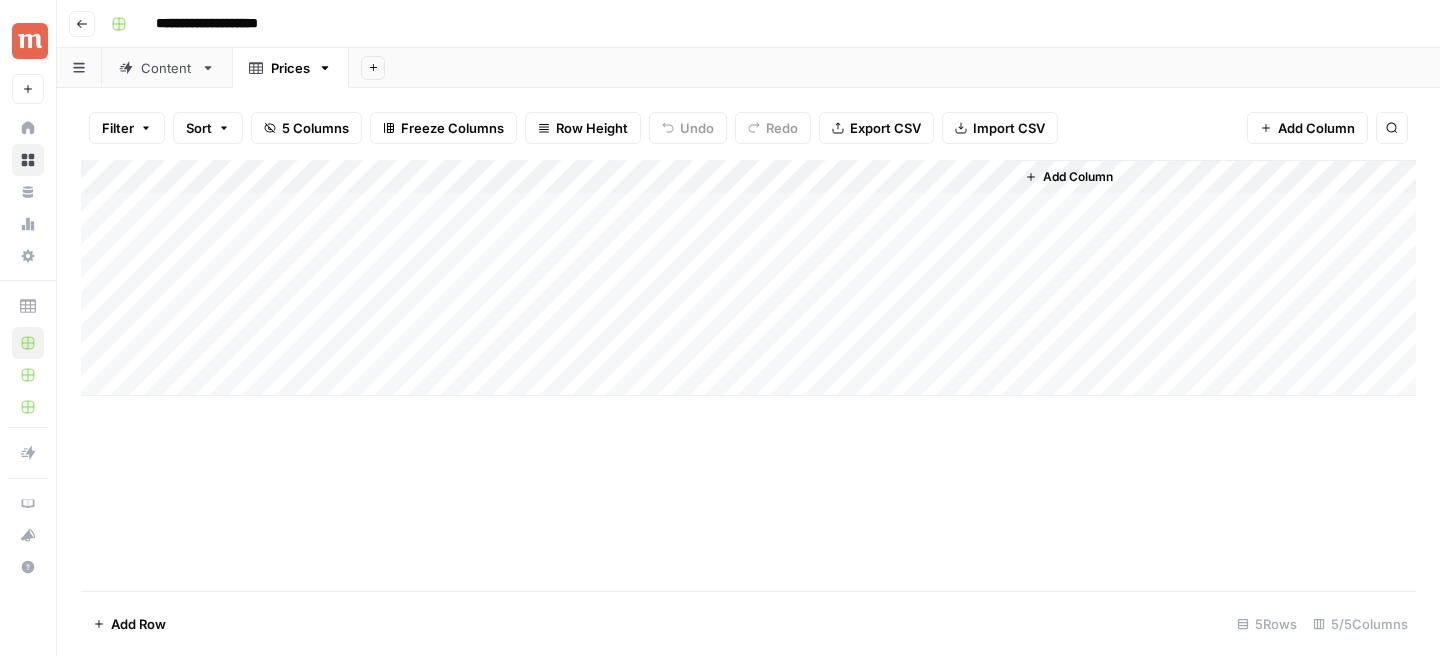 click 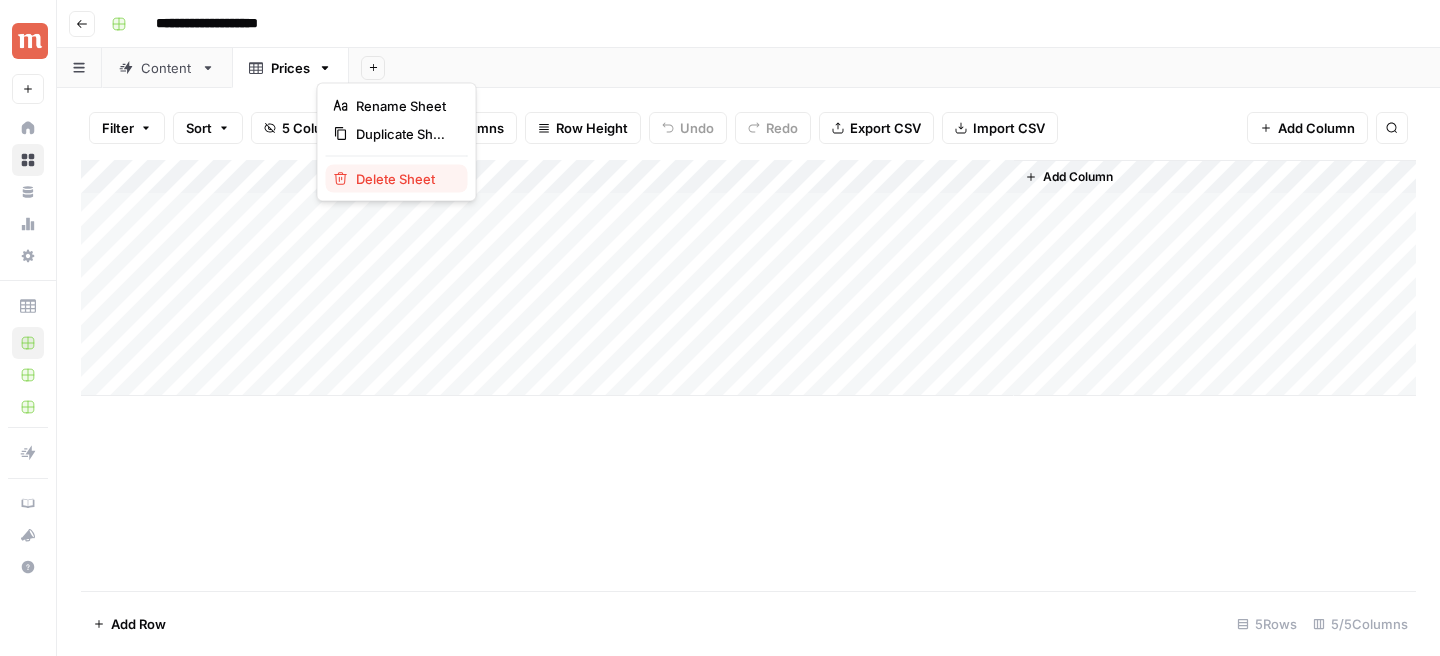 click on "Delete Sheet" at bounding box center (397, 179) 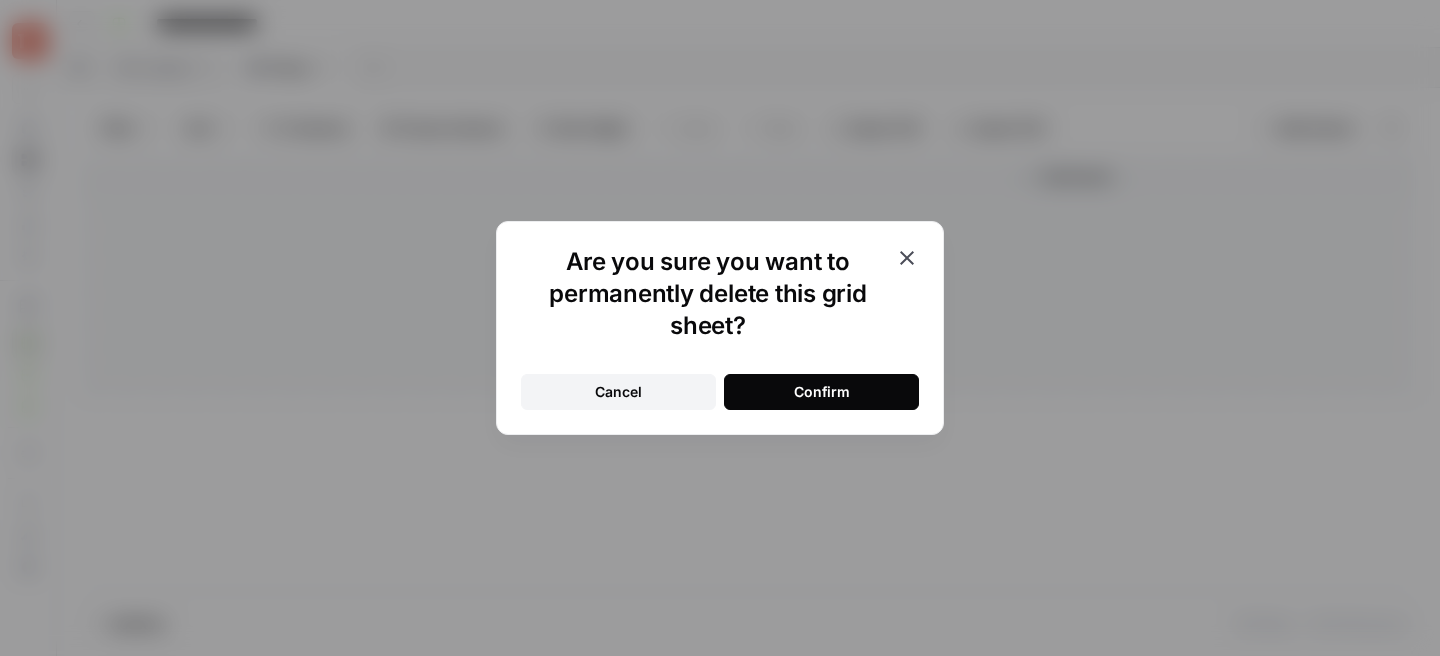 click on "Confirm" at bounding box center (821, 392) 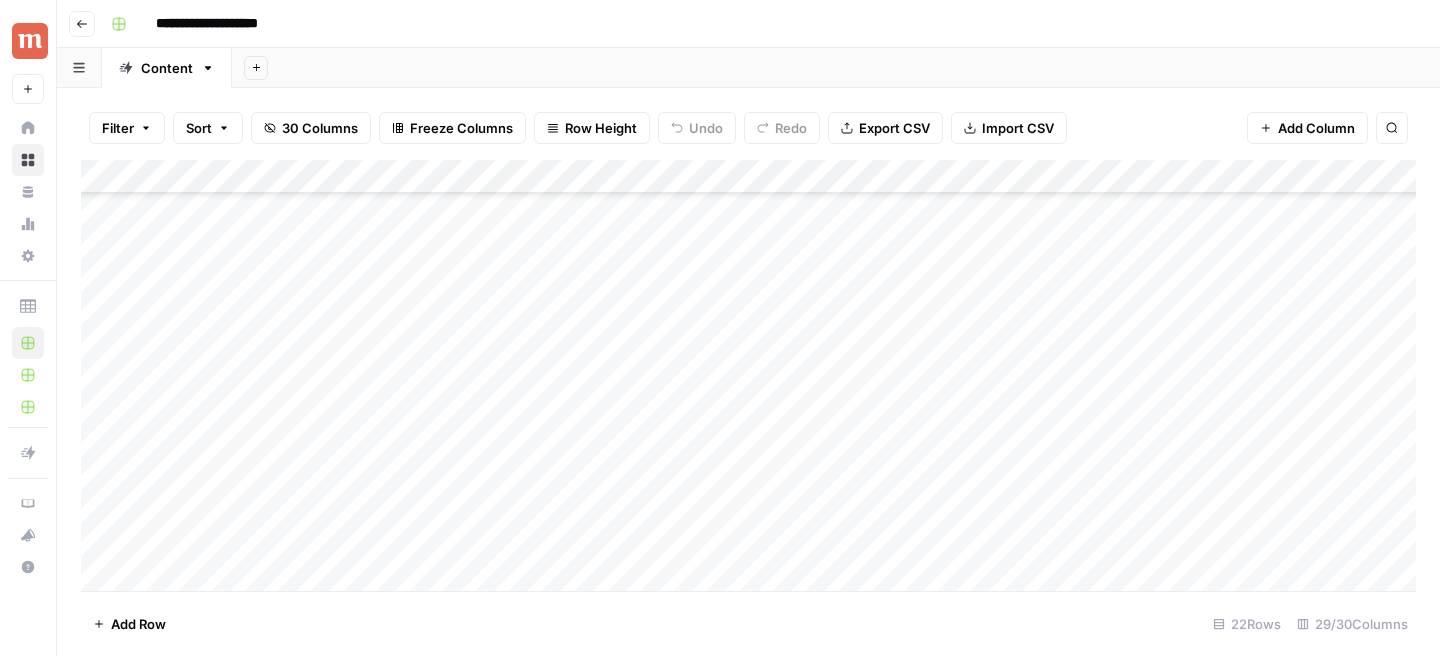 scroll, scrollTop: 228, scrollLeft: 0, axis: vertical 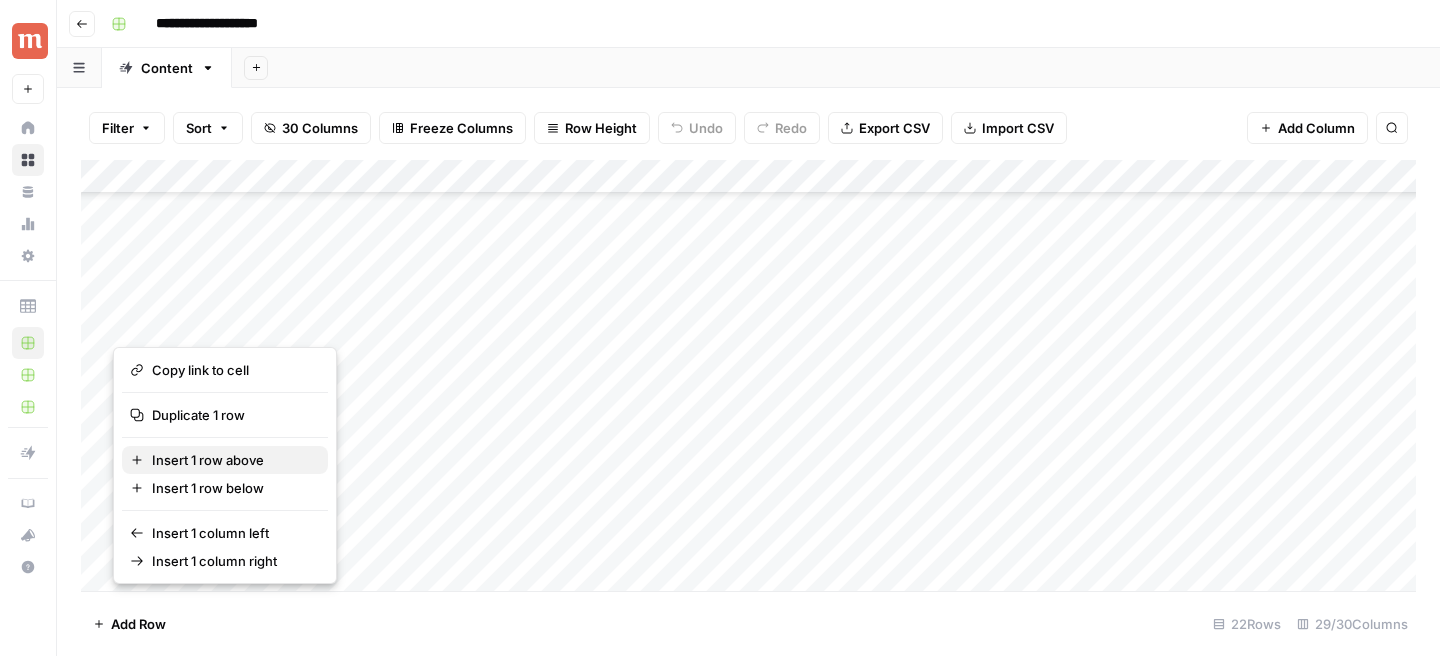 click on "Insert 1 row above" at bounding box center (232, 460) 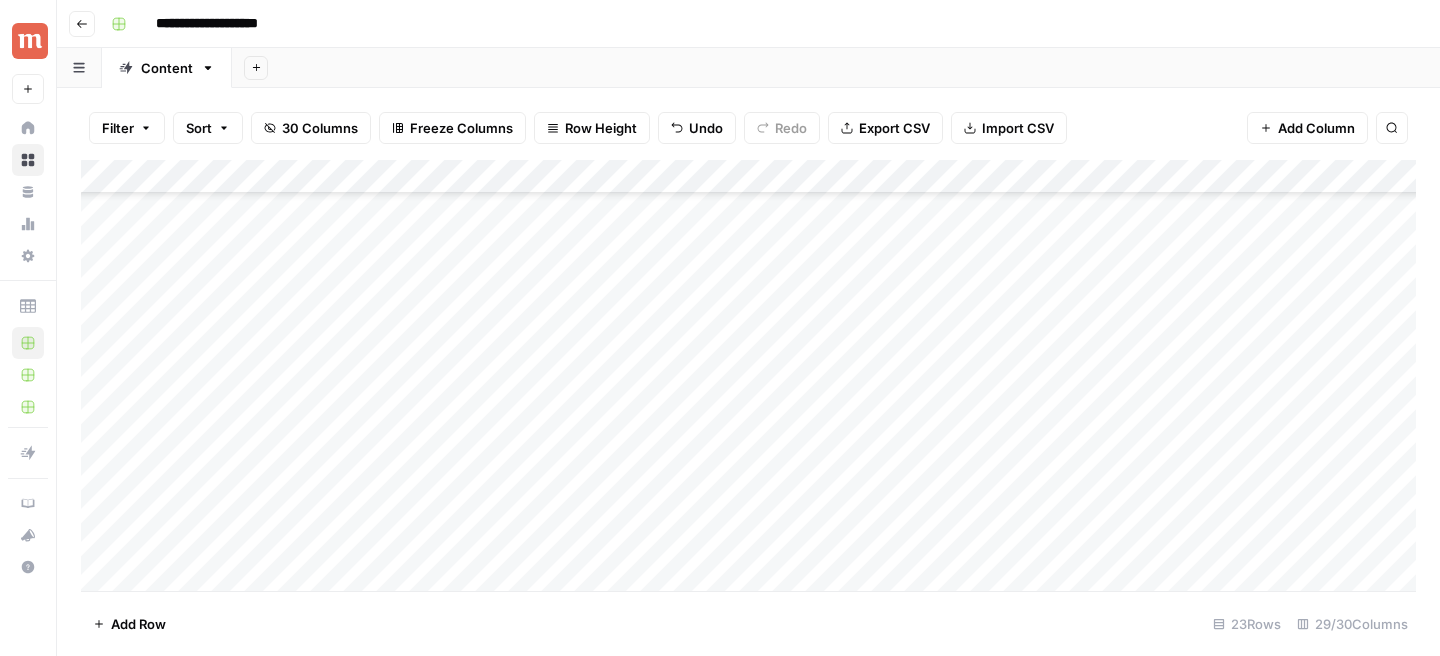 drag, startPoint x: 82, startPoint y: 322, endPoint x: 84, endPoint y: 387, distance: 65.03076 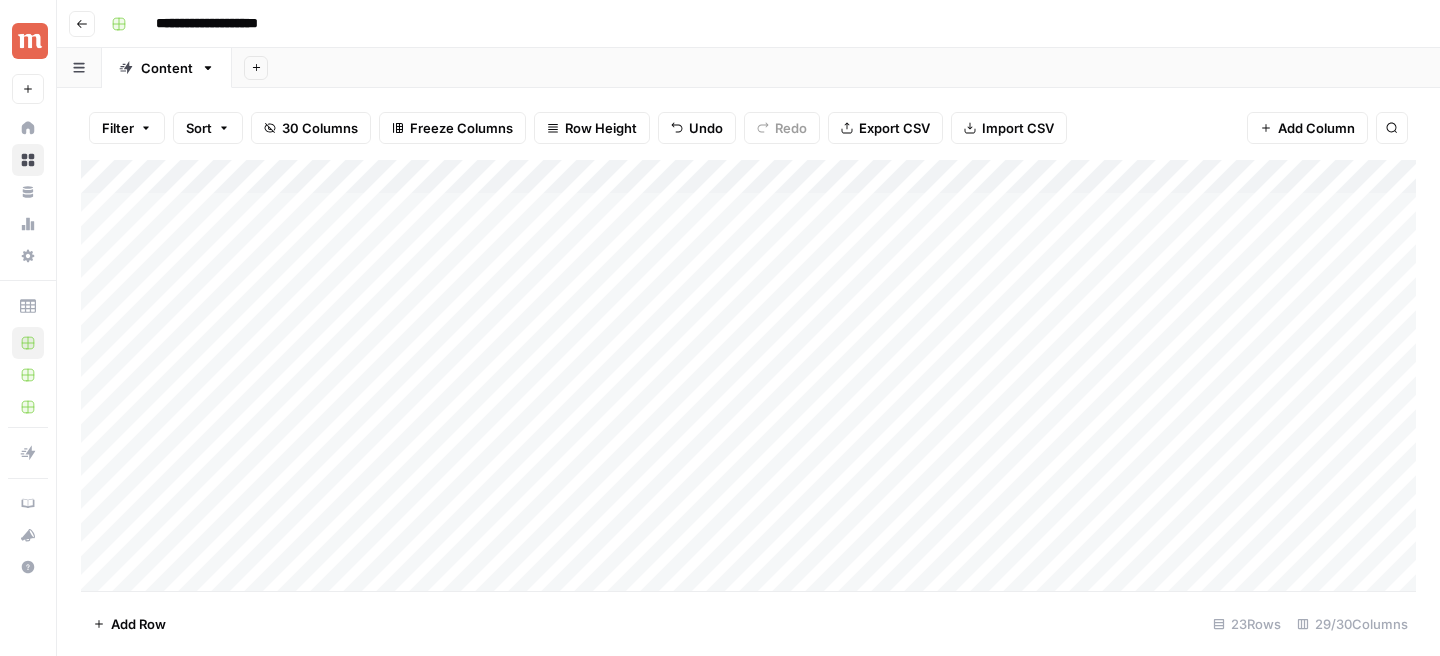 scroll, scrollTop: 0, scrollLeft: 0, axis: both 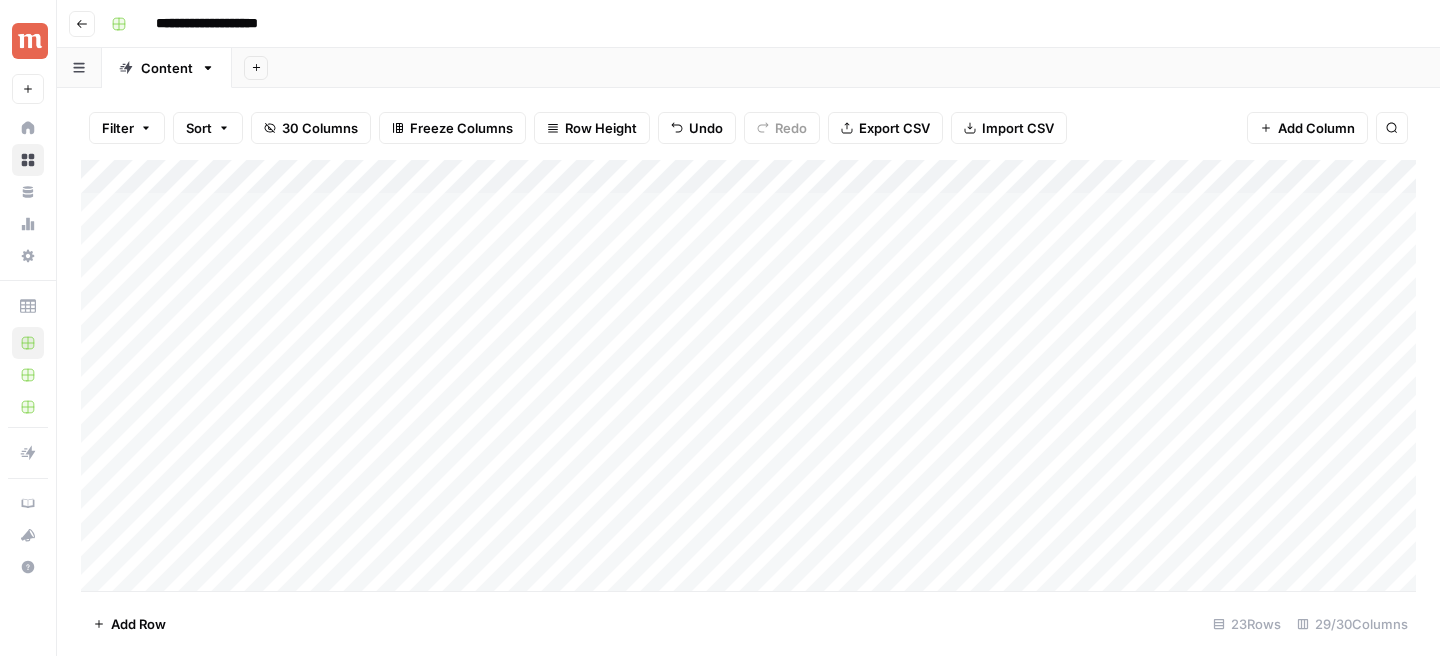 click on "Add Column" at bounding box center [748, 375] 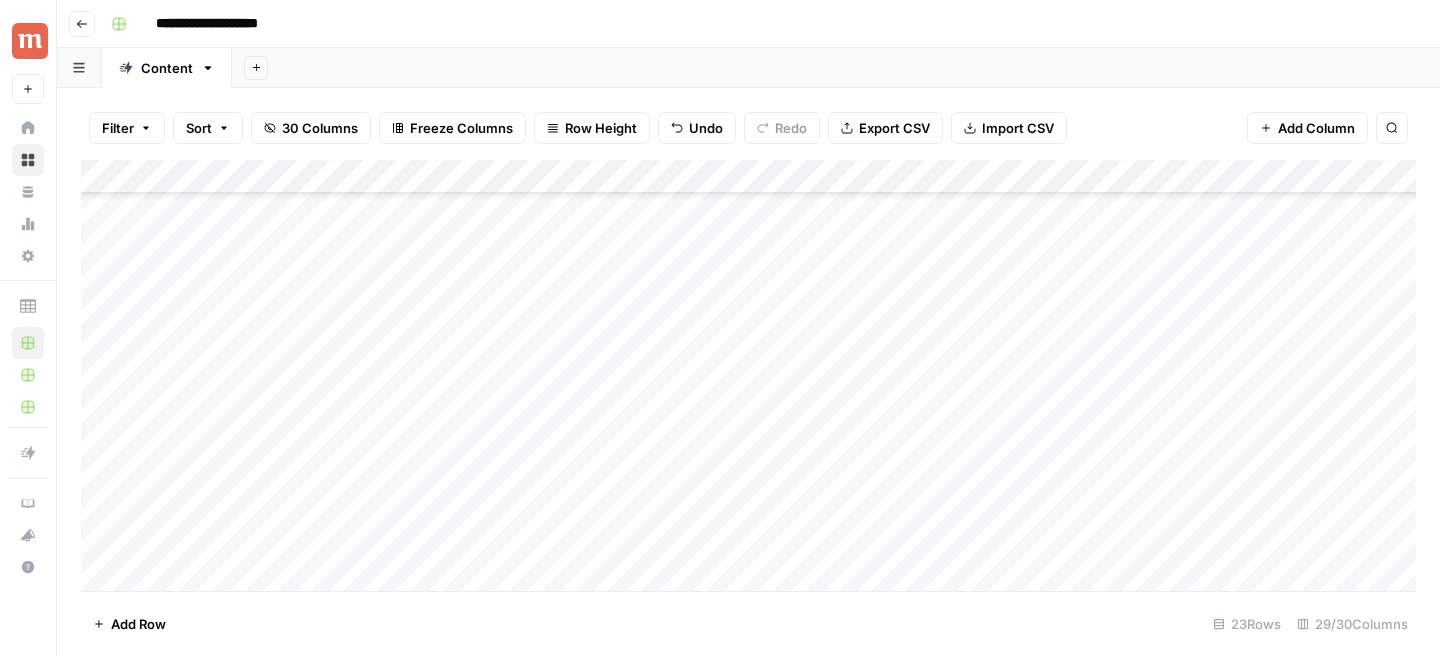 scroll, scrollTop: 371, scrollLeft: 0, axis: vertical 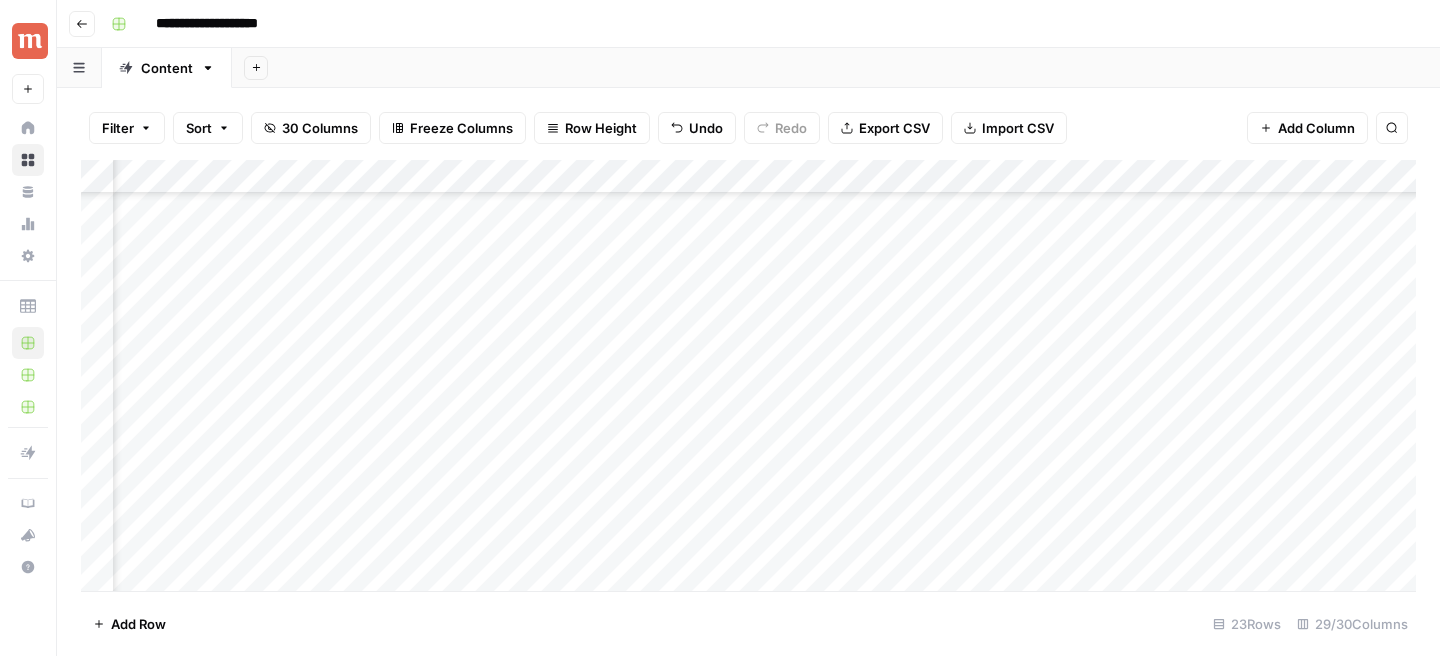 click on "Add Column" at bounding box center [748, 375] 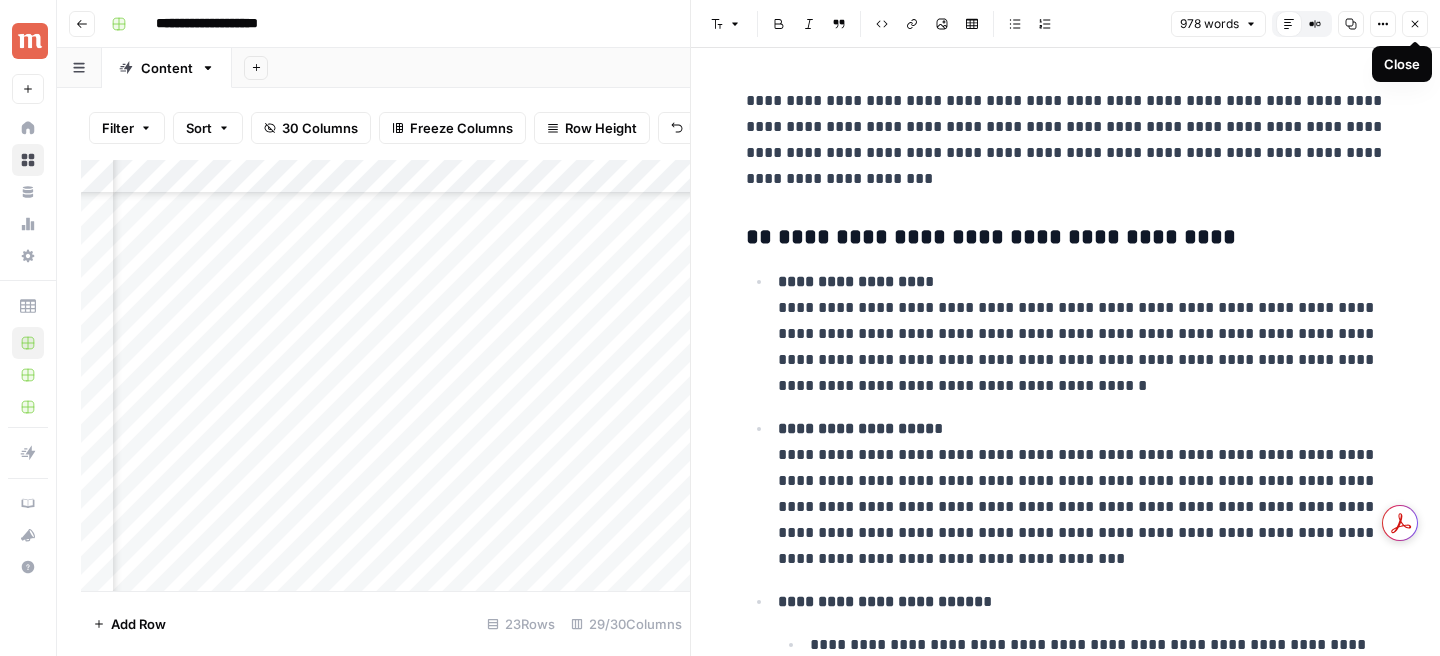 click 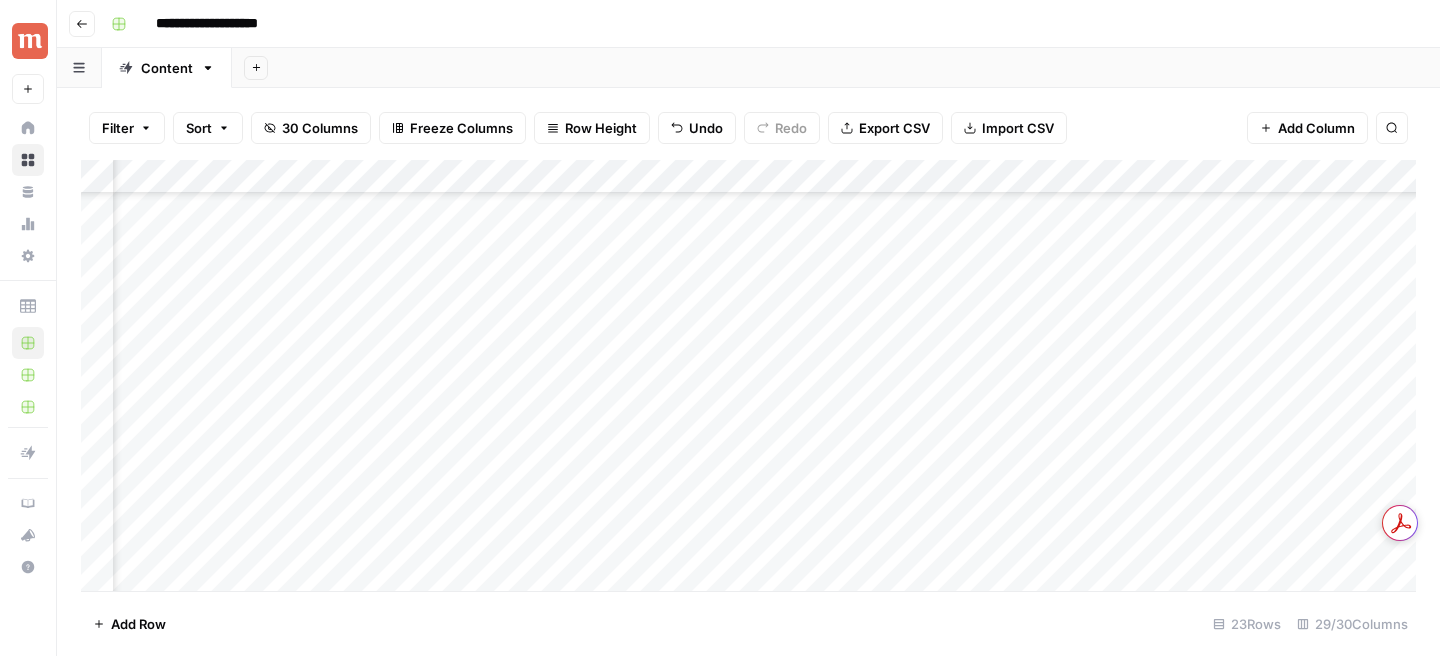 click on "Add Column" at bounding box center (748, 375) 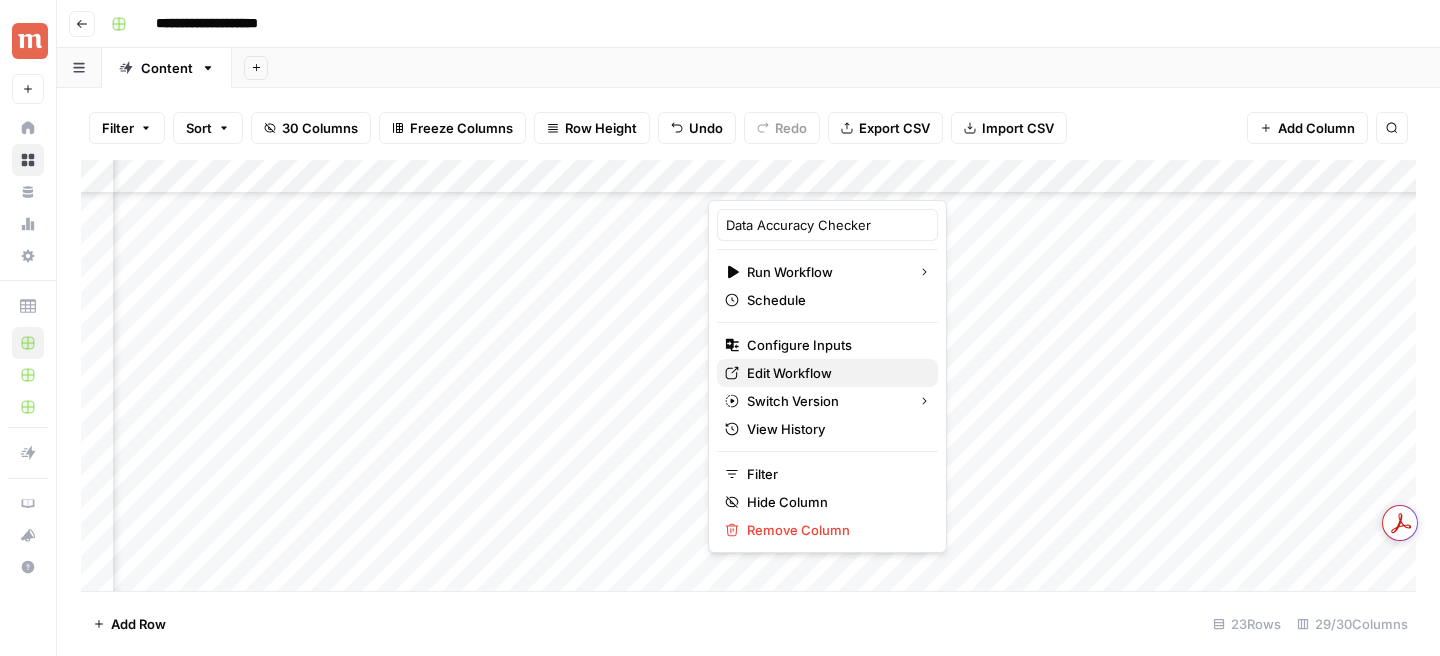 click on "Edit Workflow" at bounding box center (834, 373) 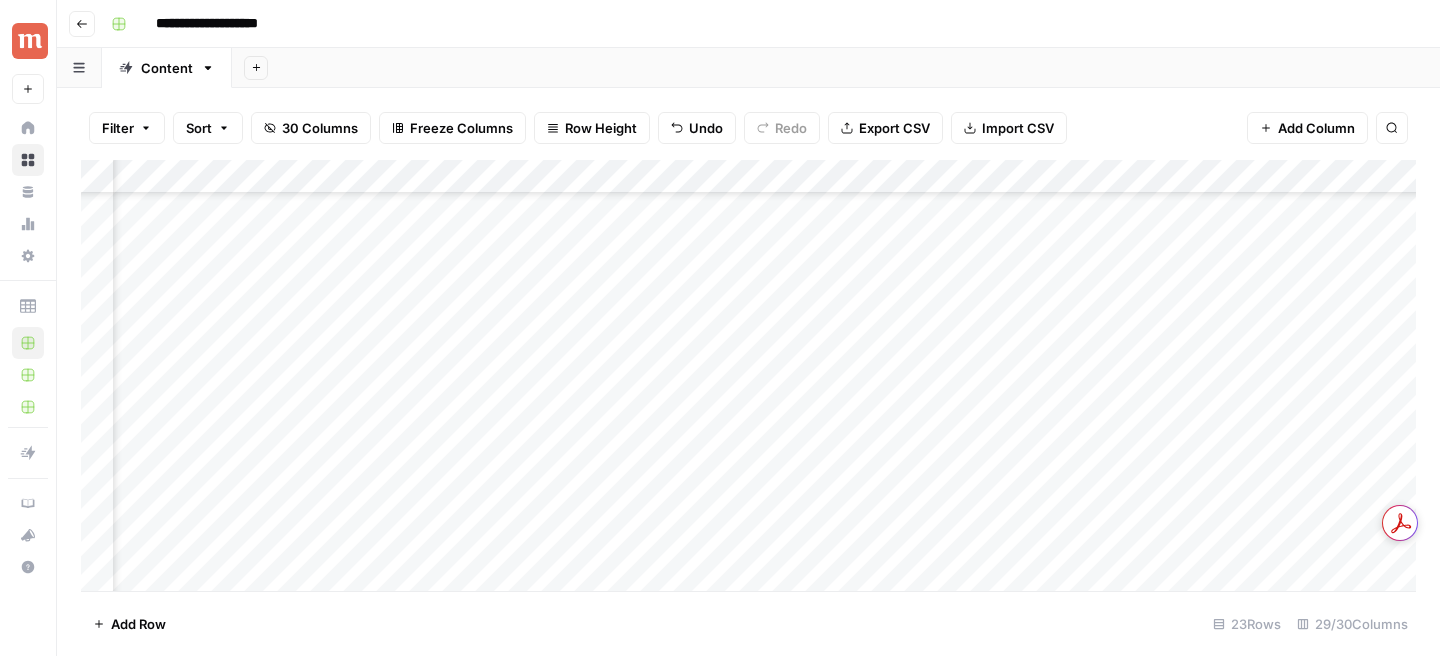 click on "Add Column" at bounding box center (748, 375) 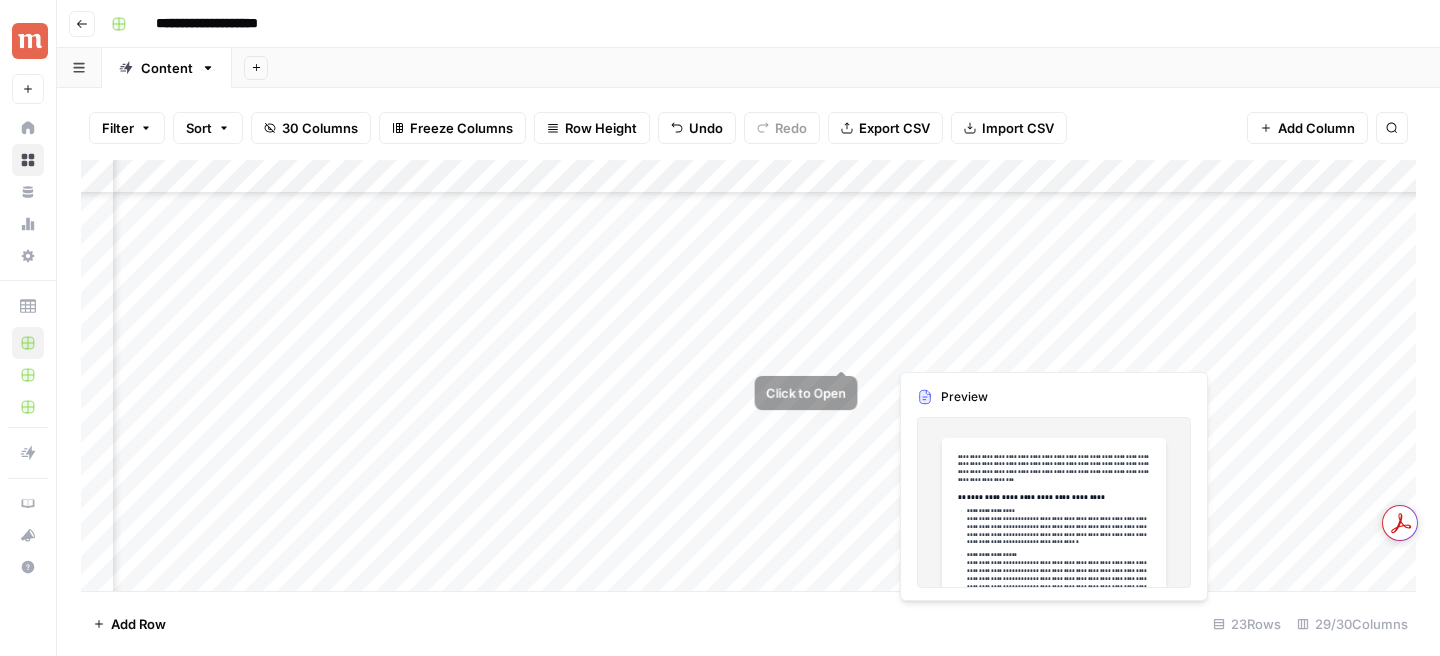 click on "Add Column" at bounding box center (748, 375) 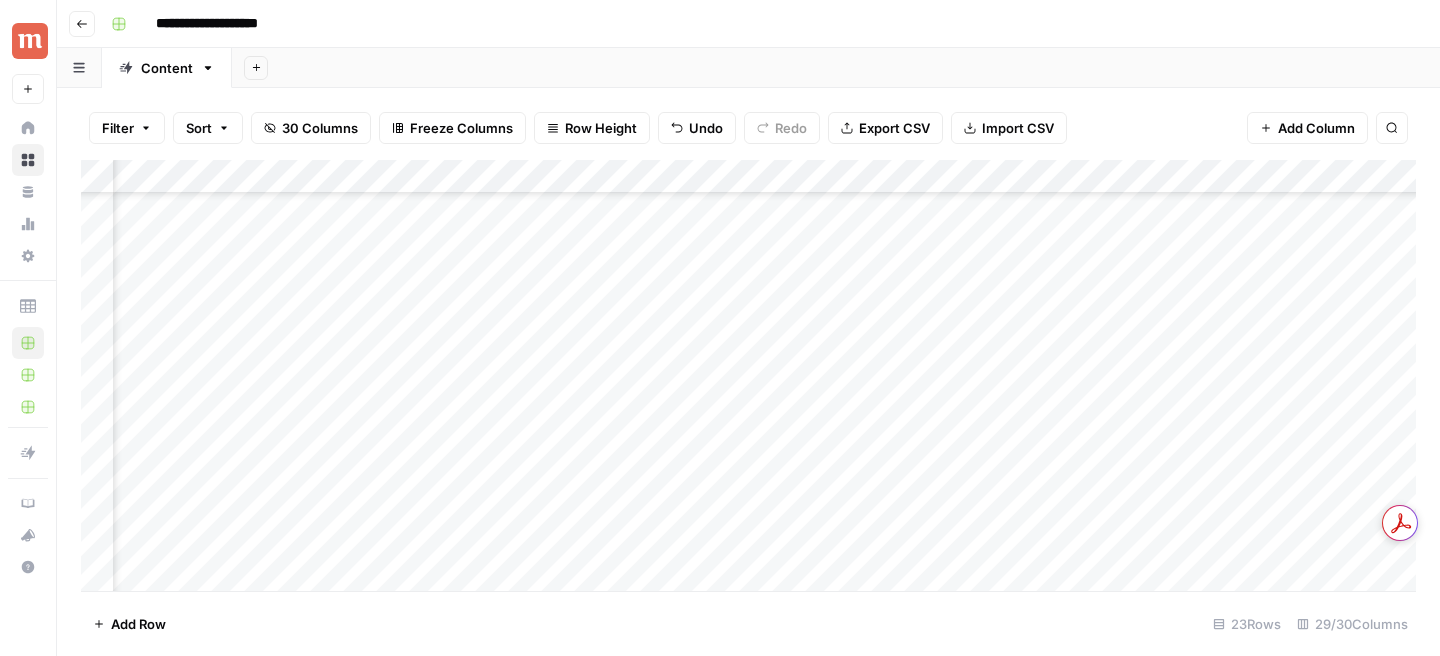 click on "Add Column" at bounding box center [748, 375] 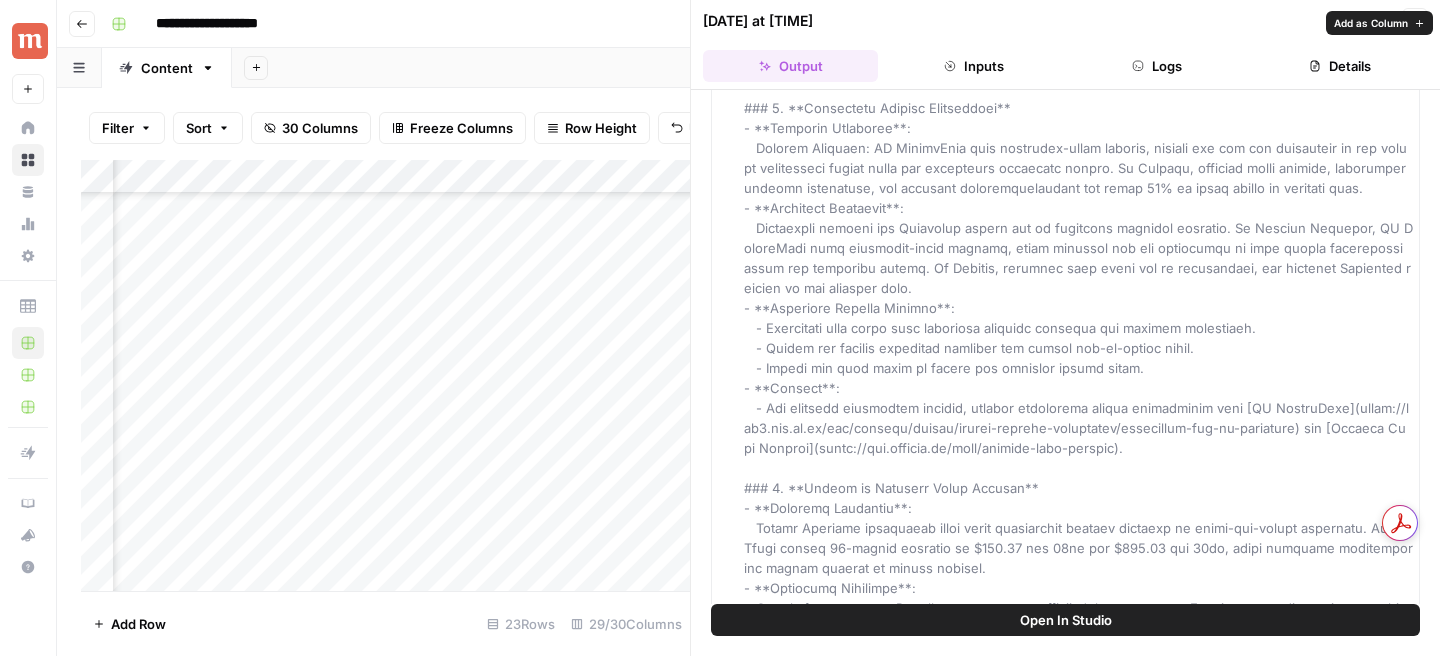 scroll, scrollTop: 1958, scrollLeft: 0, axis: vertical 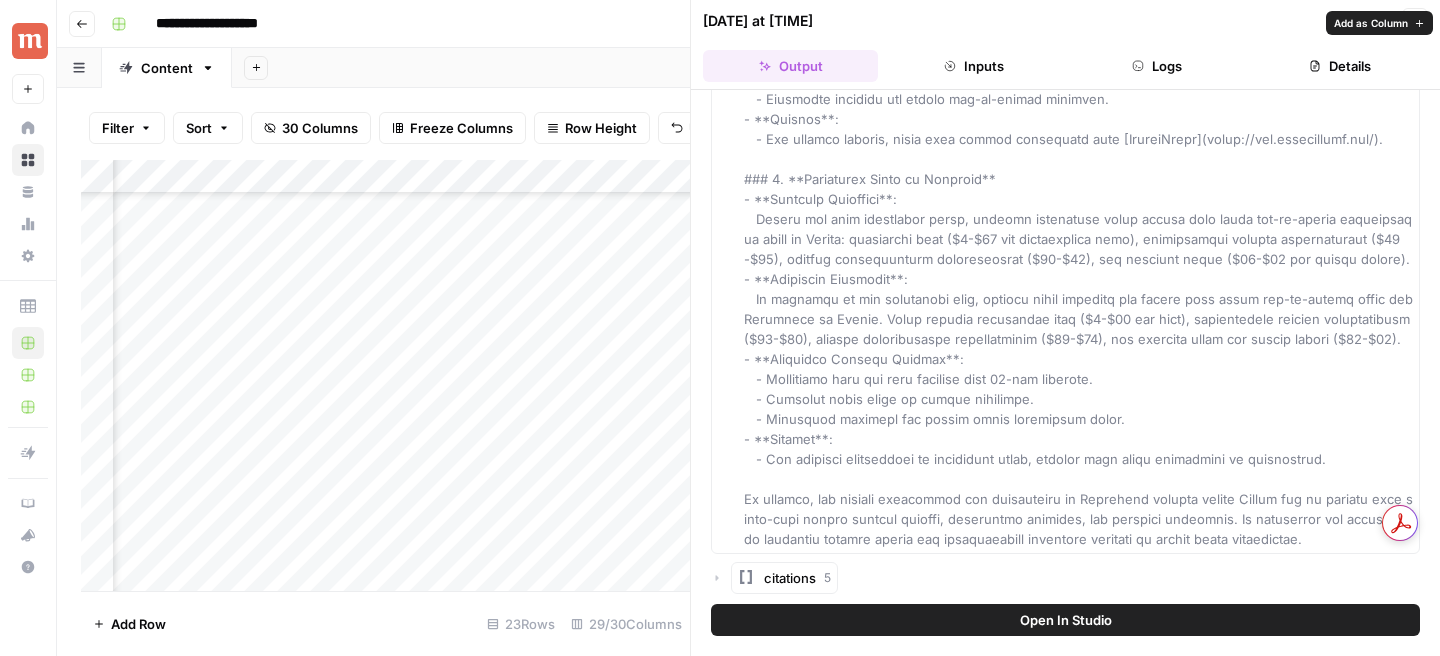 click on "citations 5" at bounding box center [797, 578] 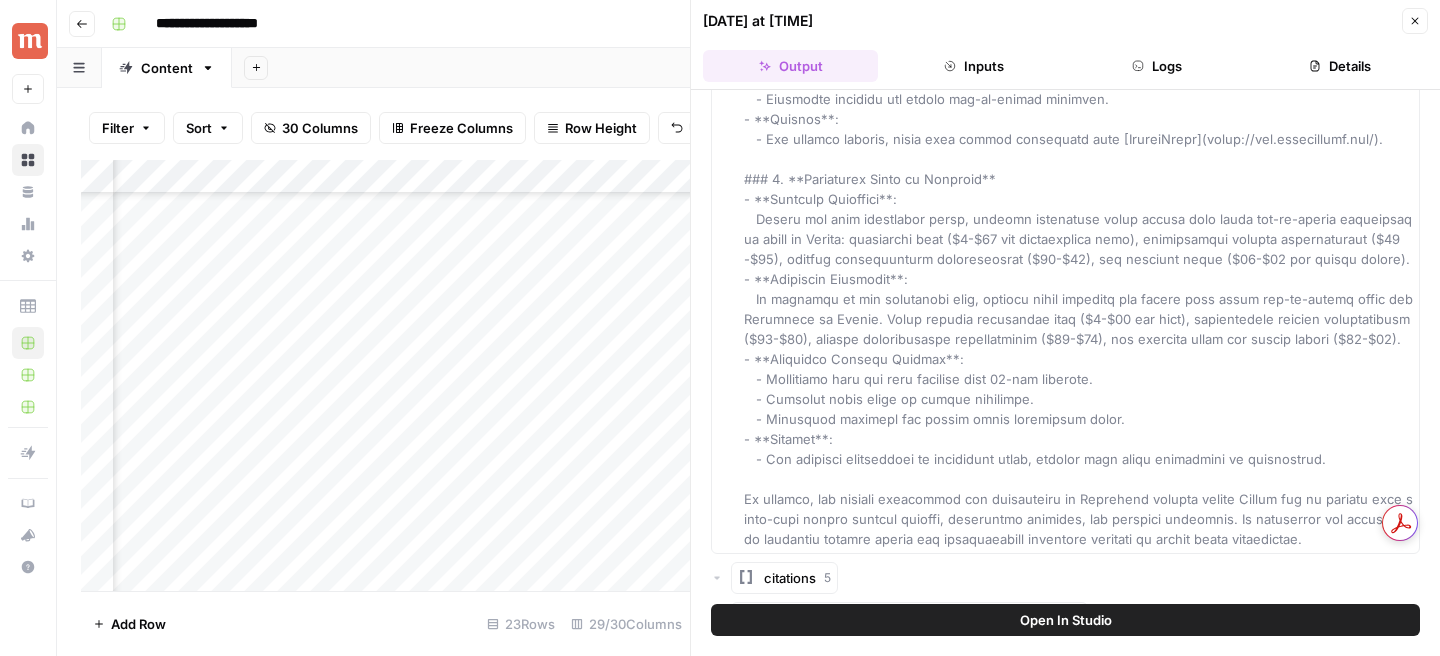 scroll, scrollTop: 2158, scrollLeft: 0, axis: vertical 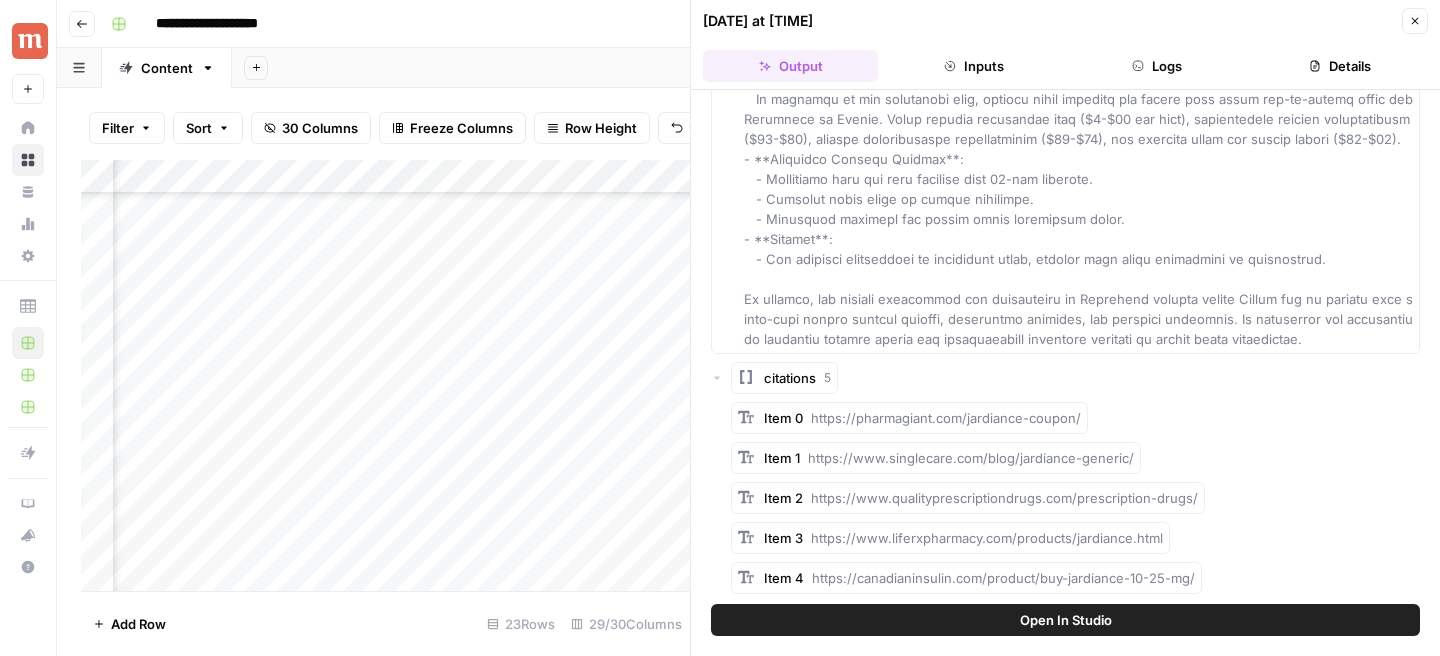 click 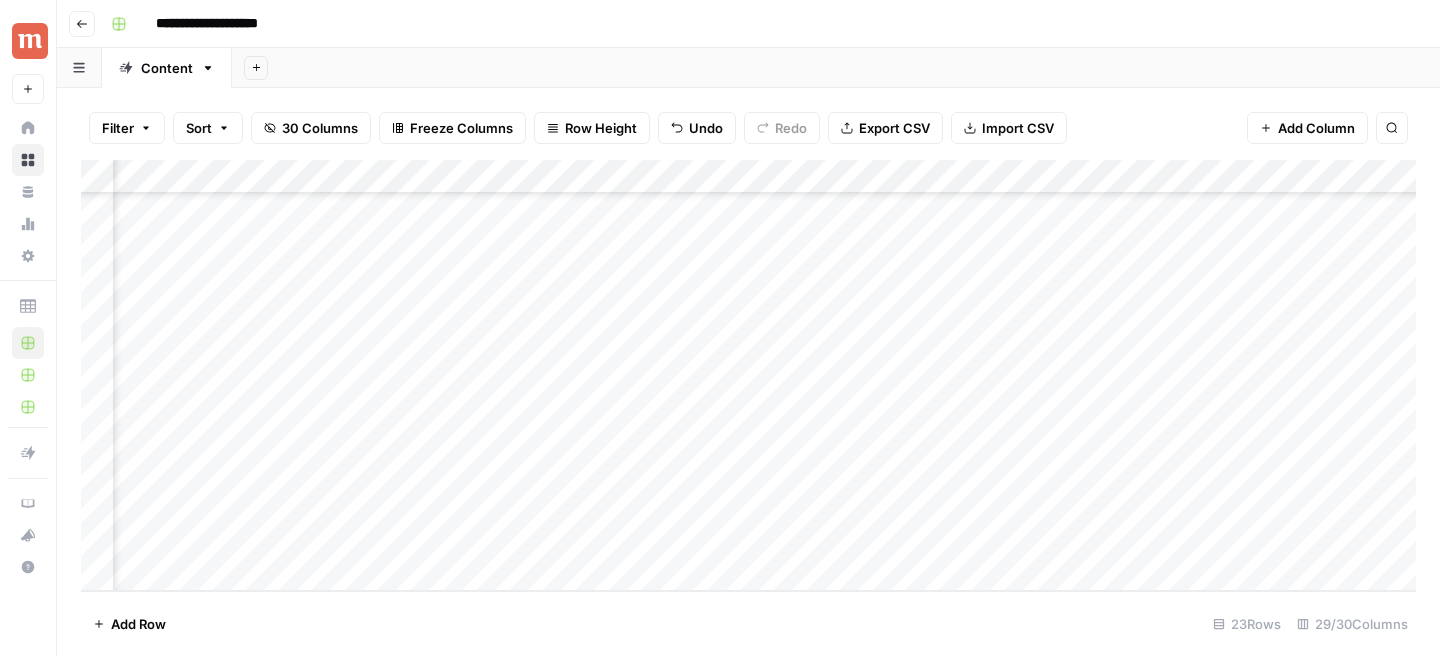 scroll, scrollTop: 417, scrollLeft: 1365, axis: both 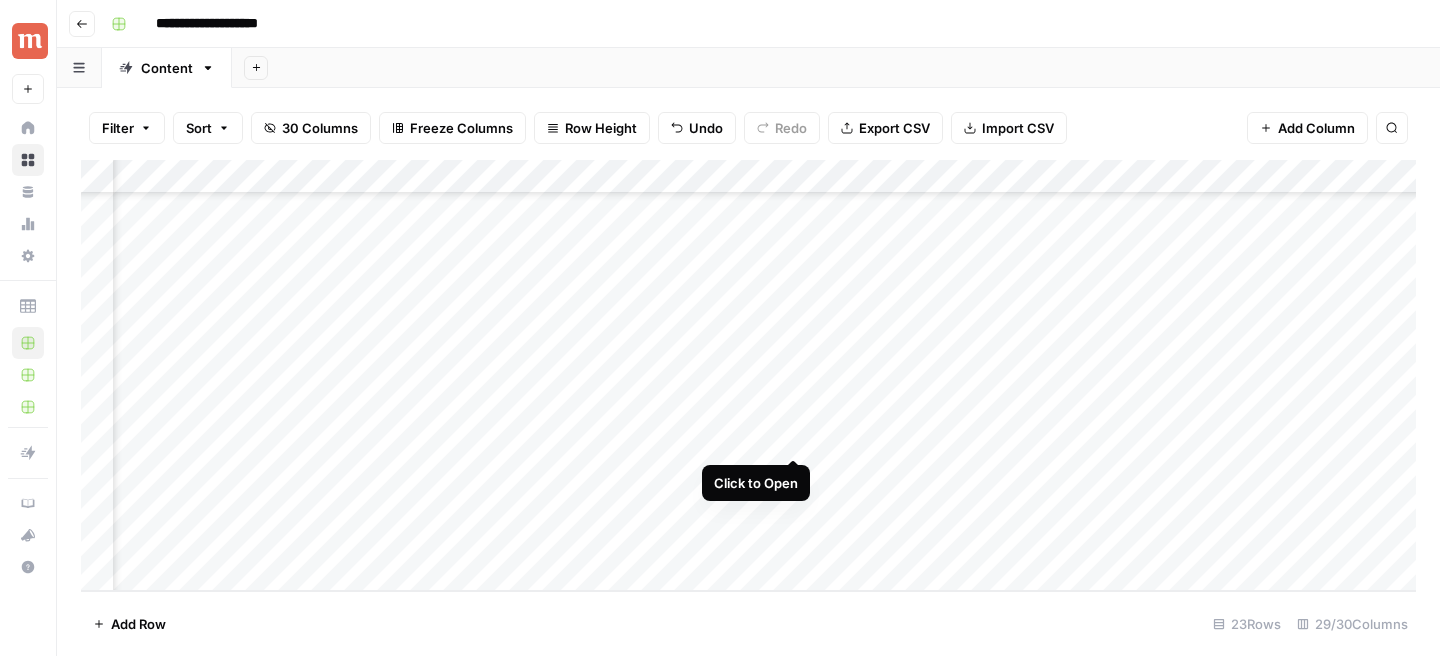 click on "Add Column" at bounding box center (748, 375) 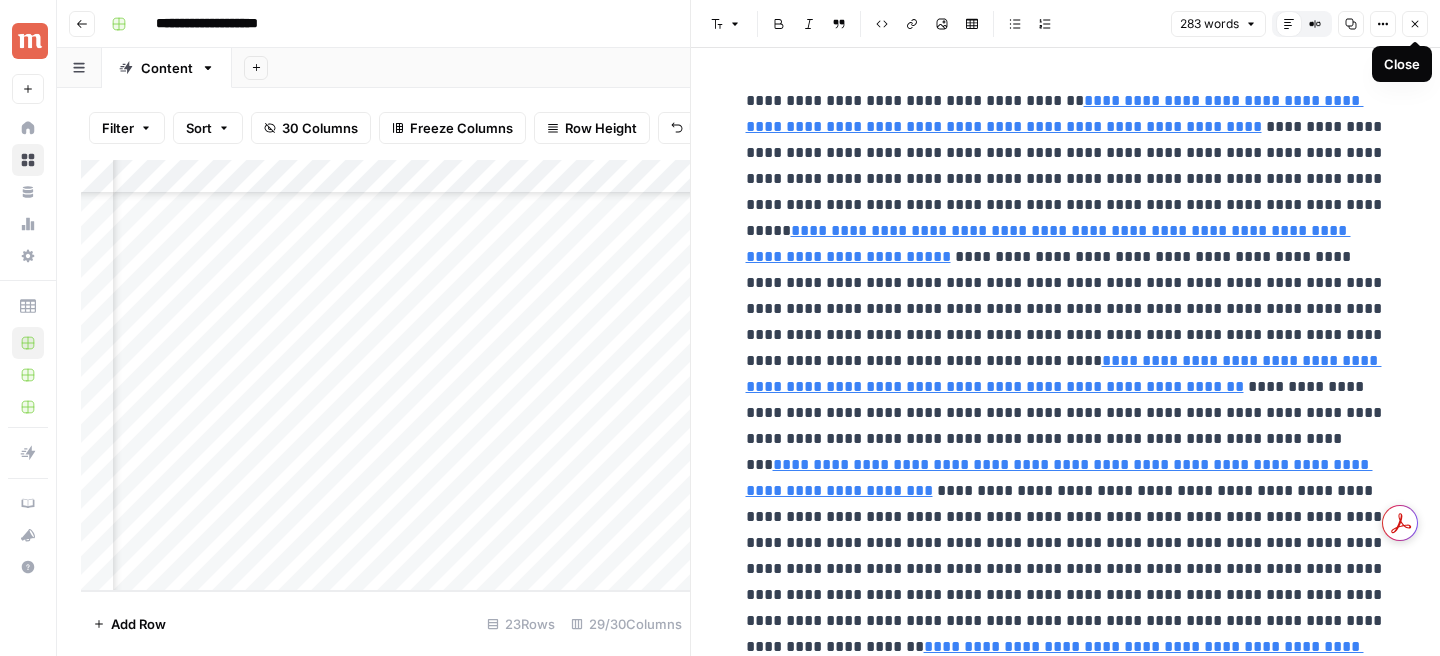 click 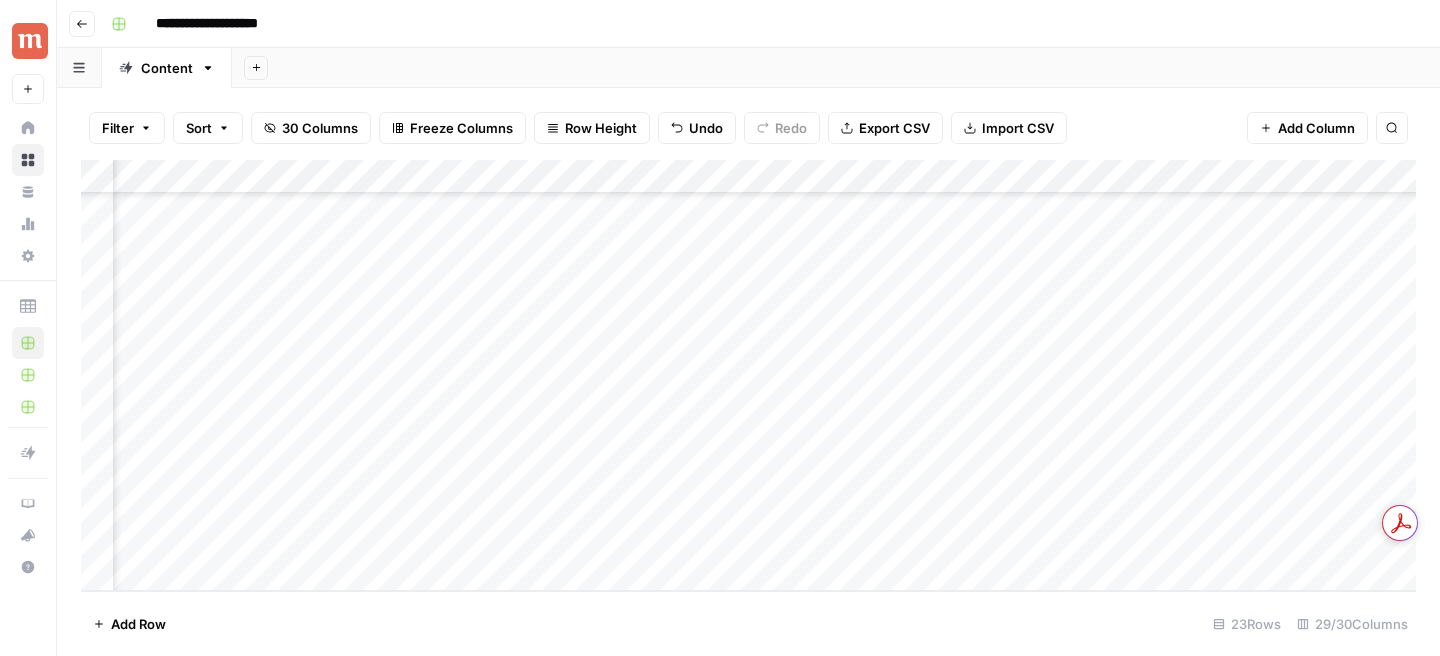 scroll, scrollTop: 417, scrollLeft: 0, axis: vertical 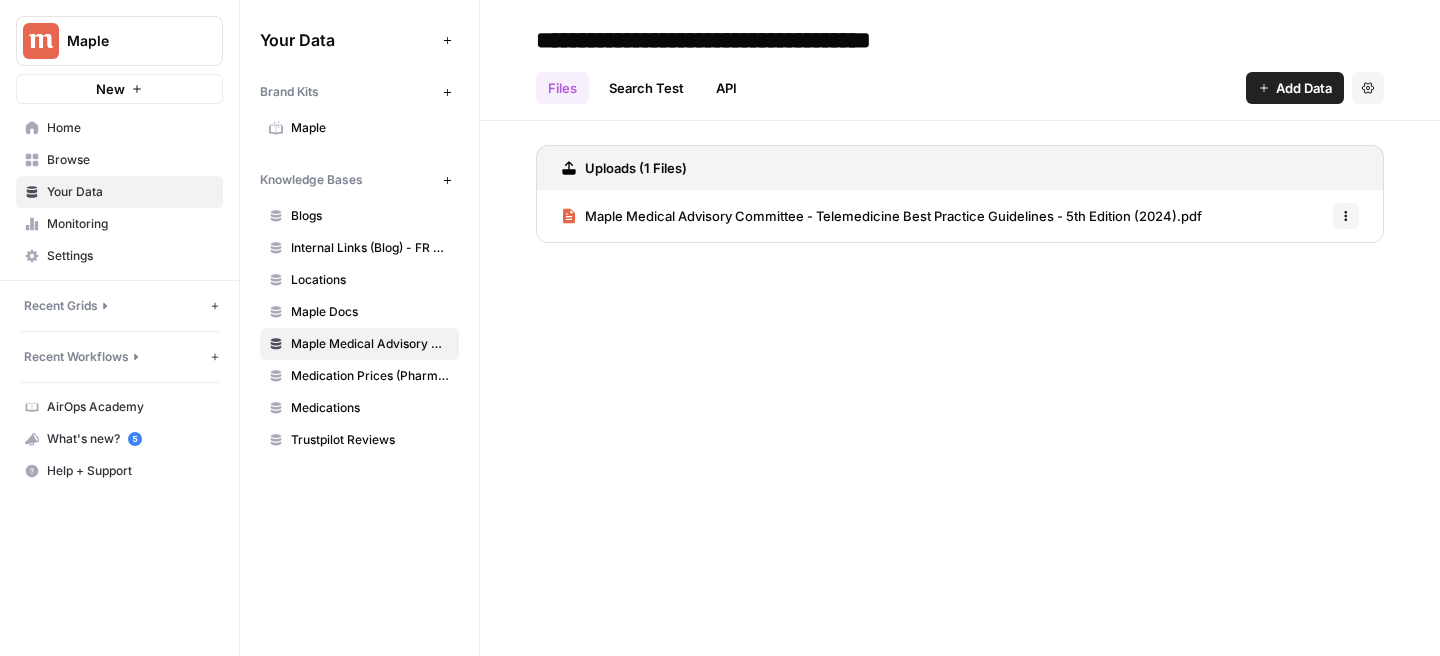 click on "Home" at bounding box center (130, 128) 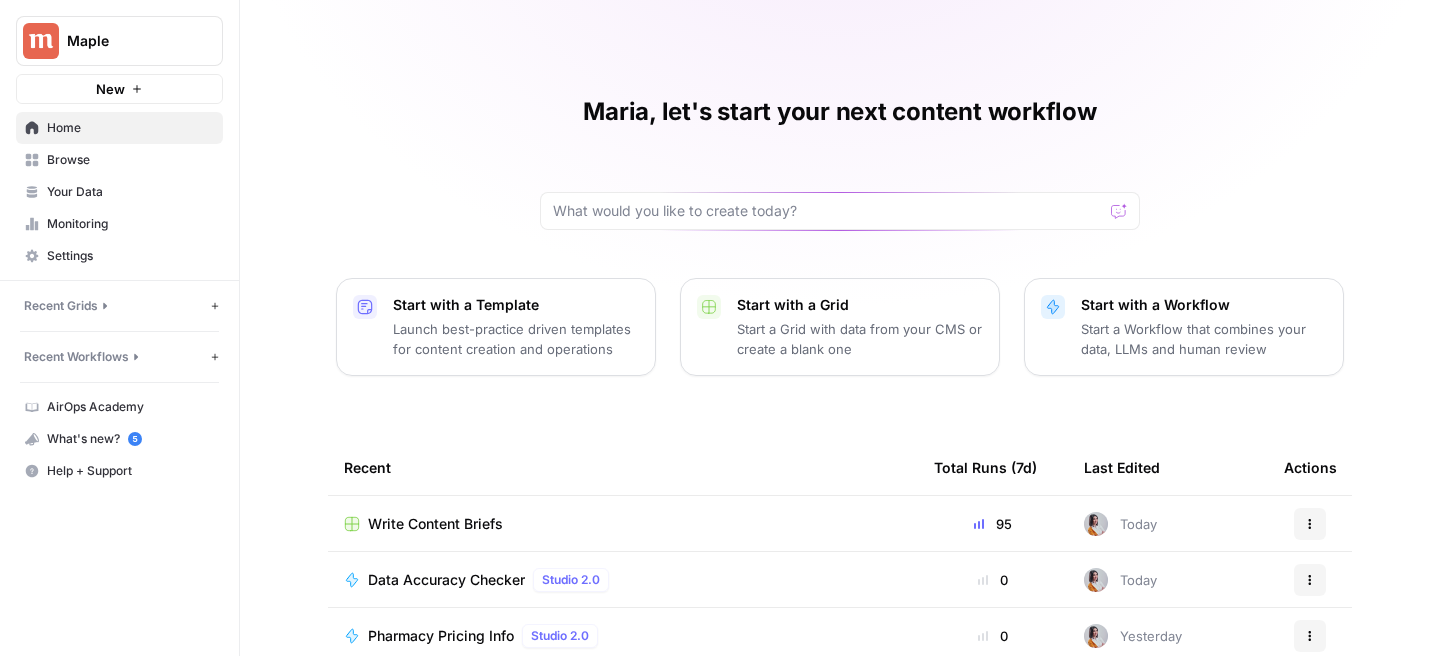 click on "Write Content Briefs" at bounding box center [435, 524] 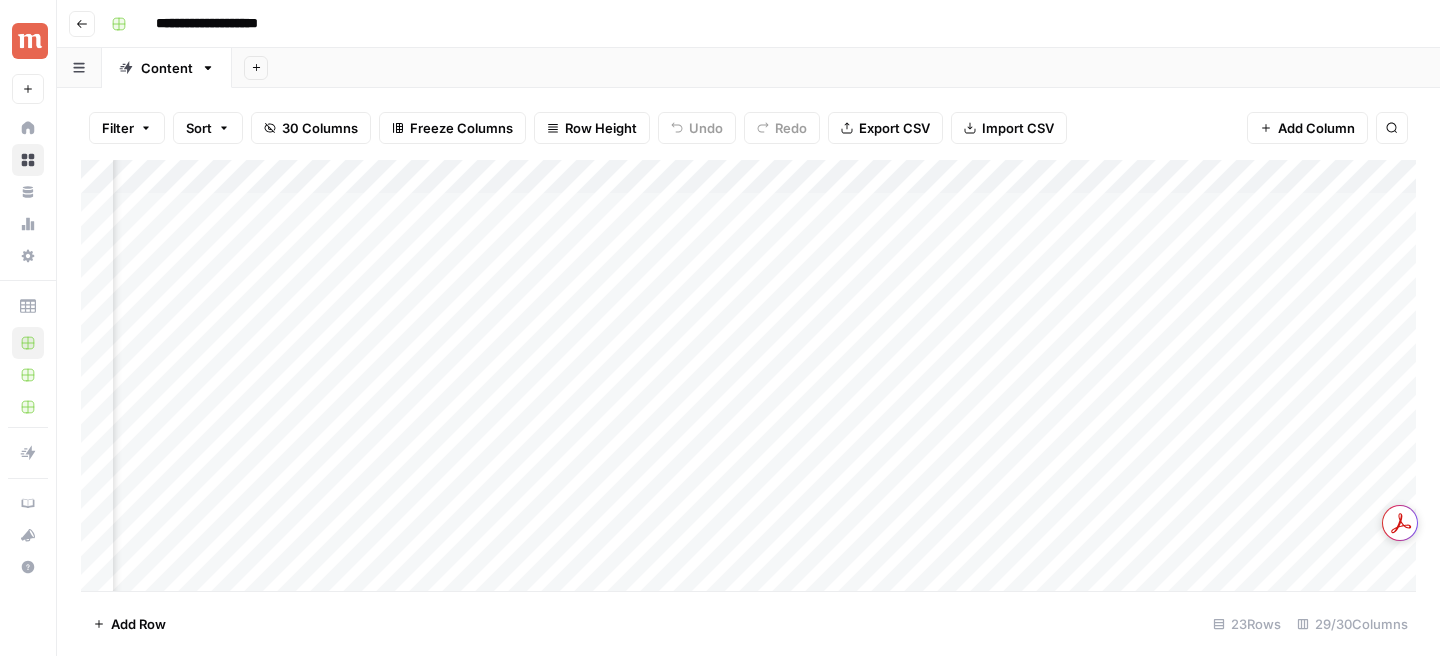 scroll, scrollTop: 0, scrollLeft: 1432, axis: horizontal 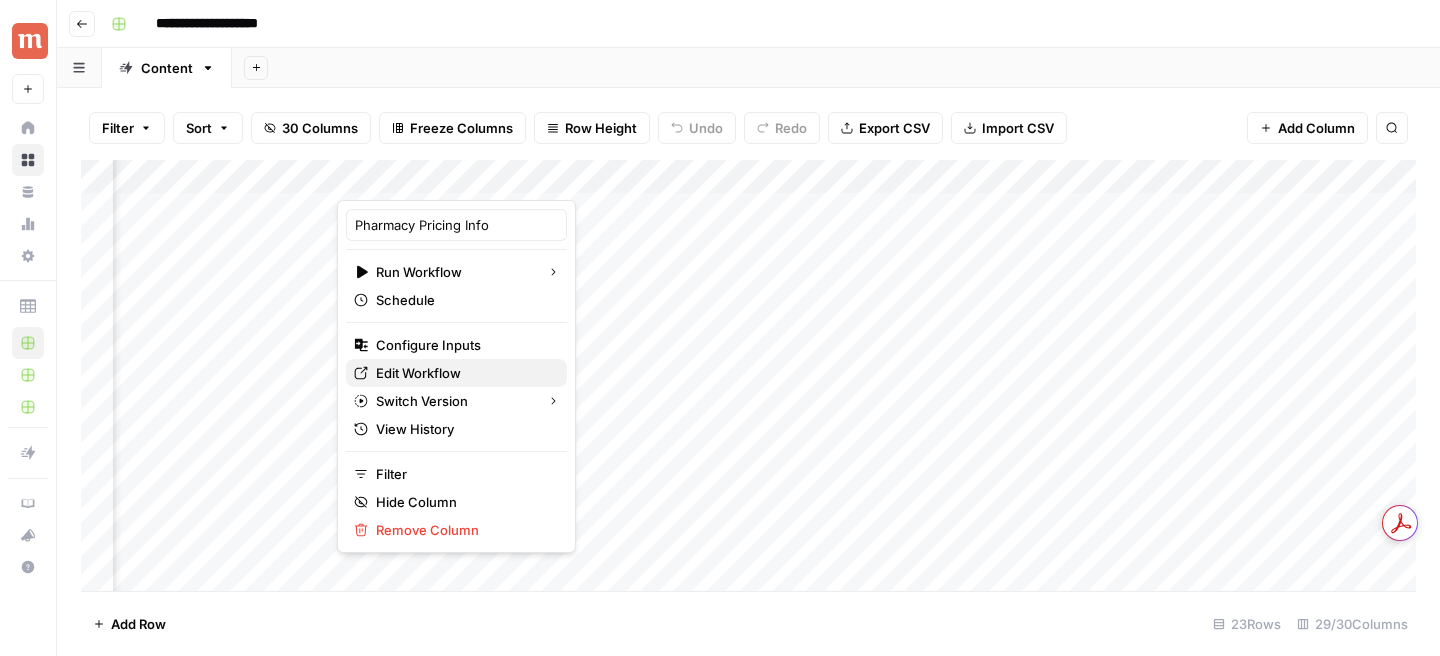 click on "Edit Workflow" at bounding box center (463, 373) 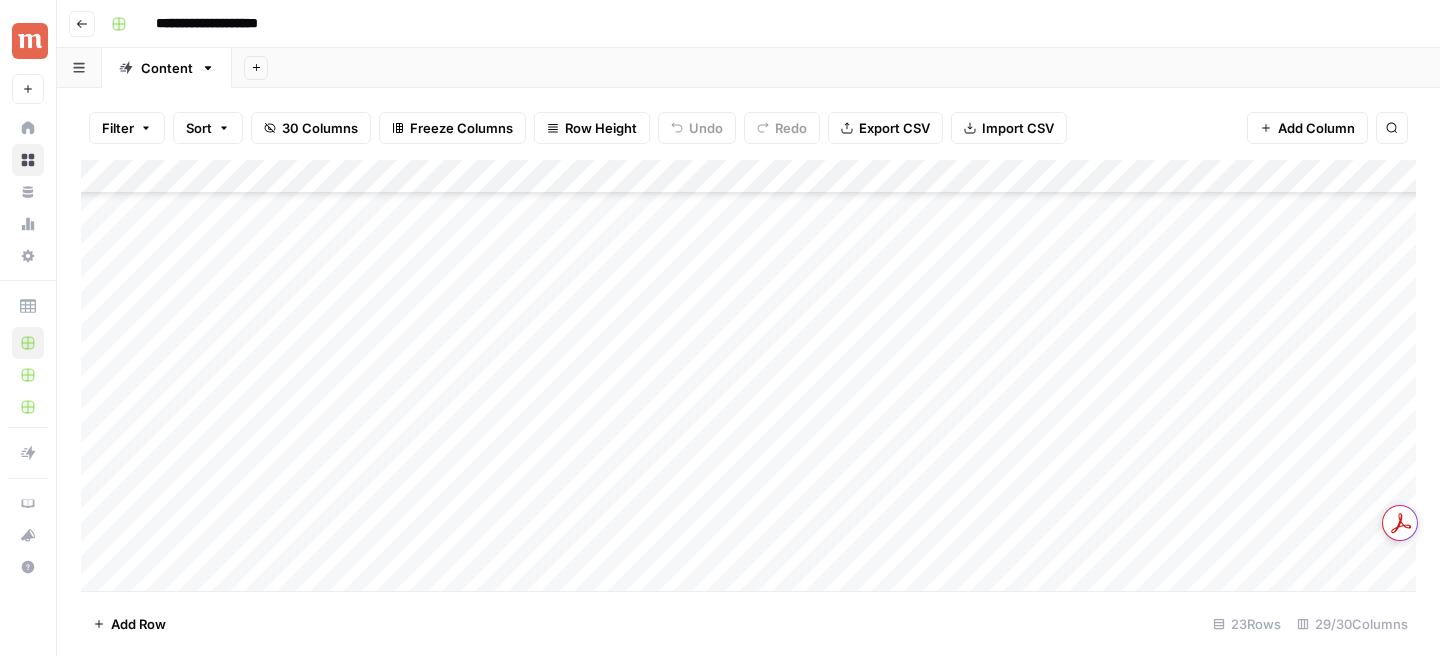 scroll, scrollTop: 417, scrollLeft: 0, axis: vertical 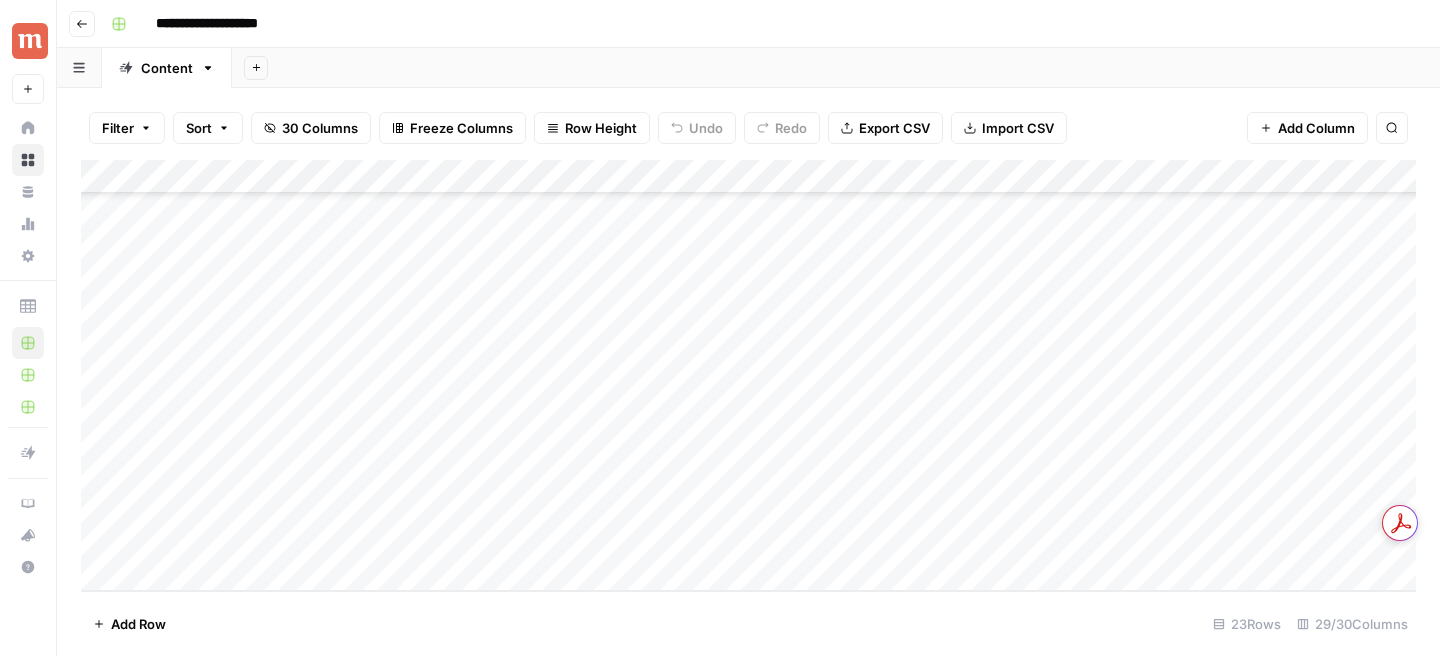 click on "Add Column" at bounding box center (748, 375) 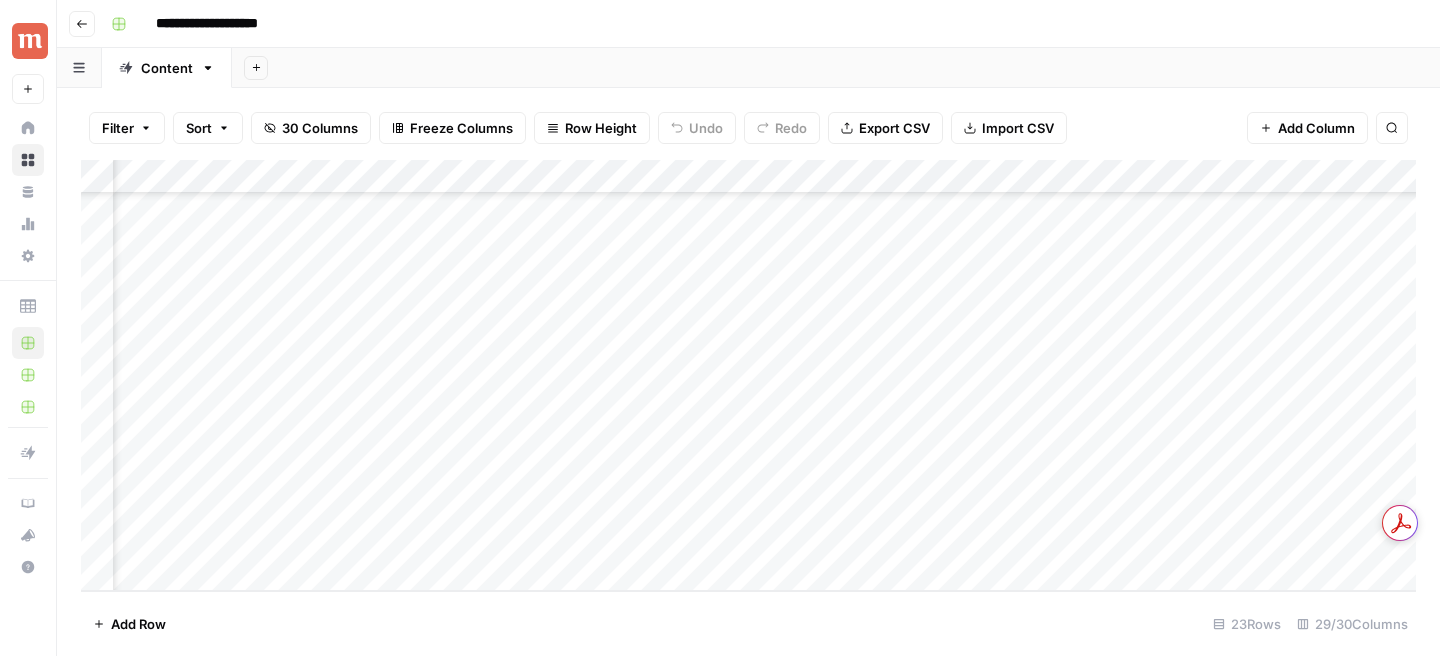scroll, scrollTop: 417, scrollLeft: 1630, axis: both 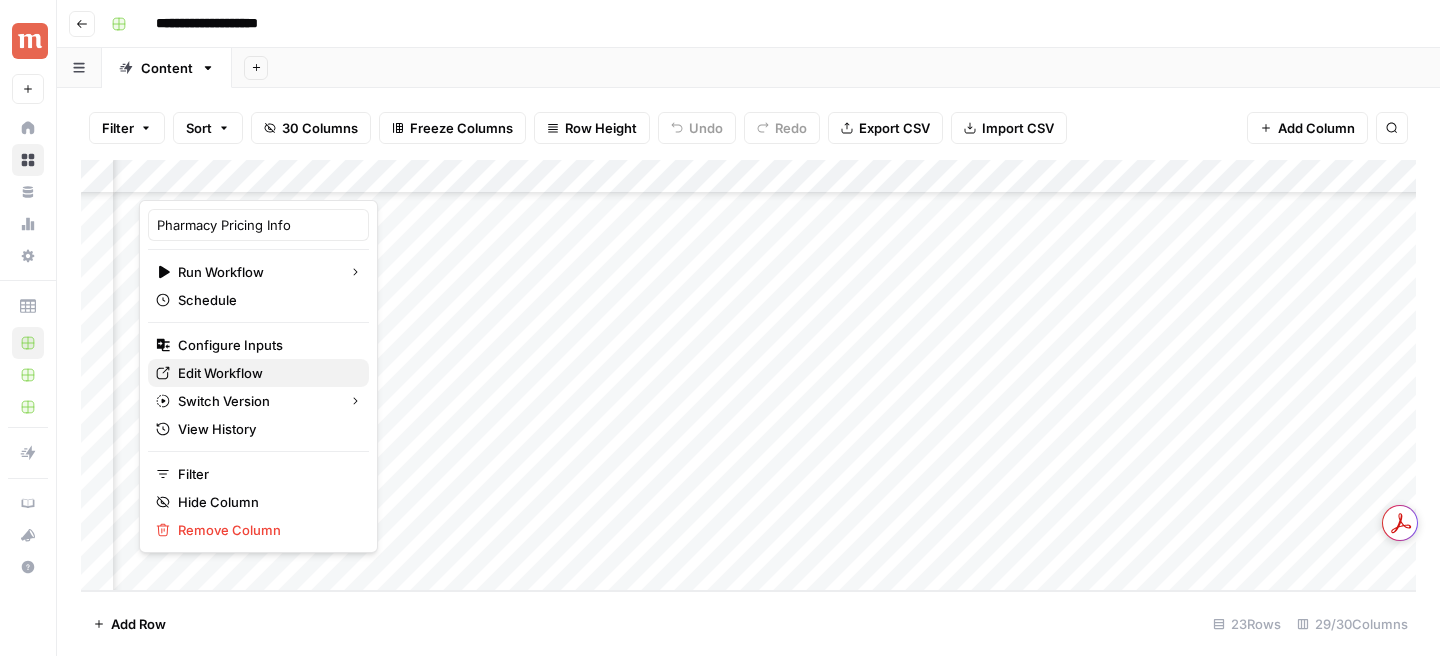 click on "Edit Workflow" at bounding box center (265, 373) 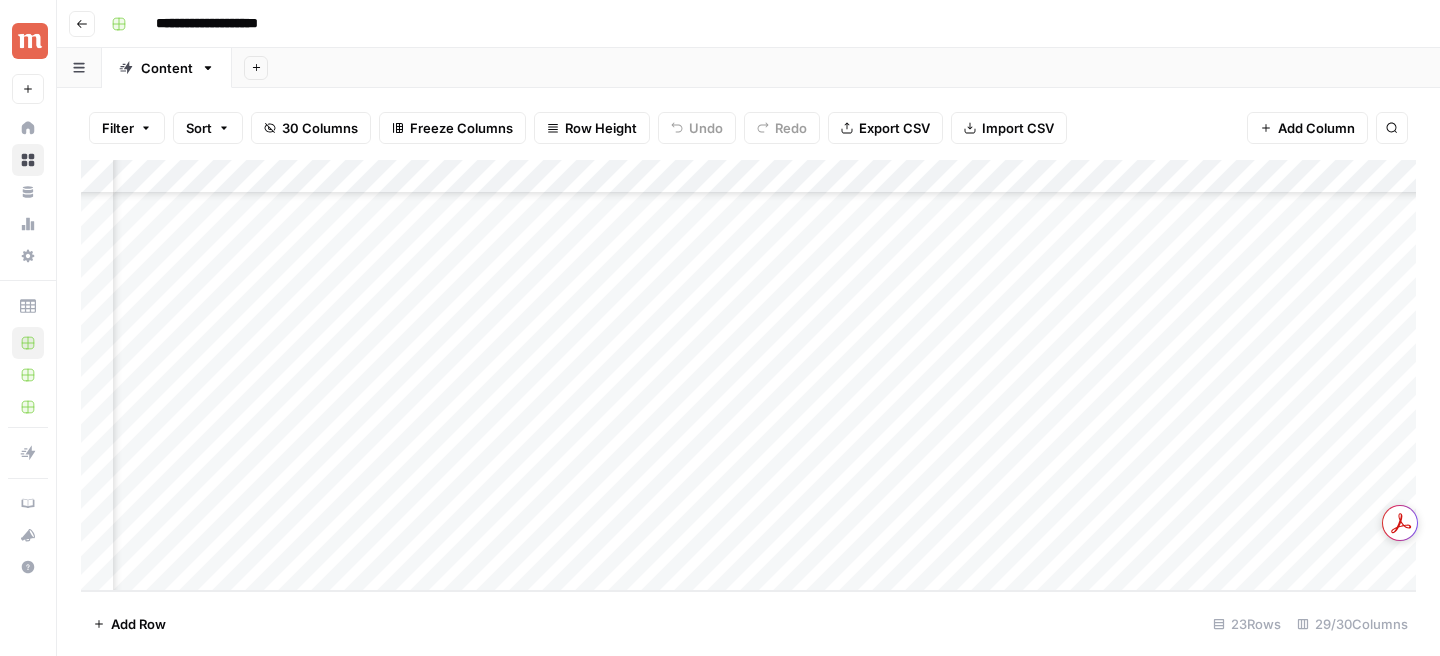 scroll, scrollTop: 417, scrollLeft: 1133, axis: both 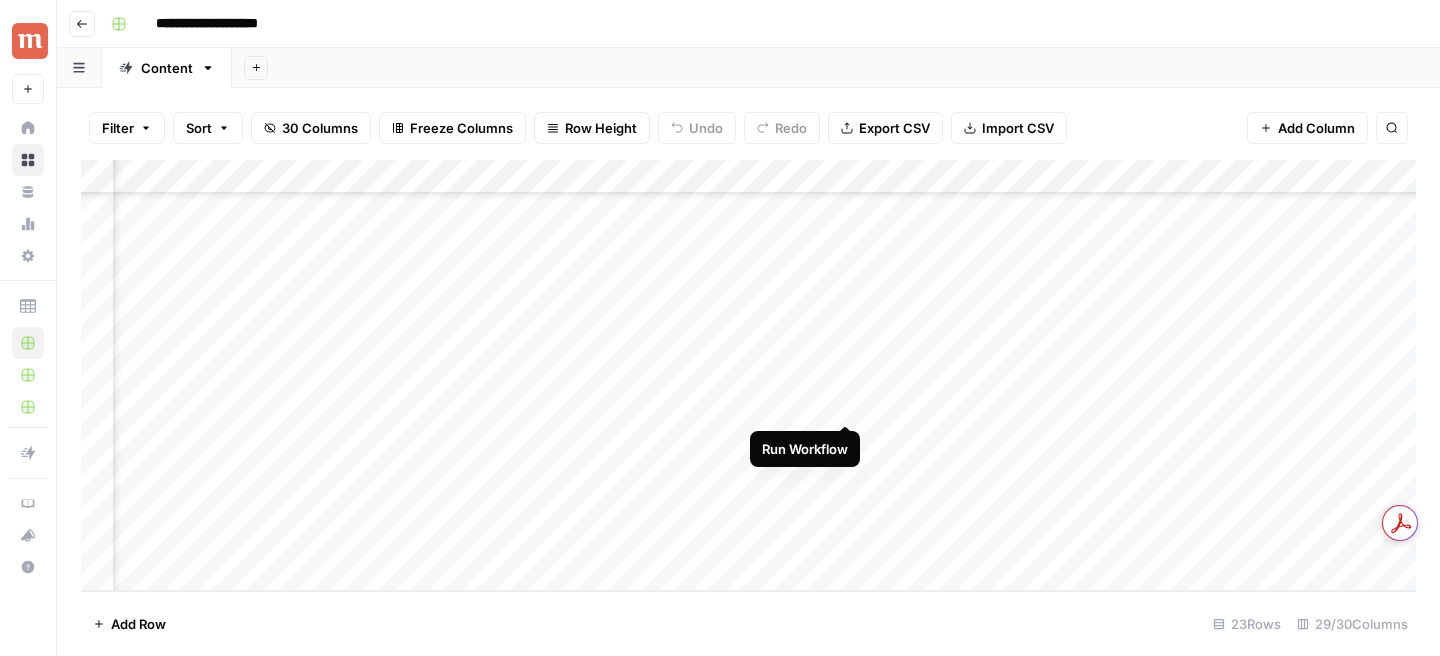 click on "Add Column" at bounding box center [748, 375] 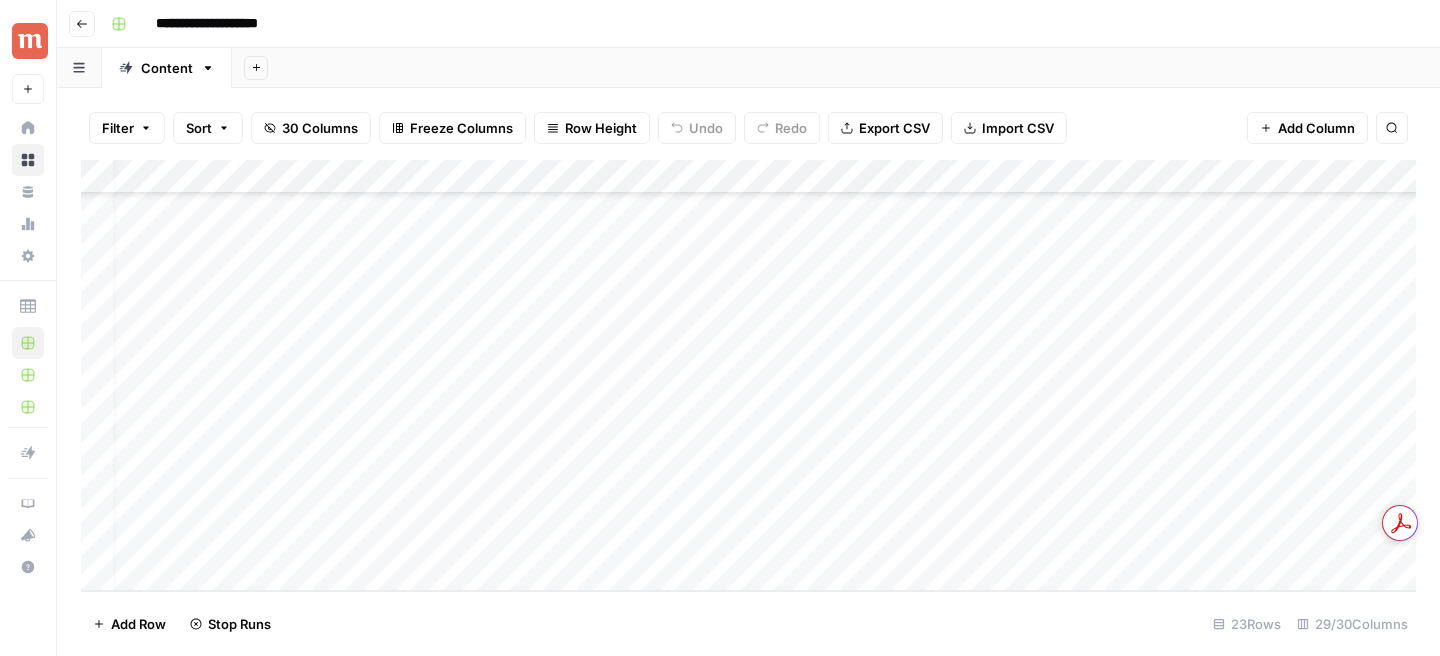 scroll, scrollTop: 417, scrollLeft: 0, axis: vertical 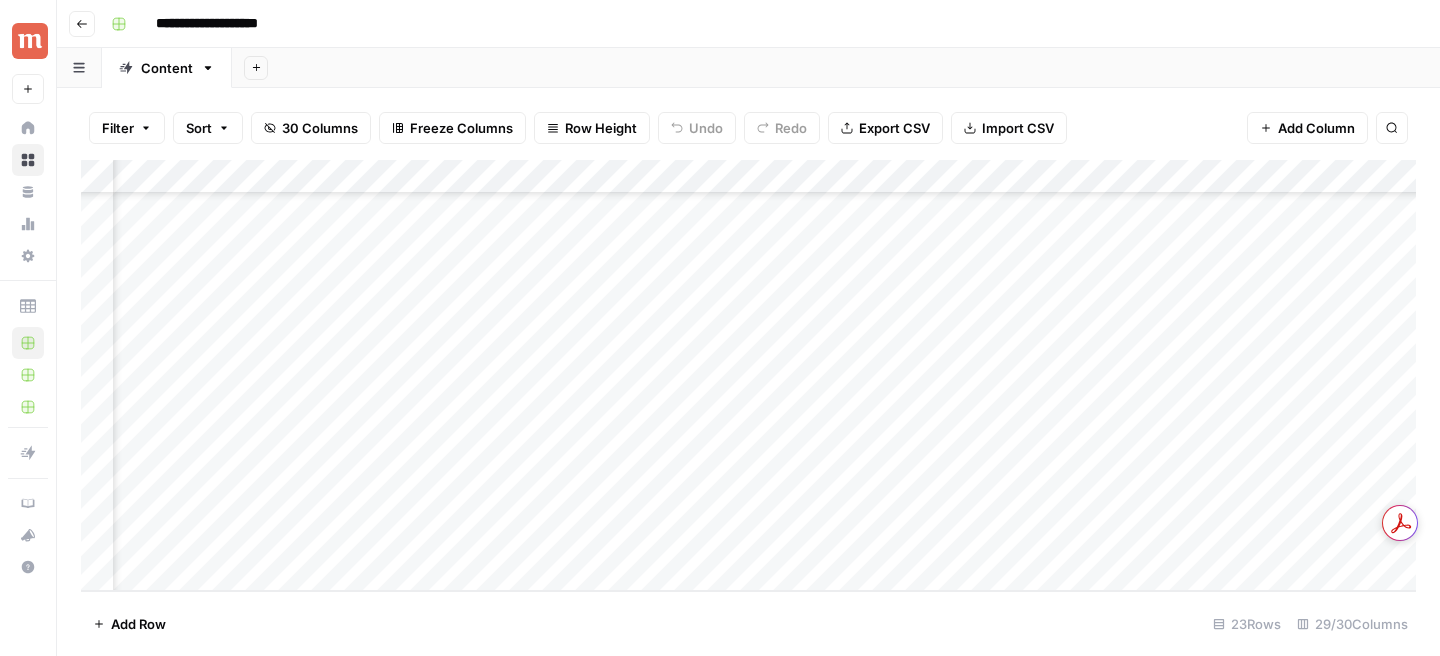 click on "Add Column" at bounding box center [748, 375] 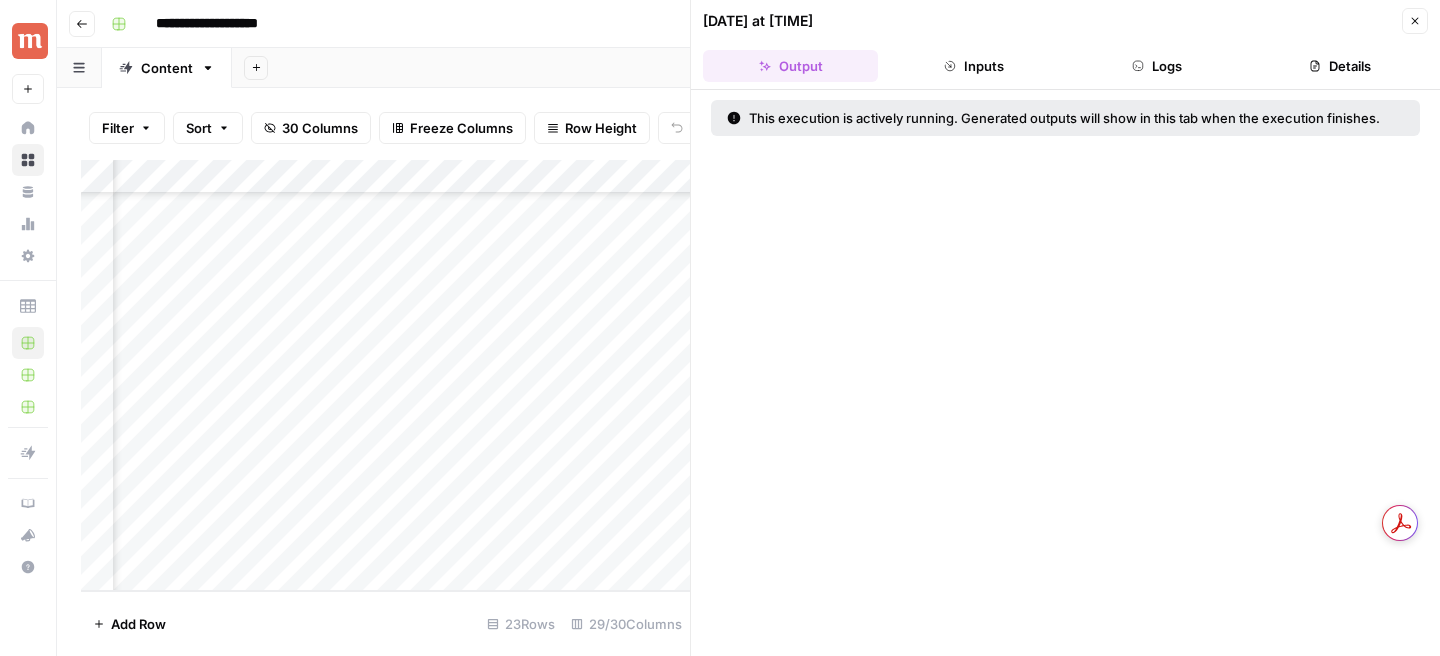 click on "Inputs" at bounding box center (973, 66) 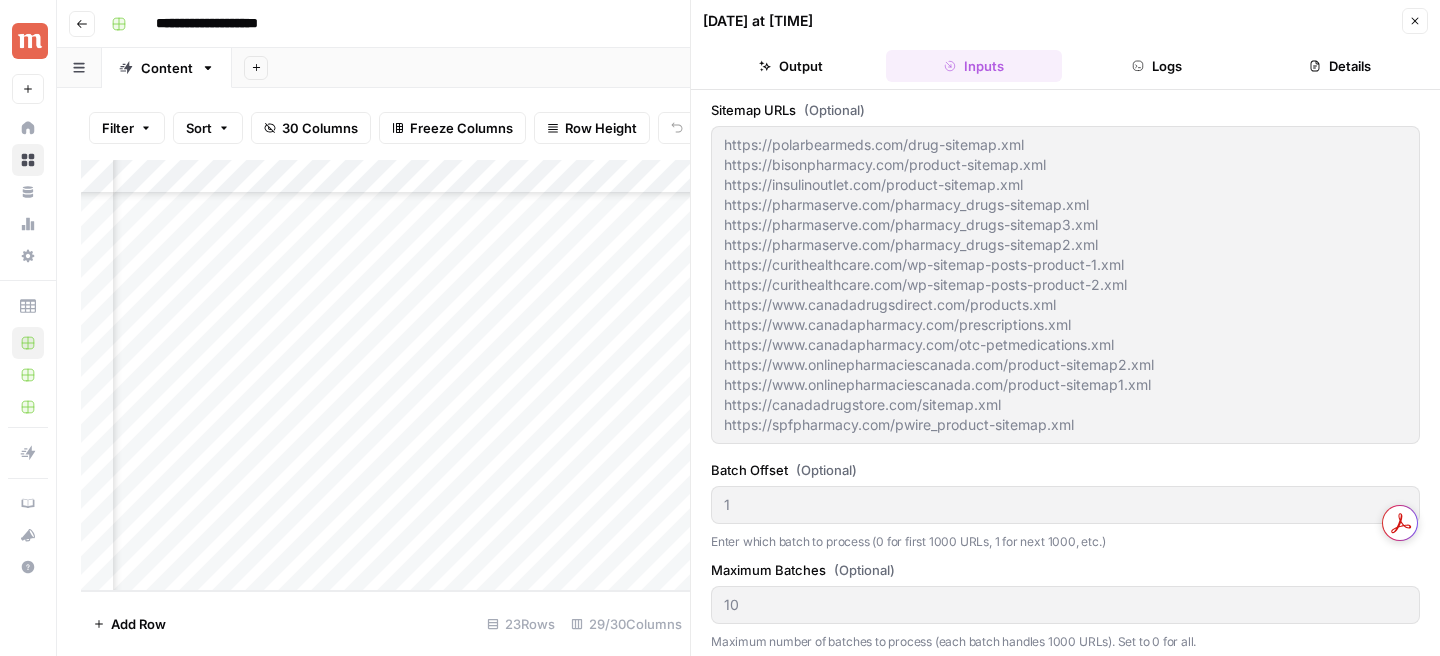 click on "Logs" at bounding box center (1157, 66) 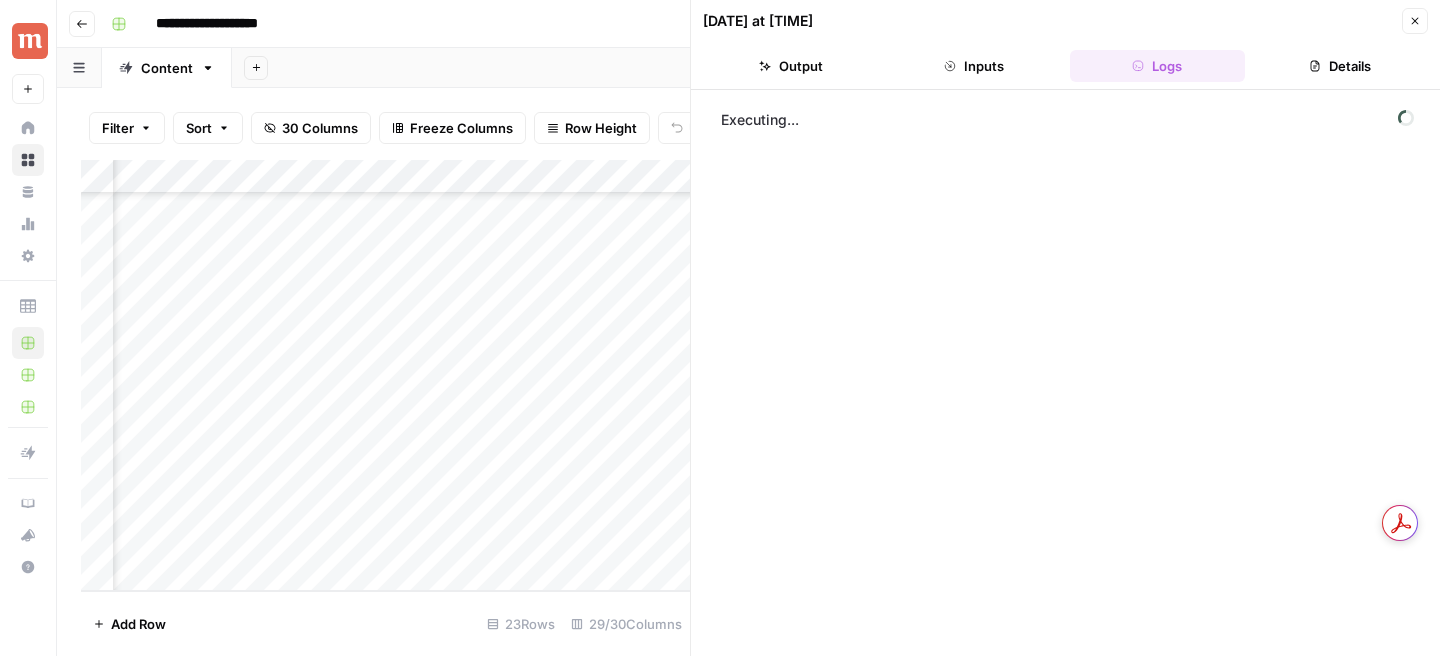 scroll, scrollTop: 417, scrollLeft: 1513, axis: both 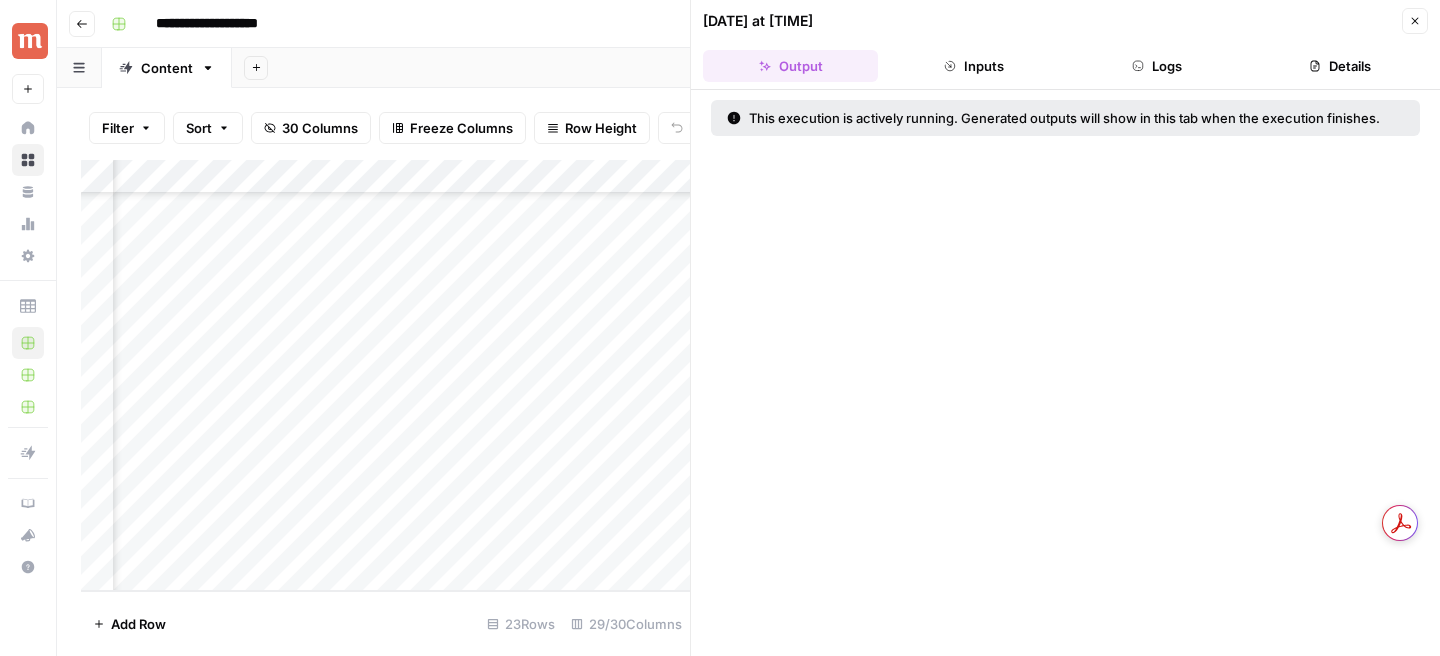 click on "Logs" at bounding box center [1157, 66] 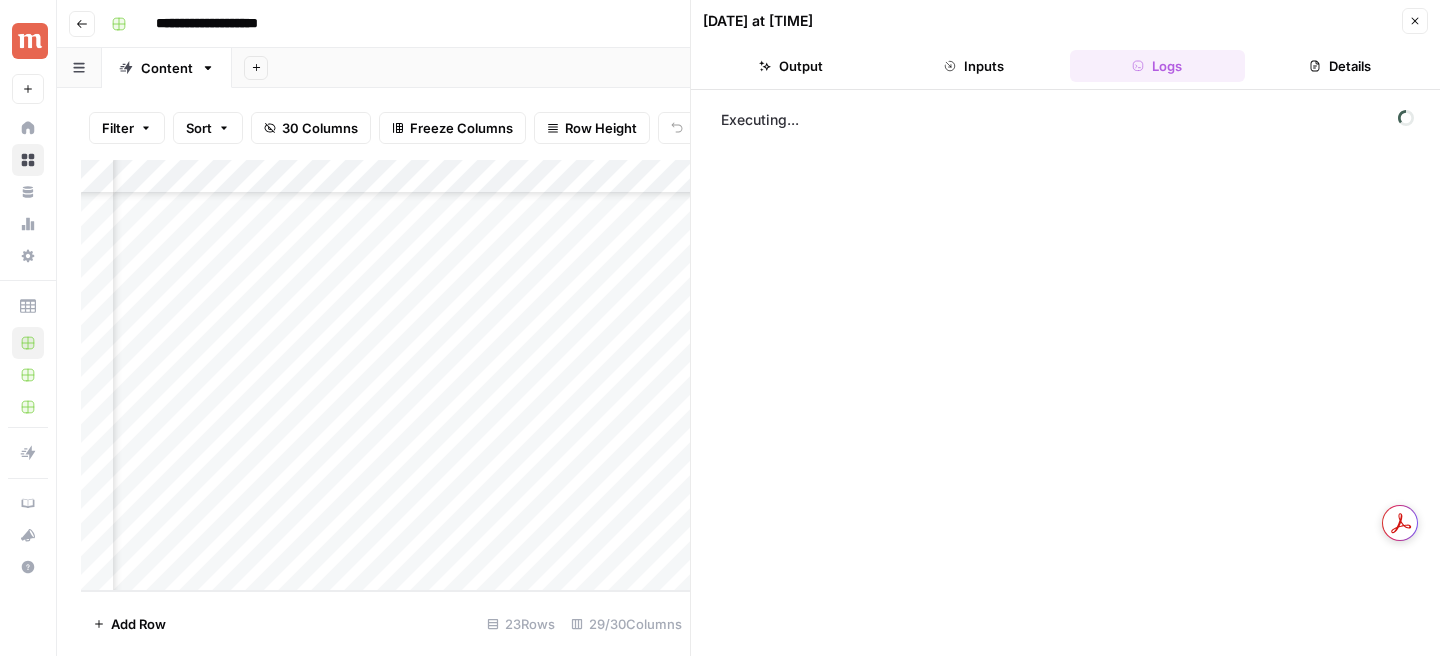 click on "Details" at bounding box center [1340, 66] 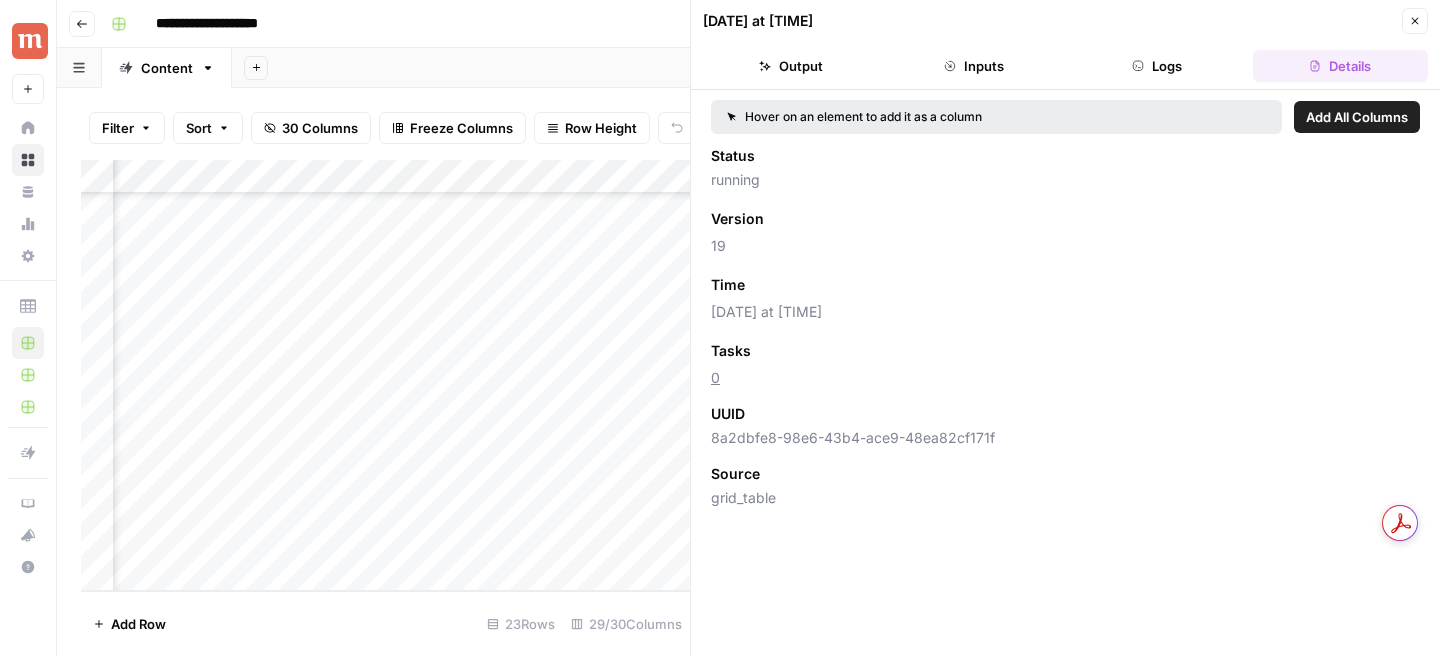 click on "Logs" at bounding box center [1157, 66] 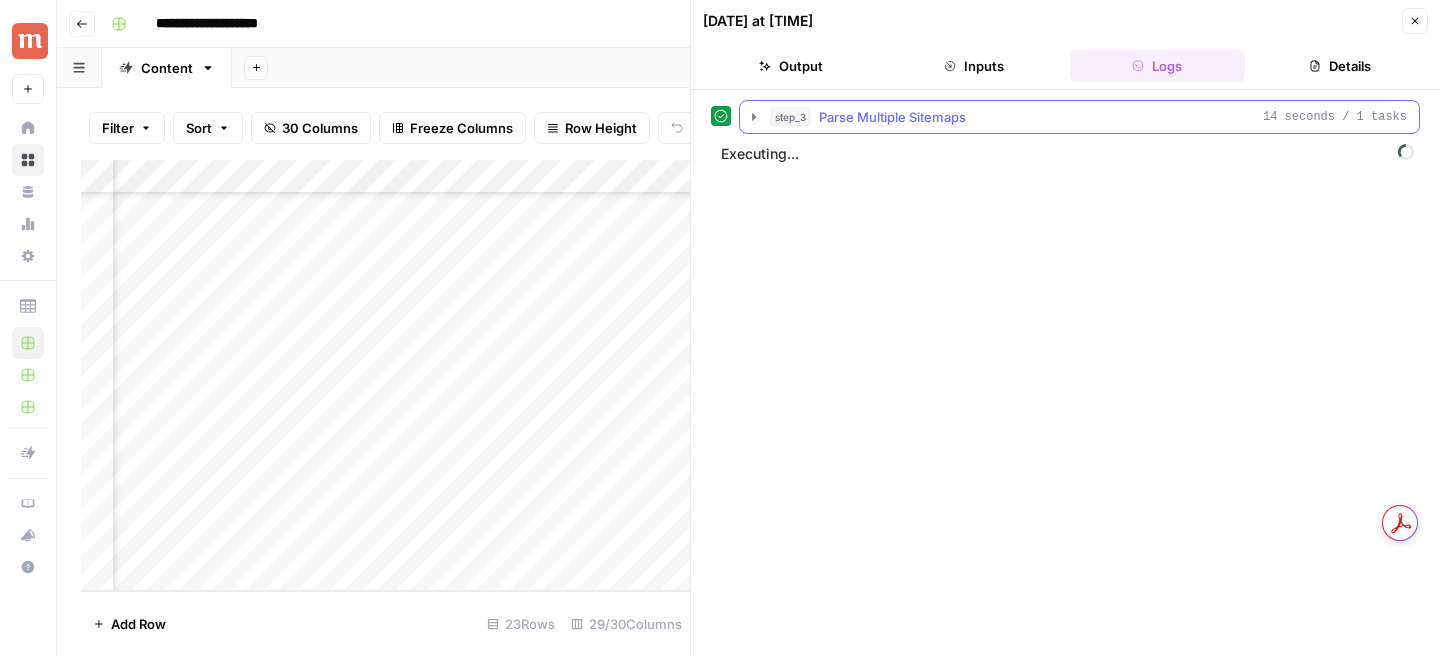 click 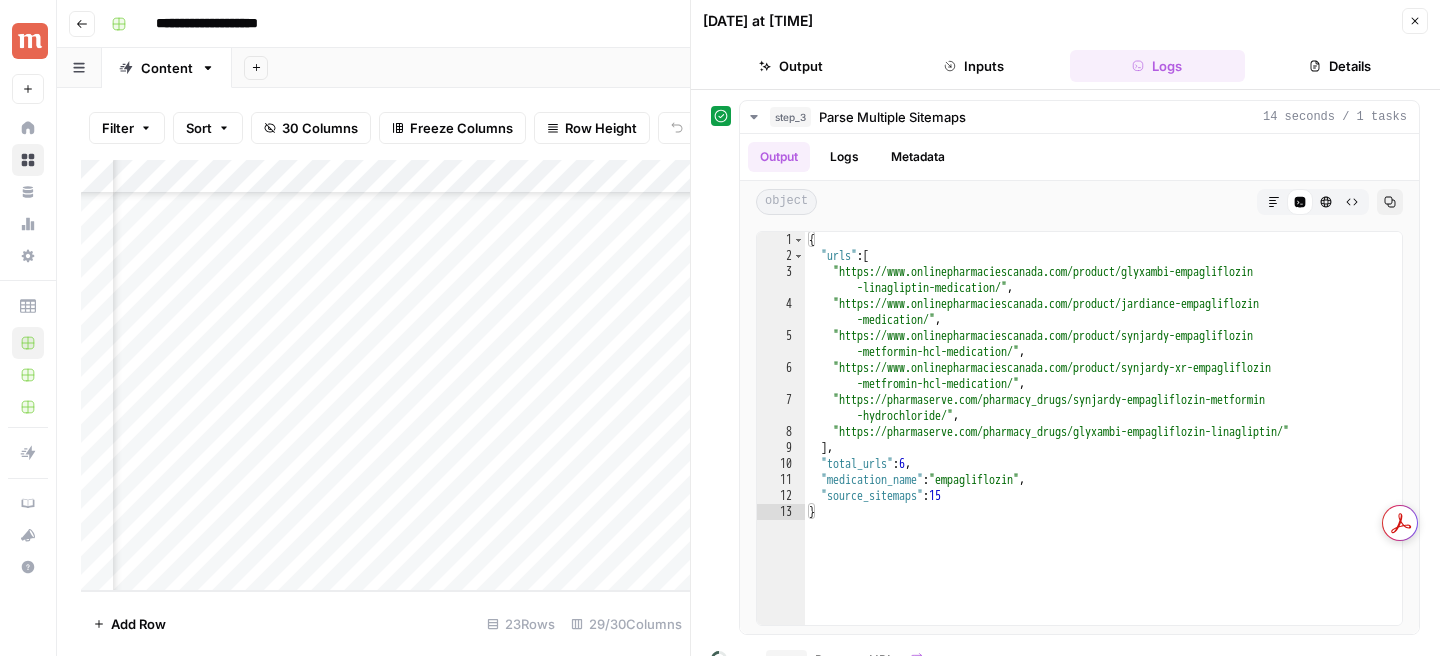 scroll, scrollTop: 417, scrollLeft: 1584, axis: both 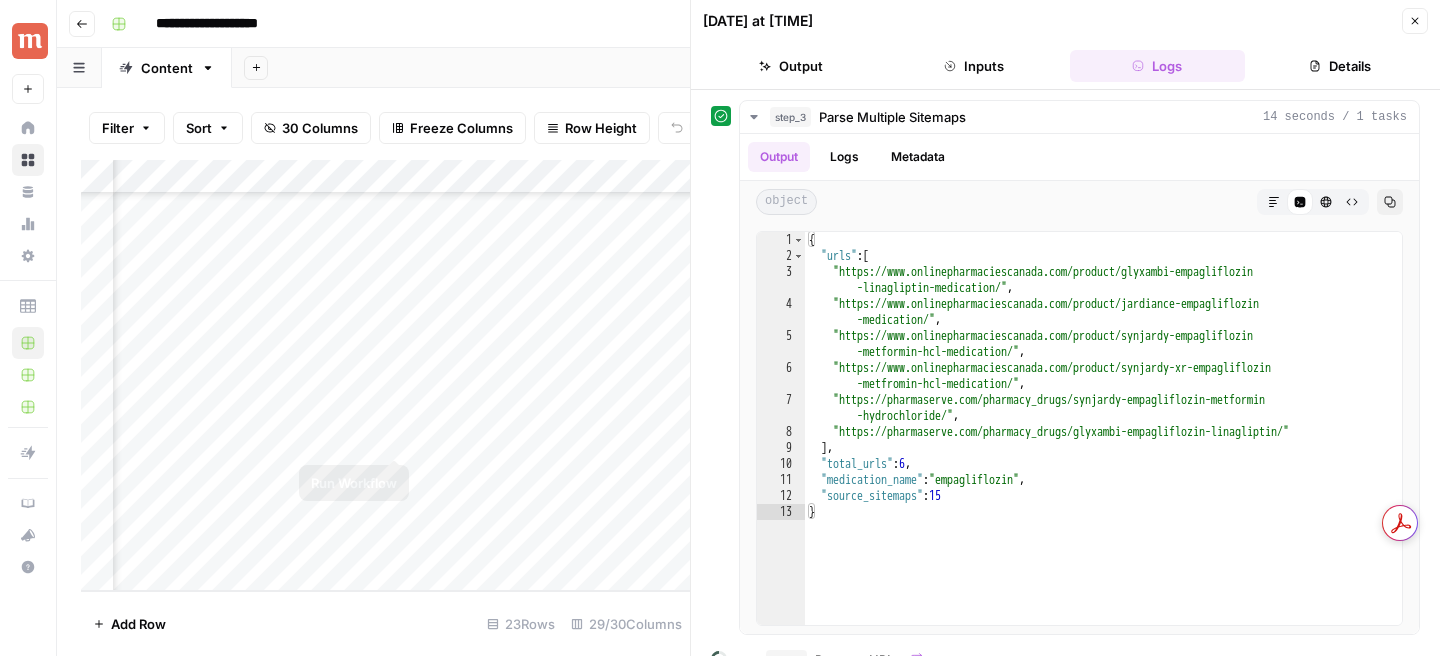 click on "Add Column" at bounding box center (385, 375) 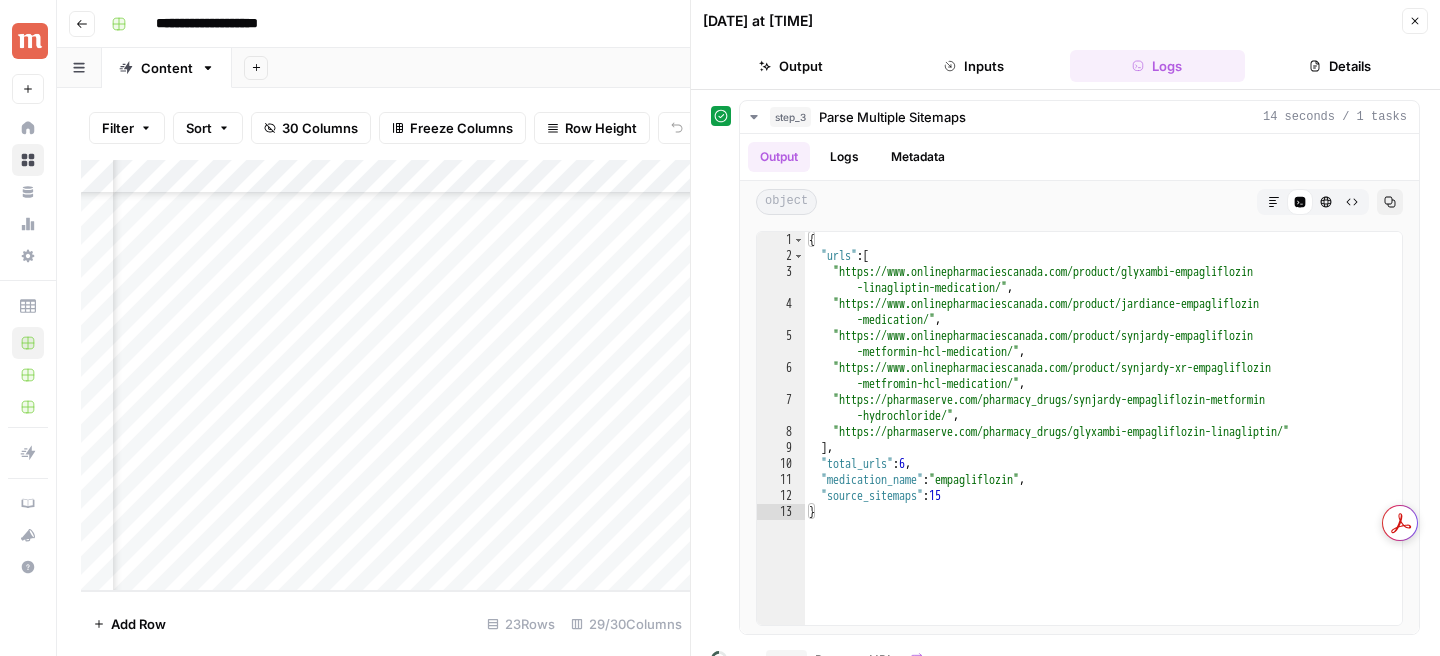 scroll, scrollTop: 417, scrollLeft: 1679, axis: both 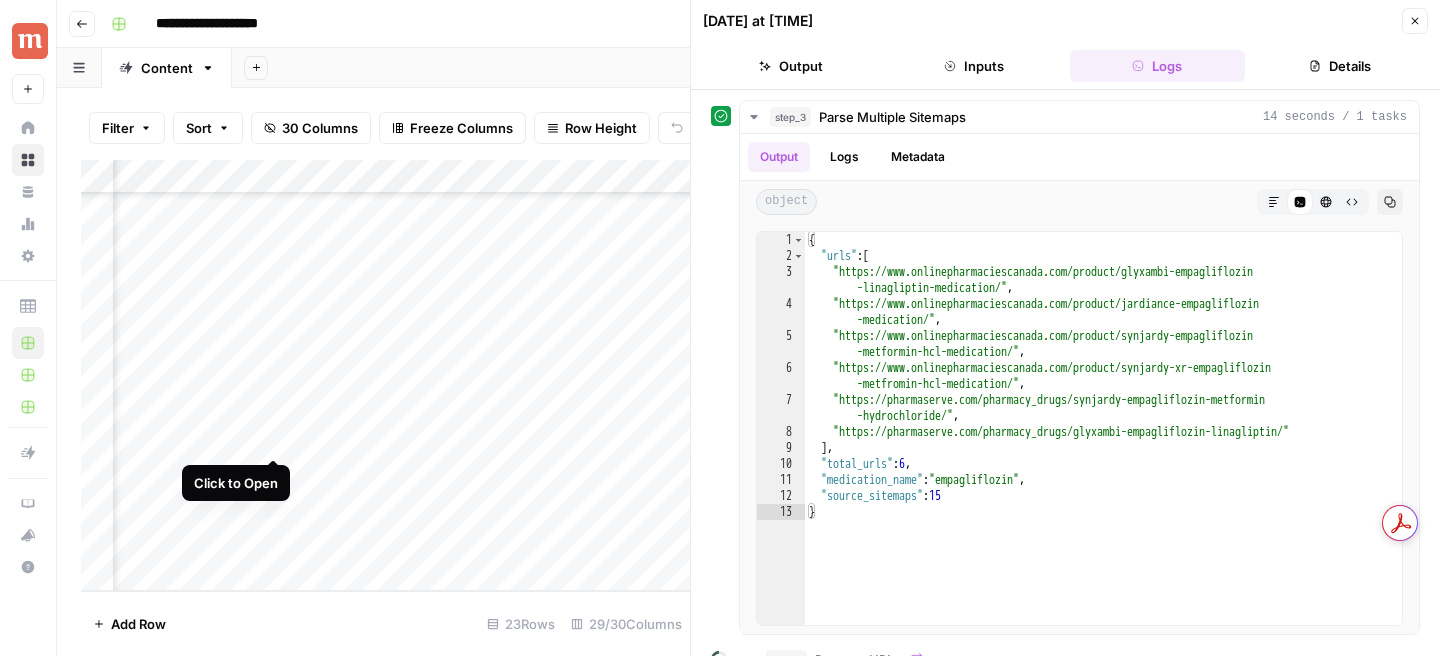click on "Add Column" at bounding box center [385, 375] 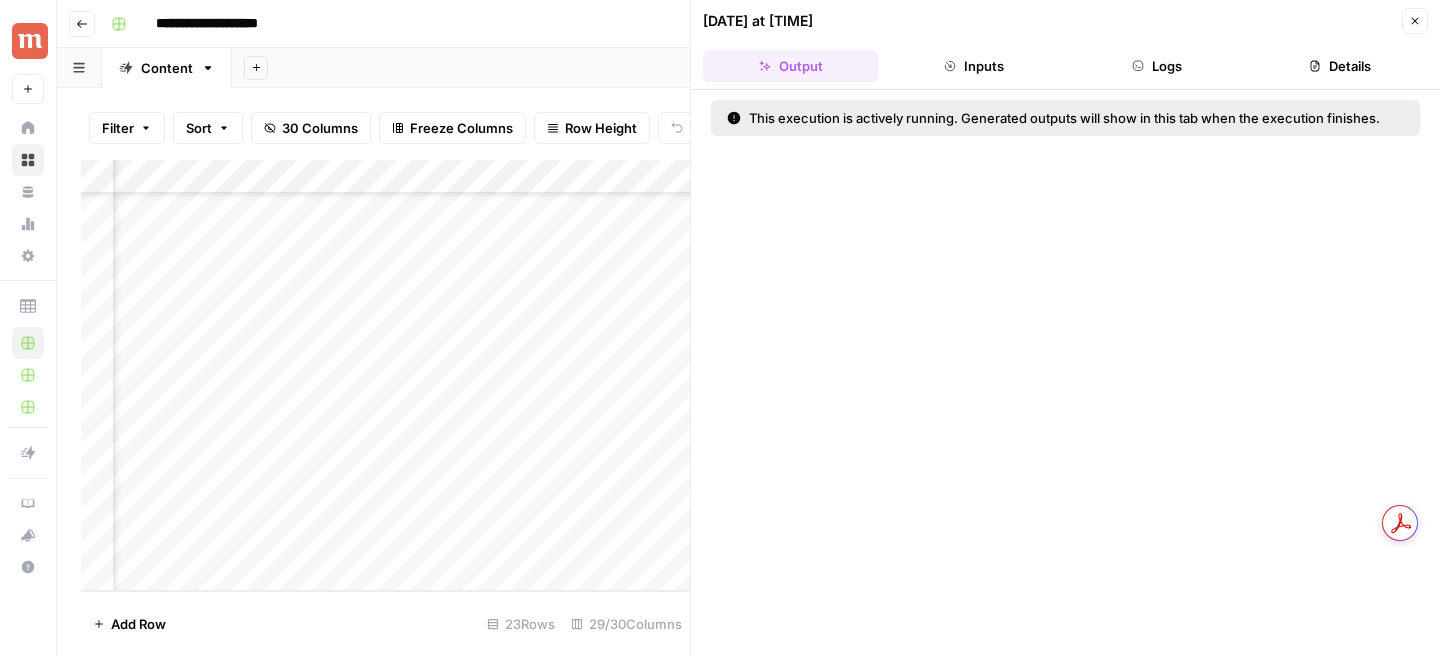 click on "Logs" at bounding box center (1157, 66) 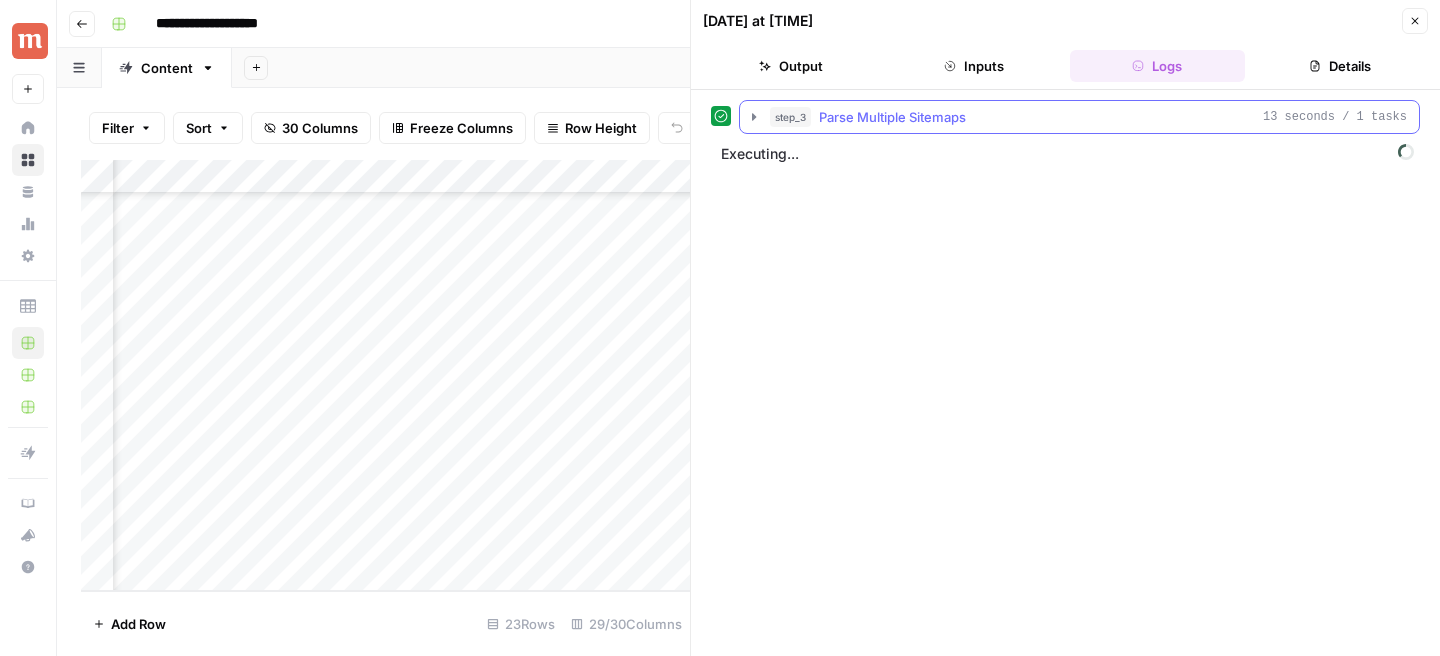 click 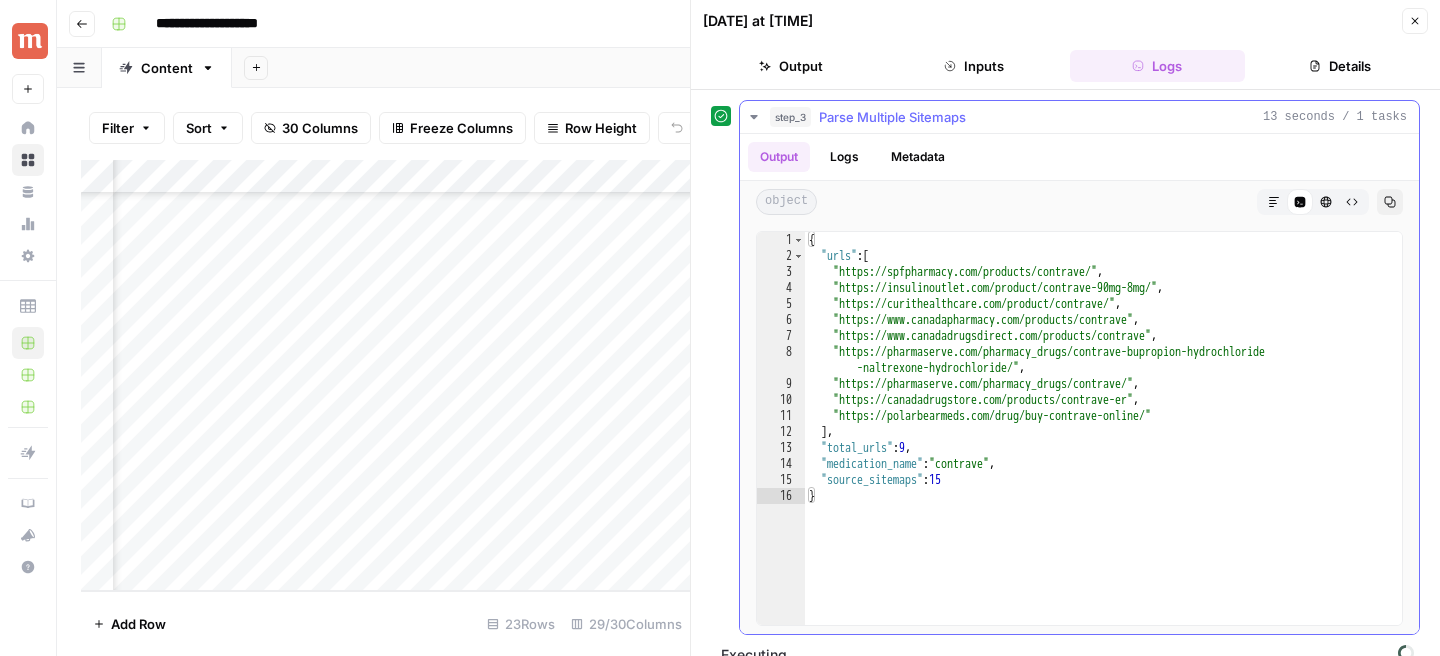 type on "**********" 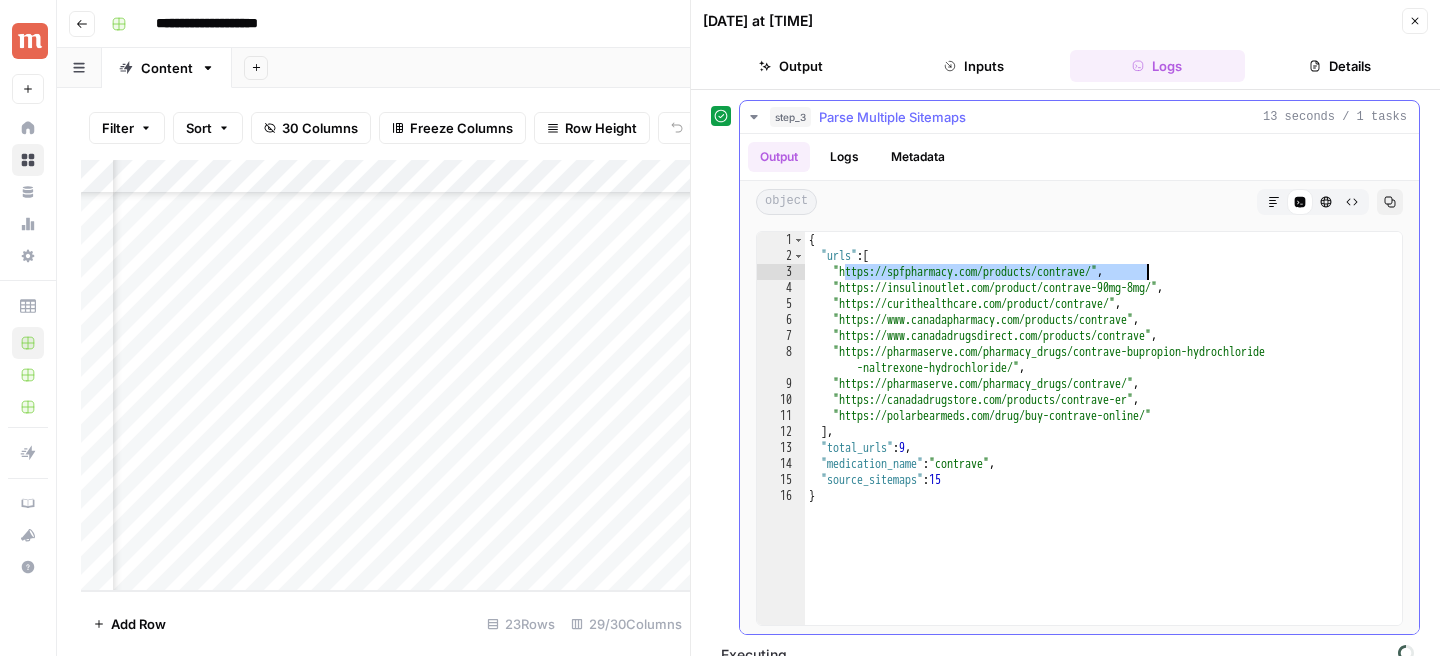 drag, startPoint x: 847, startPoint y: 273, endPoint x: 1144, endPoint y: 267, distance: 297.0606 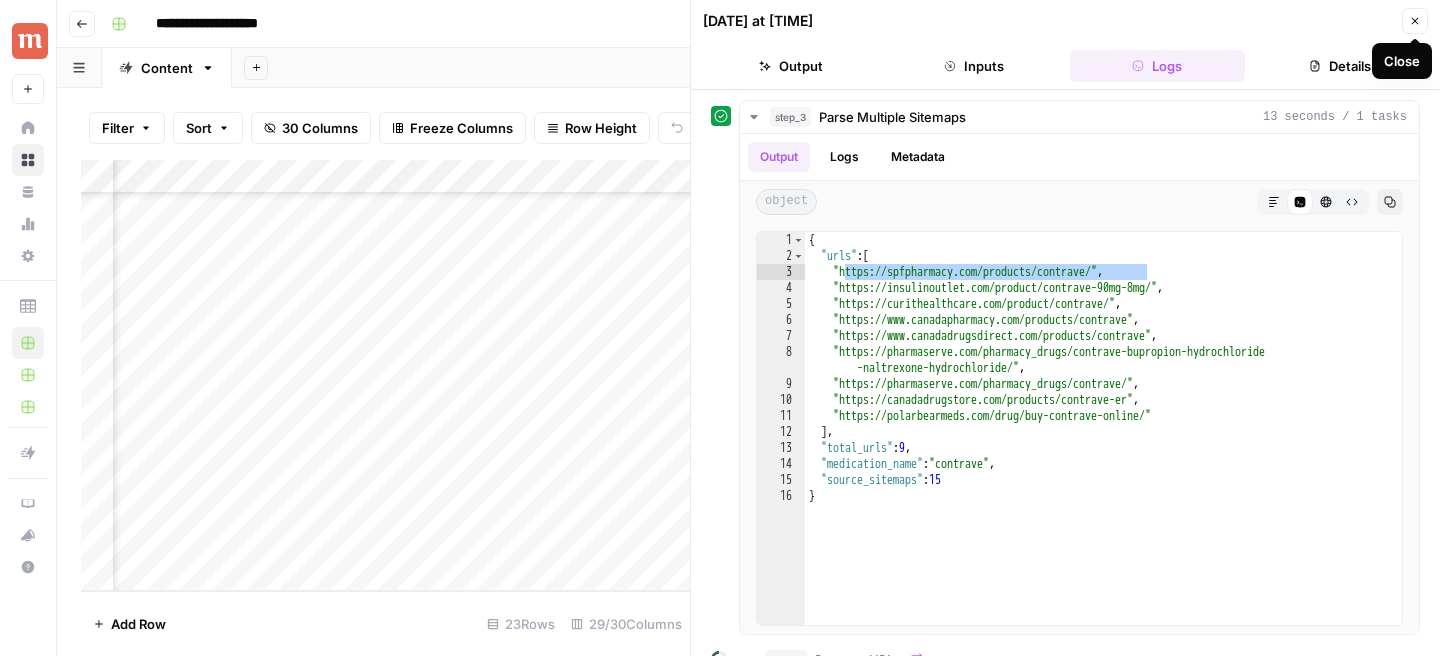 click 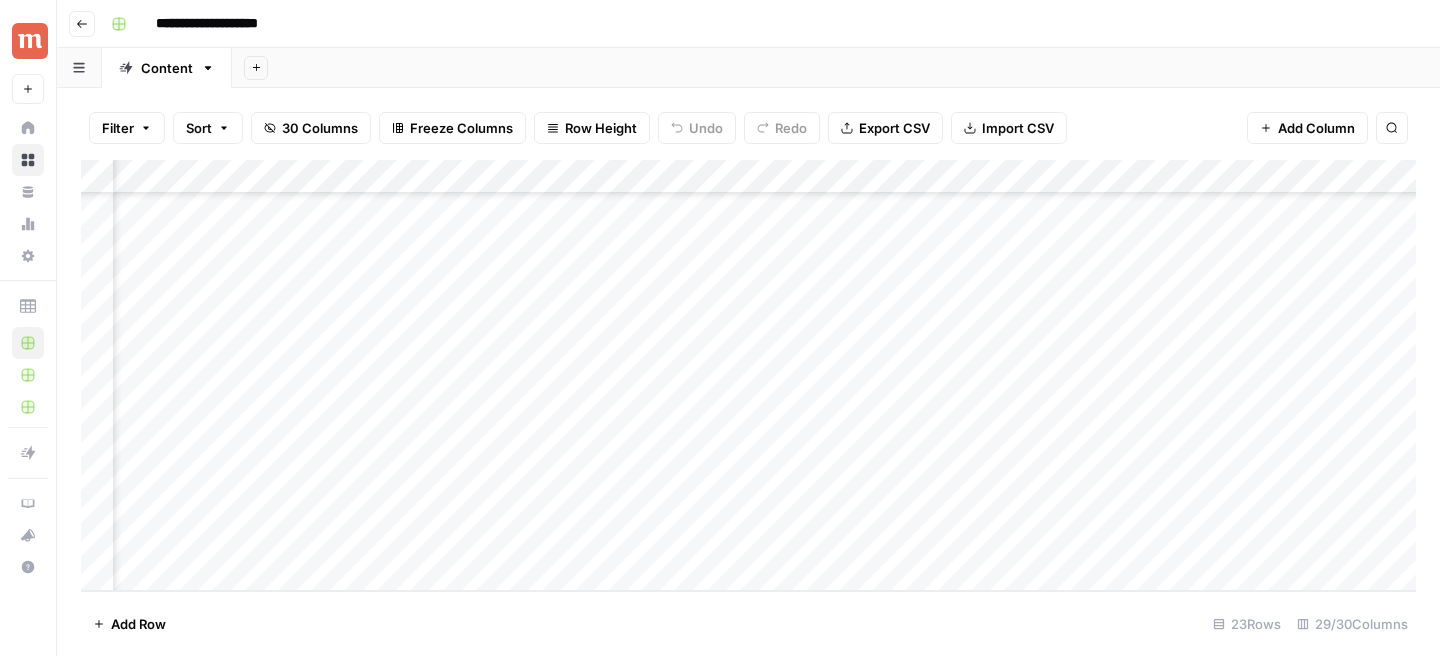 scroll, scrollTop: 417, scrollLeft: 1311, axis: both 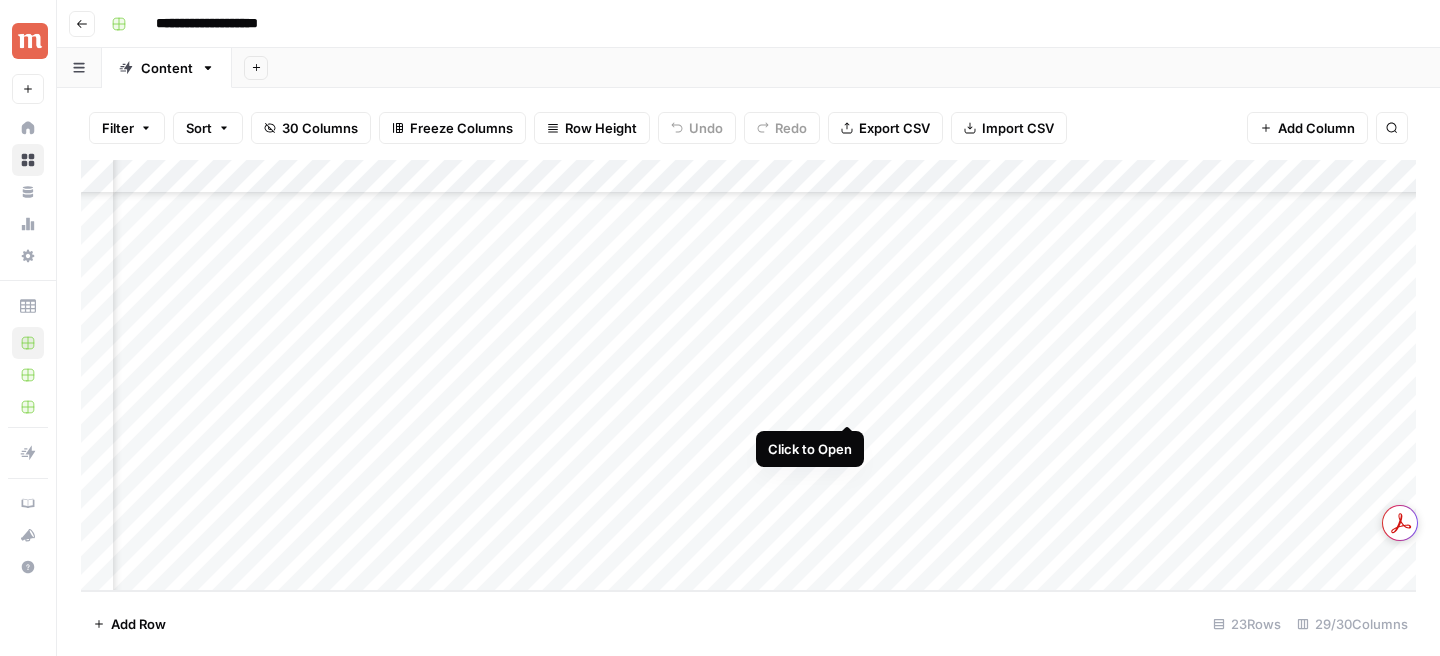 click on "Add Column" at bounding box center [748, 375] 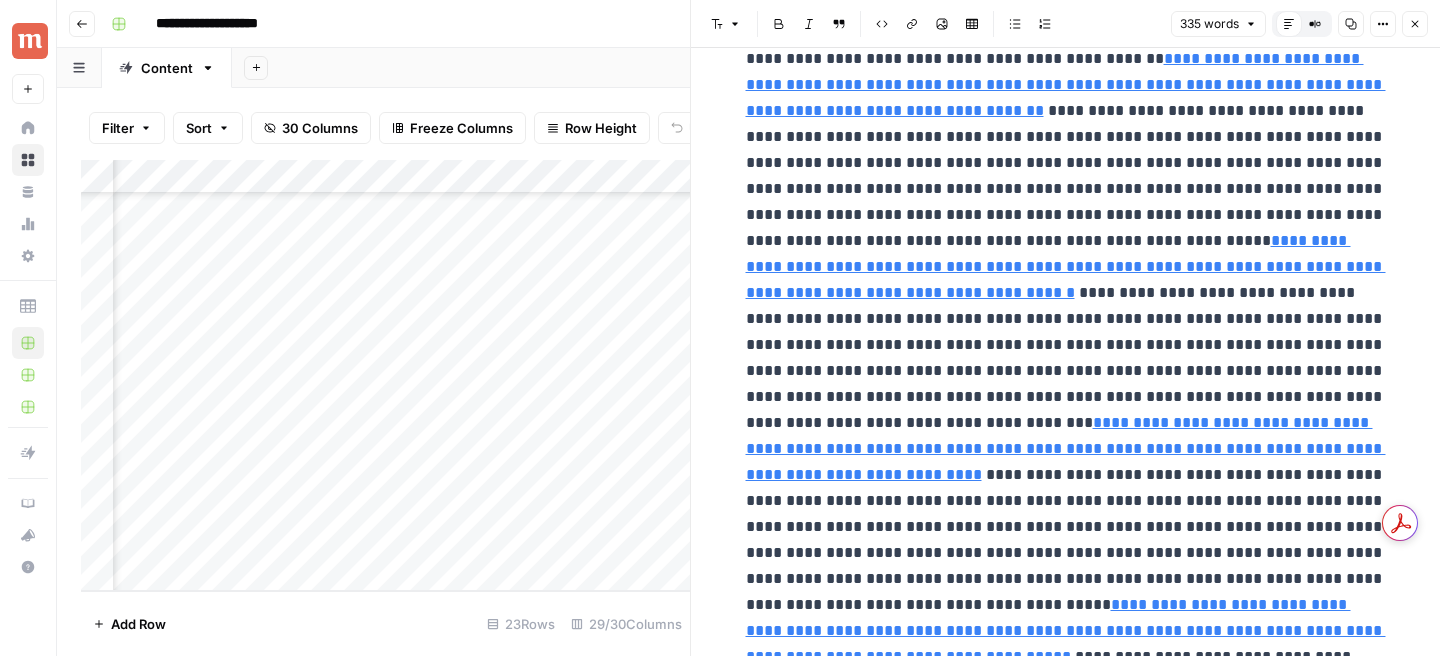scroll, scrollTop: 0, scrollLeft: 0, axis: both 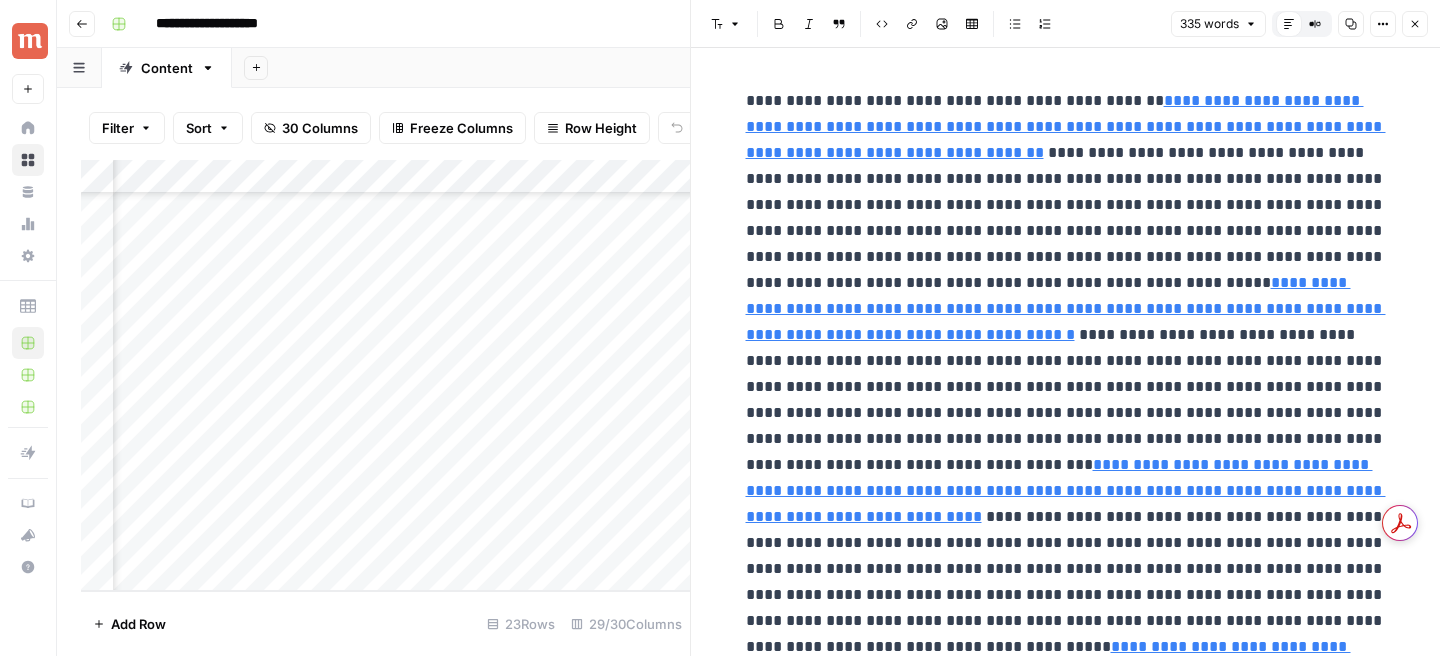 click 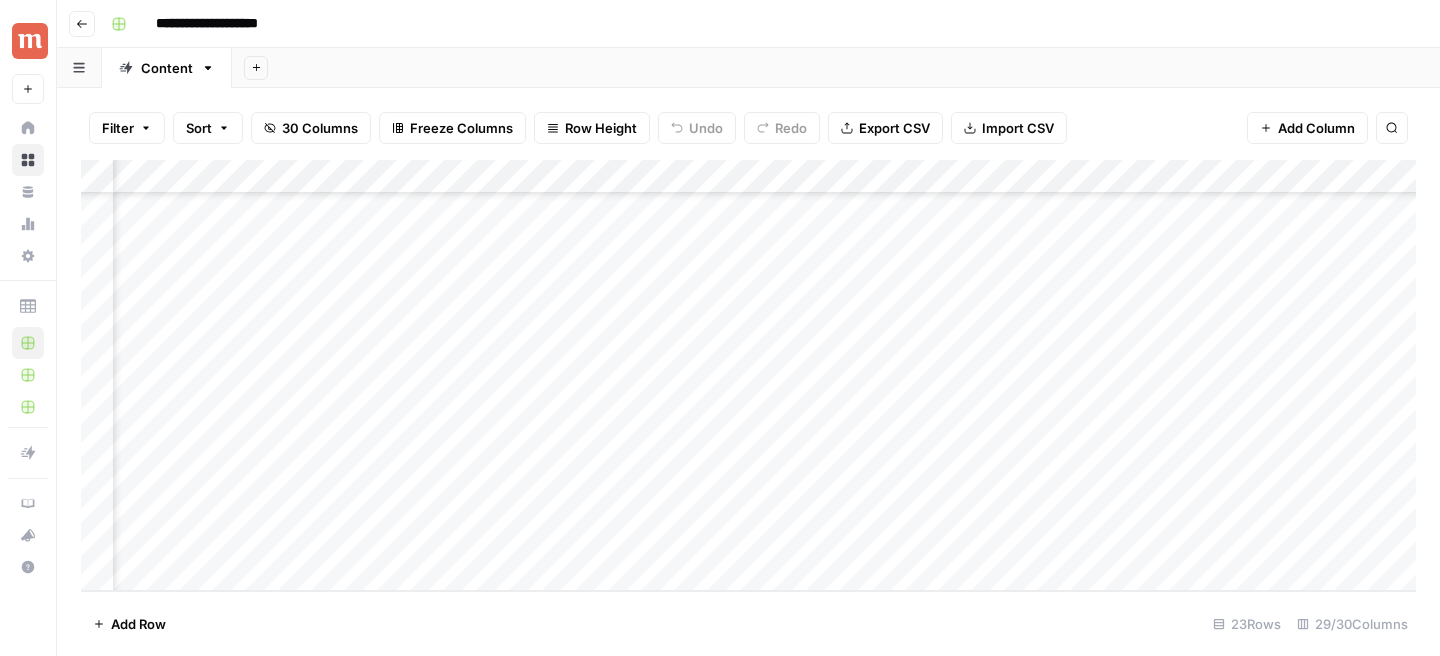 click on "Add Column" at bounding box center (748, 375) 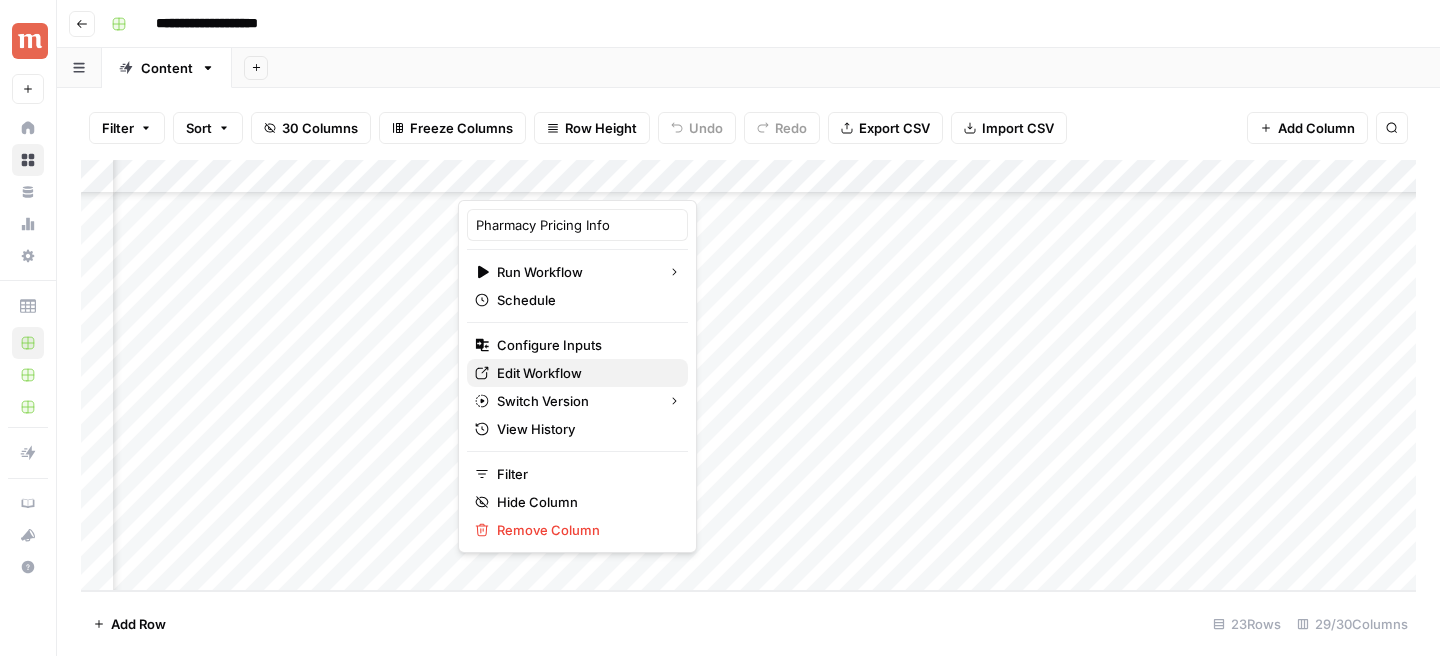 click on "Edit Workflow" at bounding box center (584, 373) 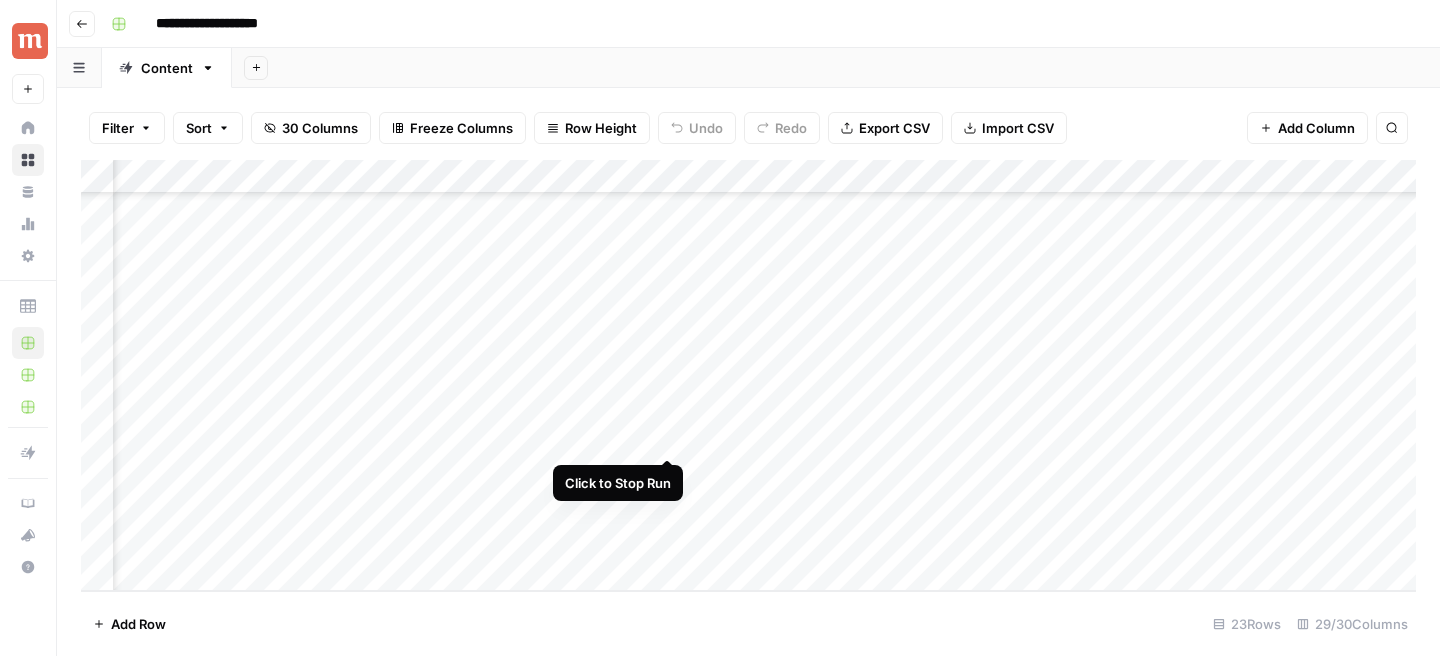 click on "Add Column" at bounding box center (748, 375) 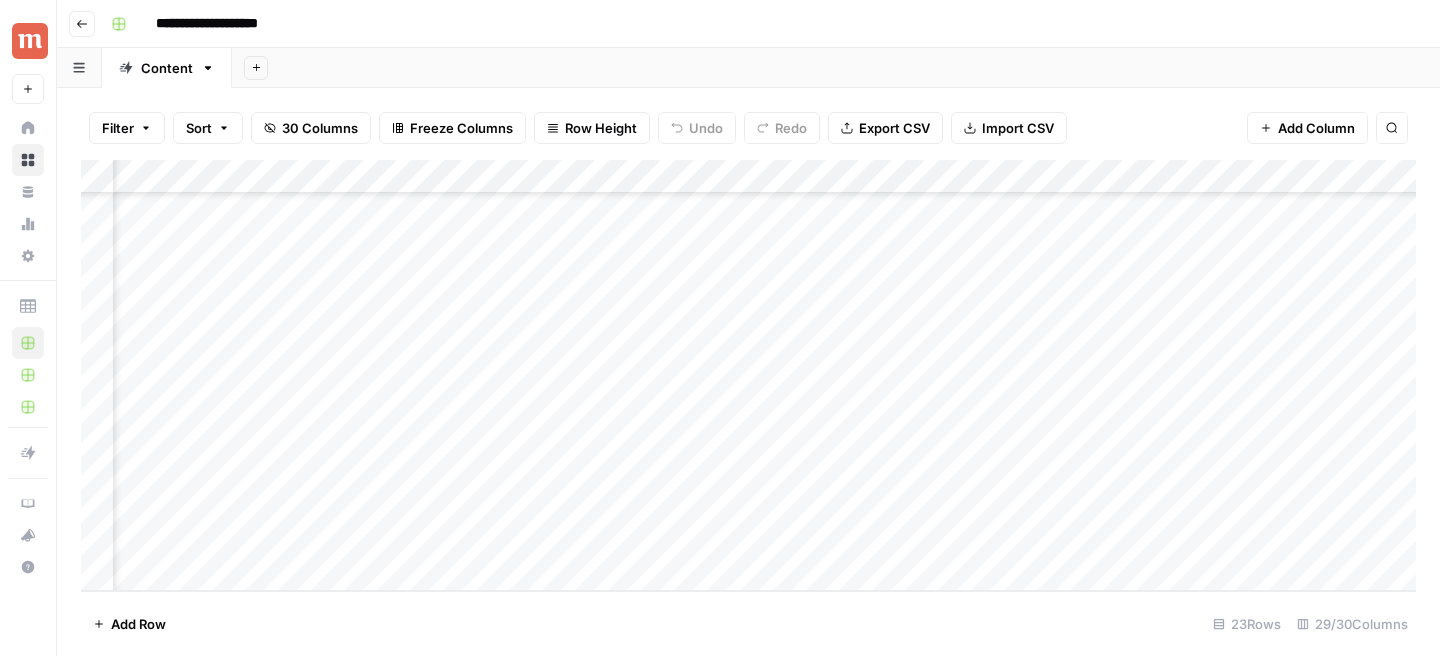 click on "Add Column" at bounding box center [748, 375] 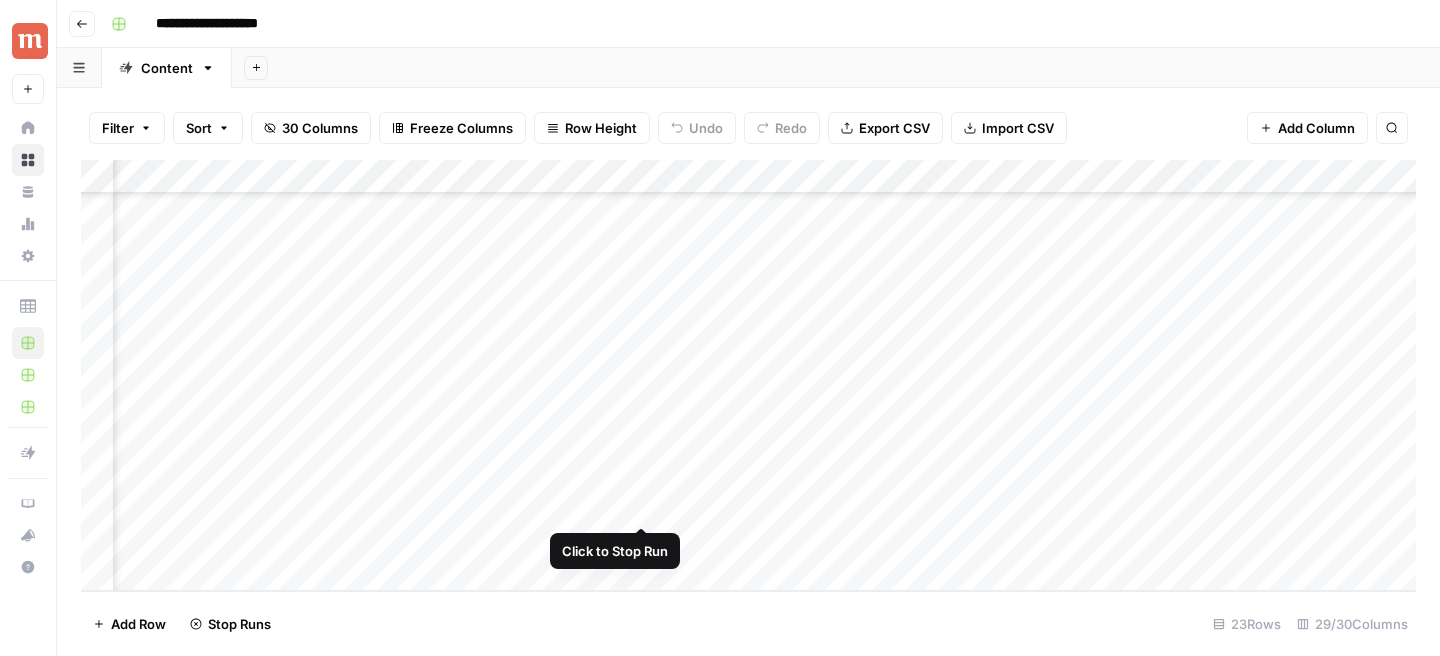 click on "Add Column" at bounding box center (748, 375) 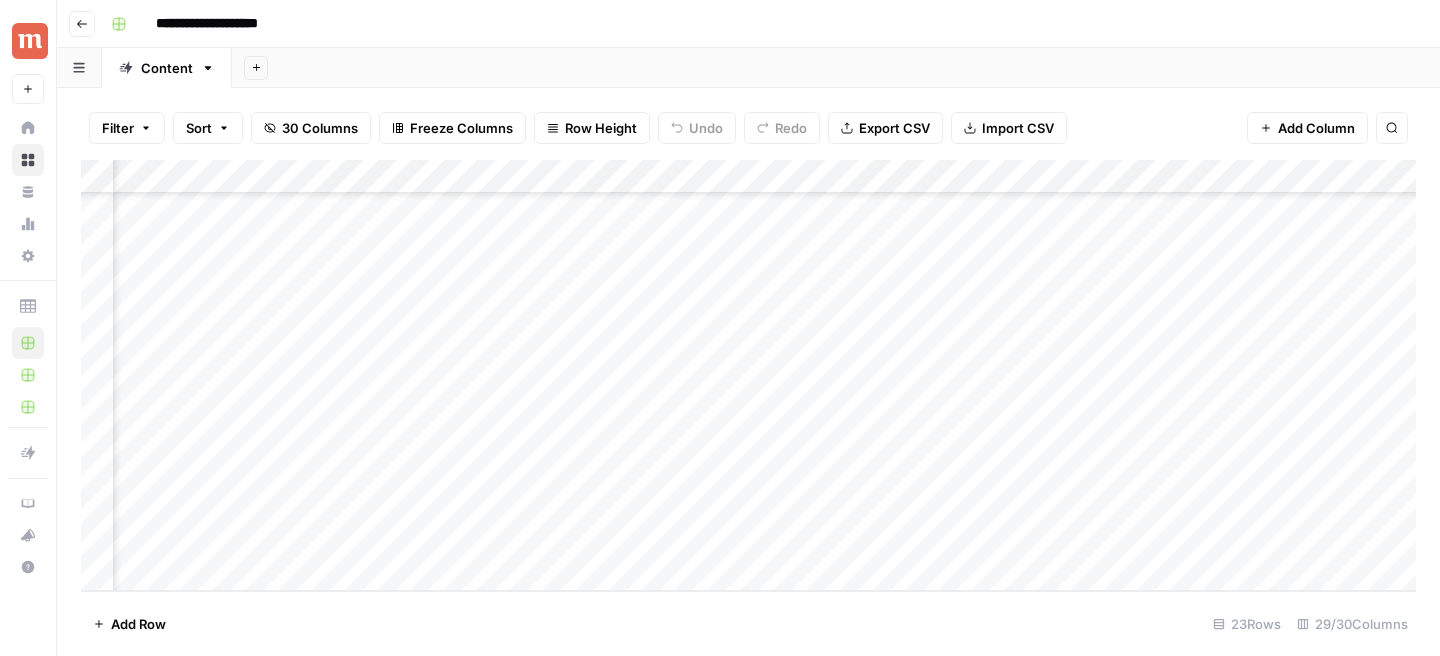 click on "Add Column" at bounding box center [748, 375] 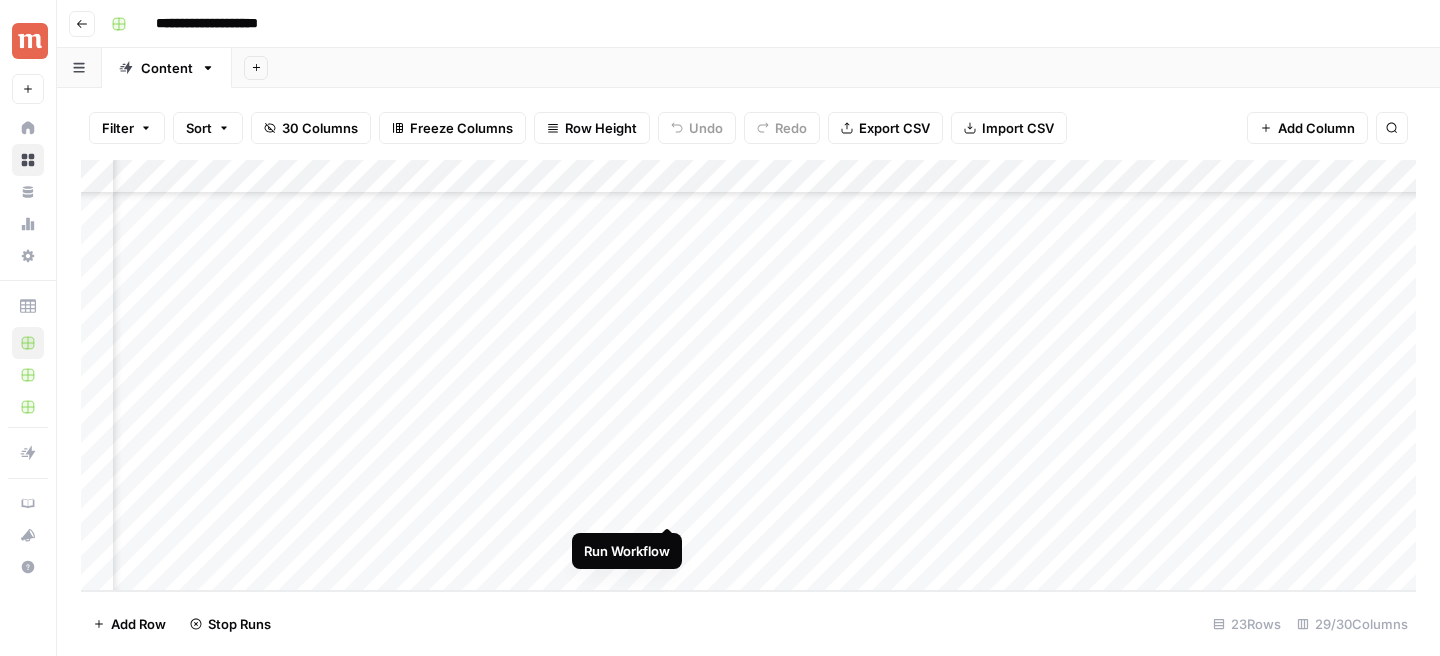 click on "Add Column" at bounding box center (748, 375) 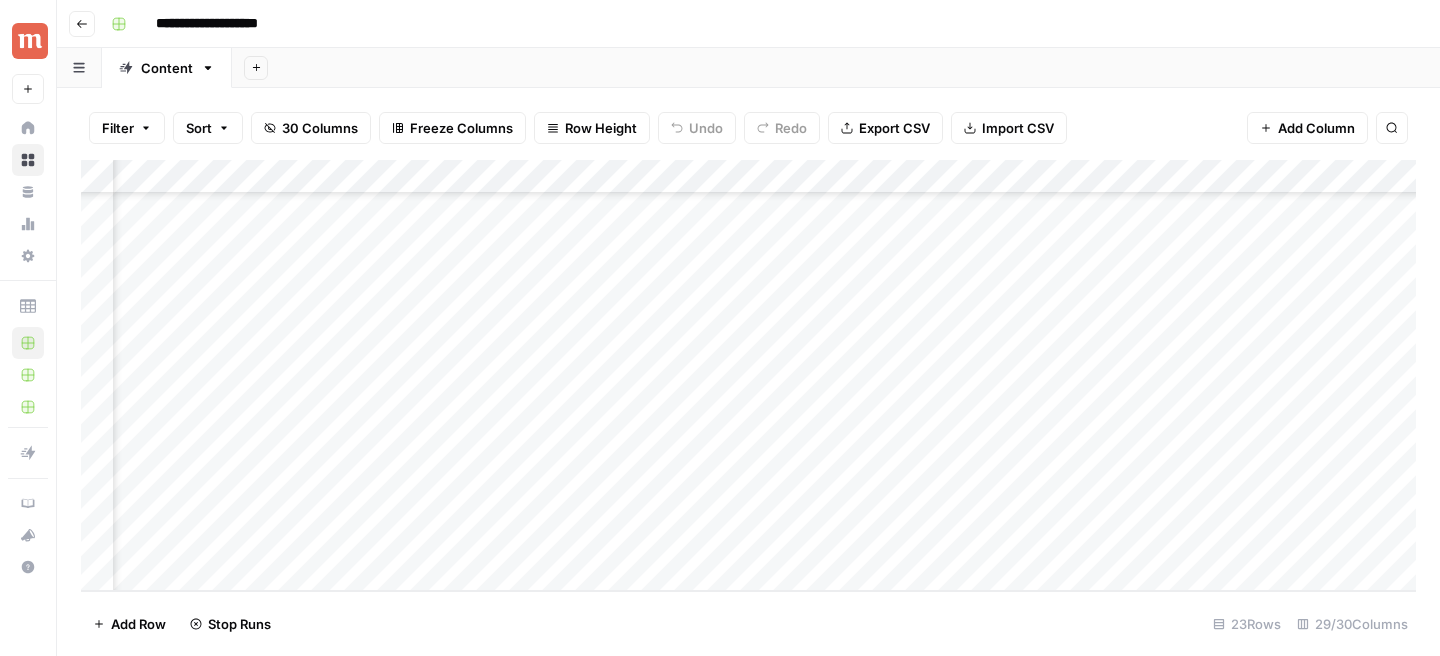 click on "Add Column" at bounding box center [748, 375] 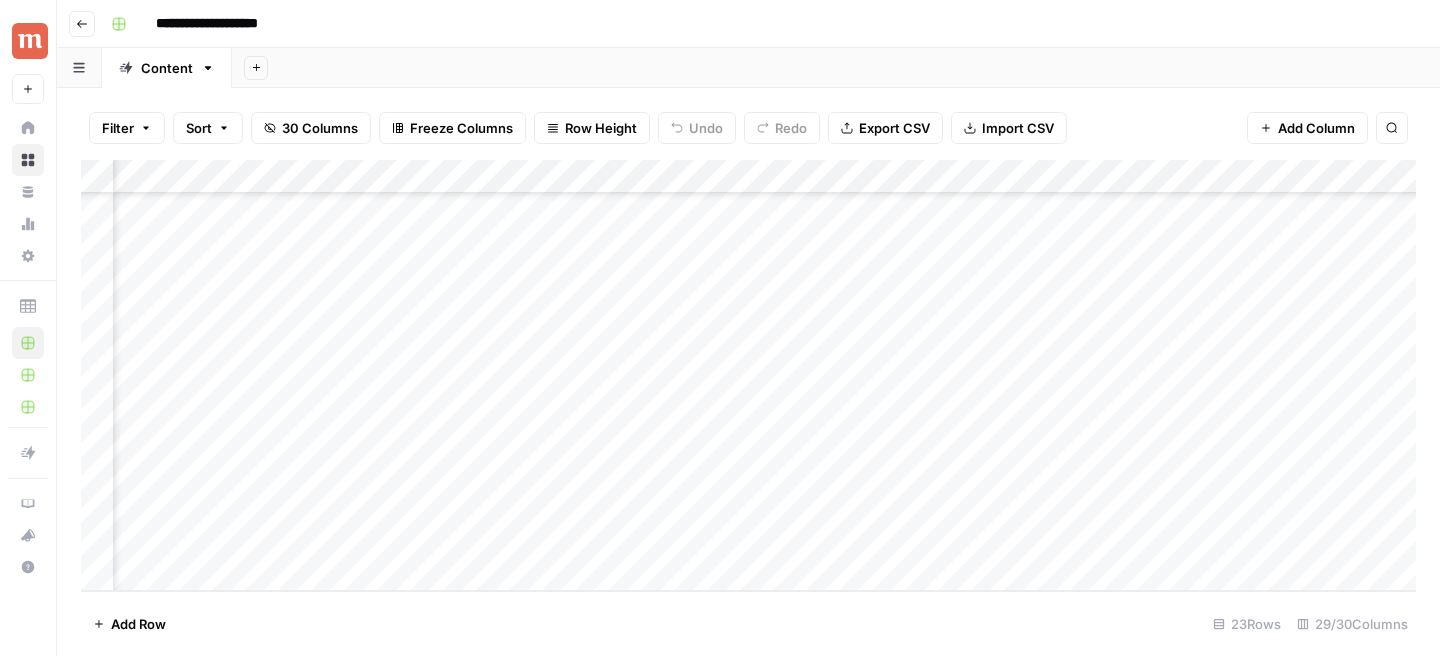 scroll, scrollTop: 417, scrollLeft: 1279, axis: both 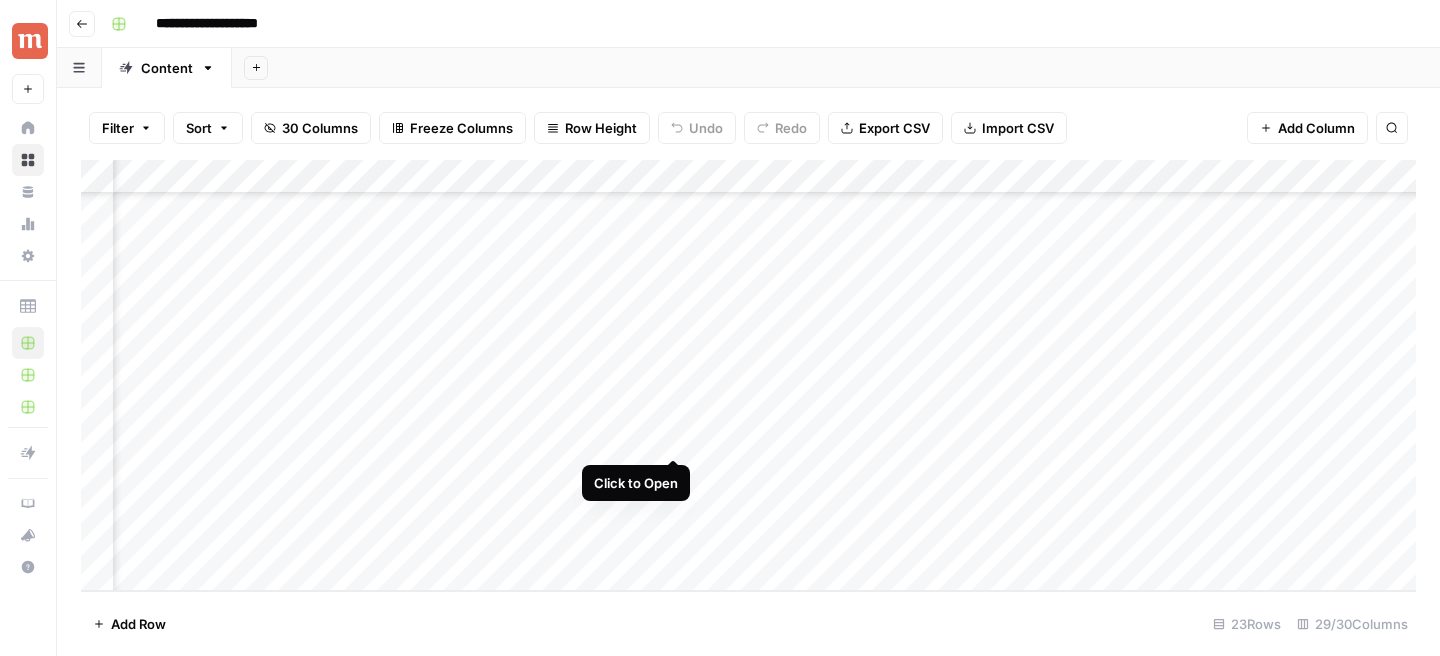 click on "Add Column" at bounding box center [748, 375] 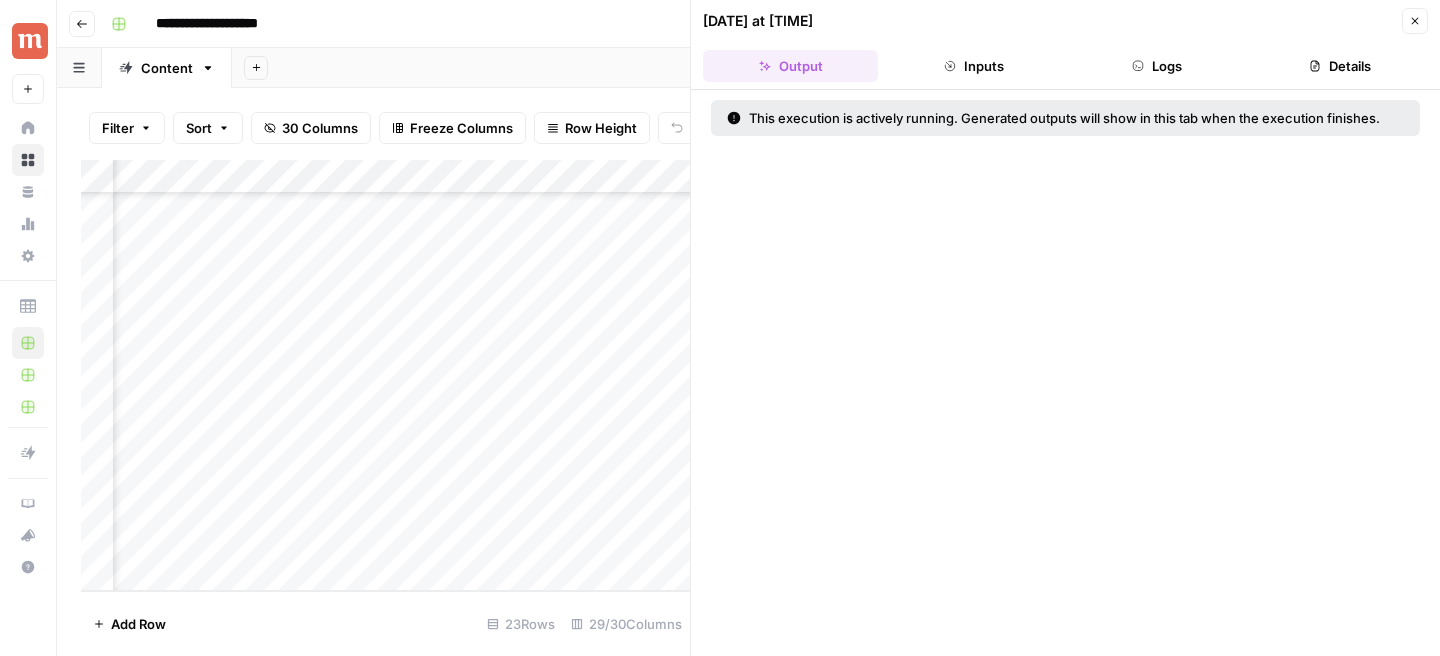 click on "07/26/25 at 4:20 PM" at bounding box center (1049, 21) 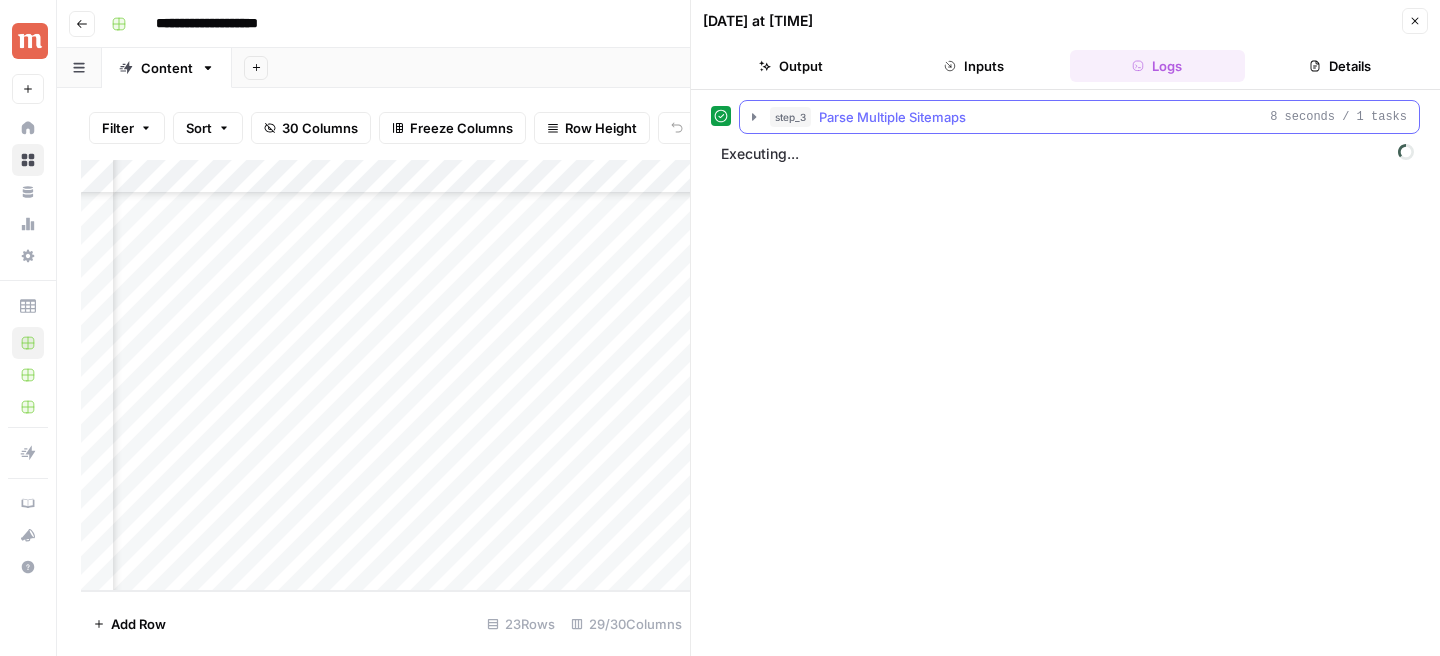 click on "step_3 Parse Multiple Sitemaps 8 seconds / 1 tasks" at bounding box center (1079, 117) 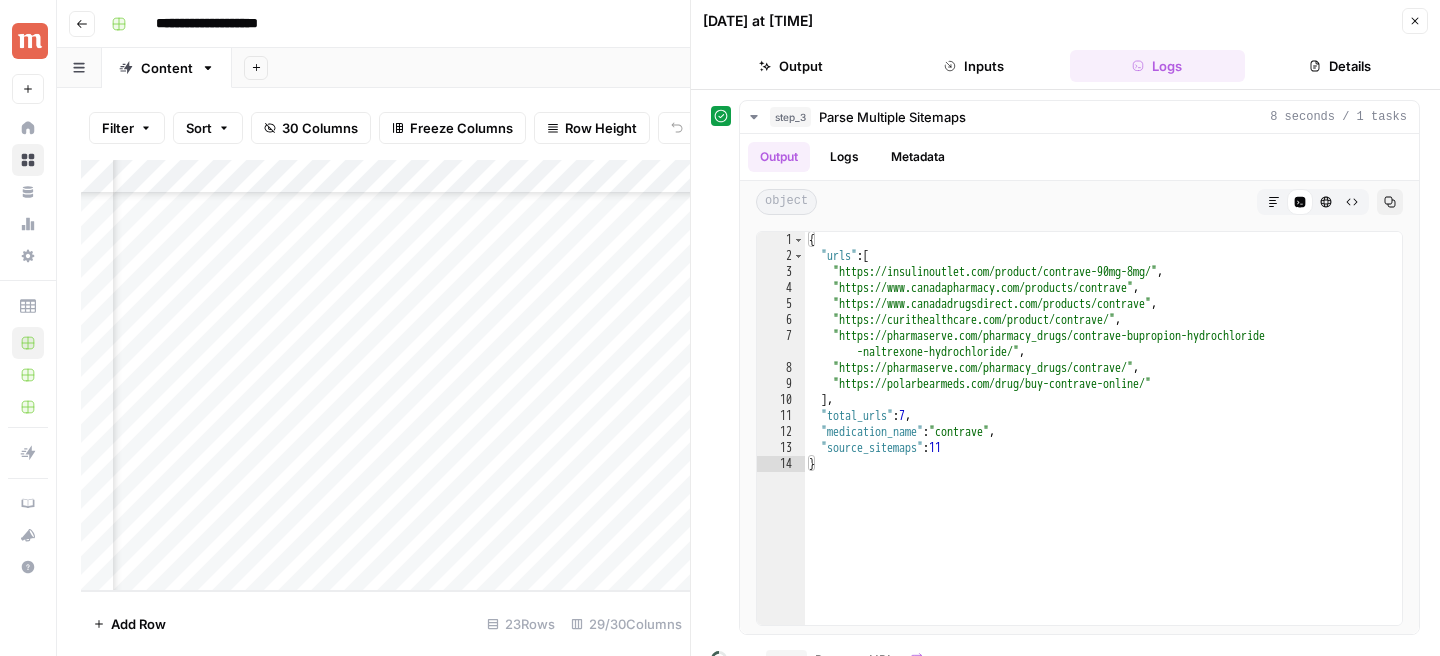 click 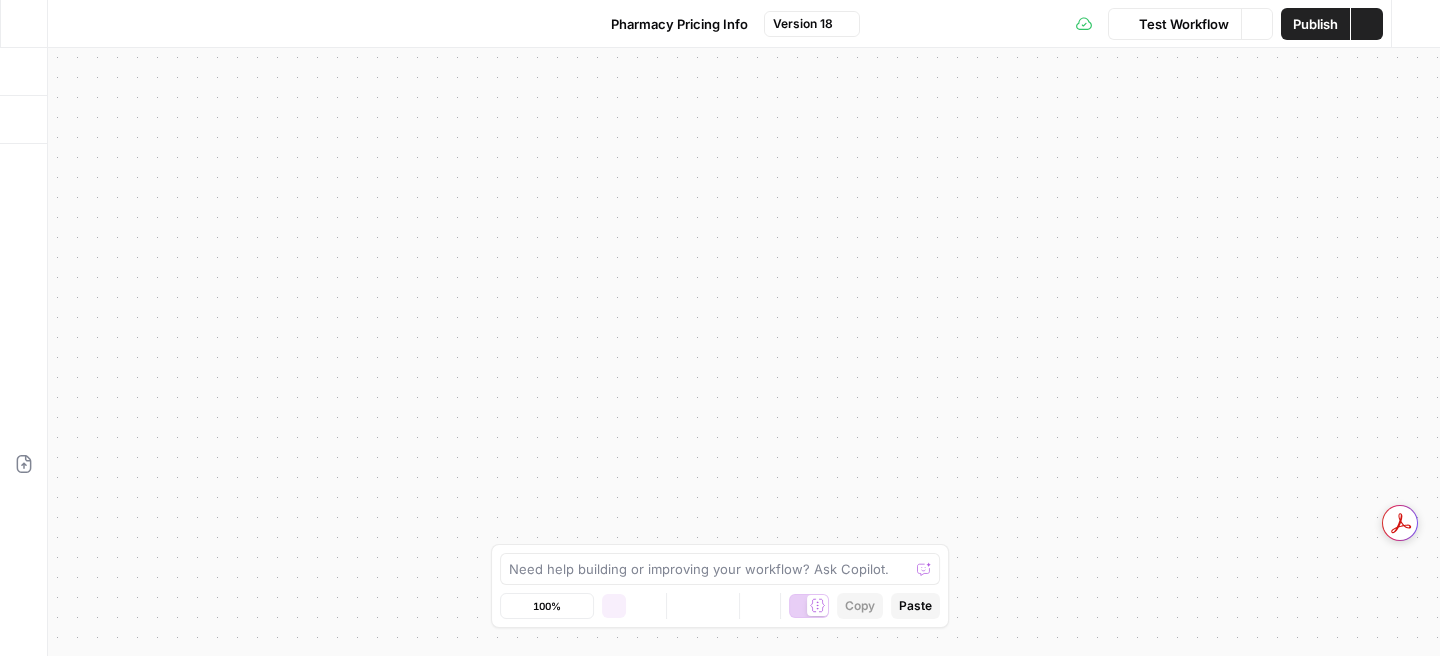 scroll, scrollTop: 0, scrollLeft: 0, axis: both 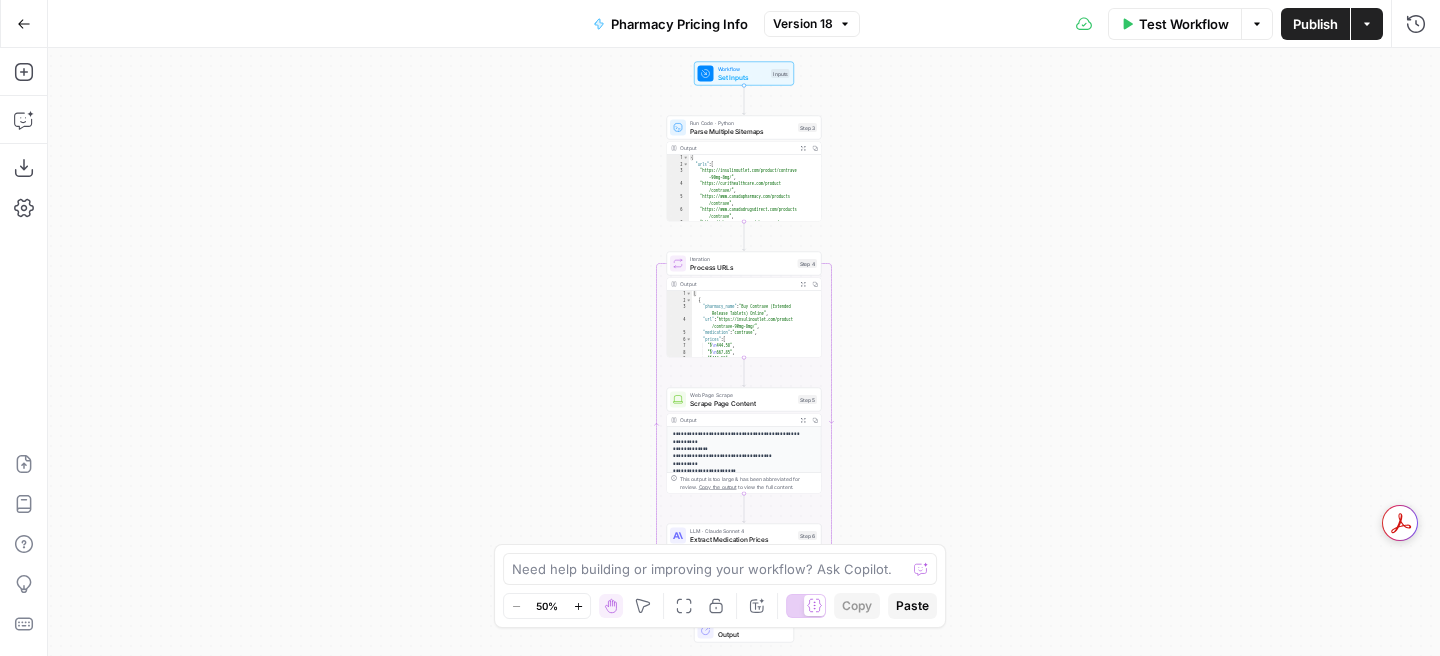 click on "Set Inputs" at bounding box center [743, 77] 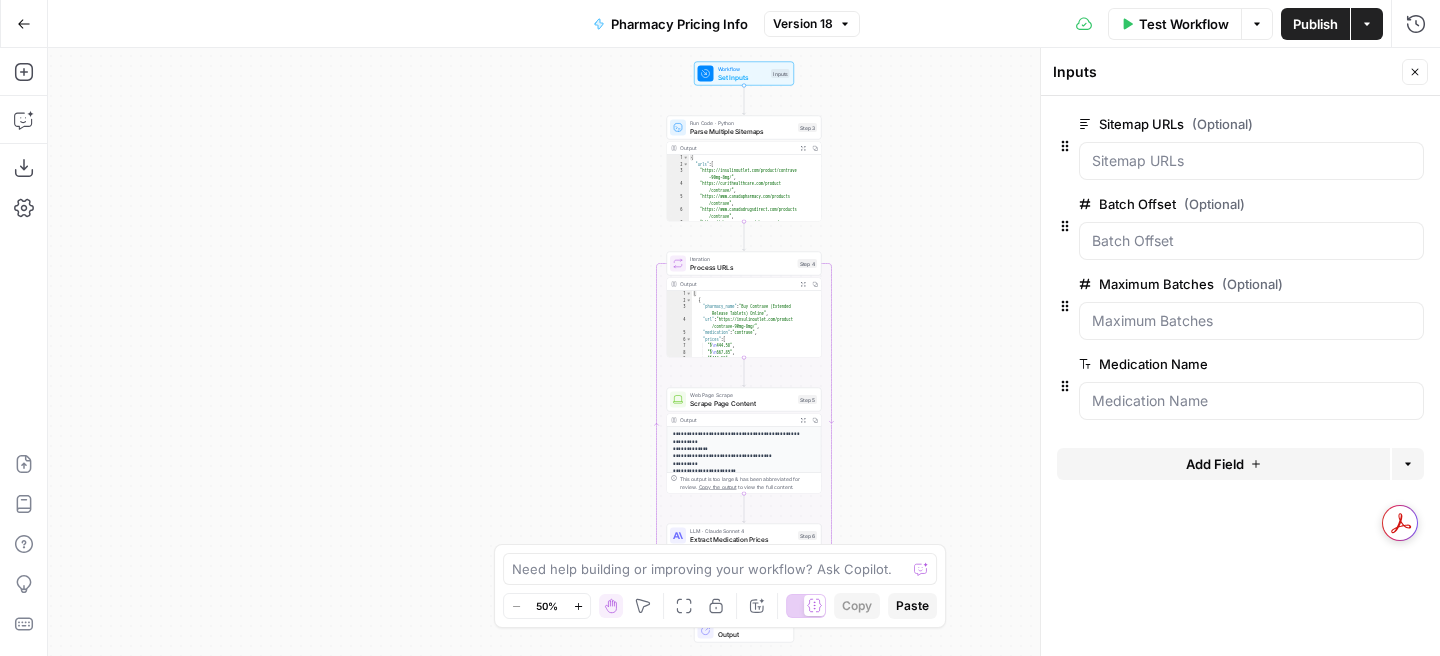 click 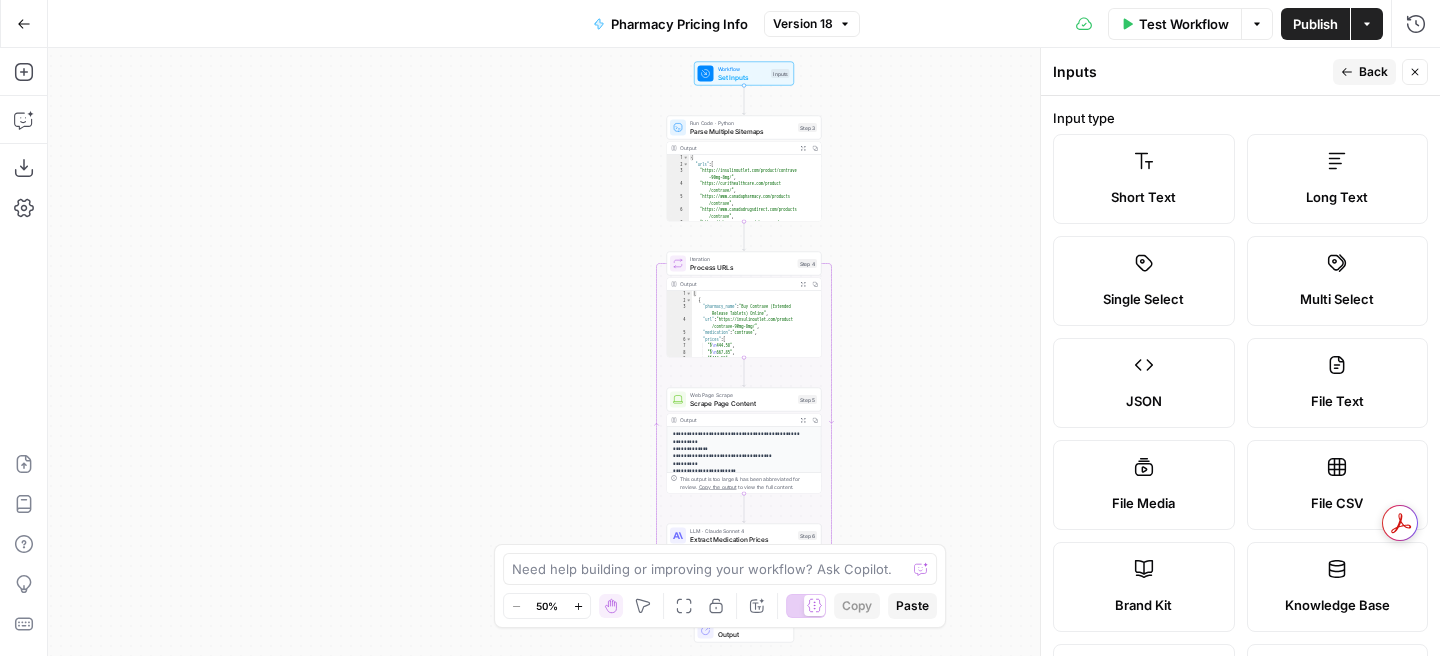 scroll, scrollTop: 995, scrollLeft: 0, axis: vertical 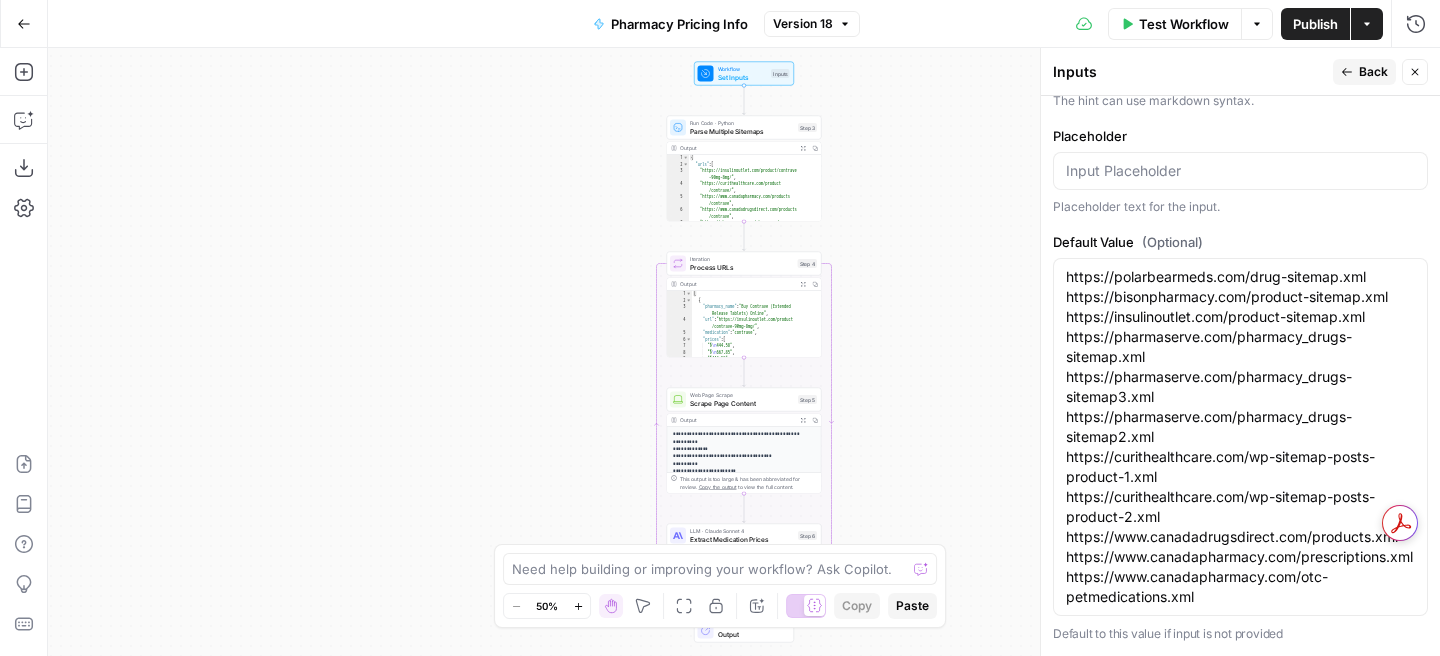 click on "Close" at bounding box center (1415, 72) 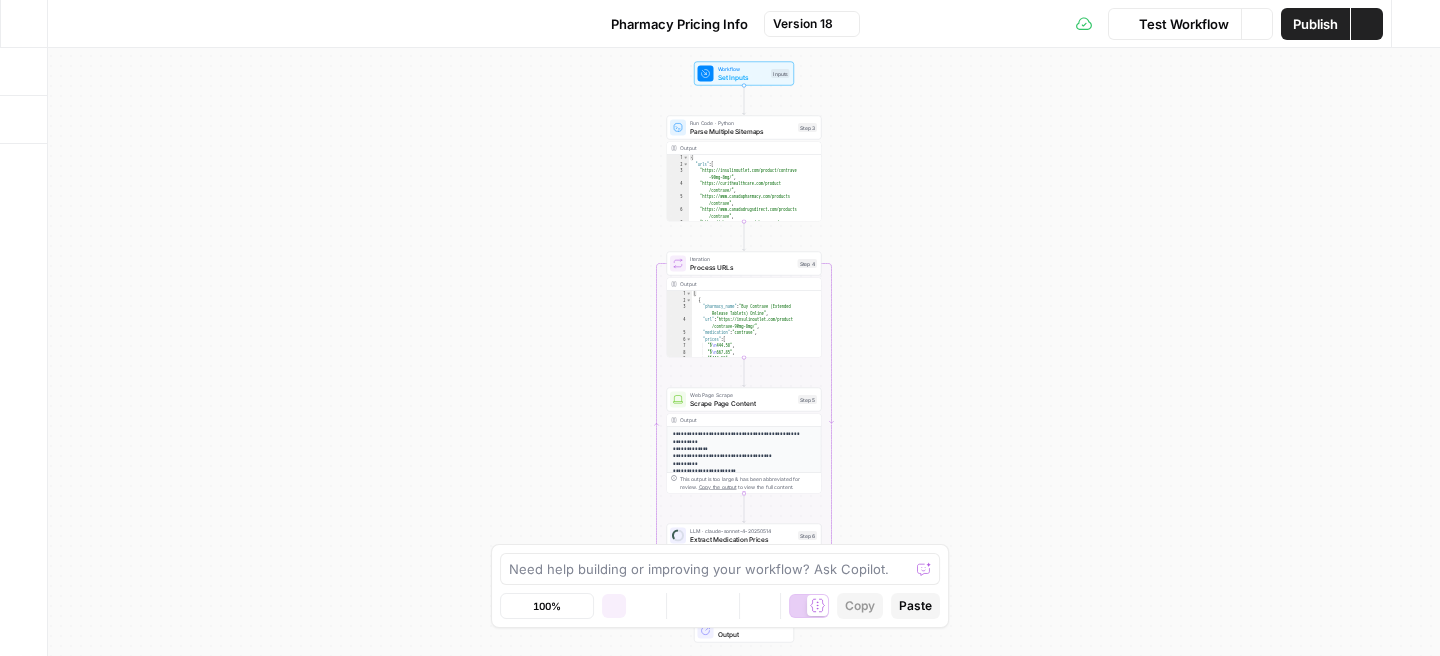 scroll, scrollTop: 0, scrollLeft: 0, axis: both 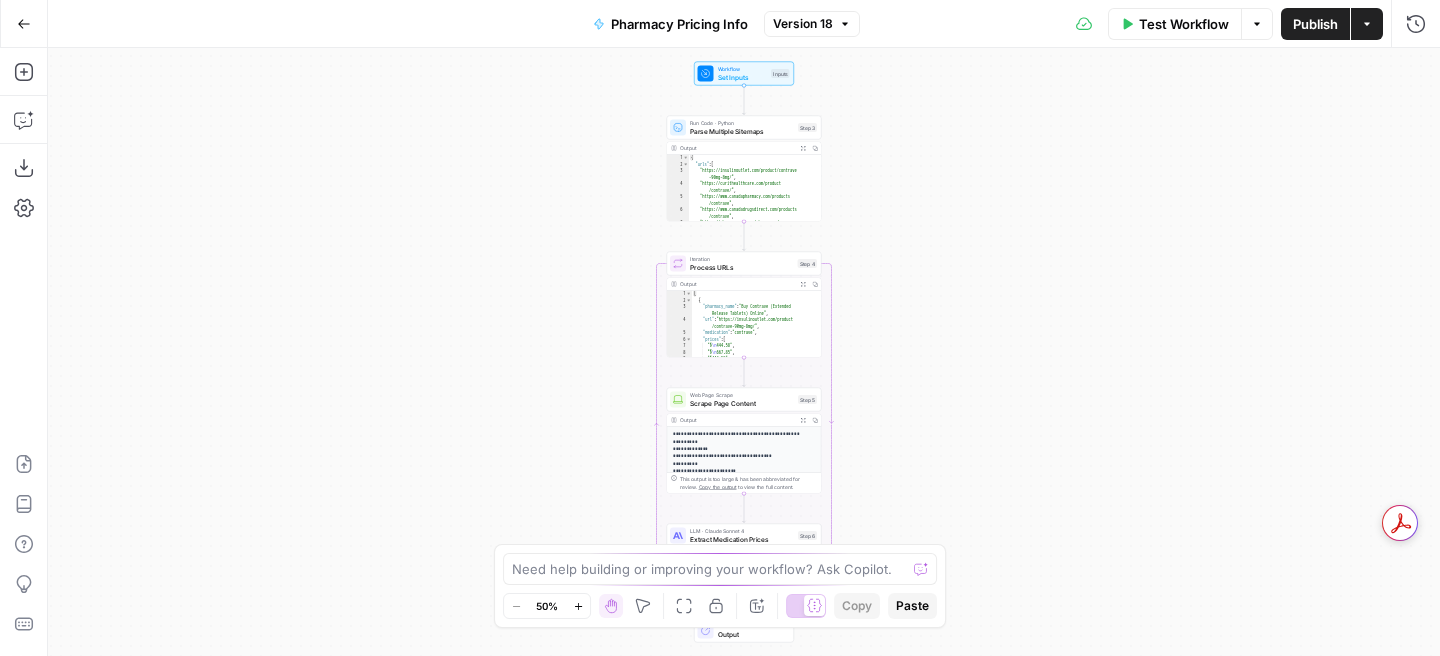 click on "Workflow Set Inputs" at bounding box center [743, 73] 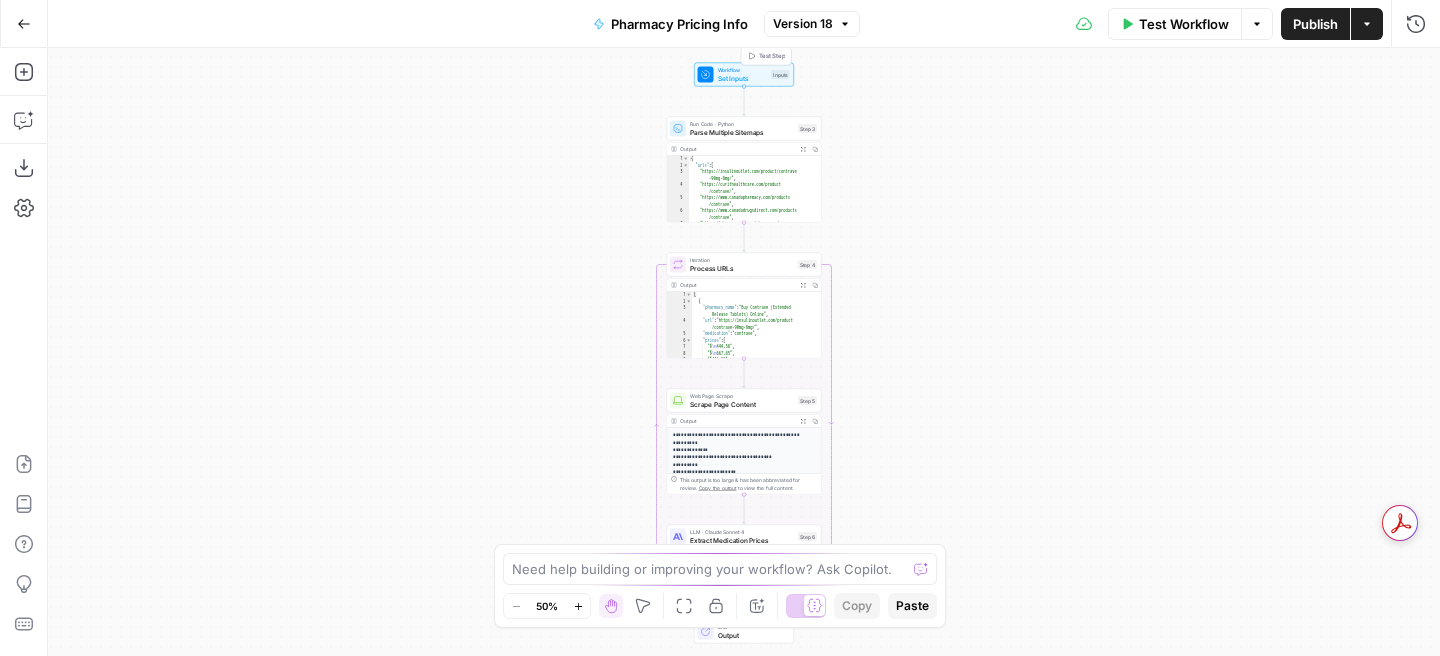 click on "Workflow" at bounding box center (743, 70) 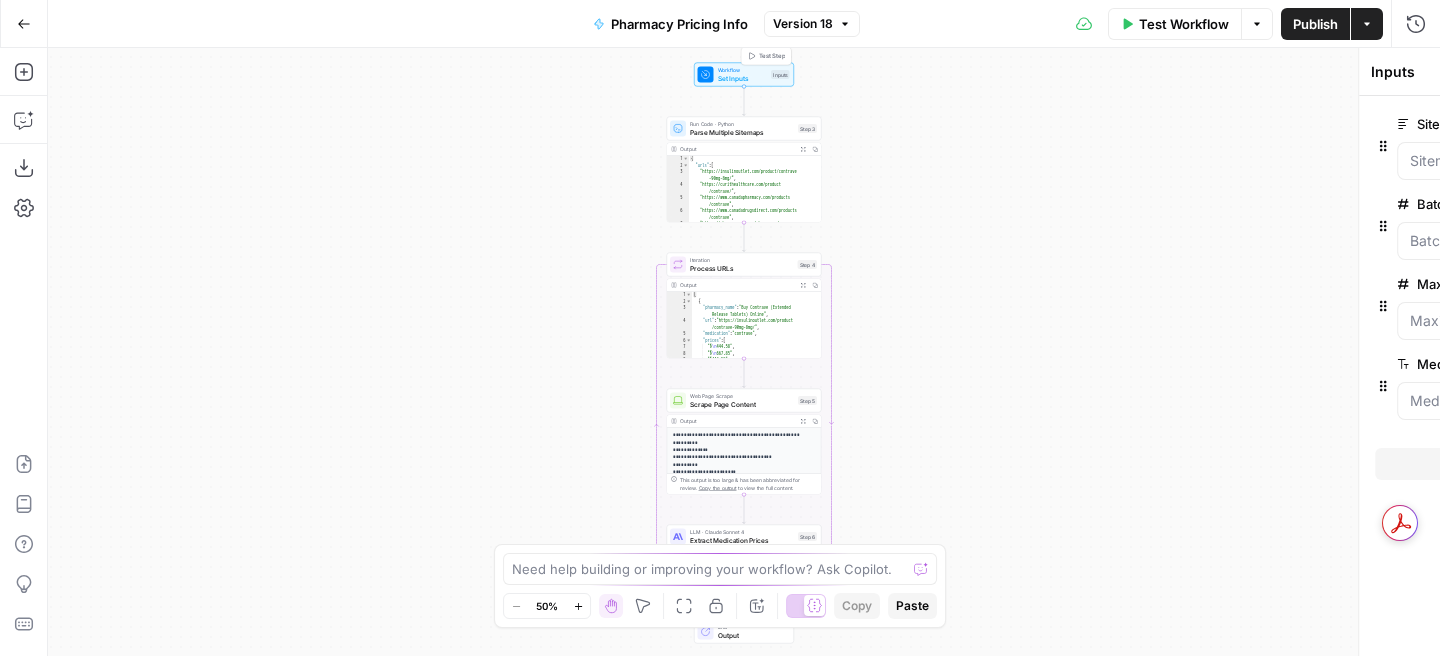 click on "Workflow" at bounding box center (743, 70) 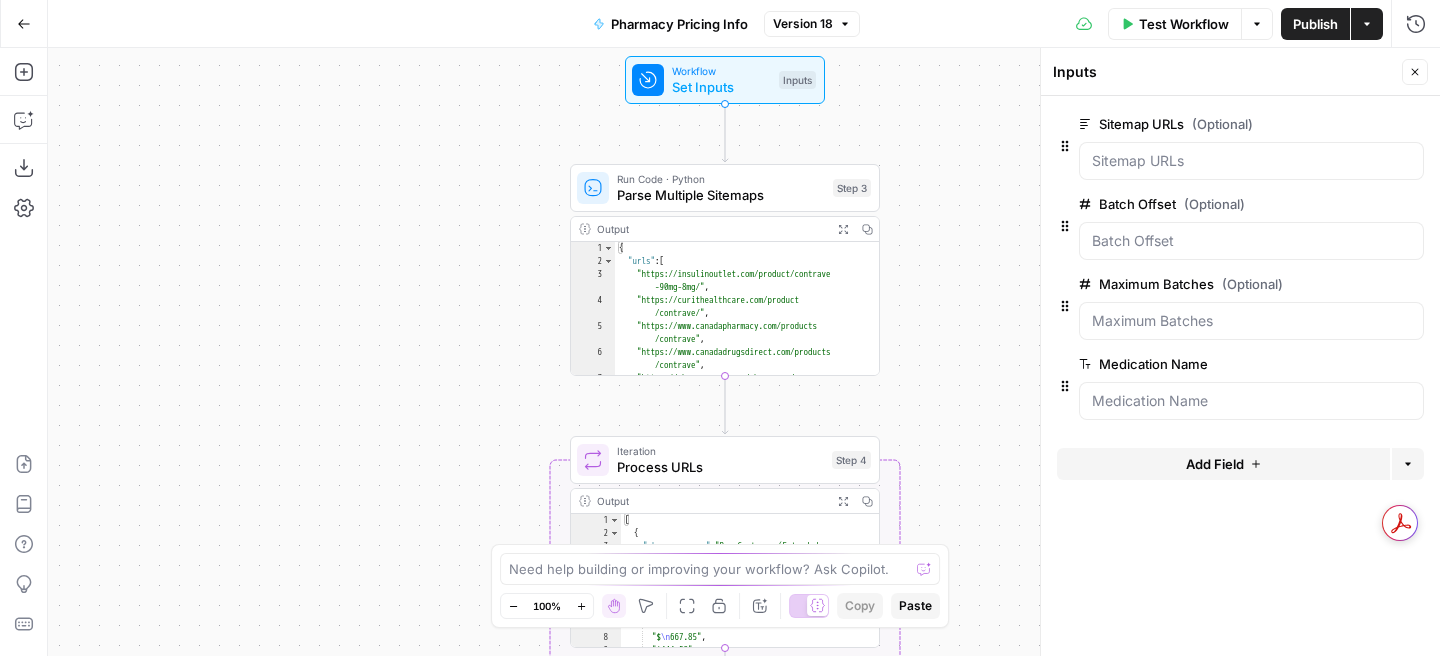 click on "edit field" at bounding box center [1349, 124] 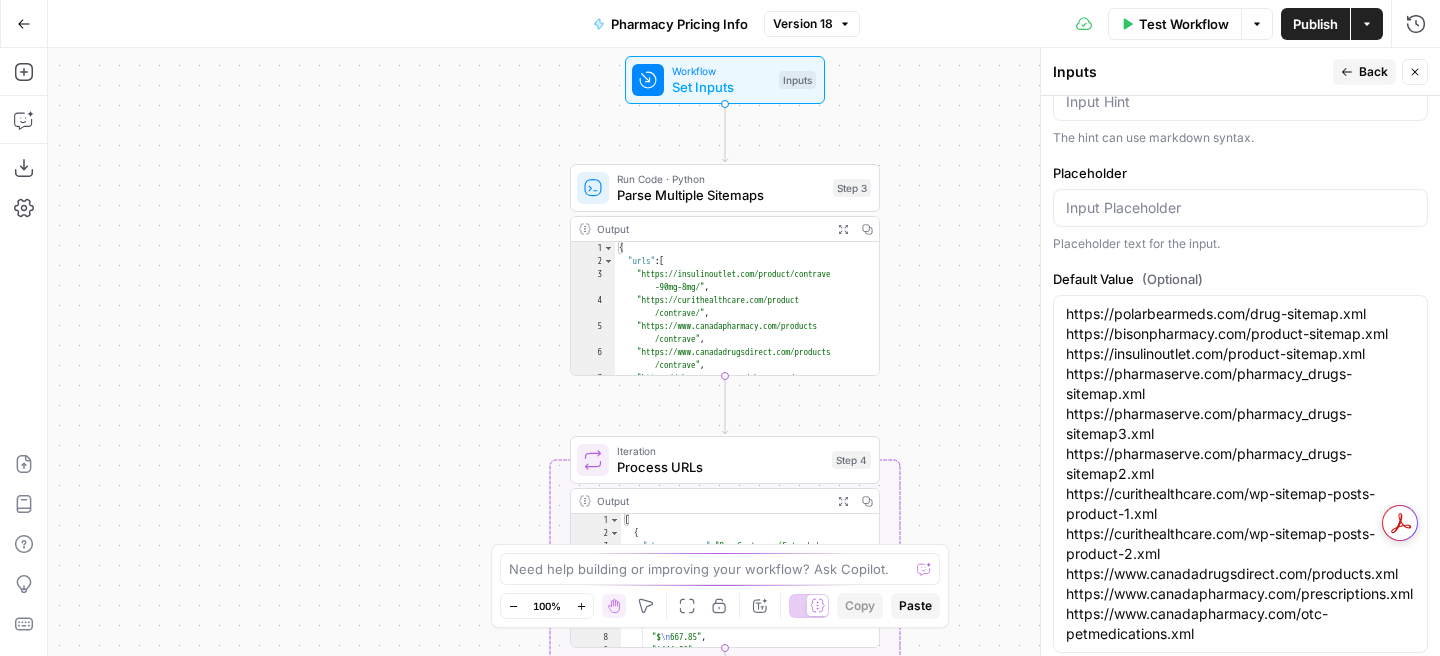 scroll, scrollTop: 995, scrollLeft: 0, axis: vertical 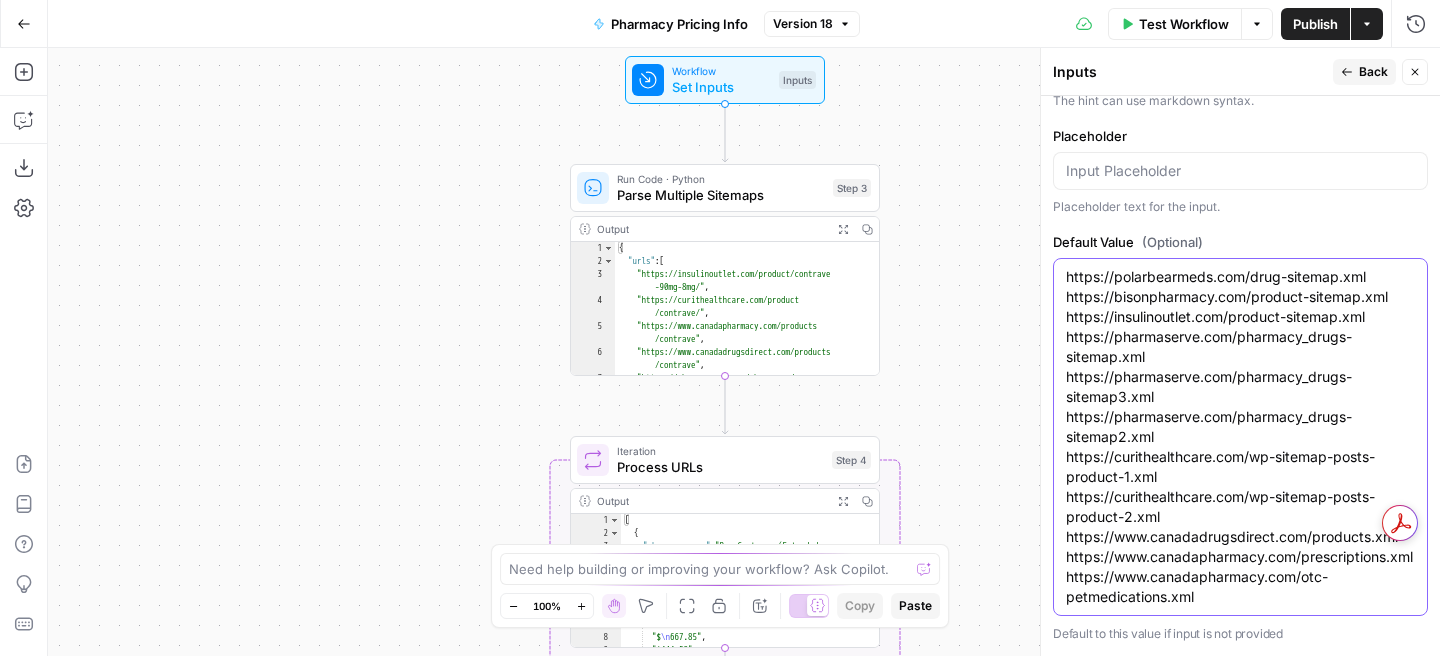 click on "https://polarbearmeds.com/drug-sitemap.xml
https://bisonpharmacy.com/product-sitemap.xml
https://insulinoutlet.com/product-sitemap.xml
https://pharmaserve.com/pharmacy_drugs-sitemap.xml
https://pharmaserve.com/pharmacy_drugs-sitemap3.xml
https://pharmaserve.com/pharmacy_drugs-sitemap2.xml
https://curithealthcare.com/wp-sitemap-posts-product-1.xml
https://curithealthcare.com/wp-sitemap-posts-product-2.xml
https://www.canadadrugsdirect.com/products.xml
https://www.canadapharmacy.com/prescriptions.xml
https://www.canadapharmacy.com/otc-petmedications.xml" at bounding box center (1240, 437) 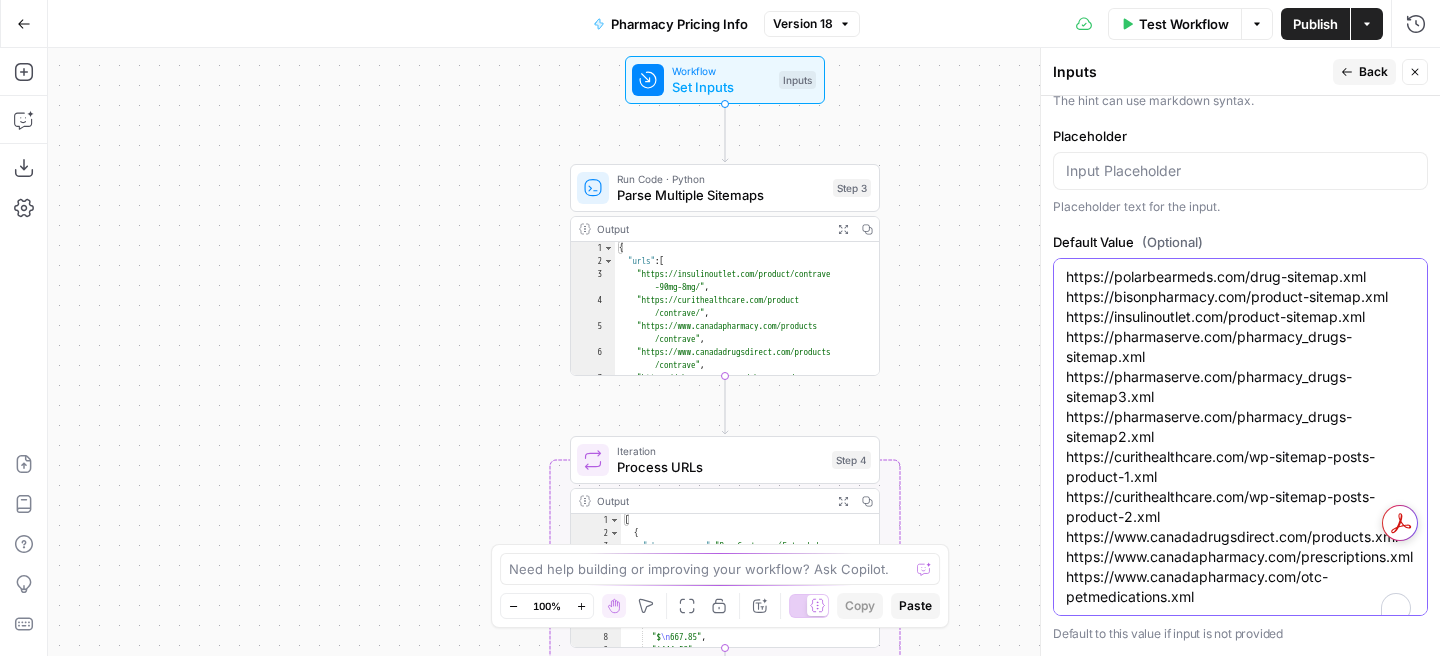 paste on "https://www.onlinepharmaciescanada.com/product-sitemap2.xml" 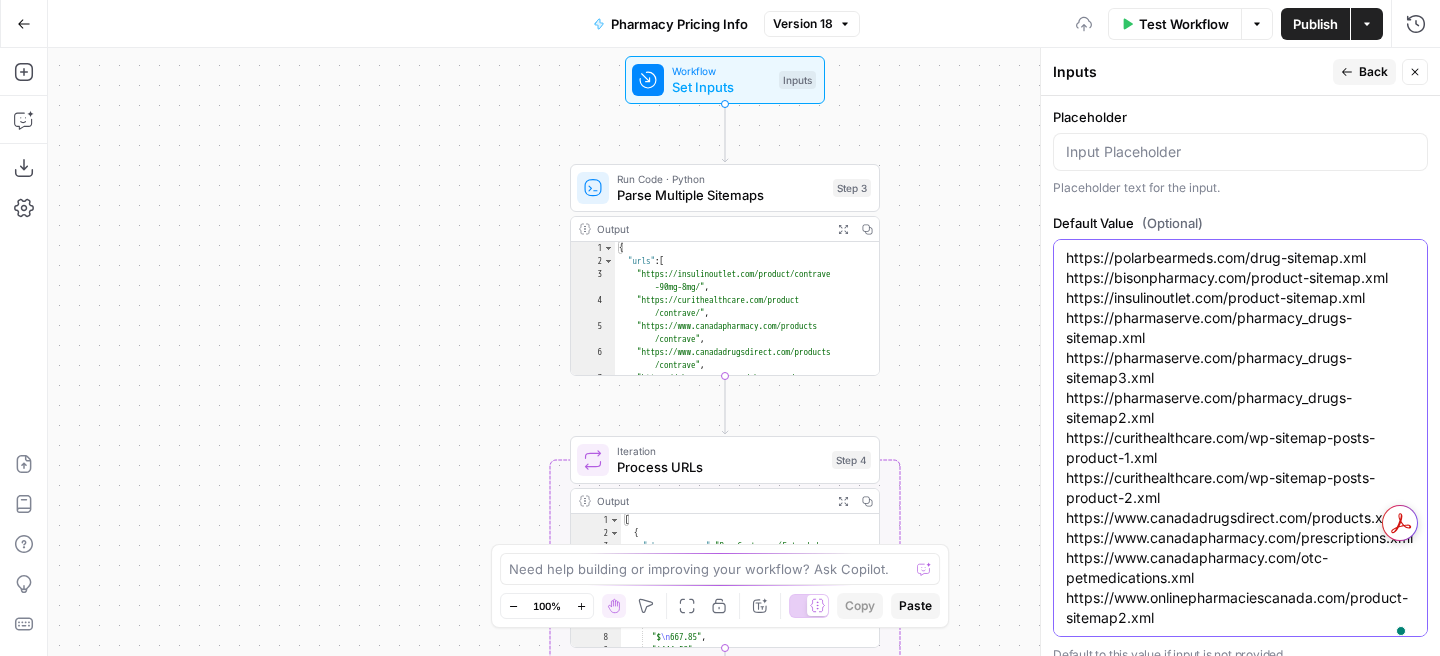 scroll, scrollTop: 1035, scrollLeft: 0, axis: vertical 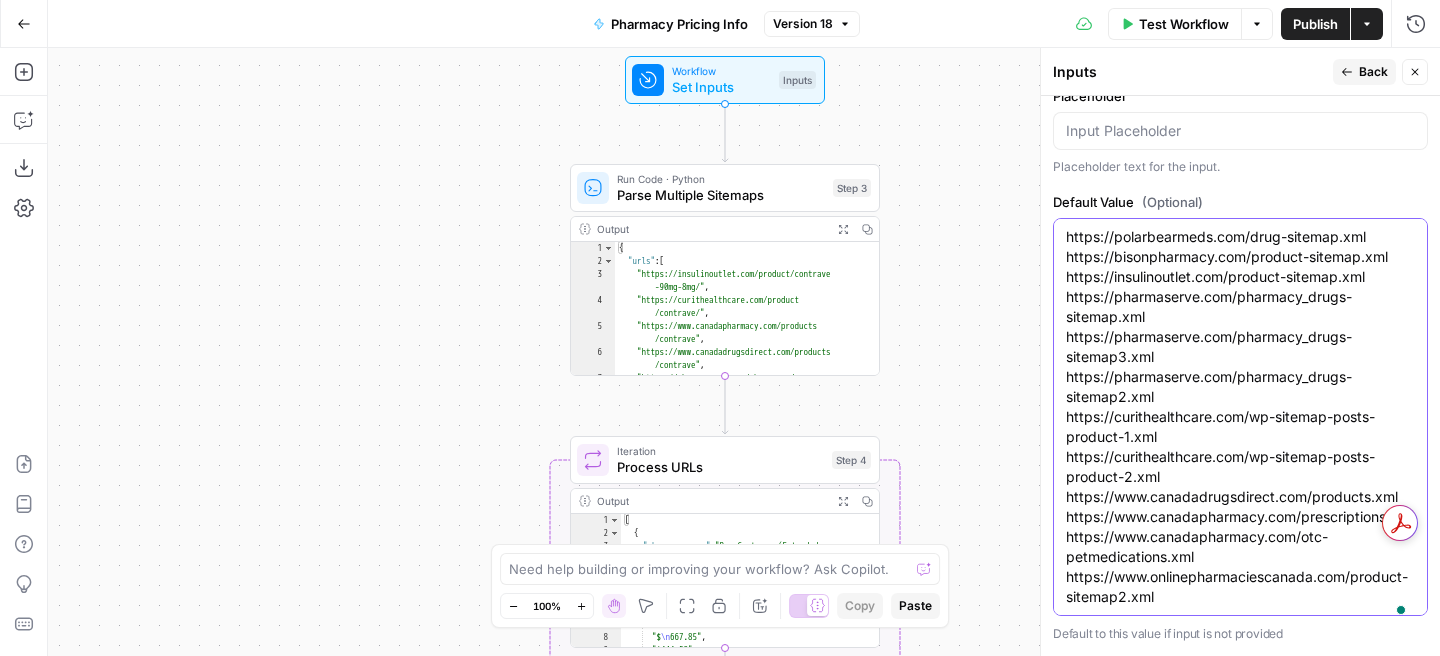 click on "https://polarbearmeds.com/drug-sitemap.xml
https://bisonpharmacy.com/product-sitemap.xml
https://insulinoutlet.com/product-sitemap.xml
https://pharmaserve.com/pharmacy_drugs-sitemap.xml
https://pharmaserve.com/pharmacy_drugs-sitemap3.xml
https://pharmaserve.com/pharmacy_drugs-sitemap2.xml
https://curithealthcare.com/wp-sitemap-posts-product-1.xml
https://curithealthcare.com/wp-sitemap-posts-product-2.xml
https://www.canadadrugsdirect.com/products.xml
https://www.canadapharmacy.com/prescriptions.xml
https://www.canadapharmacy.com/otc-petmedications.xml
https://www.onlinepharmaciescanada.com/product-sitemap2.xml" at bounding box center [1240, 417] 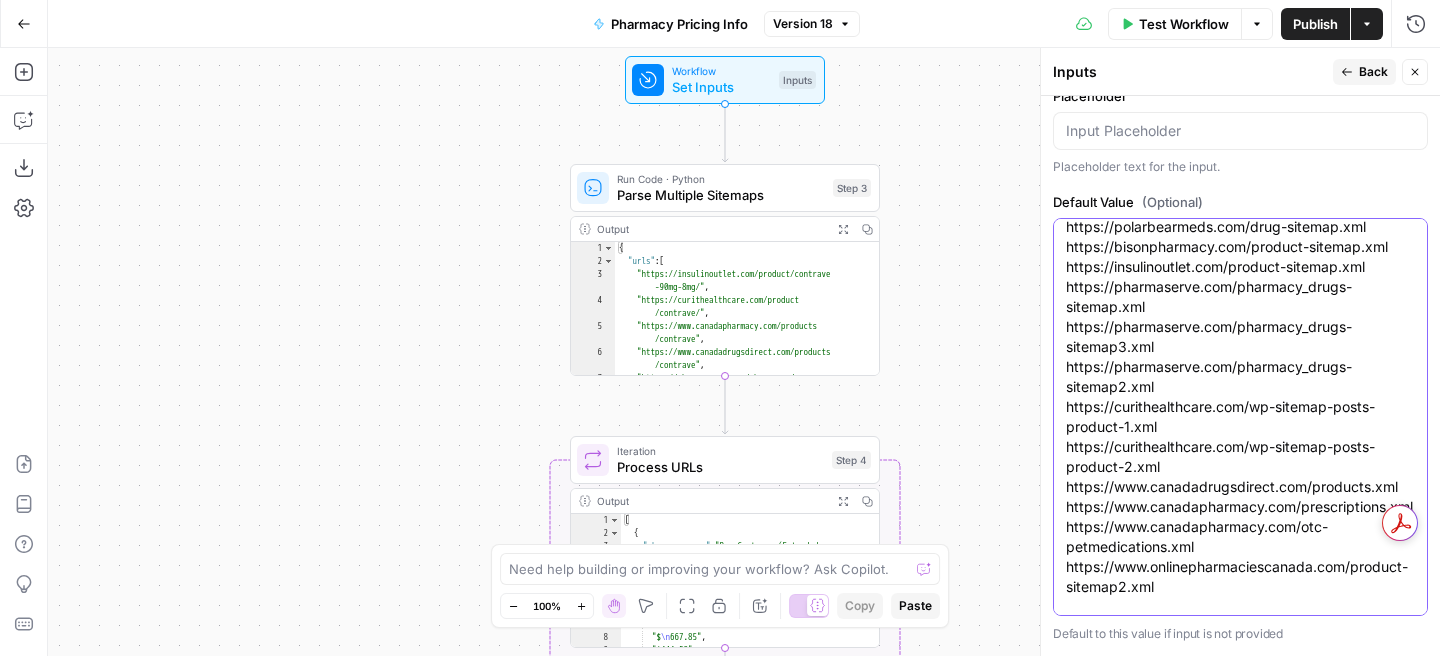 paste on "https://www.onlinepharmaciescanada.com/product-sitemap1.xml" 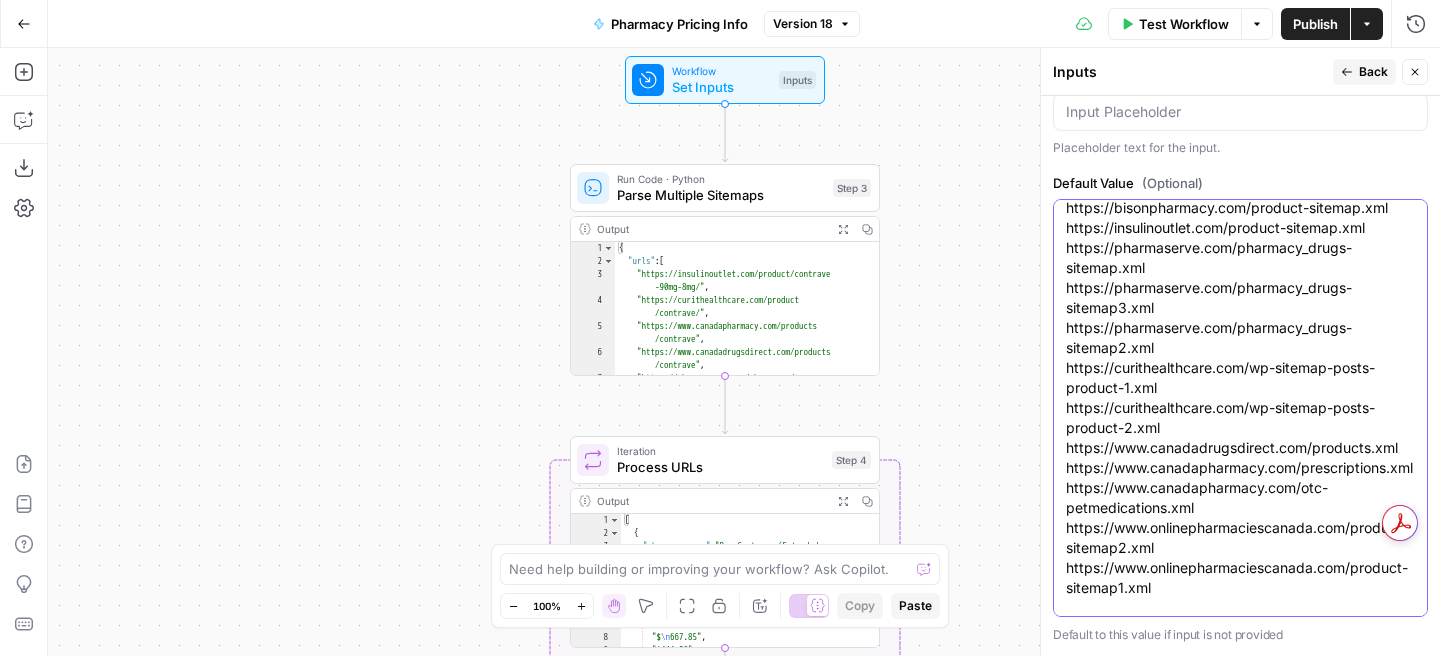 scroll, scrollTop: 50, scrollLeft: 0, axis: vertical 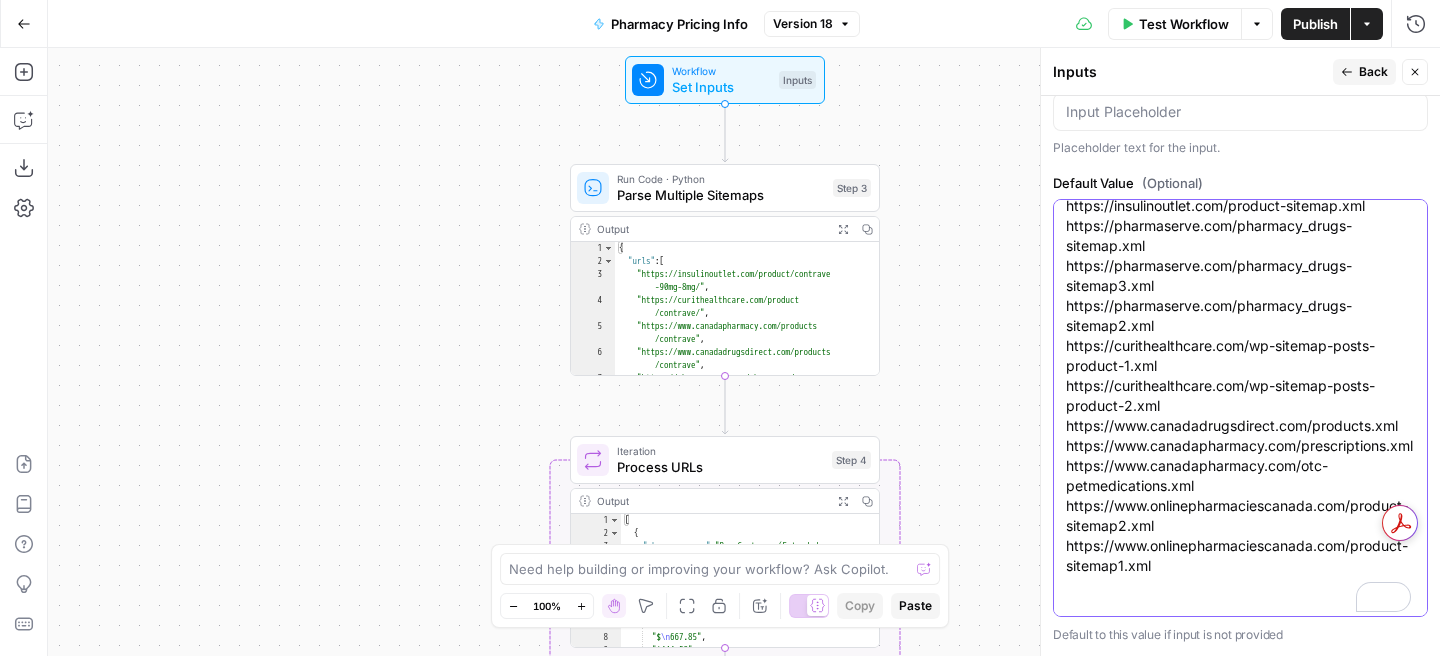 paste on "https://canadadrugstore.com/sitemap.xml" 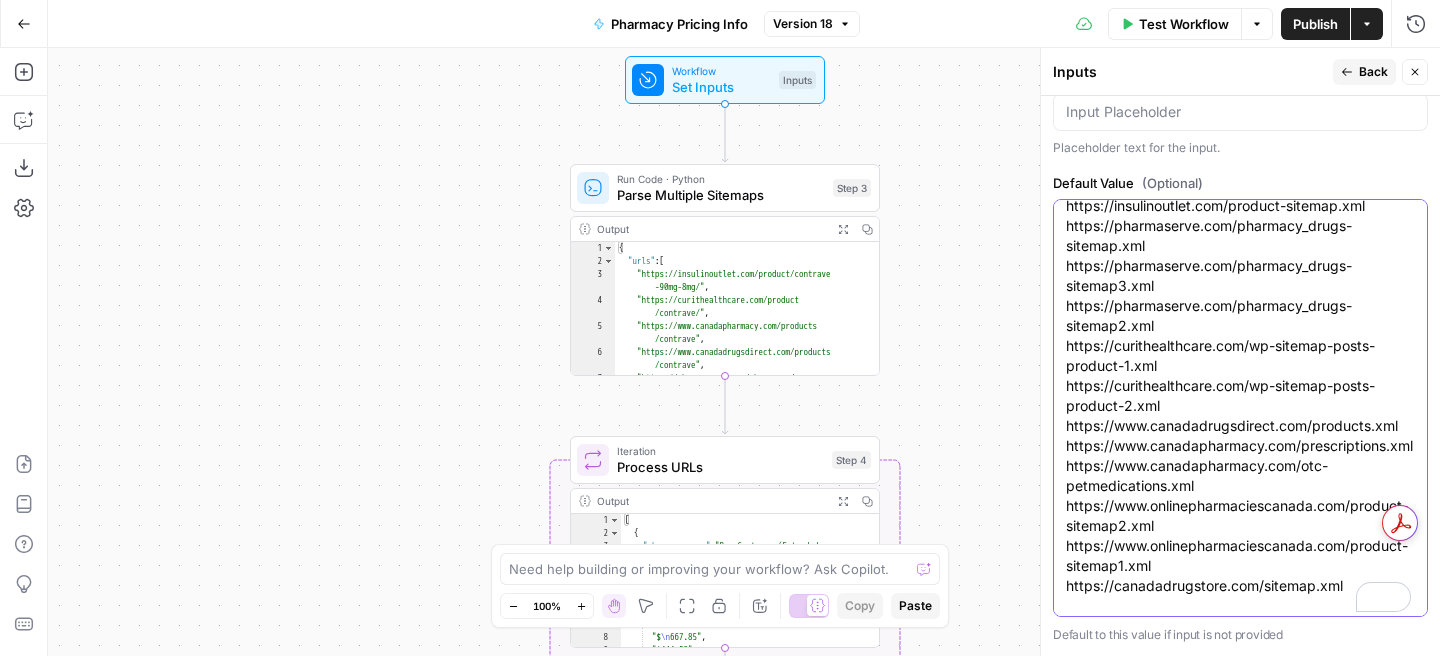 scroll, scrollTop: 0, scrollLeft: 0, axis: both 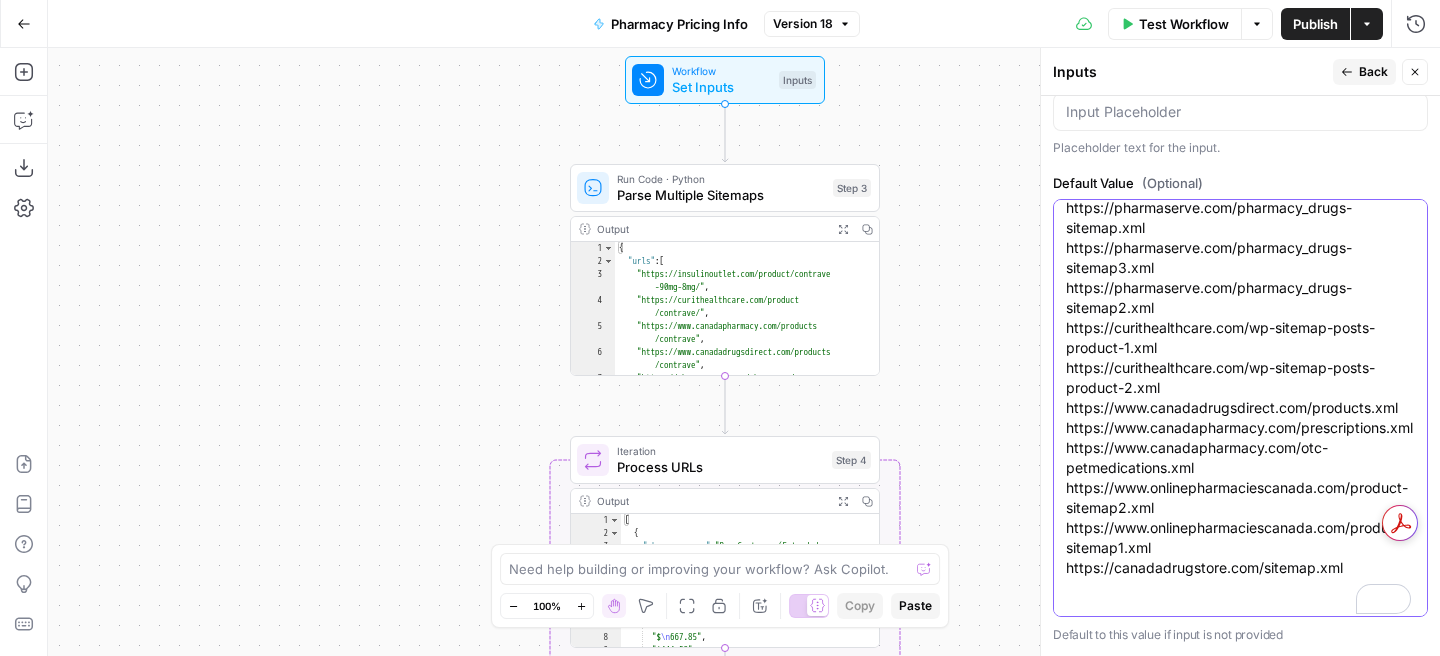 paste on "https://spfpharmacy.com/pwire_product-sitemap.xml" 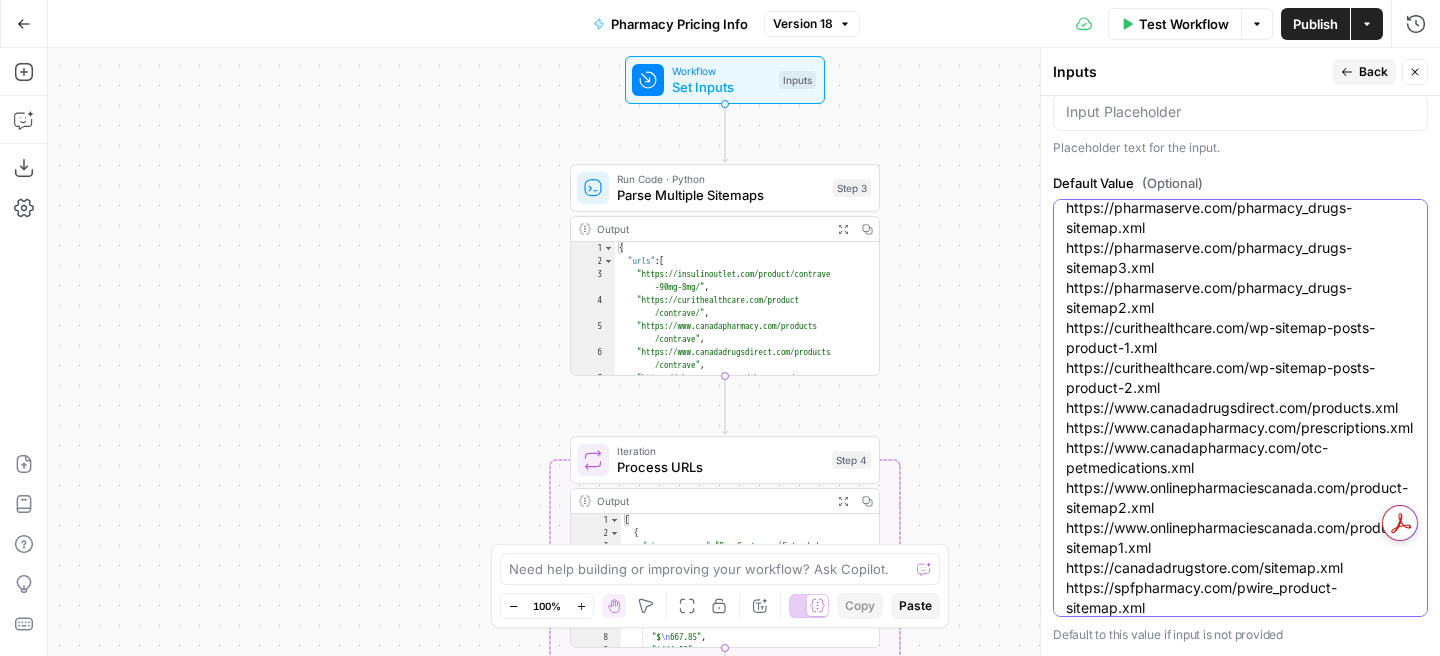 scroll, scrollTop: 90, scrollLeft: 0, axis: vertical 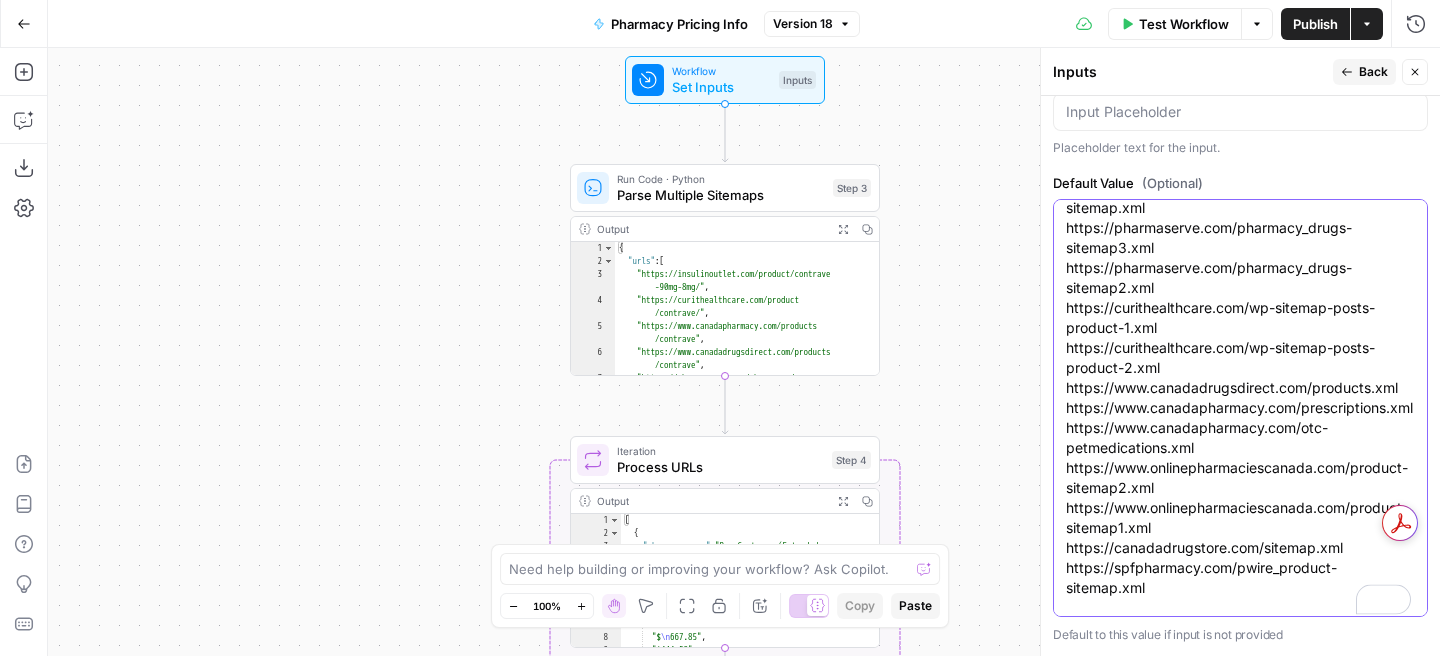 type on "https://polarbearmeds.com/drug-sitemap.xml
https://bisonpharmacy.com/product-sitemap.xml
https://insulinoutlet.com/product-sitemap.xml
https://pharmaserve.com/pharmacy_drugs-sitemap.xml
https://pharmaserve.com/pharmacy_drugs-sitemap3.xml
https://pharmaserve.com/pharmacy_drugs-sitemap2.xml
https://curithealthcare.com/wp-sitemap-posts-product-1.xml
https://curithealthcare.com/wp-sitemap-posts-product-2.xml
https://www.canadadrugsdirect.com/products.xml
https://www.canadapharmacy.com/prescriptions.xml
https://www.canadapharmacy.com/otc-petmedications.xml
https://www.onlinepharmaciescanada.com/product-sitemap2.xml
https://www.onlinepharmaciescanada.com/product-sitemap1.xml
https://canadadrugstore.com/sitemap.xml
https://spfpharmacy.com/pwire_product-sitemap.xml" 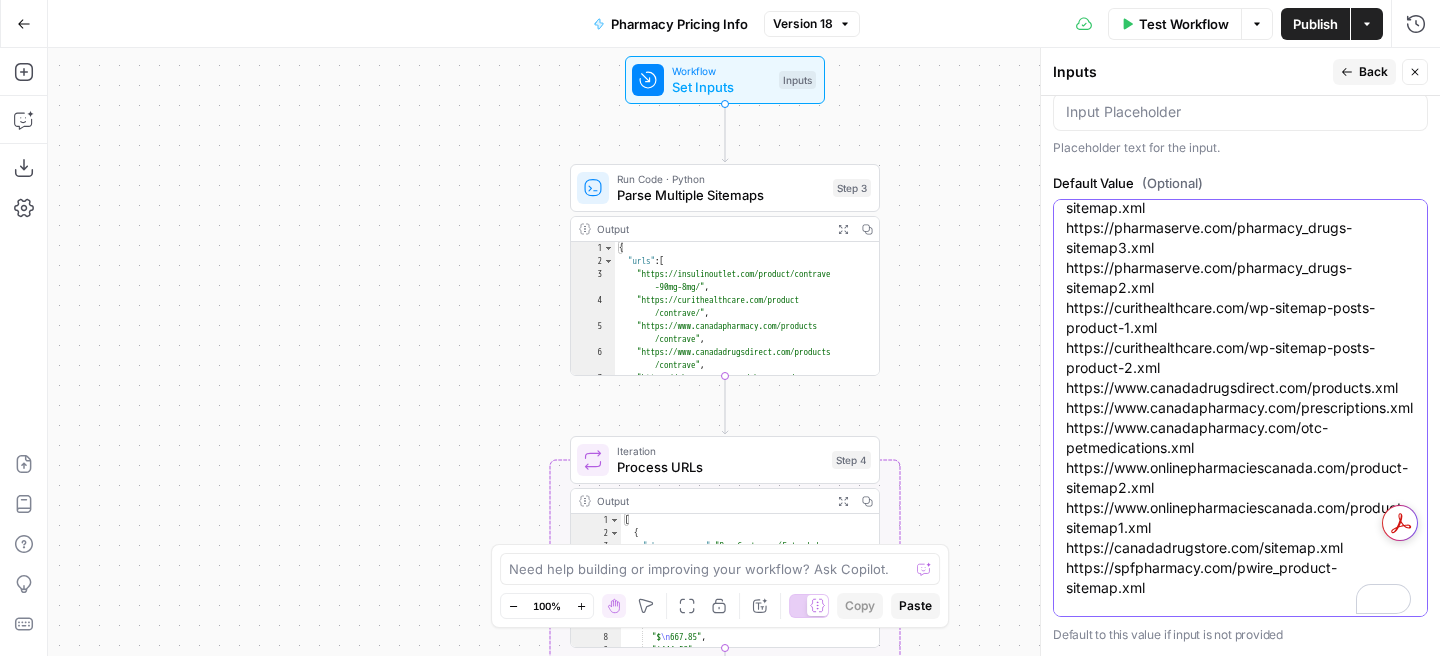 scroll, scrollTop: 0, scrollLeft: 0, axis: both 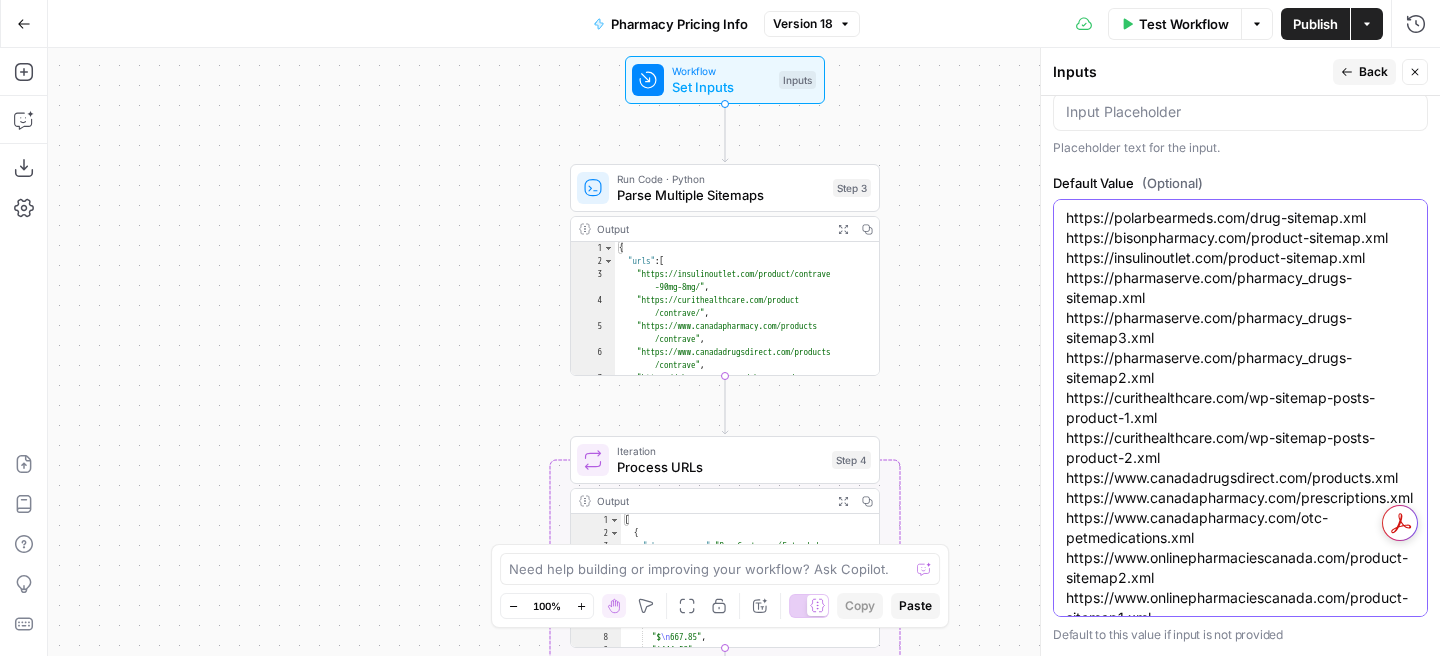 click on "https://polarbearmeds.com/drug-sitemap.xml
https://bisonpharmacy.com/product-sitemap.xml
https://insulinoutlet.com/product-sitemap.xml
https://pharmaserve.com/pharmacy_drugs-sitemap.xml
https://pharmaserve.com/pharmacy_drugs-sitemap3.xml
https://pharmaserve.com/pharmacy_drugs-sitemap2.xml
https://curithealthcare.com/wp-sitemap-posts-product-1.xml
https://curithealthcare.com/wp-sitemap-posts-product-2.xml
https://www.canadadrugsdirect.com/products.xml
https://www.canadapharmacy.com/prescriptions.xml
https://www.canadapharmacy.com/otc-petmedications.xml
https://www.onlinepharmaciescanada.com/product-sitemap2.xml
https://www.onlinepharmaciescanada.com/product-sitemap1.xml
https://canadadrugstore.com/sitemap.xml
https://spfpharmacy.com/pwire_product-sitemap.xml" at bounding box center [1240, 448] 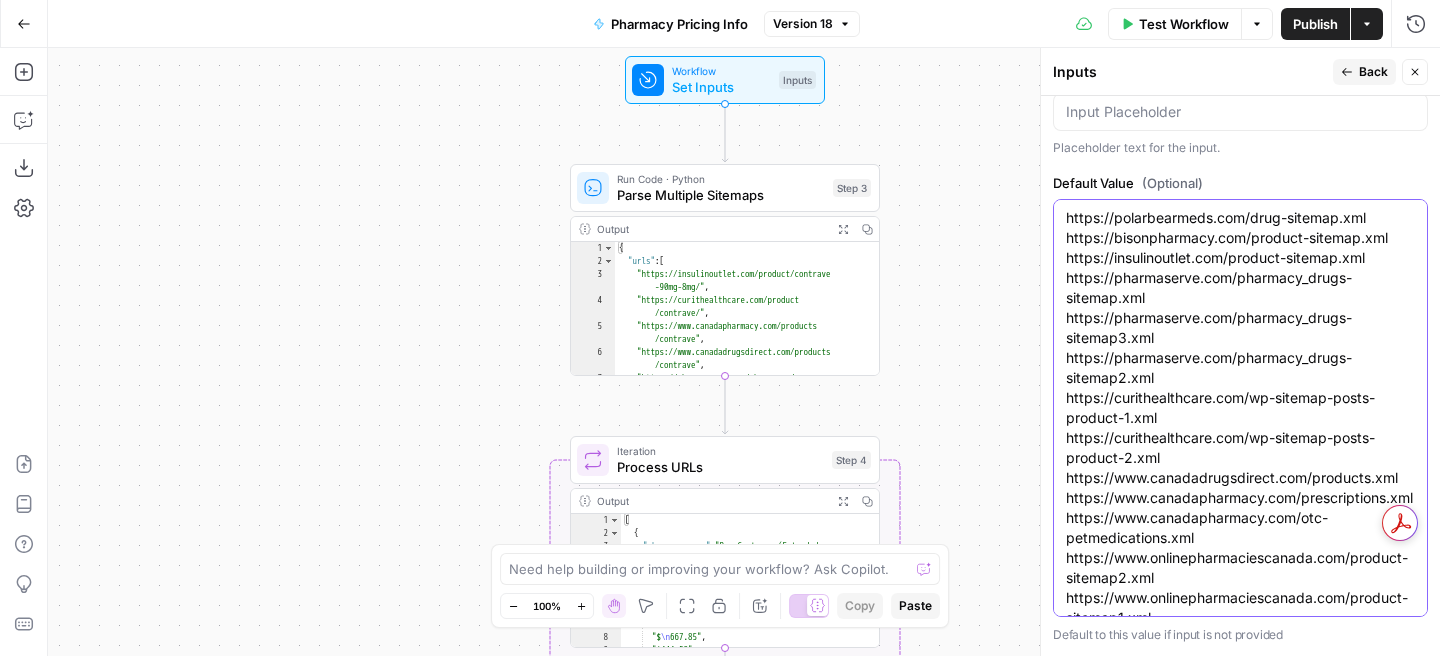scroll, scrollTop: 100, scrollLeft: 0, axis: vertical 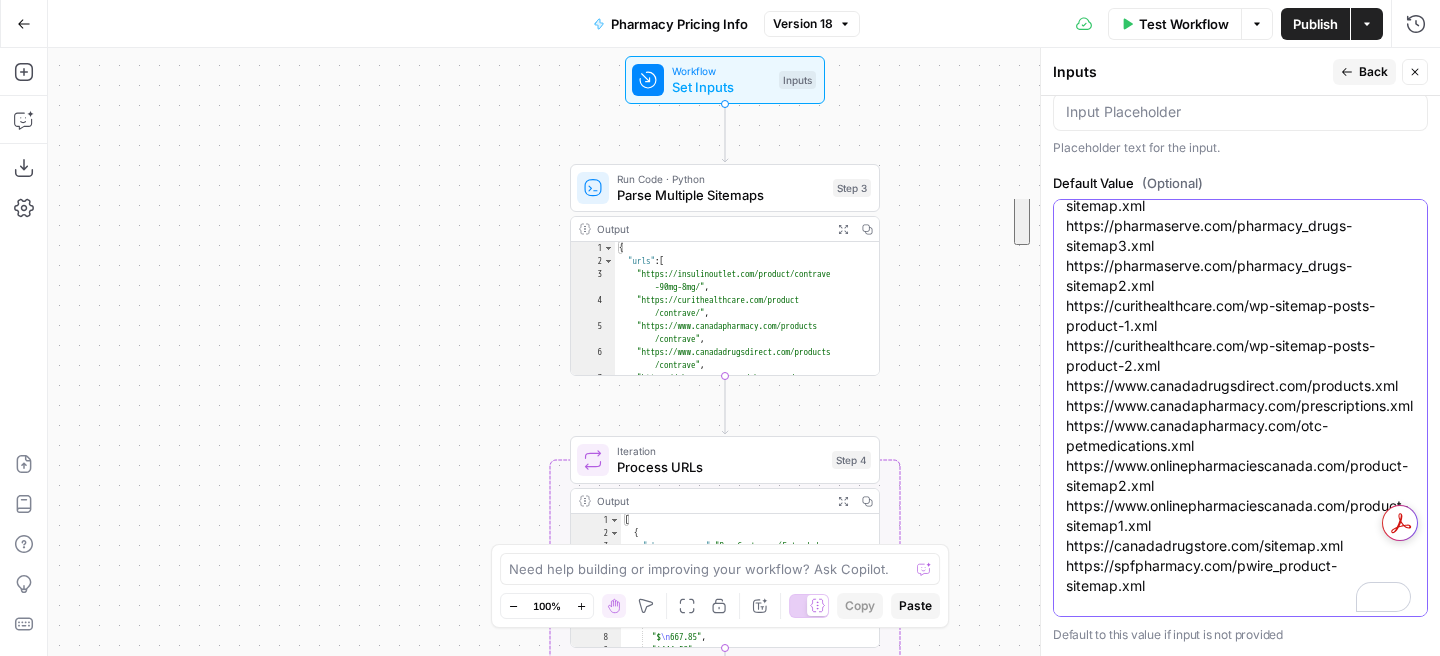 drag, startPoint x: 1067, startPoint y: 480, endPoint x: 1229, endPoint y: 611, distance: 208.33867 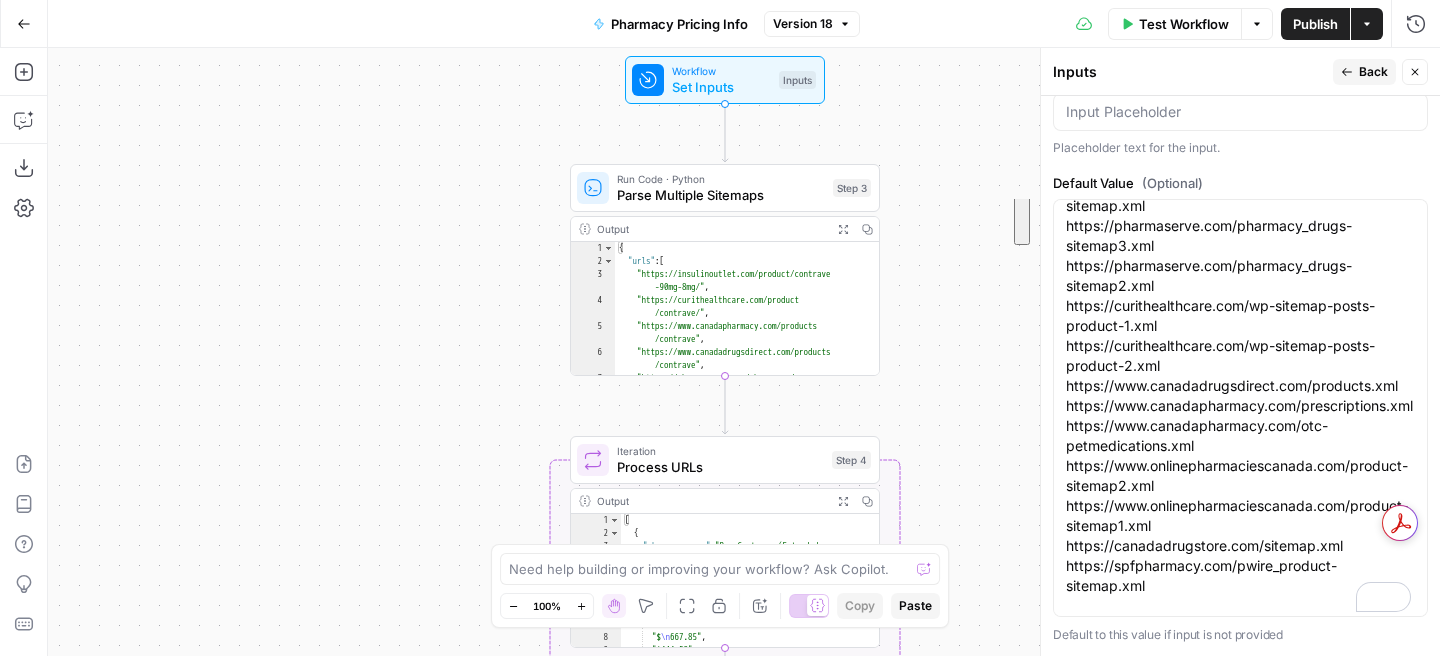 scroll, scrollTop: 0, scrollLeft: 0, axis: both 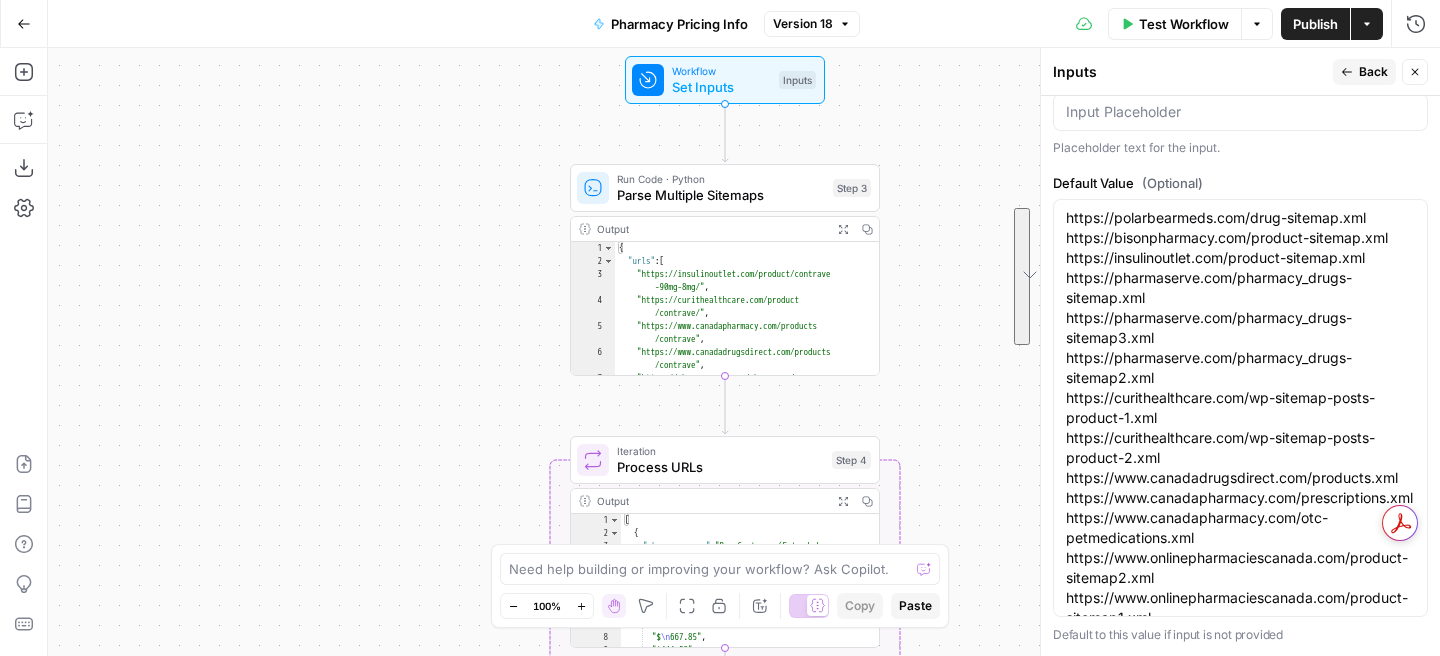 click on "Publish" at bounding box center (1315, 24) 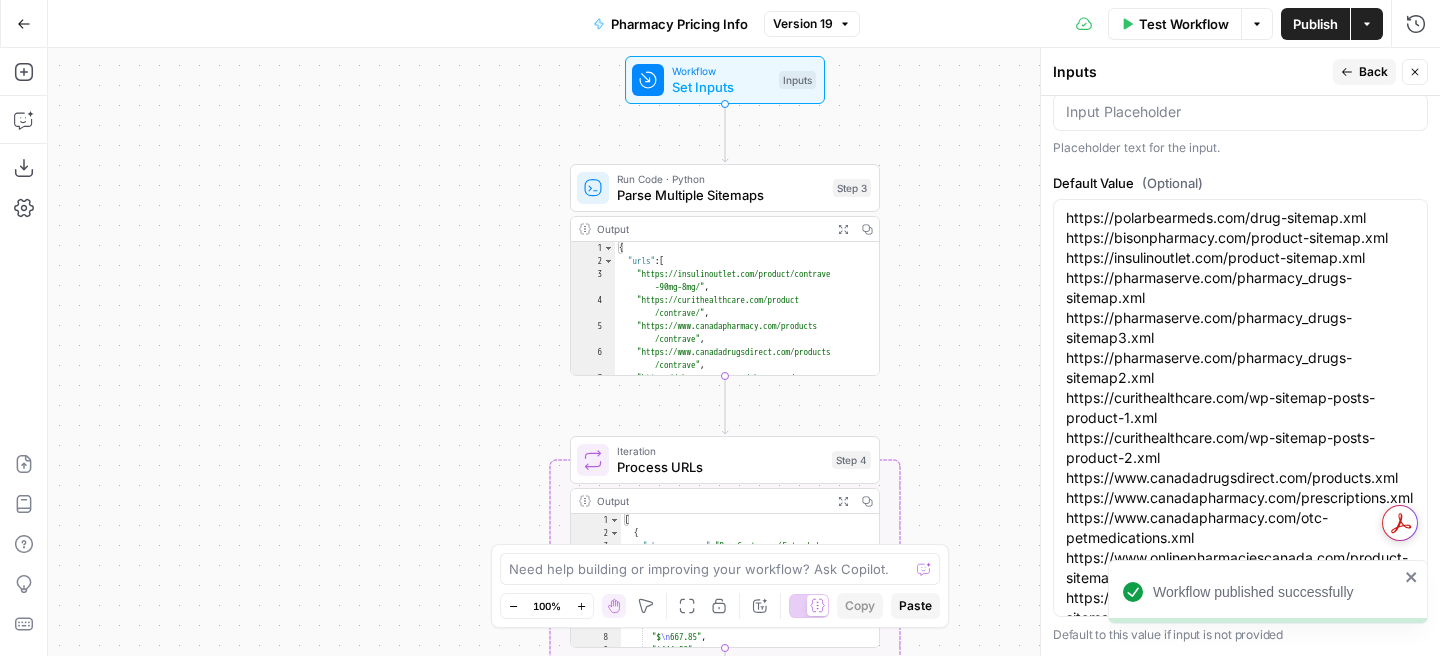 scroll, scrollTop: 1035, scrollLeft: 0, axis: vertical 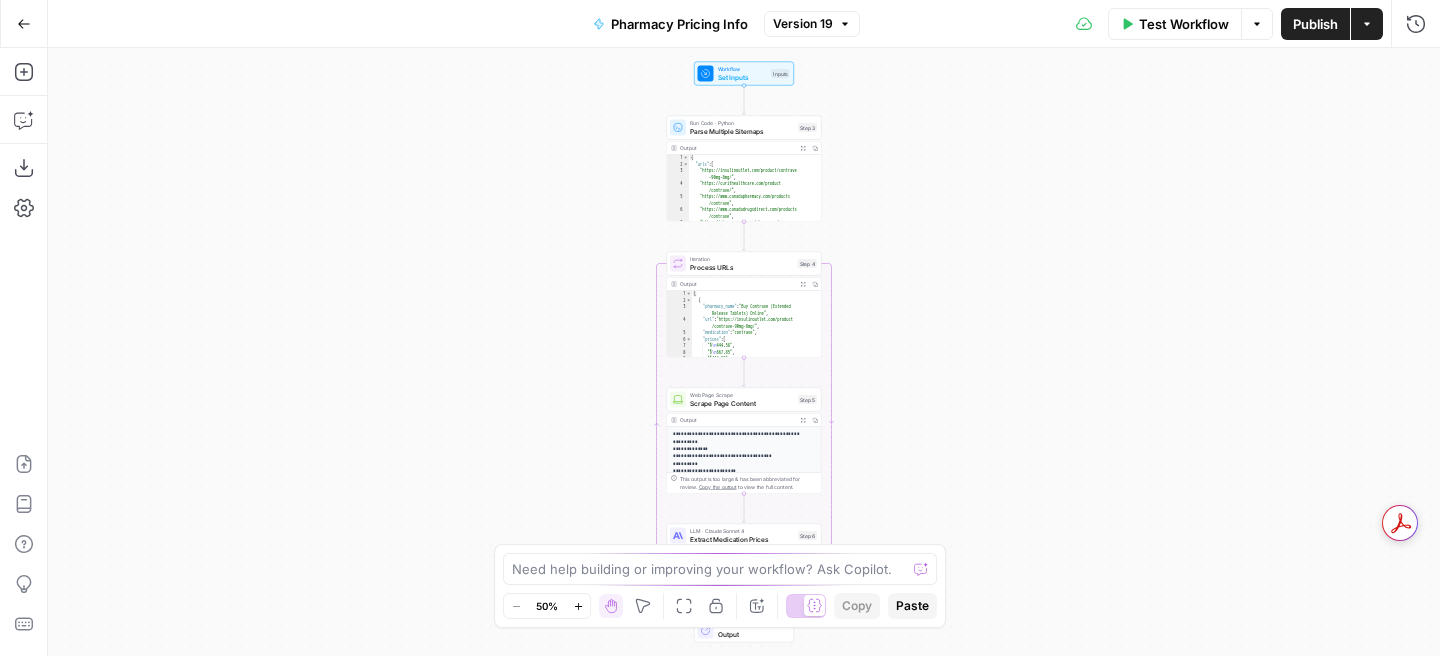click on "Version 19" at bounding box center (803, 24) 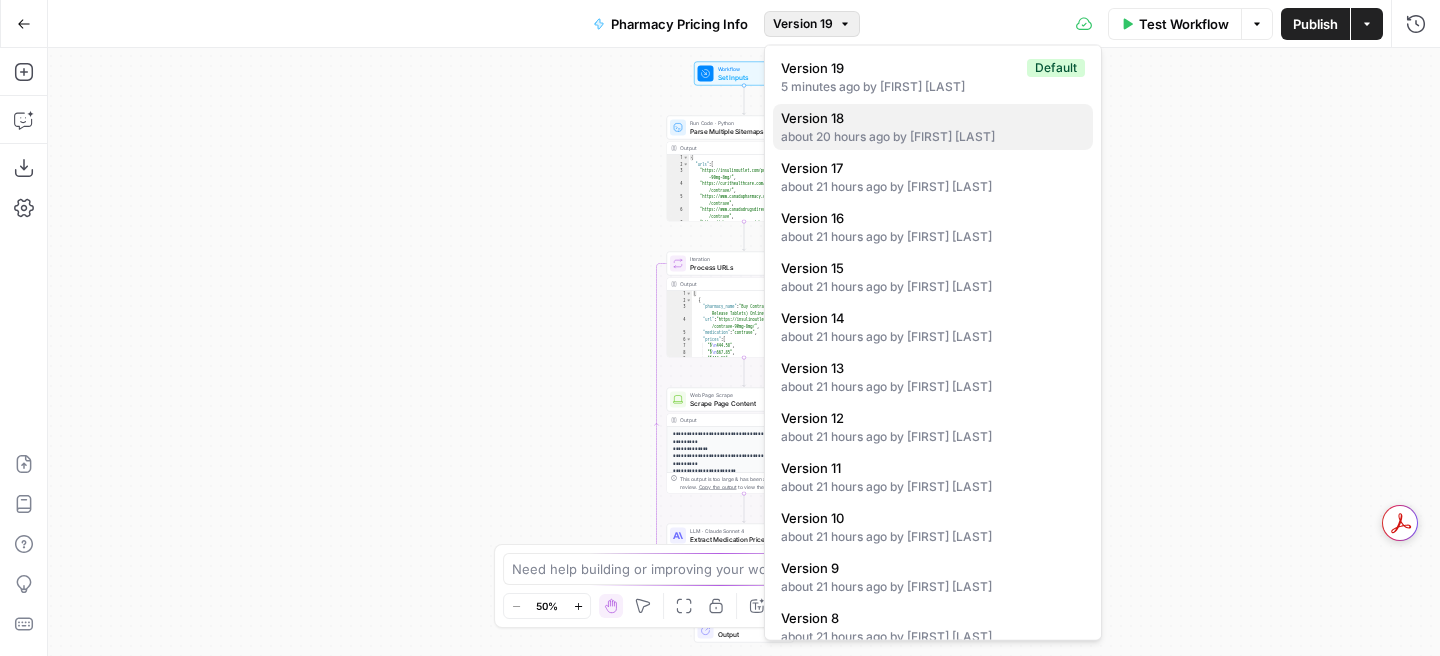 click on "about 20 hours ago
by [FIRST] [LAST]" at bounding box center [933, 137] 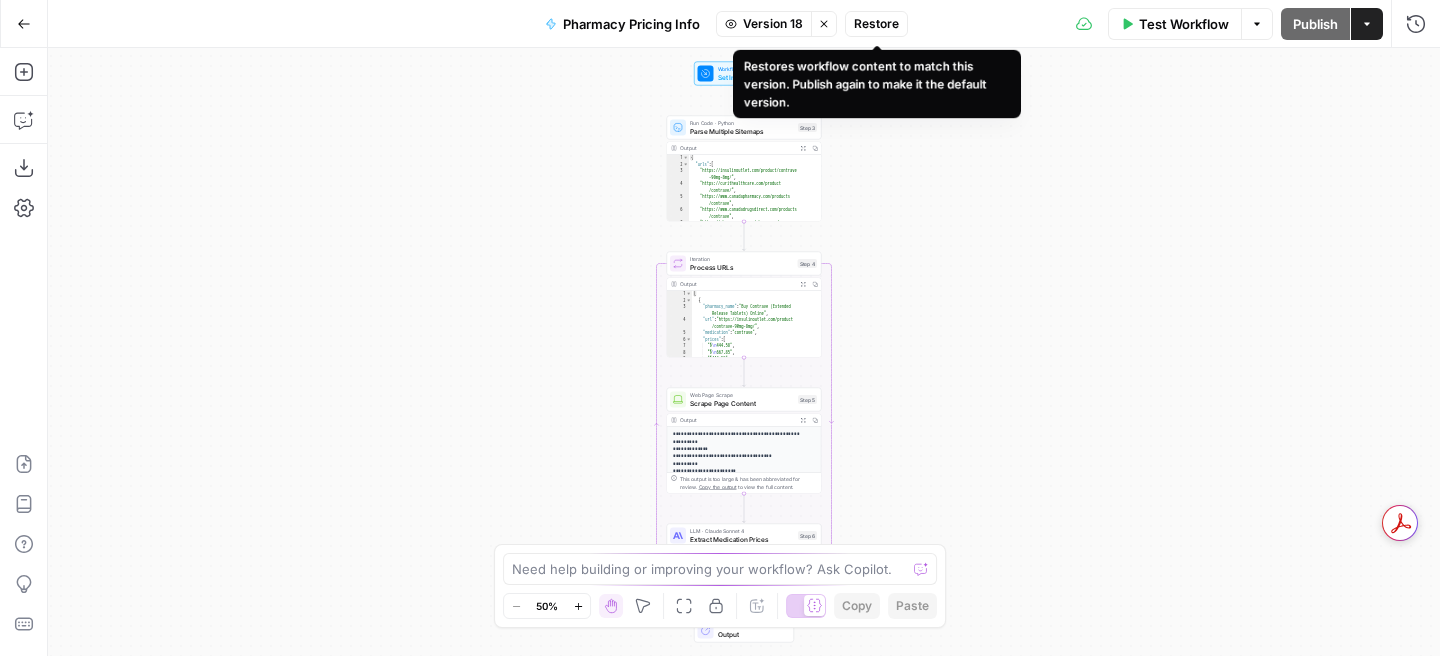 click on "Restore" at bounding box center (876, 24) 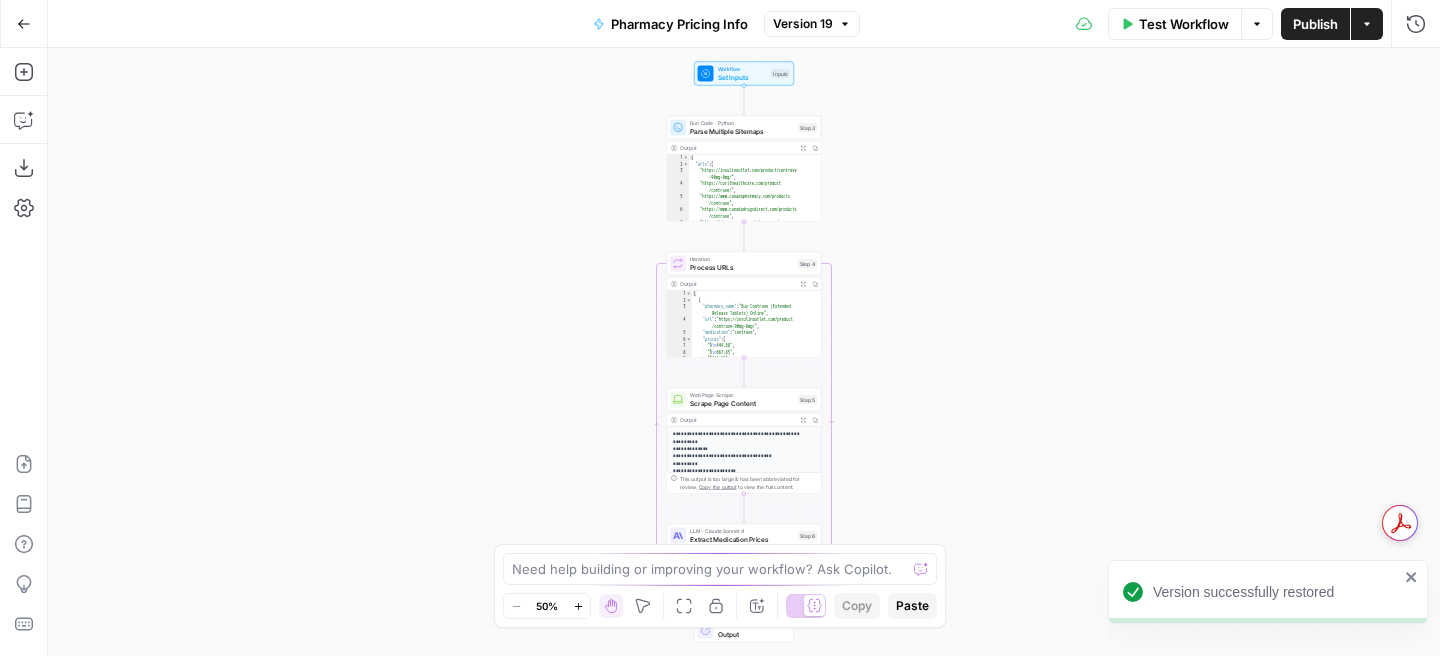 click on "Workflow Set Inputs Inputs Run Code · Python Parse Multiple Sitemaps Step 3 Output Expand Output Copy 1 2 3 4 5 6 7 {    "urls" :  [      "https://insulinoutlet.com/product/contrave          -90mg-8mg/" ,      "https://curithealthcare.com/product          /contrave/" ,      "https://www.canadapharmacy.com/products          /contrave" ,      "https://www.canadadrugsdirect.com/products          /contrave" ,      "https://pharmaserve.com/pharmacy_drugs          /contrave-bupropion-hydrochloride          -naltrexone-hydrochloride/" ,     Loop Iteration Process URLs Step 4 Output Expand Output Copy 1 2 3 4 5 6 7 8 9 10 [    {      "pharmacy_name" :  "Buy Contrave (Extended           Release Tablets) Online" ,      "url" :  "https://insulinoutlet.com/product          /contrave-90mg-8mg/" ,      "medication" :  "contrave" ,      "prices" :  [         "$
444.58" ,         "$
667.85" ,         "$444.58" ,         "$600" ,     Web Page Scrape" at bounding box center [744, 352] 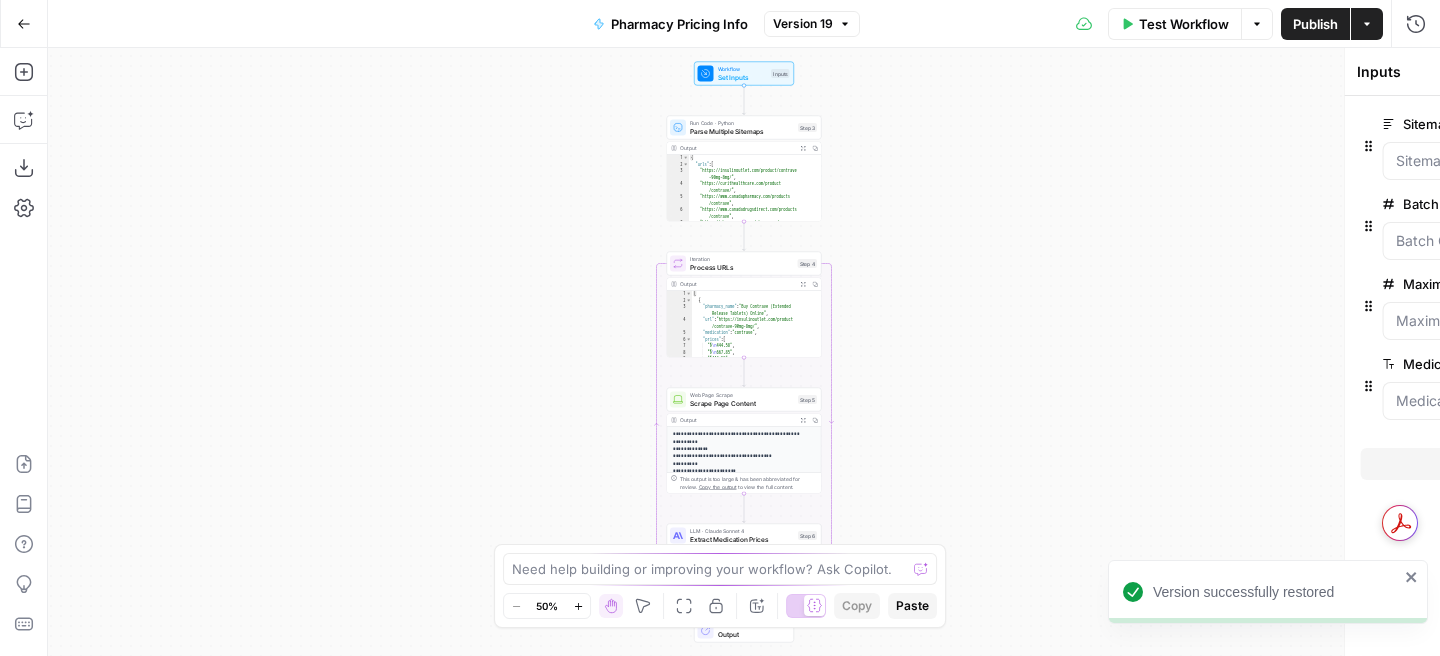click on "Set Inputs" at bounding box center [743, 77] 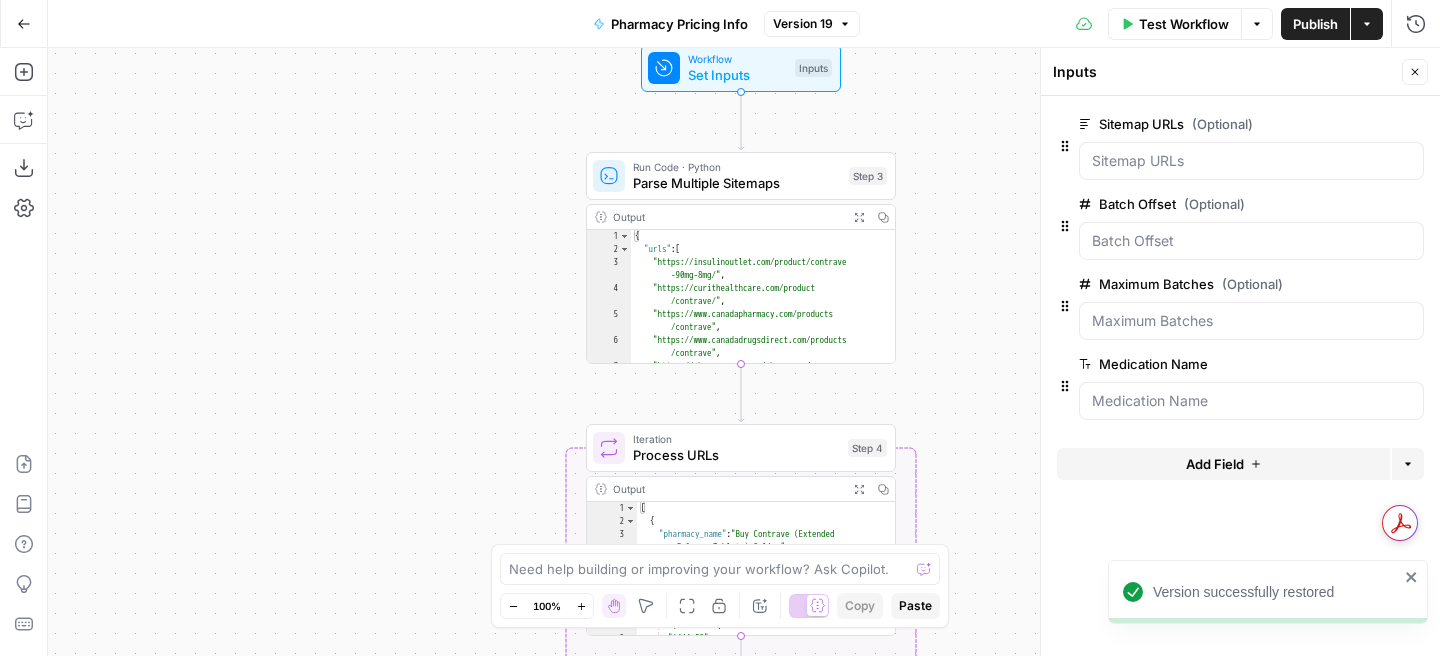click on "edit field" at bounding box center [1357, 124] 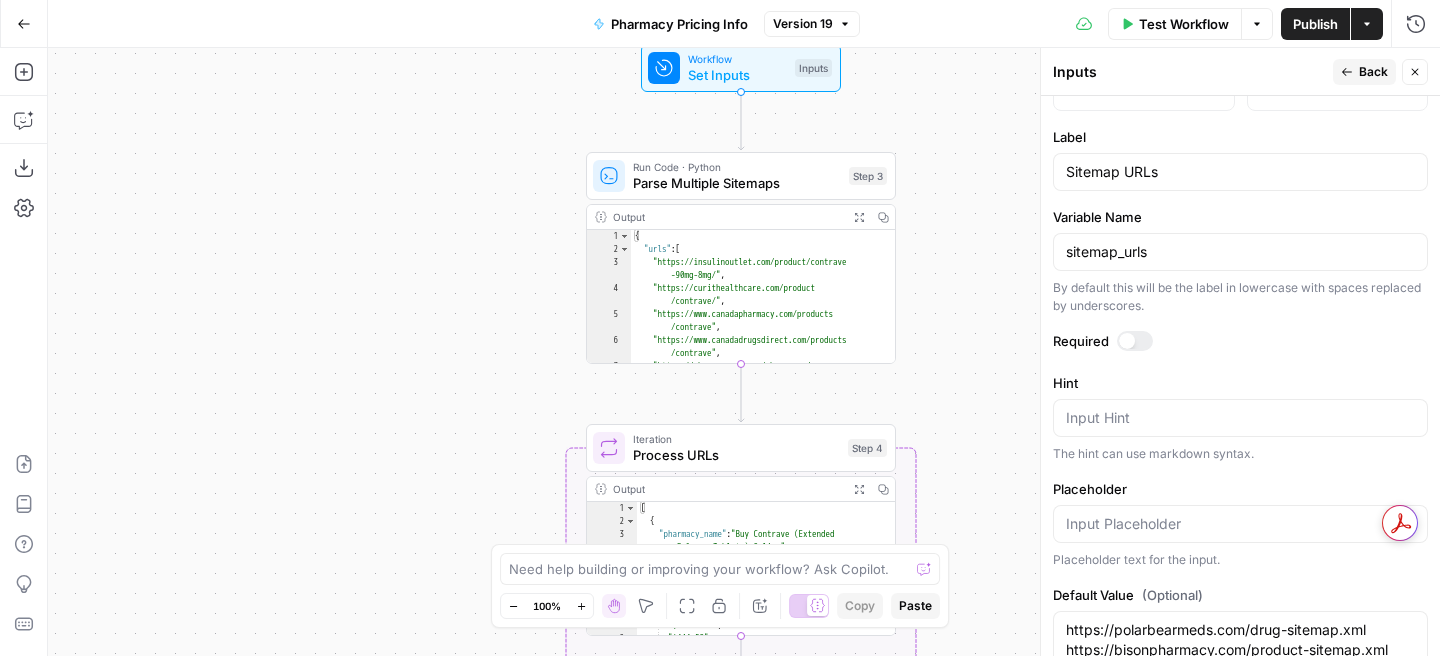 scroll, scrollTop: 995, scrollLeft: 0, axis: vertical 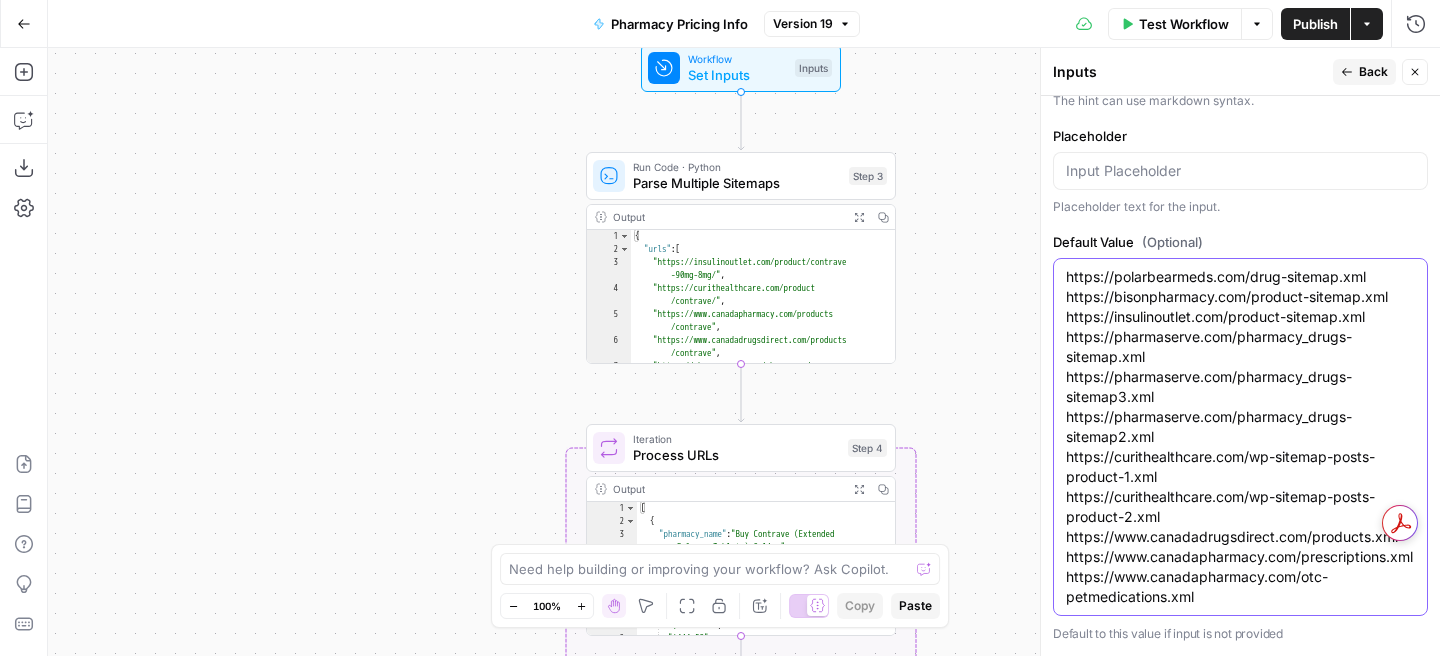 click on "https://polarbearmeds.com/drug-sitemap.xml
https://bisonpharmacy.com/product-sitemap.xml
https://insulinoutlet.com/product-sitemap.xml
https://pharmaserve.com/pharmacy_drugs-sitemap.xml
https://pharmaserve.com/pharmacy_drugs-sitemap3.xml
https://pharmaserve.com/pharmacy_drugs-sitemap2.xml
https://curithealthcare.com/wp-sitemap-posts-product-1.xml
https://curithealthcare.com/wp-sitemap-posts-product-2.xml
https://www.canadadrugsdirect.com/products.xml
https://www.canadapharmacy.com/prescriptions.xml
https://www.canadapharmacy.com/otc-petmedications.xml" at bounding box center [1240, 437] 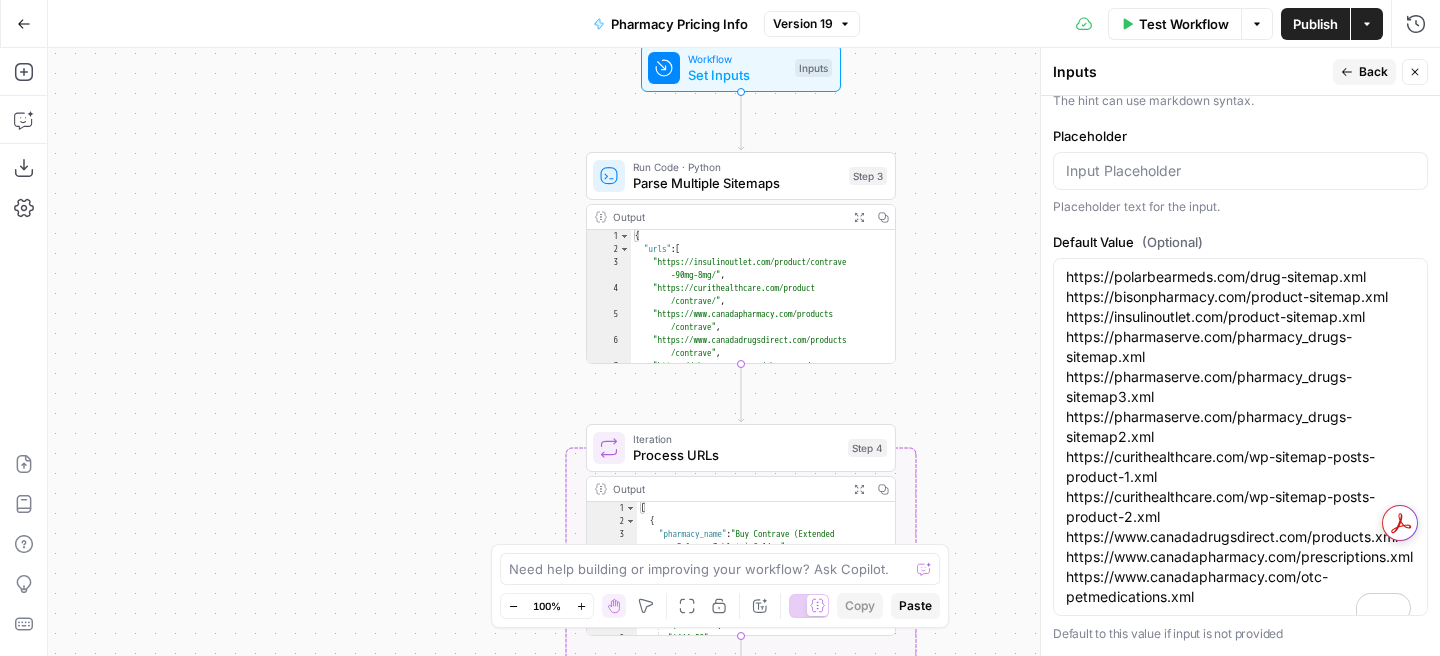 scroll, scrollTop: 995, scrollLeft: 0, axis: vertical 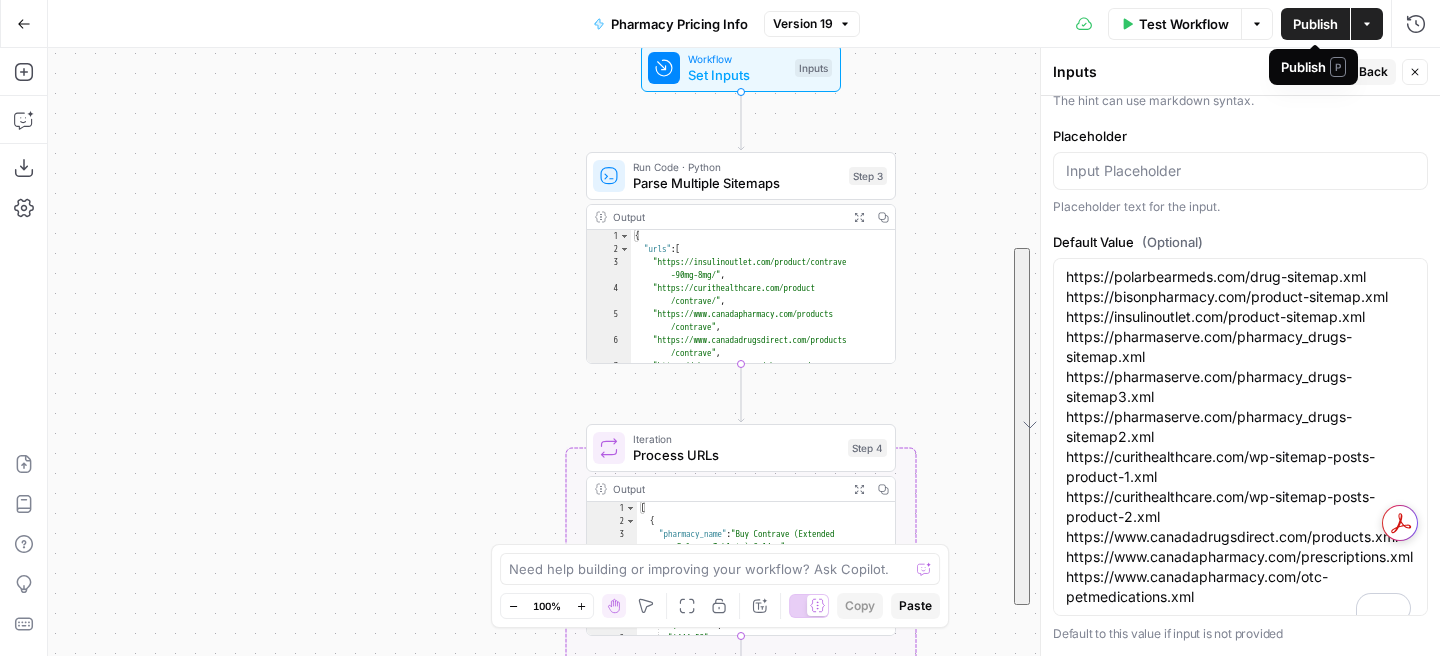 click on "Publish" at bounding box center [1315, 24] 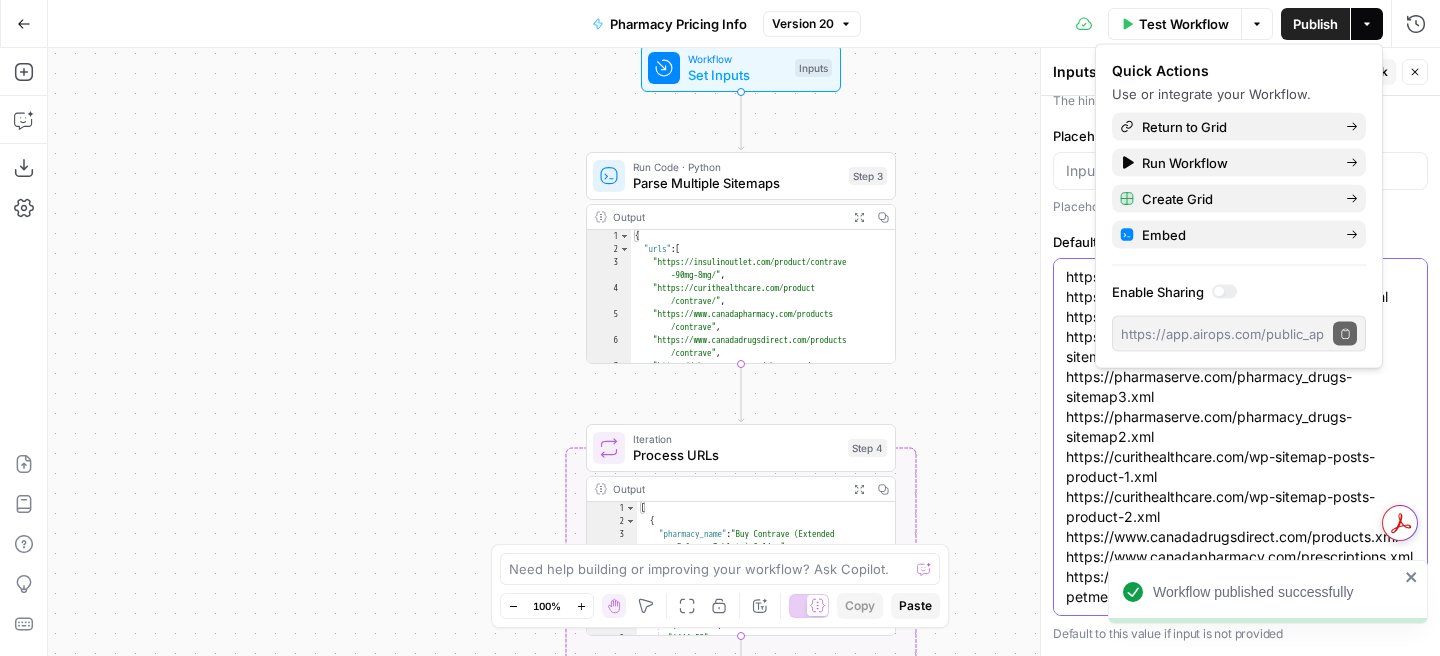 click on "https://polarbearmeds.com/drug-sitemap.xml
https://bisonpharmacy.com/product-sitemap.xml
https://insulinoutlet.com/product-sitemap.xml
https://pharmaserve.com/pharmacy_drugs-sitemap.xml
https://pharmaserve.com/pharmacy_drugs-sitemap3.xml
https://pharmaserve.com/pharmacy_drugs-sitemap2.xml
https://curithealthcare.com/wp-sitemap-posts-product-1.xml
https://curithealthcare.com/wp-sitemap-posts-product-2.xml
https://www.canadadrugsdirect.com/products.xml
https://www.canadapharmacy.com/prescriptions.xml
https://www.canadapharmacy.com/otc-petmedications.xml" at bounding box center (1240, 437) 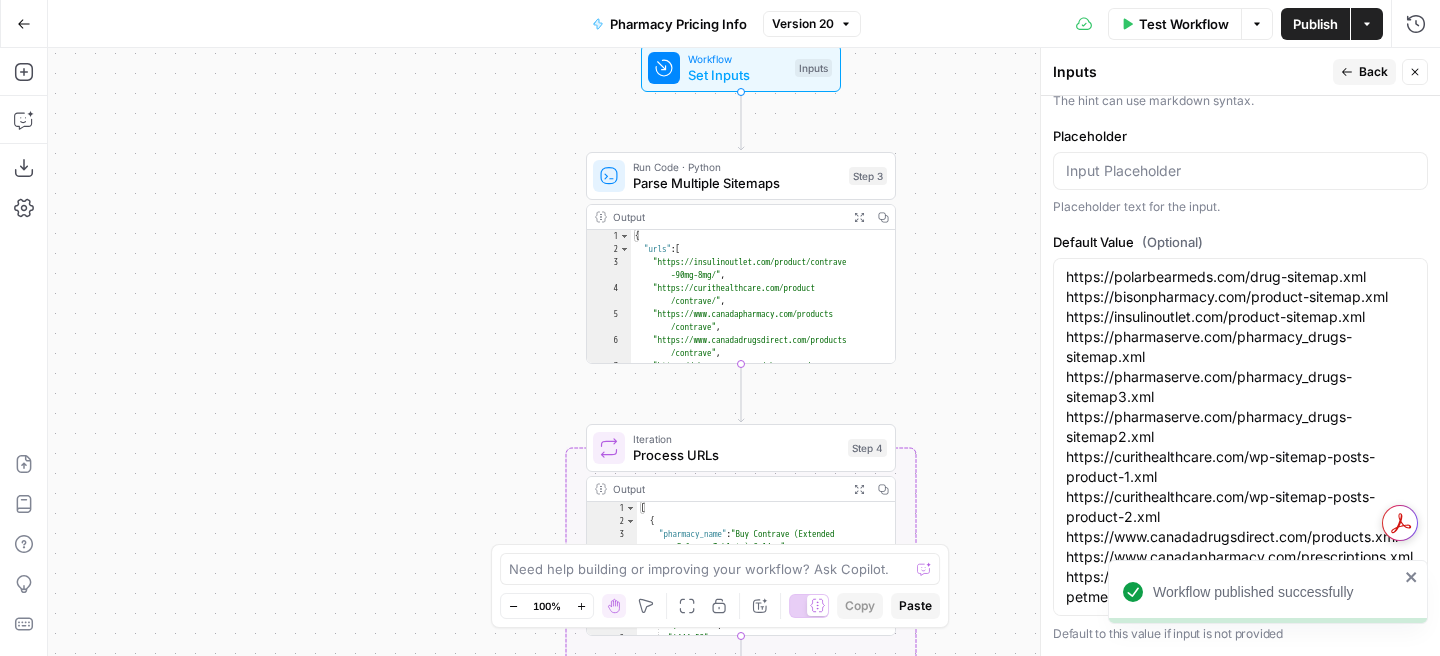 click 